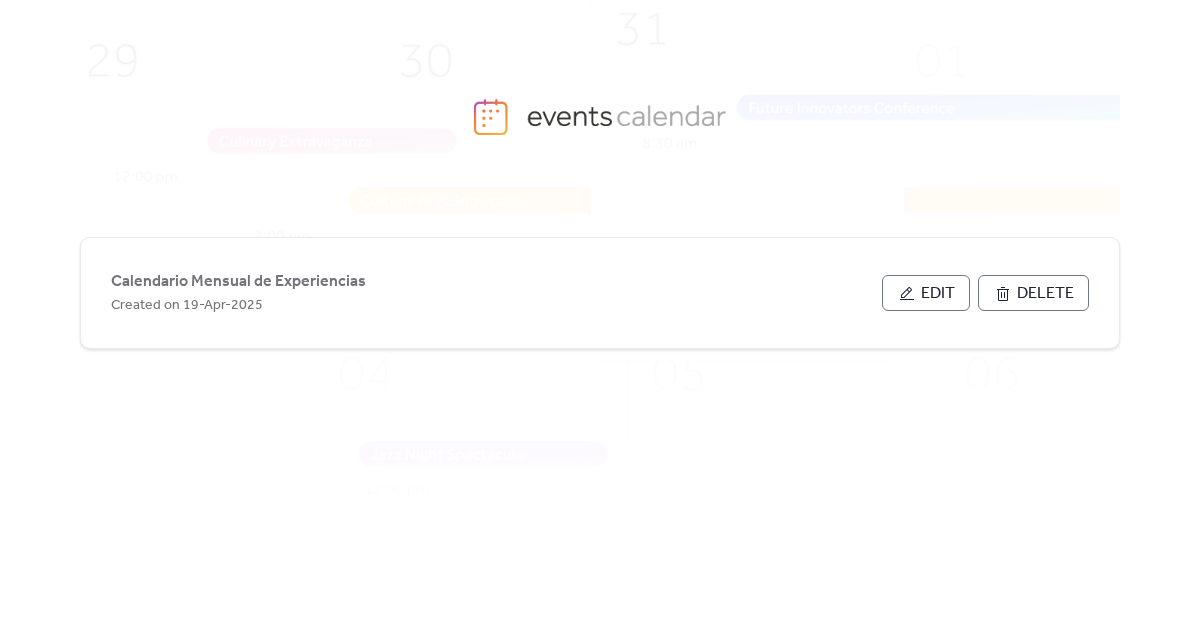 scroll, scrollTop: 0, scrollLeft: 0, axis: both 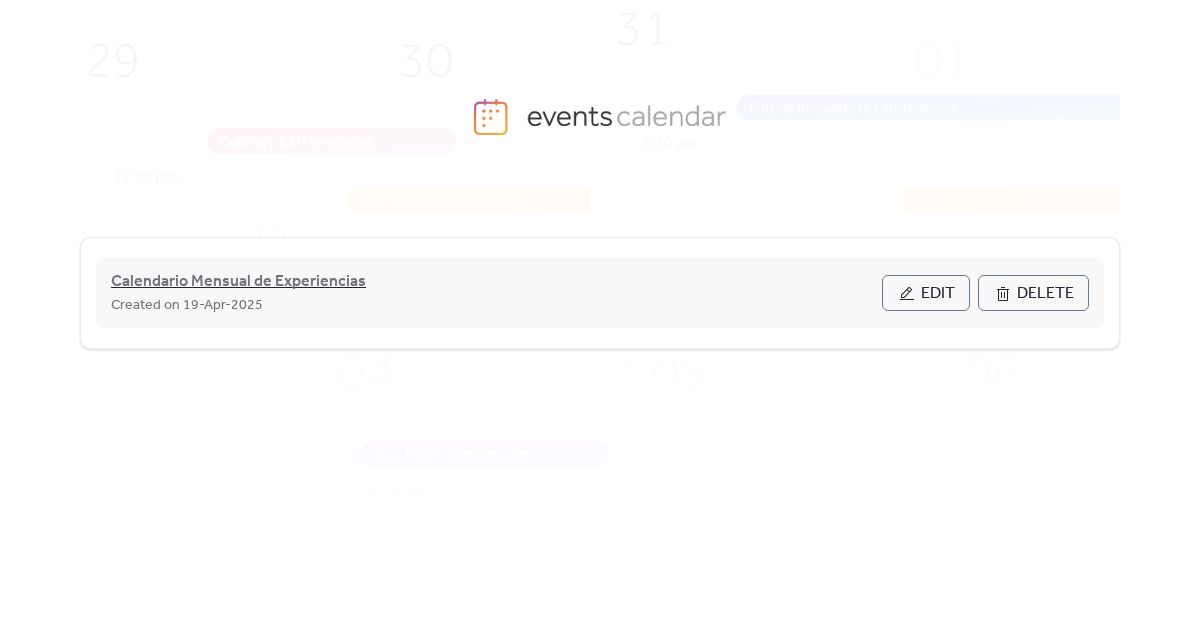 click on "Calendario Mensual de Experiencias" at bounding box center (238, 282) 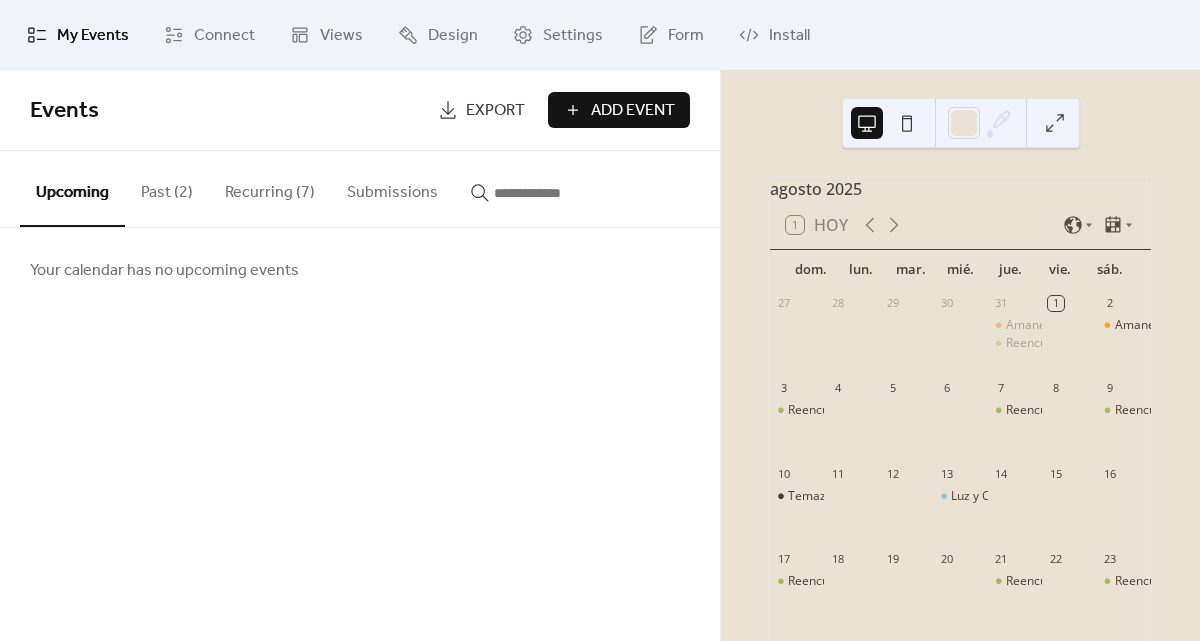click on "Past (2)" at bounding box center (167, 188) 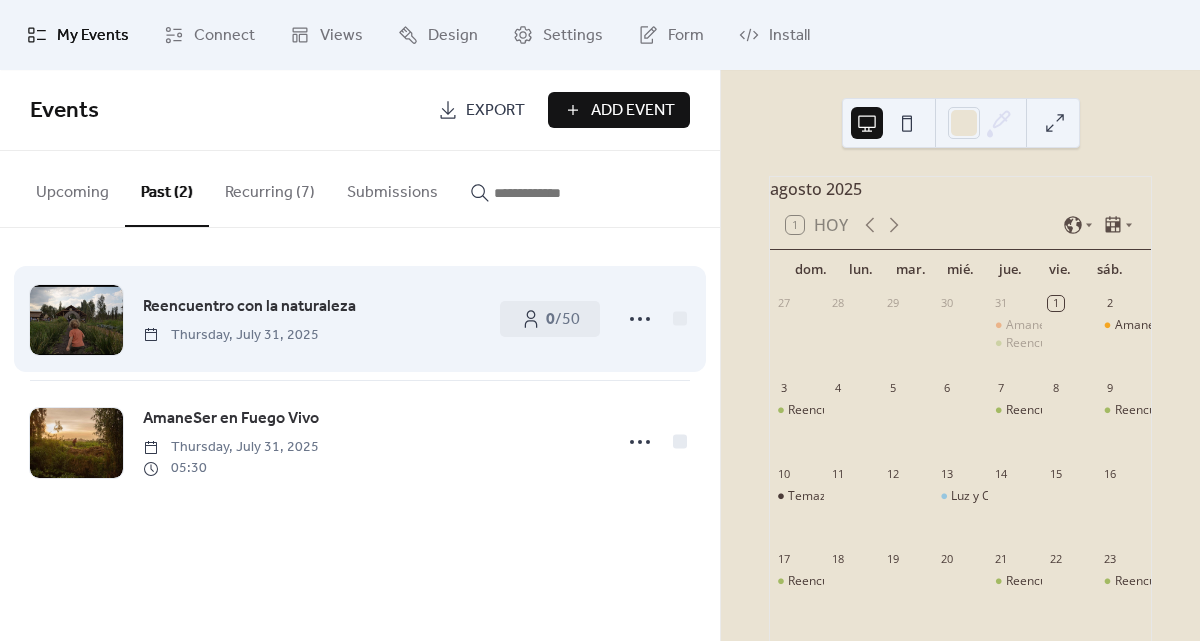 click on "Reencuentro con la naturaleza" at bounding box center [249, 307] 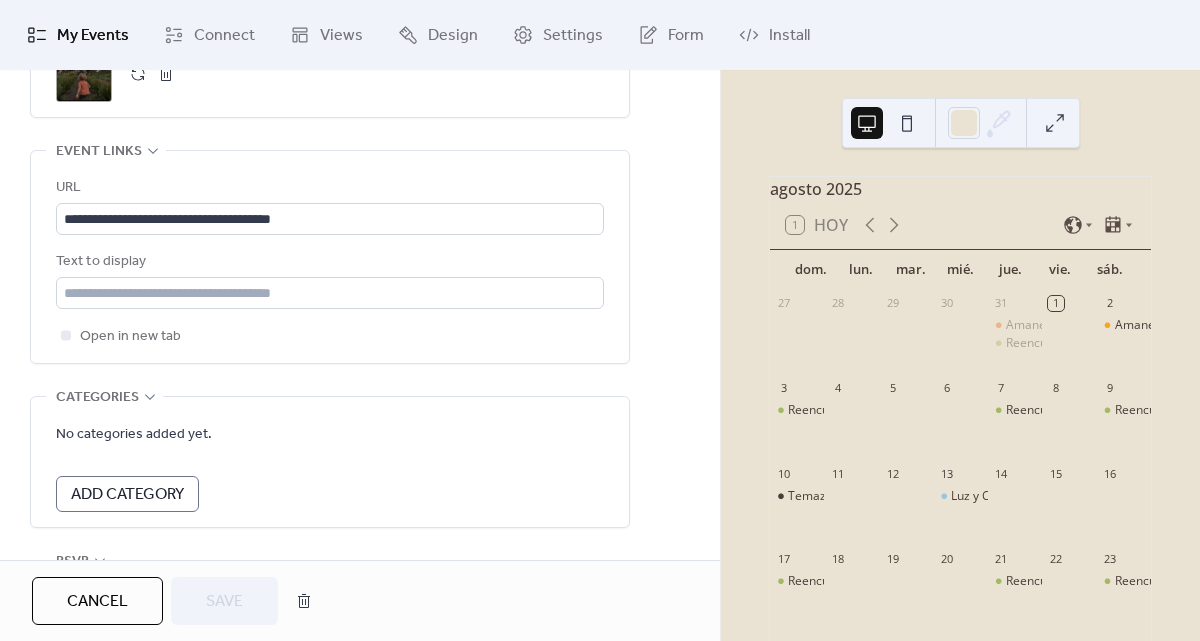 scroll, scrollTop: 1128, scrollLeft: 0, axis: vertical 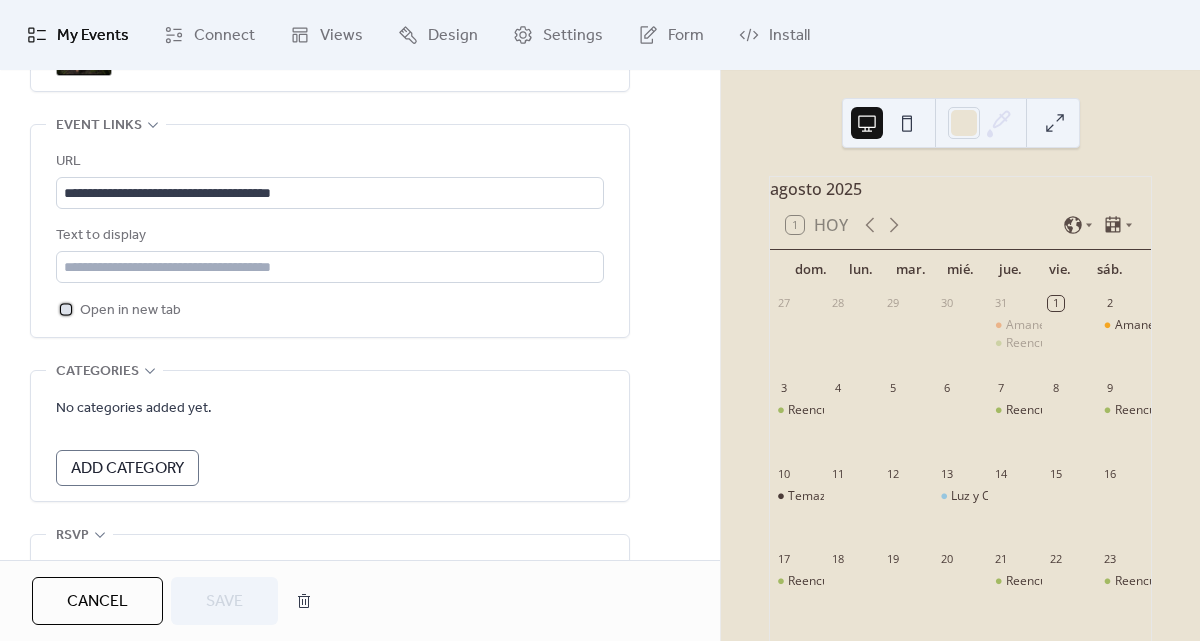 click 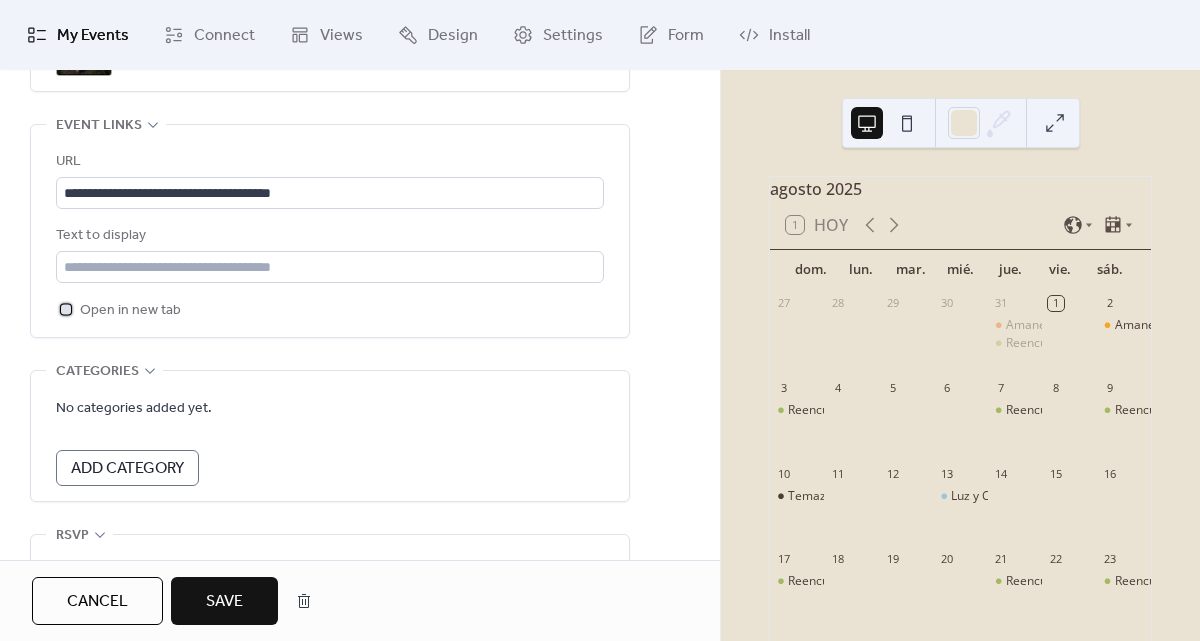 click at bounding box center (66, 309) 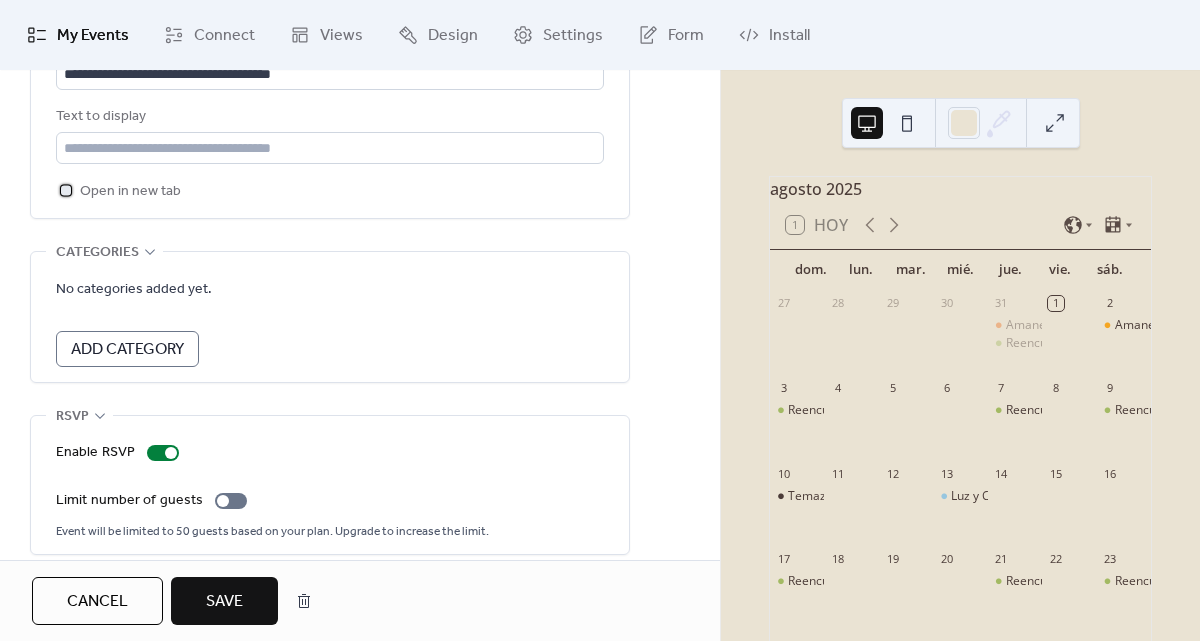 scroll, scrollTop: 1266, scrollLeft: 0, axis: vertical 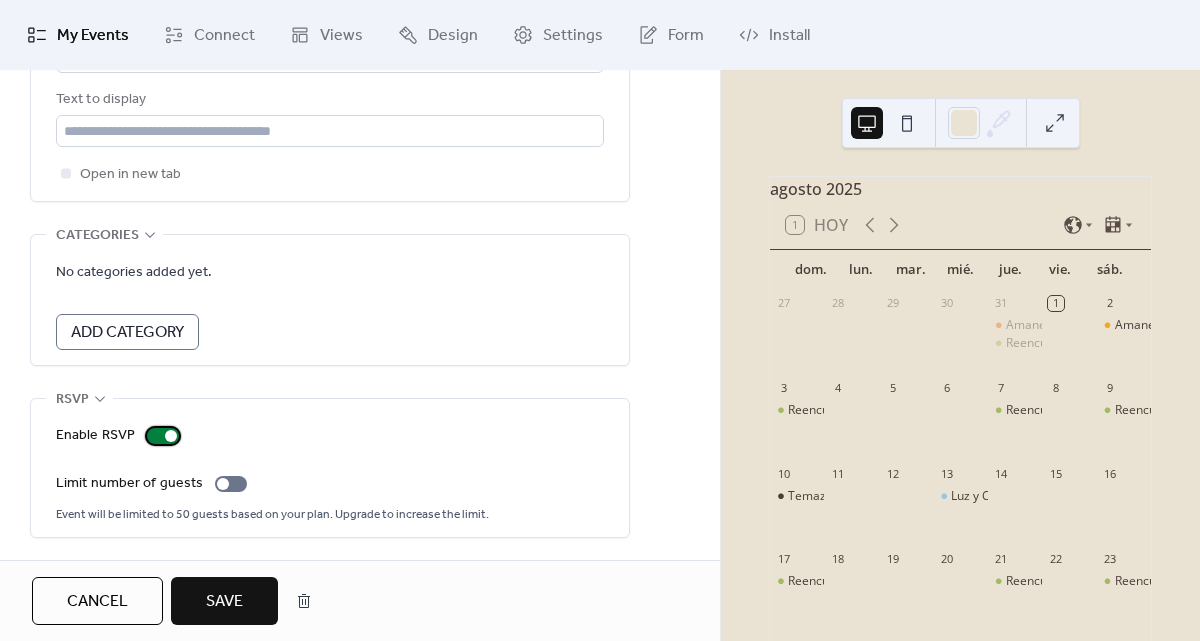 click at bounding box center [163, 436] 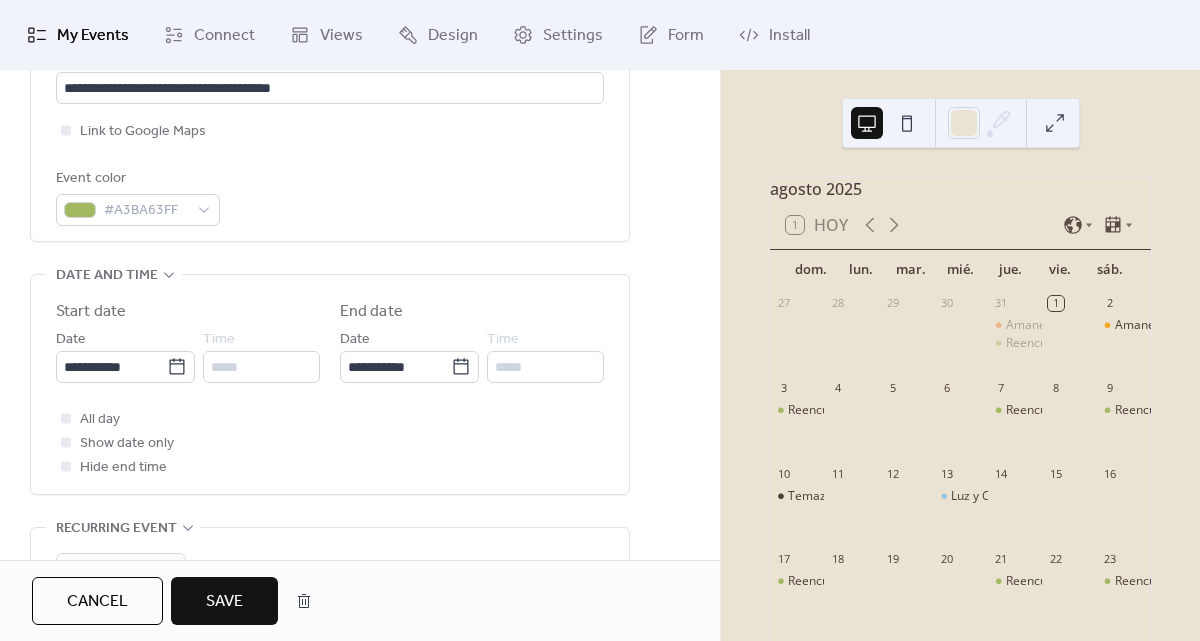 scroll, scrollTop: 501, scrollLeft: 0, axis: vertical 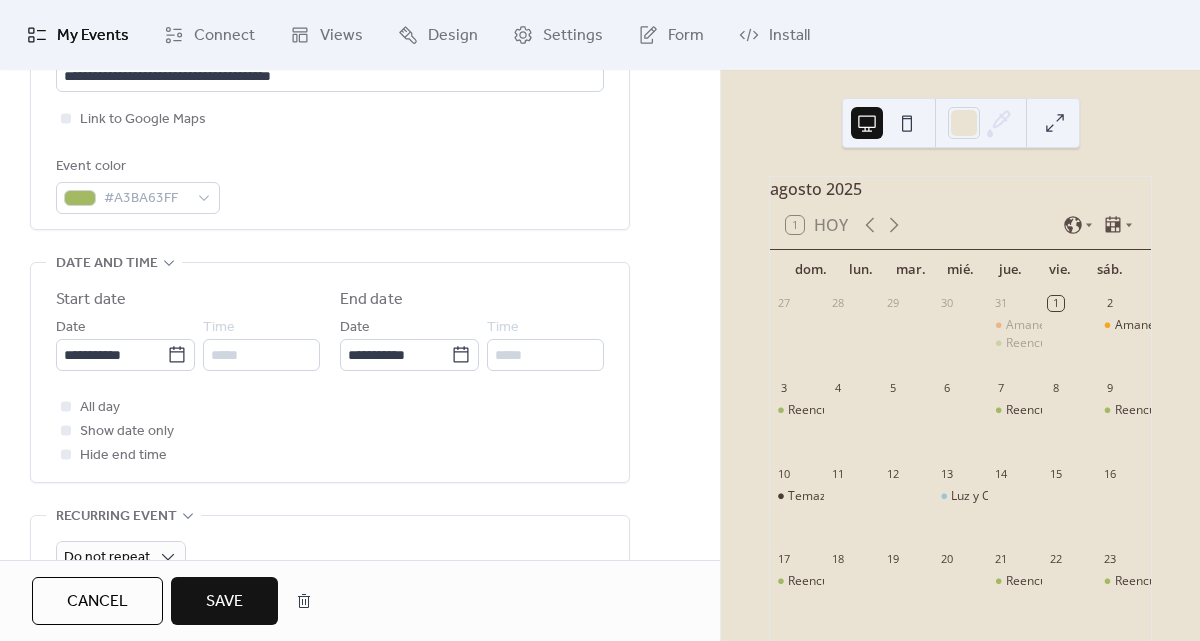 click on "Hide end time" at bounding box center [123, 456] 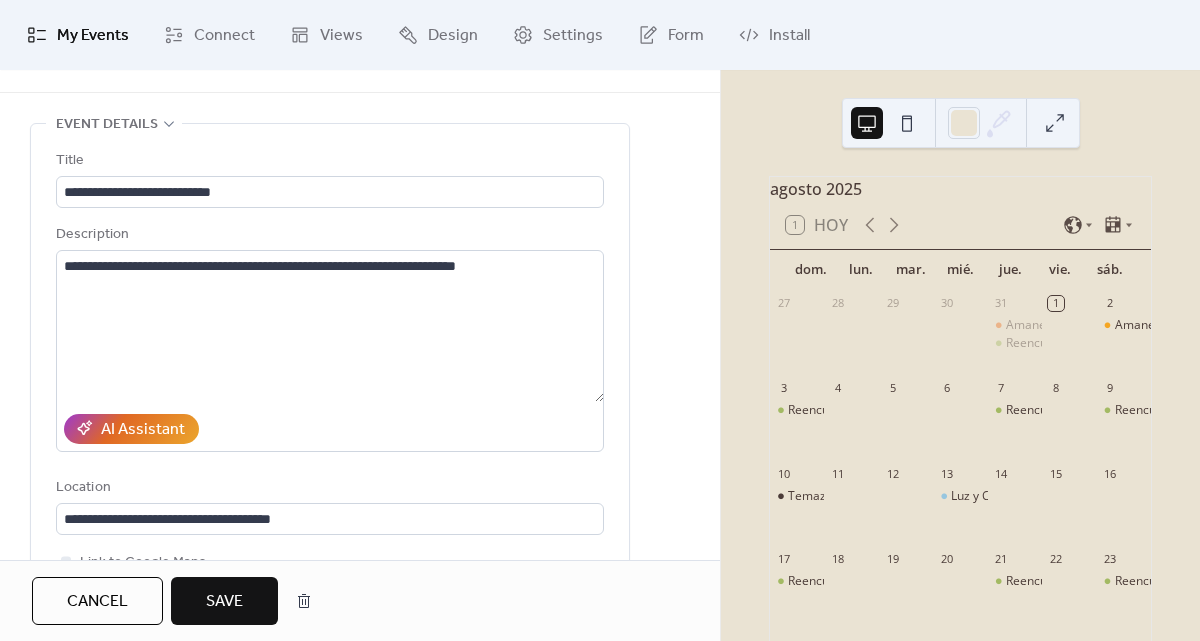 scroll, scrollTop: 0, scrollLeft: 0, axis: both 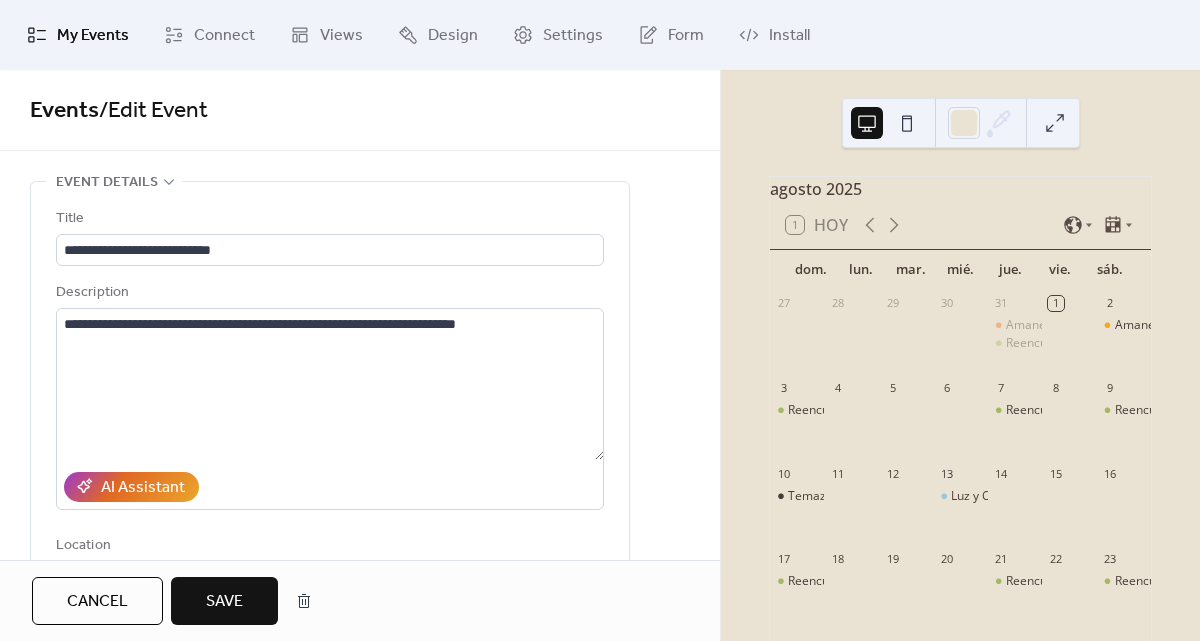 click on "Save" at bounding box center (224, 602) 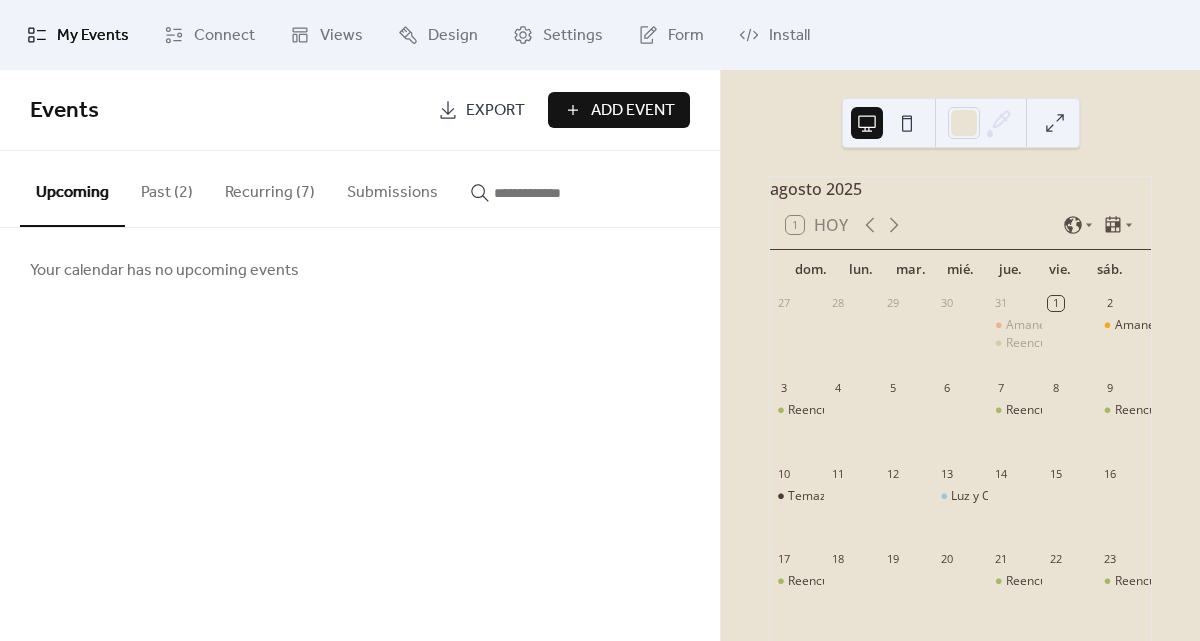 click on "Past (2)" at bounding box center [167, 188] 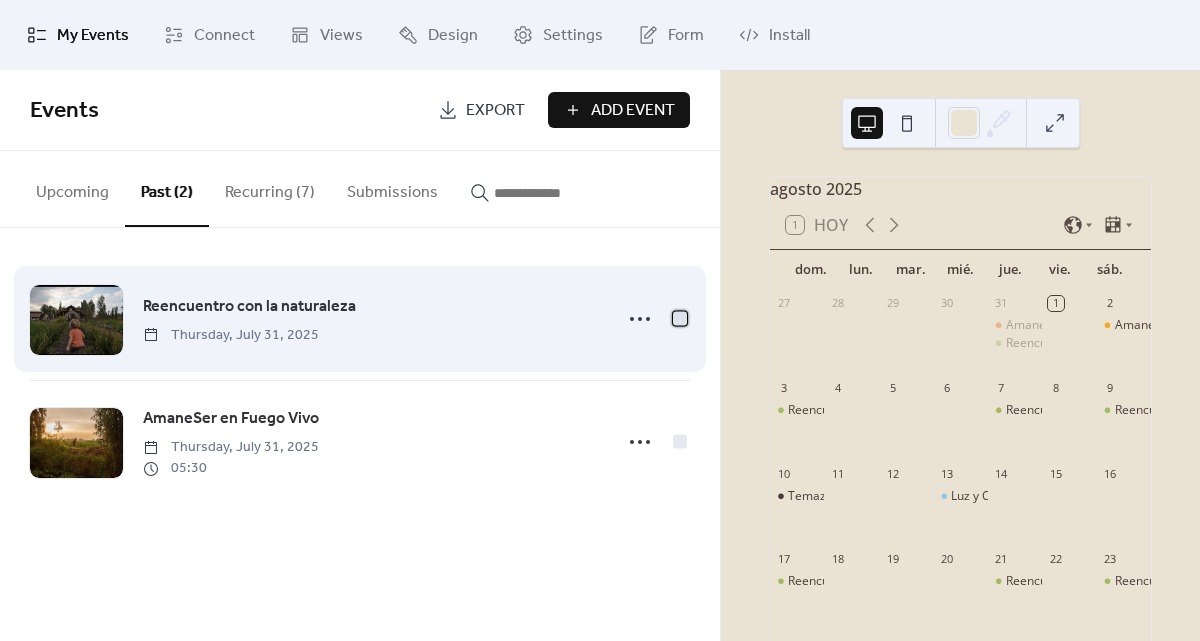 click at bounding box center [680, 318] 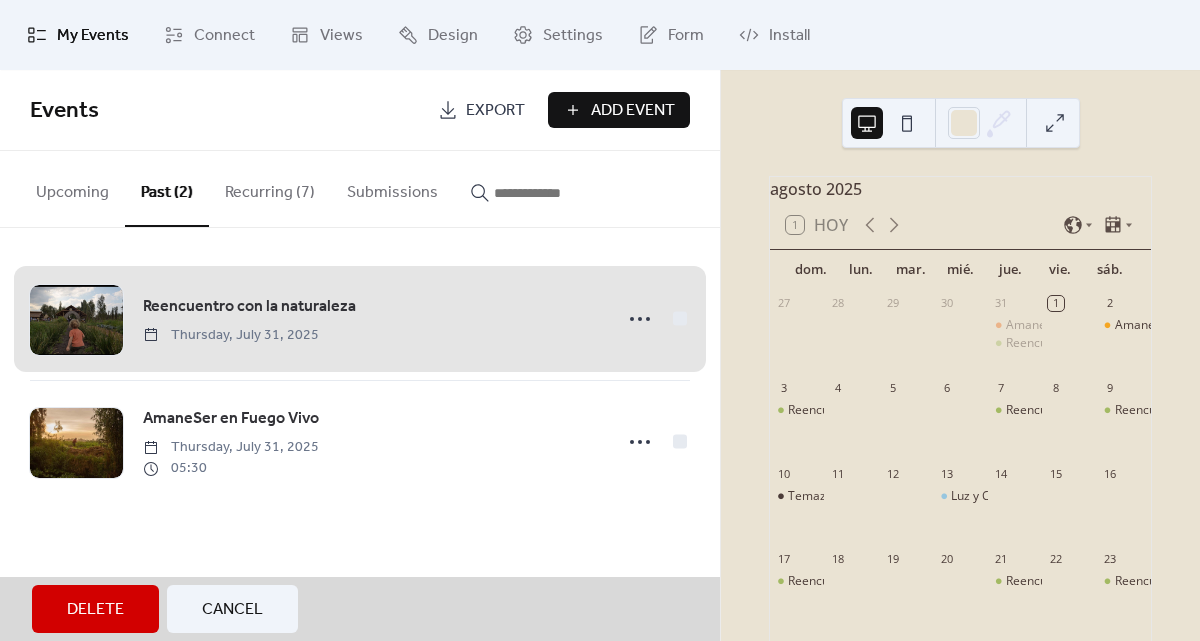 click on "Delete" at bounding box center [95, 610] 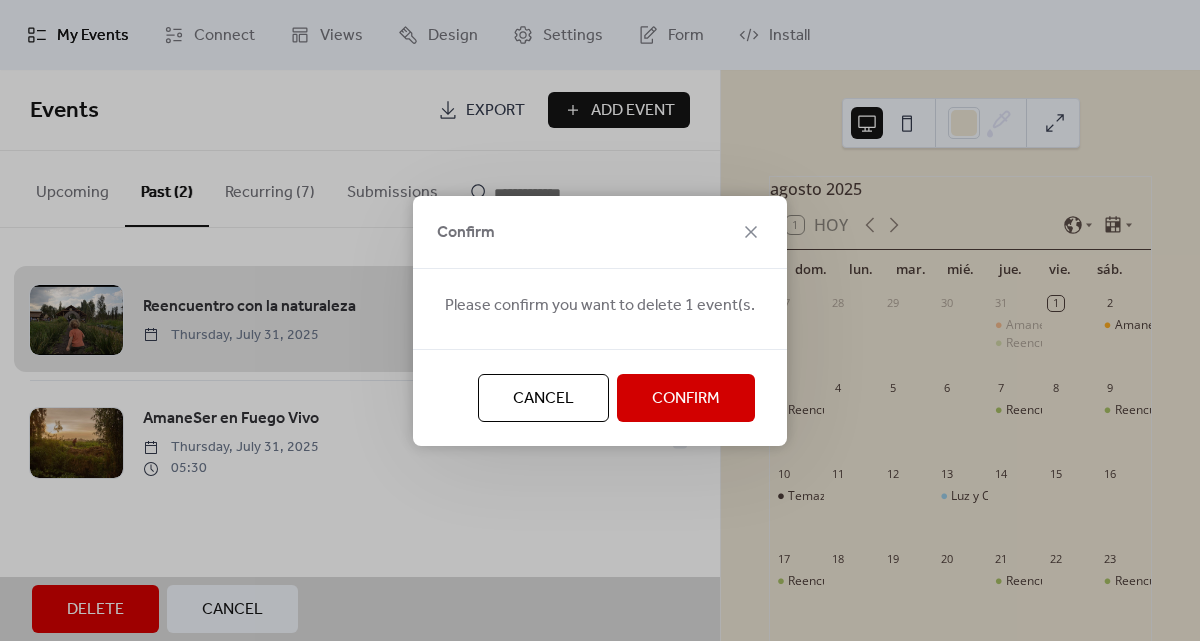 click on "Confirm" at bounding box center [686, 399] 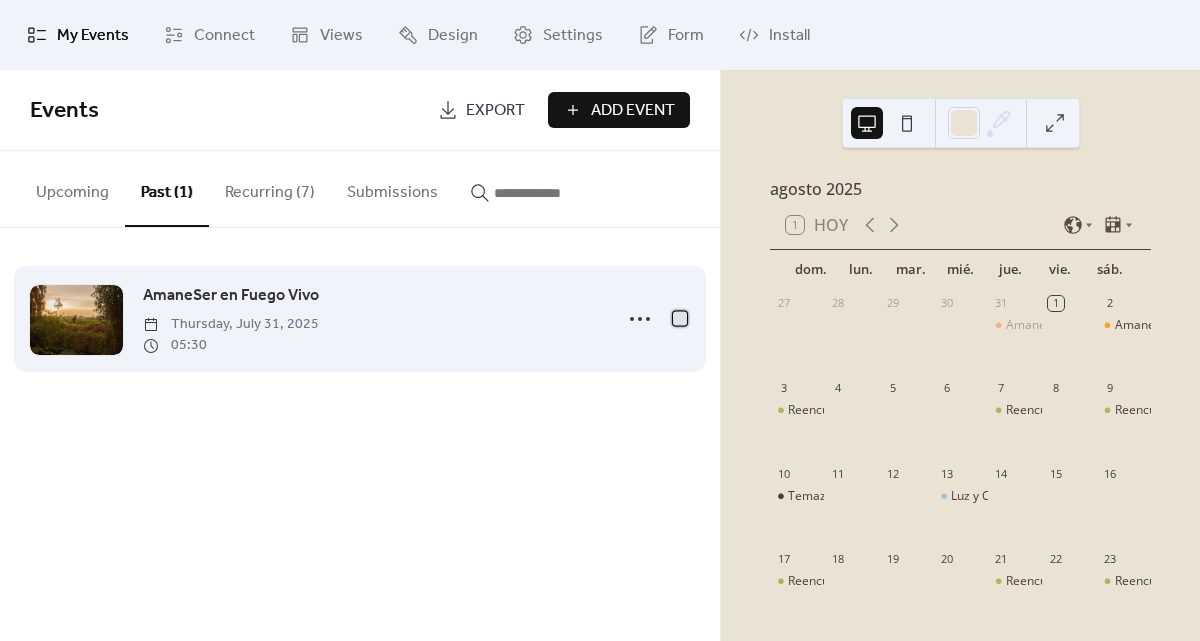 click at bounding box center (680, 318) 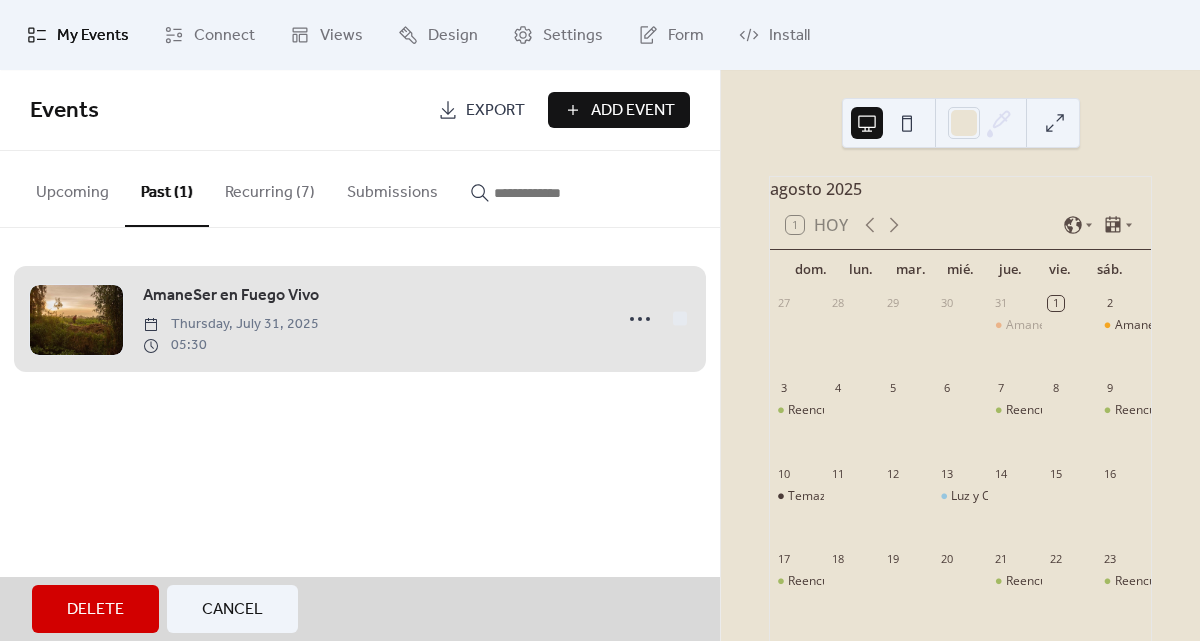 click on "Delete" at bounding box center (95, 610) 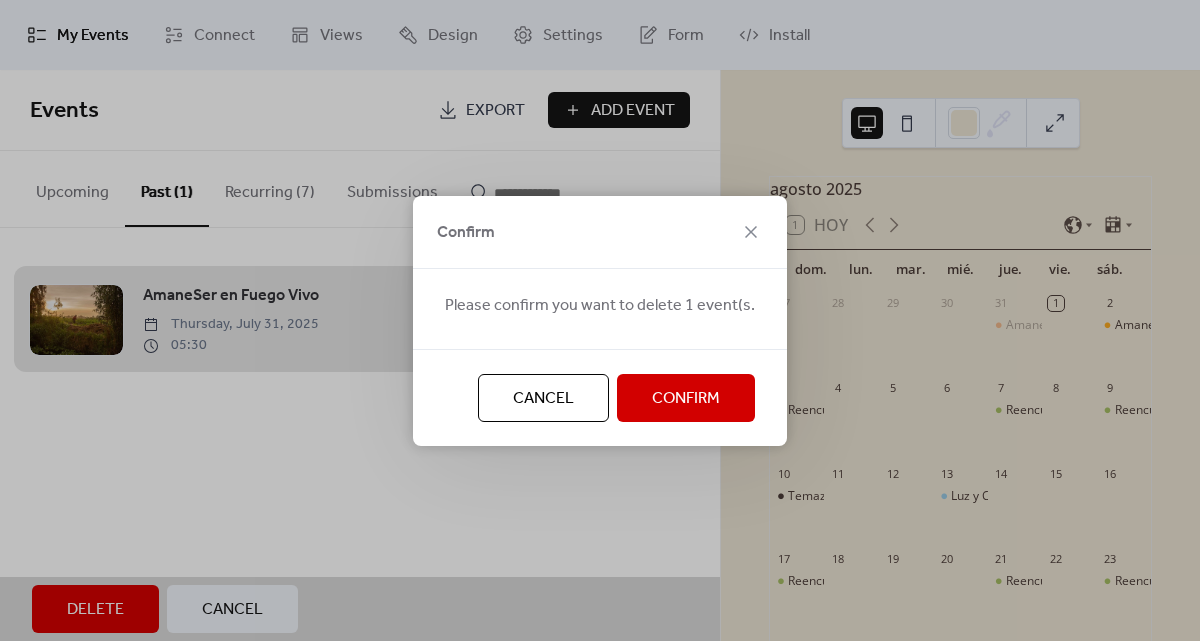 click on "Confirm" at bounding box center (686, 399) 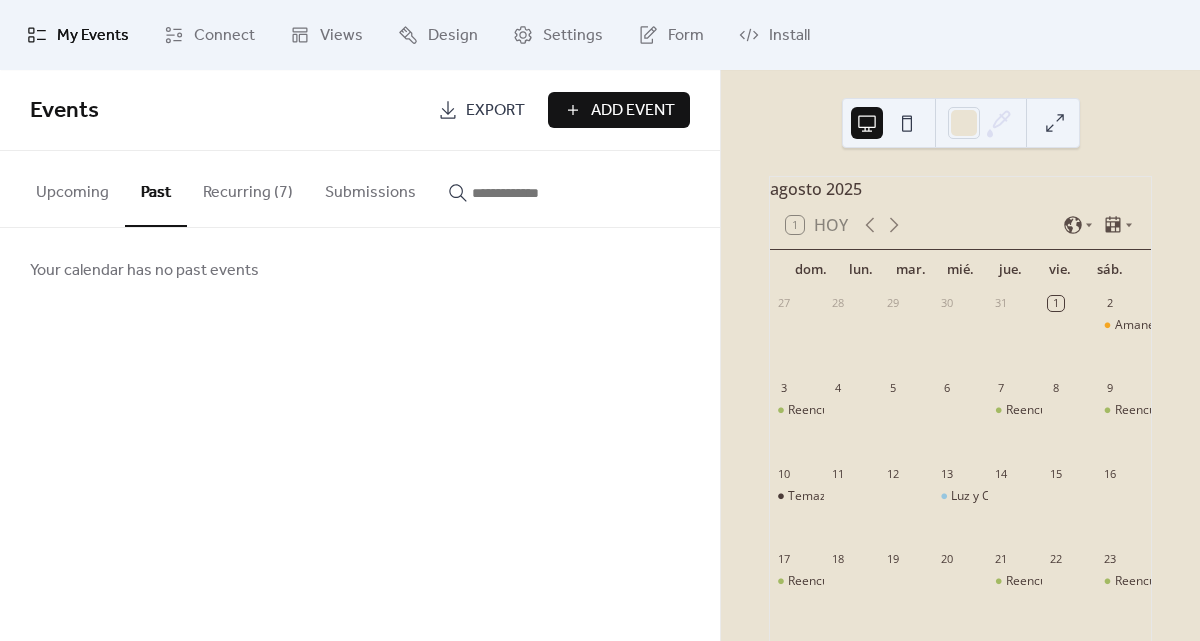 click on "Recurring (7)" at bounding box center (248, 188) 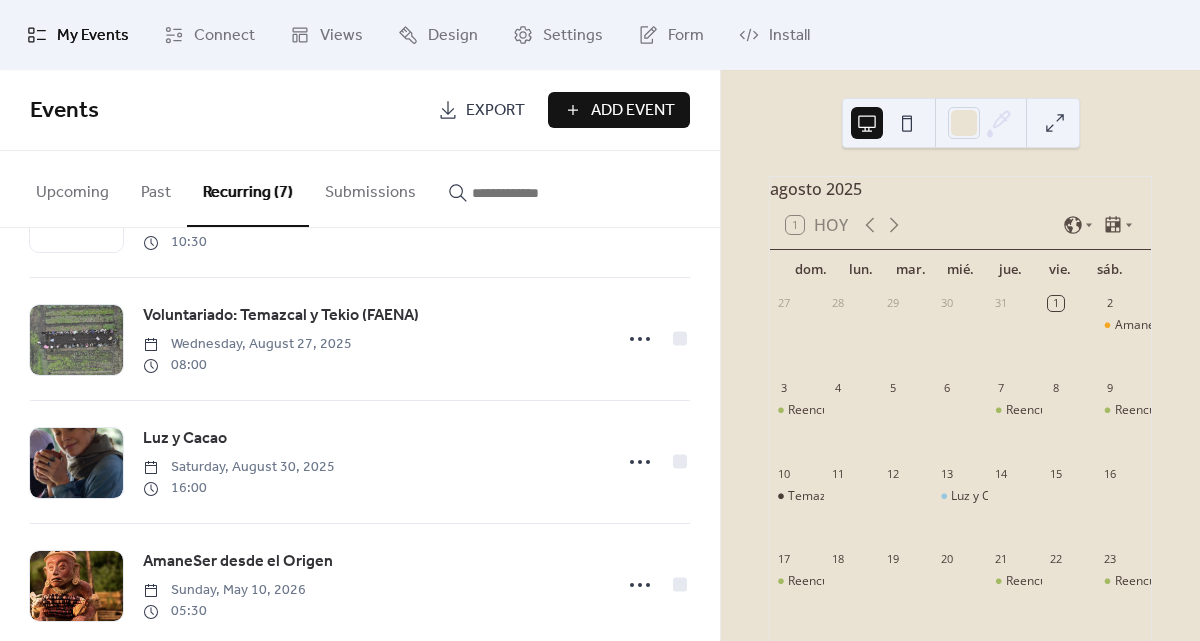 scroll, scrollTop: 510, scrollLeft: 0, axis: vertical 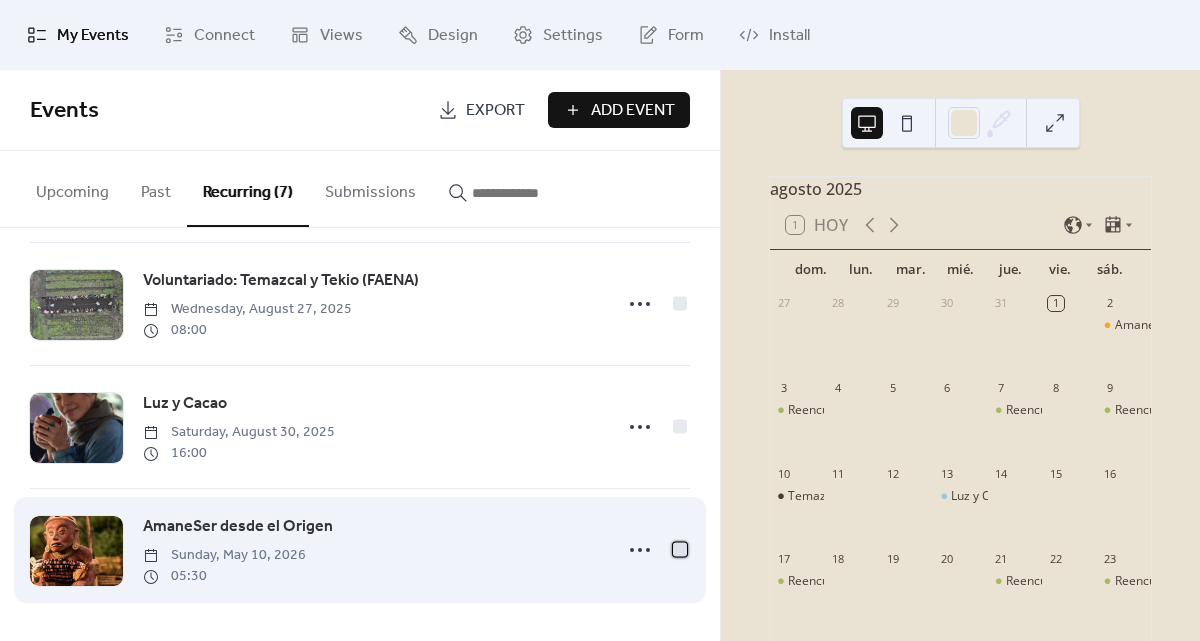 click at bounding box center (680, 549) 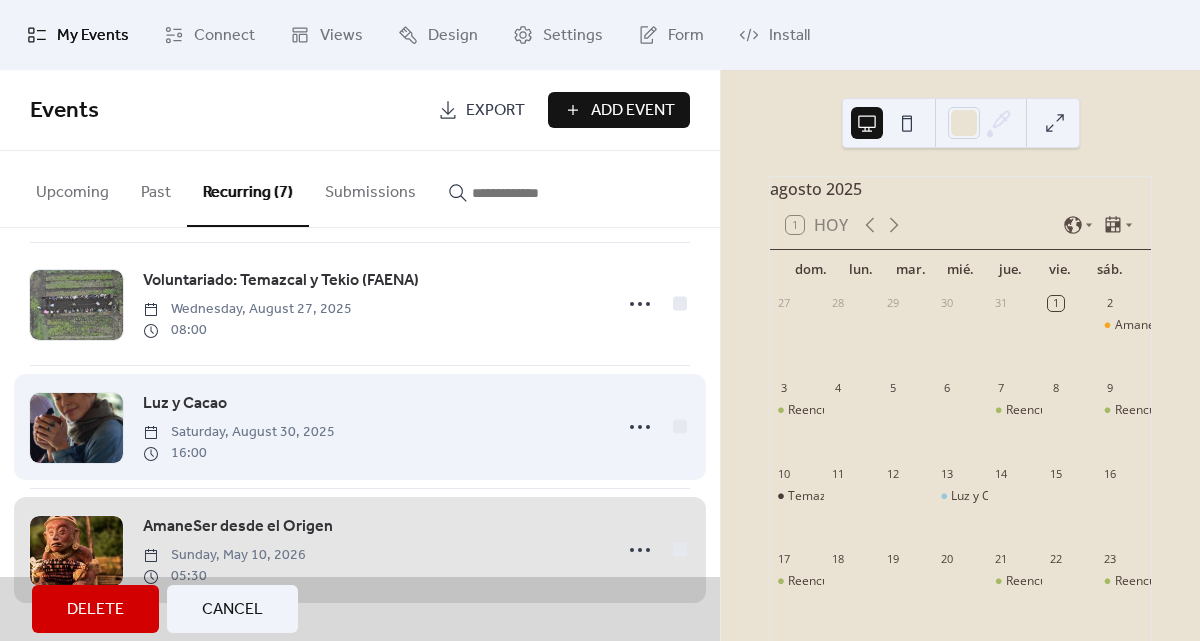 click on "Luz y Cacao Saturday, August 30, 2025 16:00" at bounding box center (360, 426) 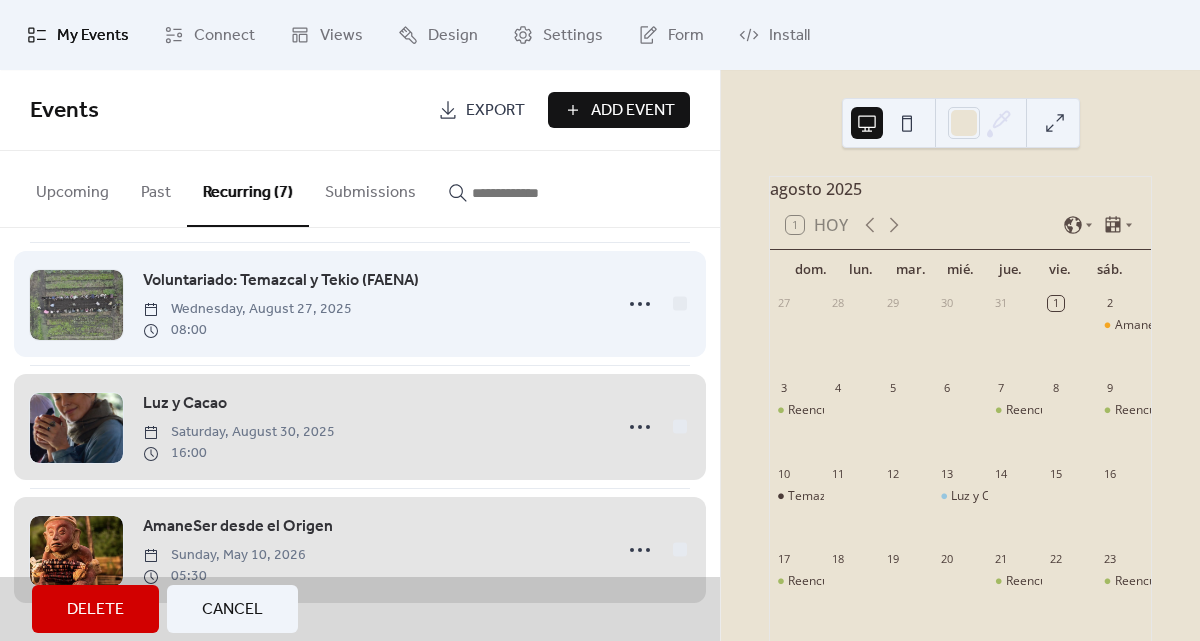 click on "Paseo Vivo, un regalo" at bounding box center [360, 303] 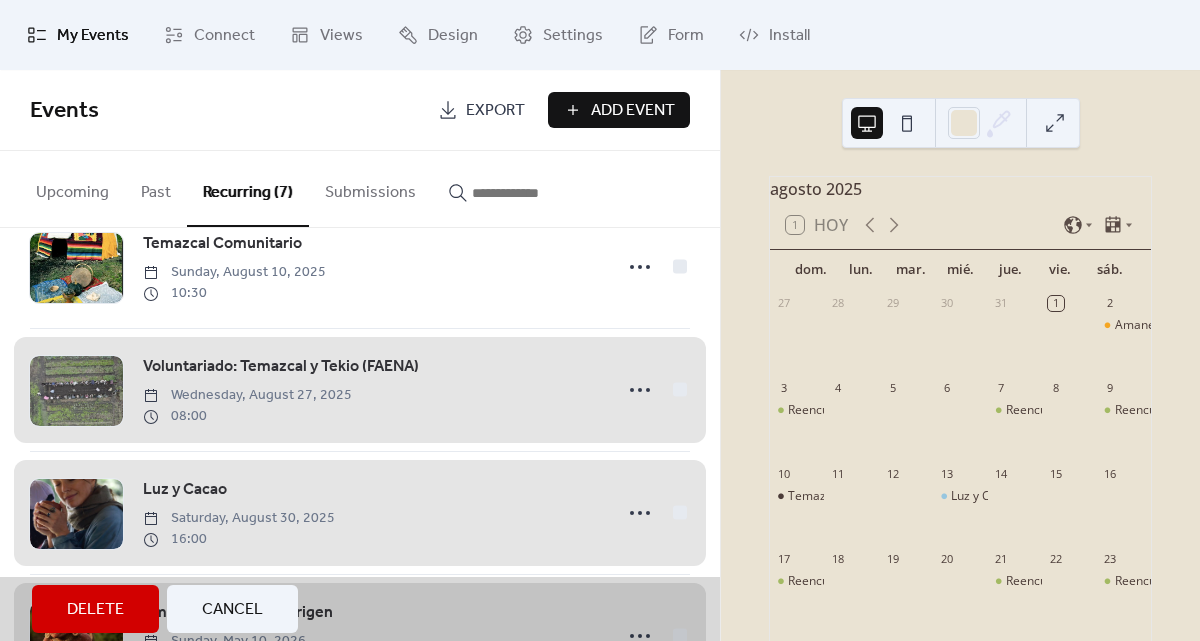 scroll, scrollTop: 253, scrollLeft: 0, axis: vertical 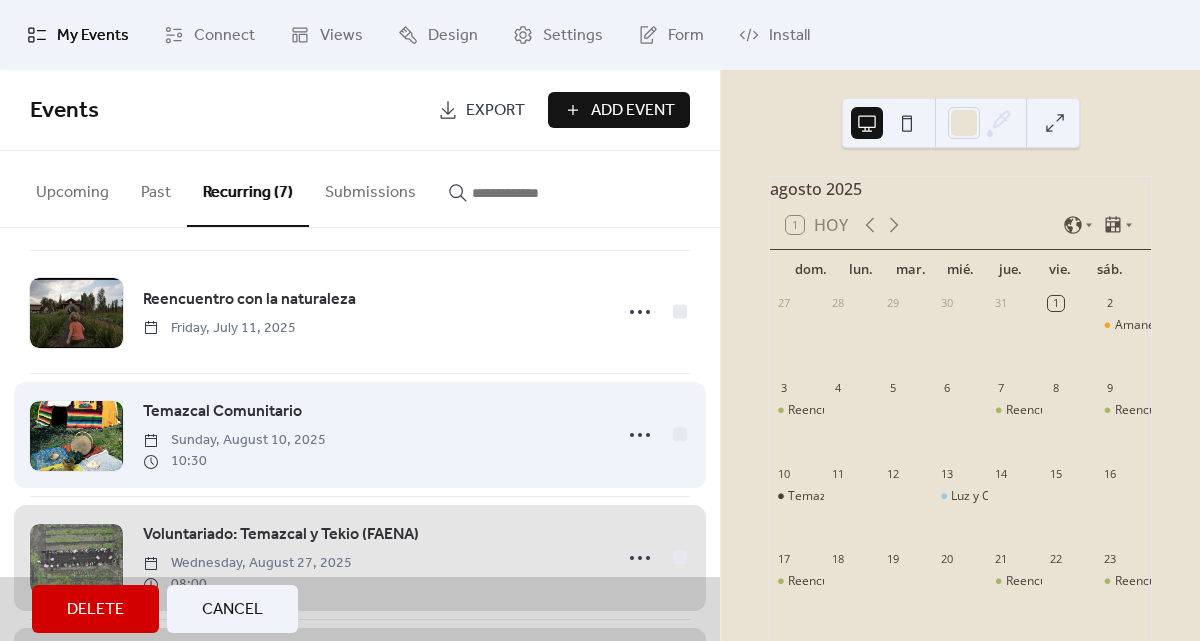 click on "Temazcal Comunitario Sunday, August 10, 2025 10:30" at bounding box center [360, 434] 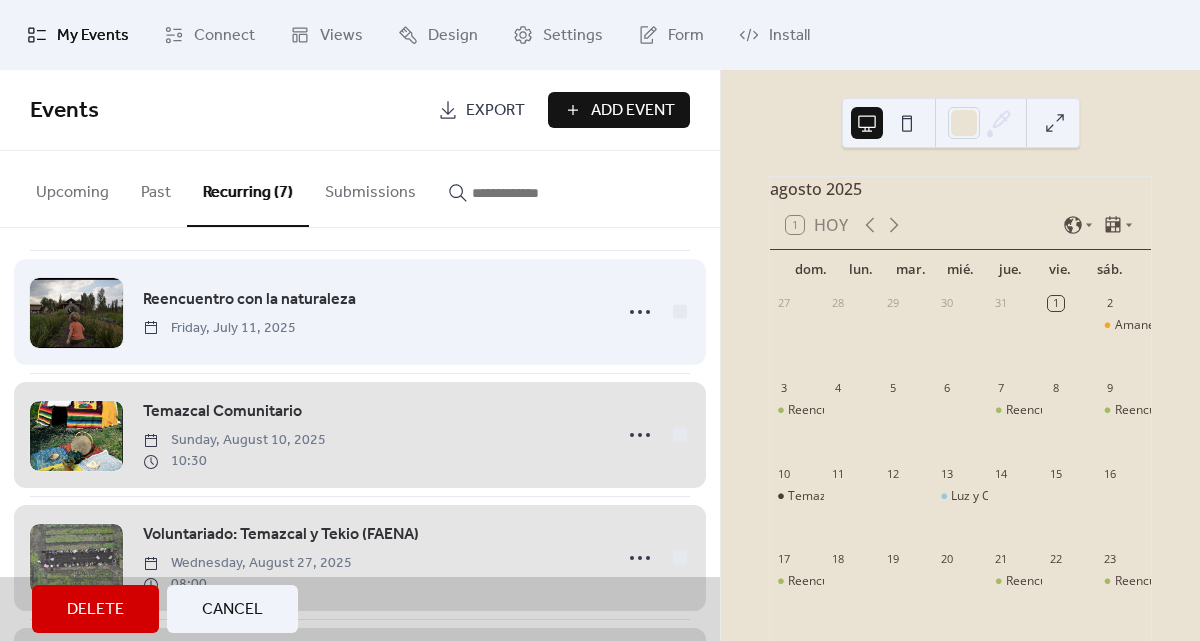 click on "Reencuentro con la naturaleza Friday, [DATE] 2025" at bounding box center (360, 311) 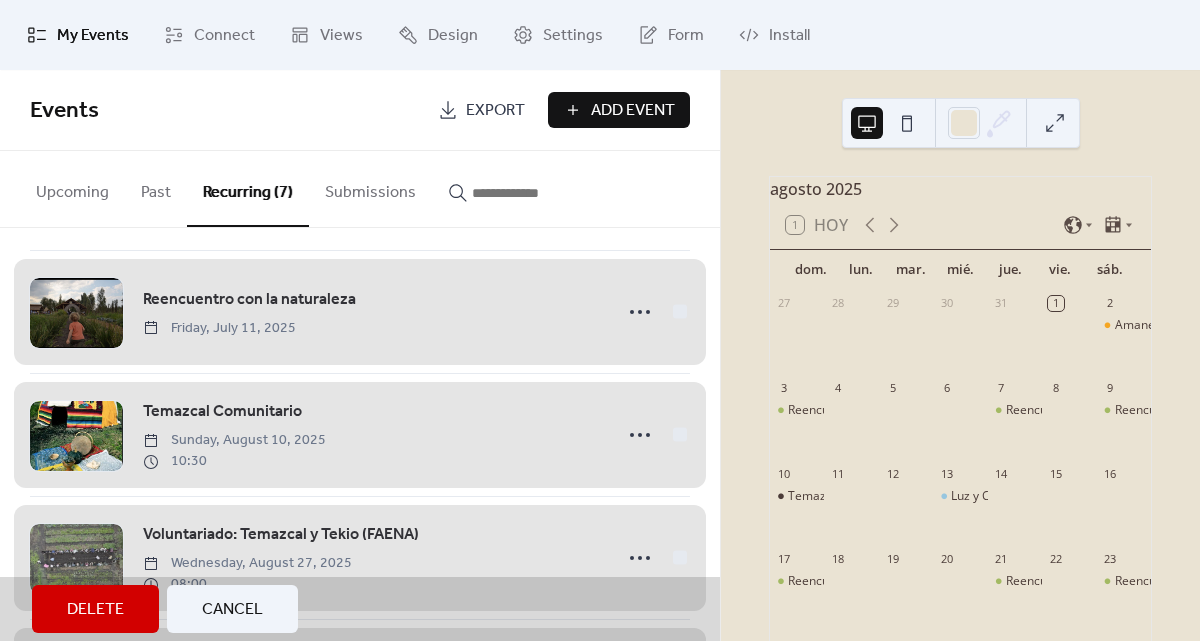 click on "Delete" at bounding box center (95, 610) 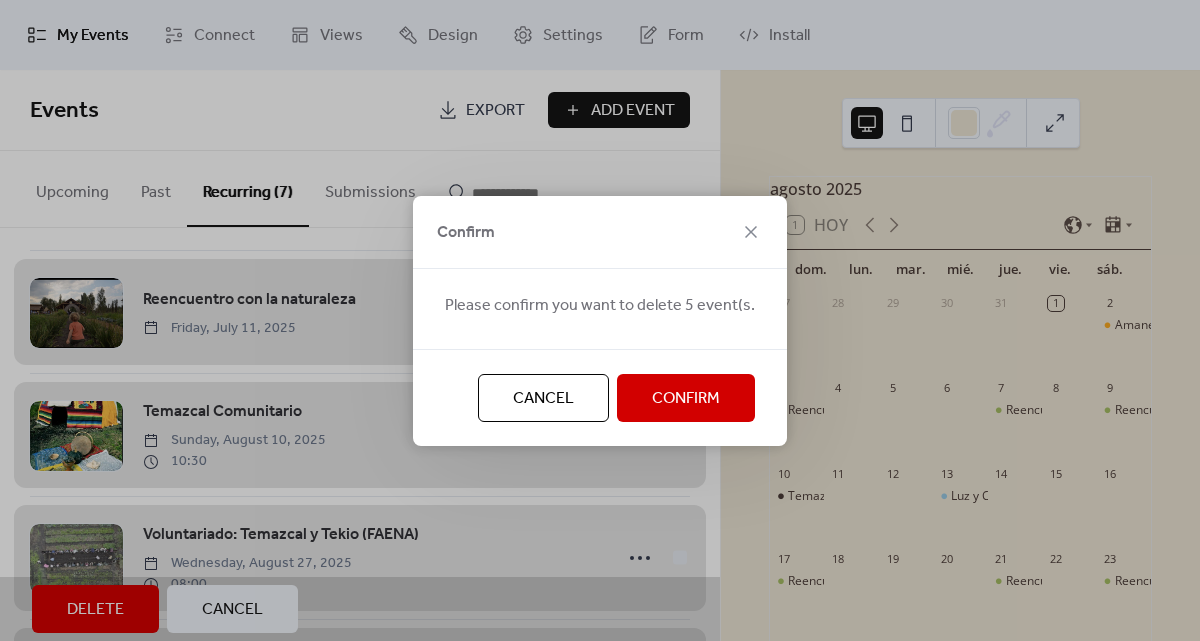 click on "Confirm" at bounding box center (686, 399) 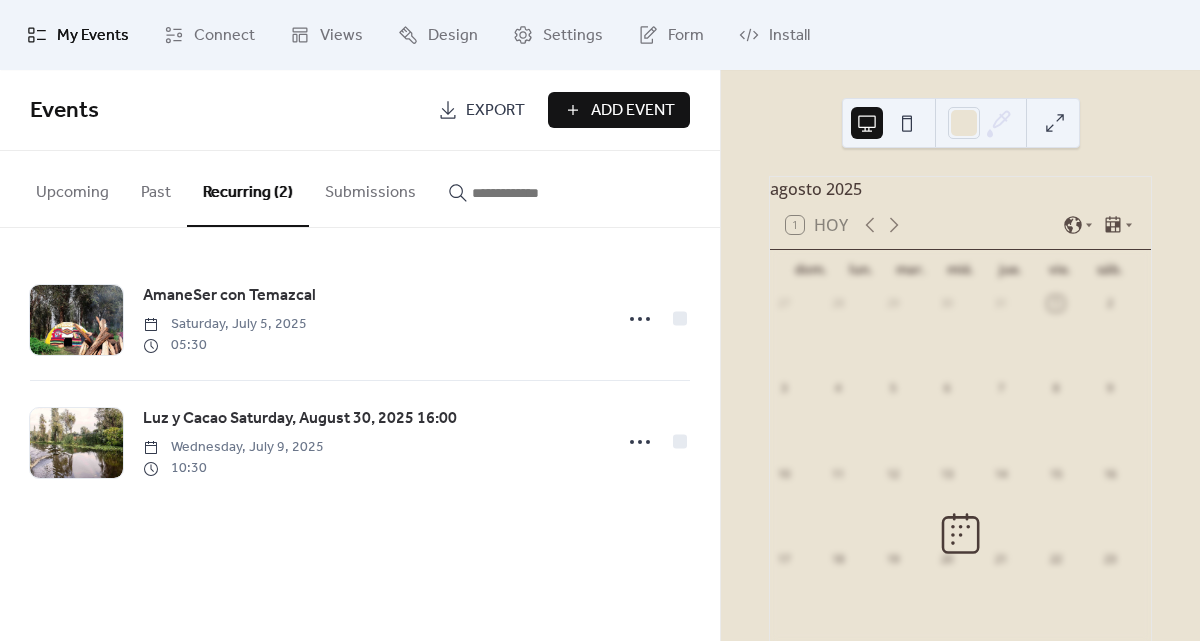 scroll, scrollTop: 0, scrollLeft: 0, axis: both 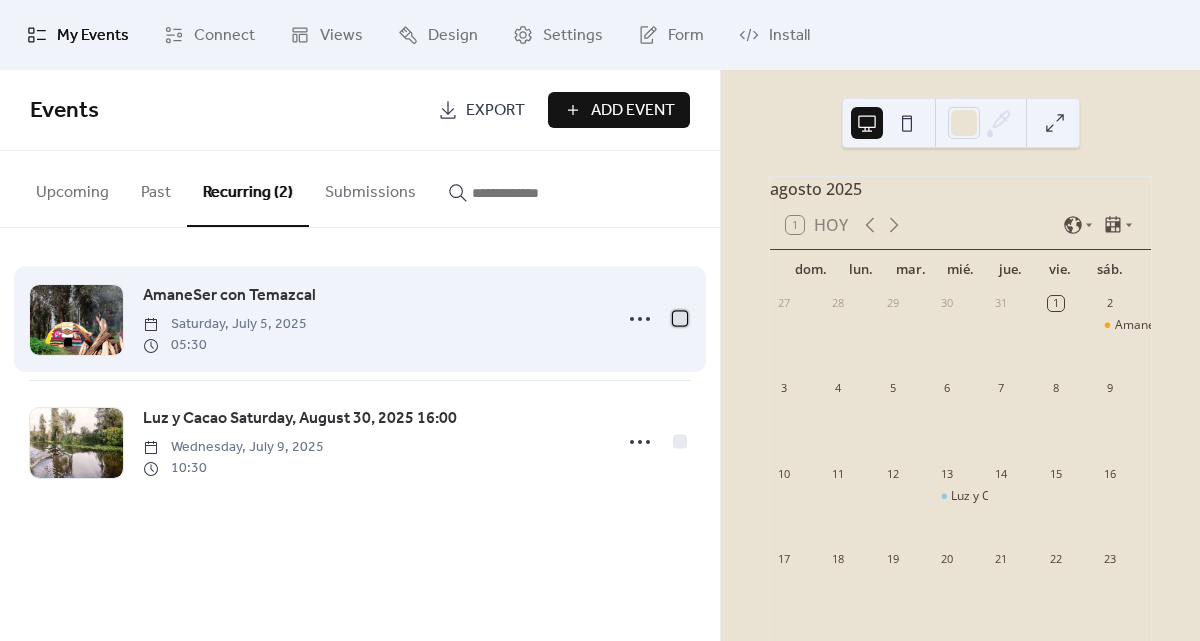 click at bounding box center [680, 318] 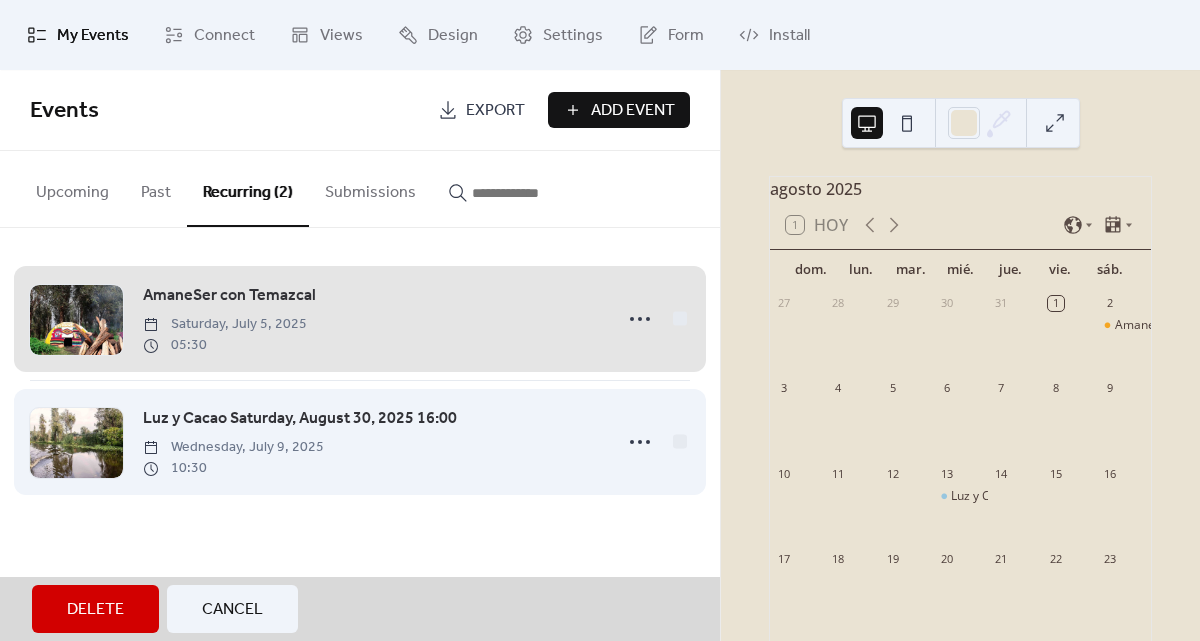 click on "Paseo Vivo, un regalo Wednesday, July 9, 2025 10:30" at bounding box center (360, 441) 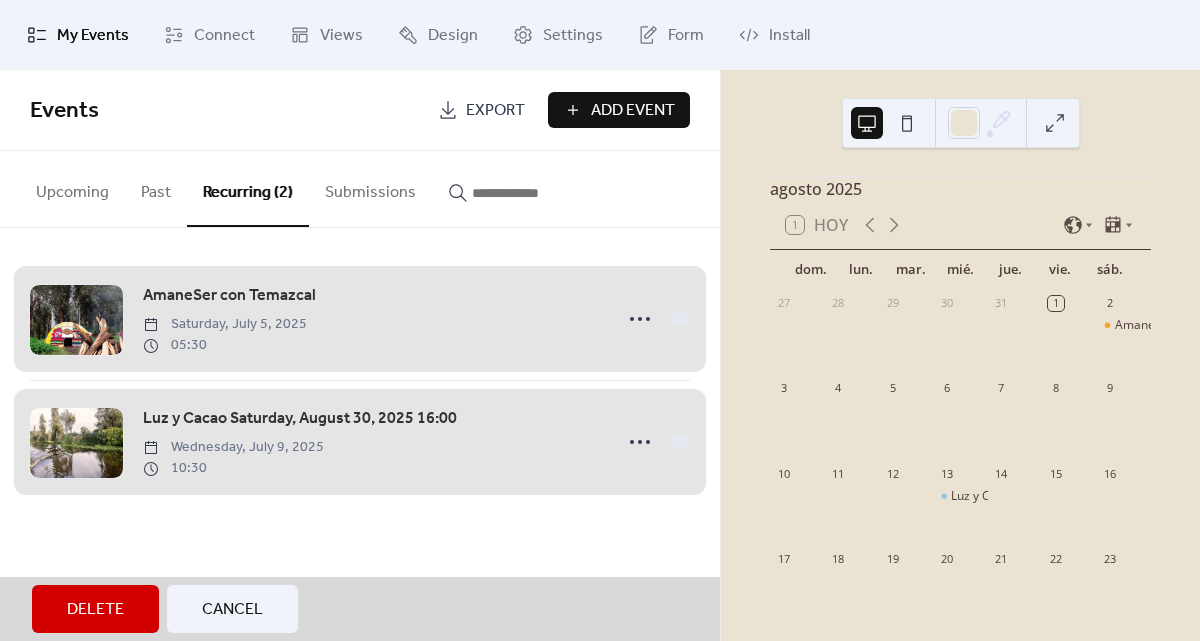 click on "Delete" at bounding box center [95, 610] 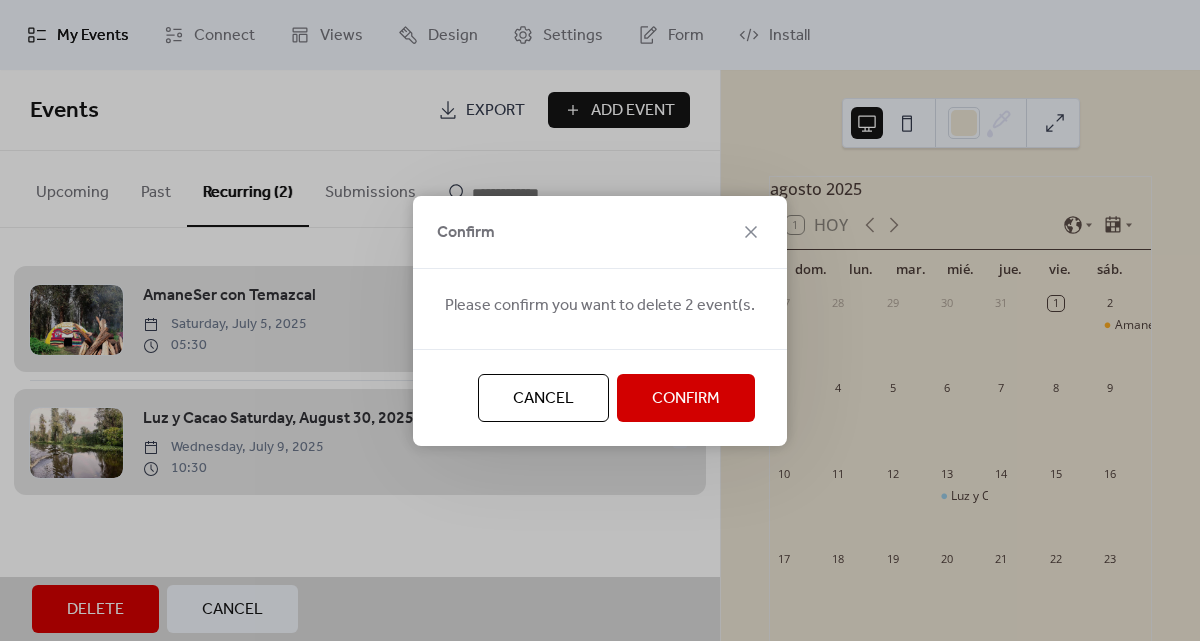 click on "Confirm" at bounding box center [686, 399] 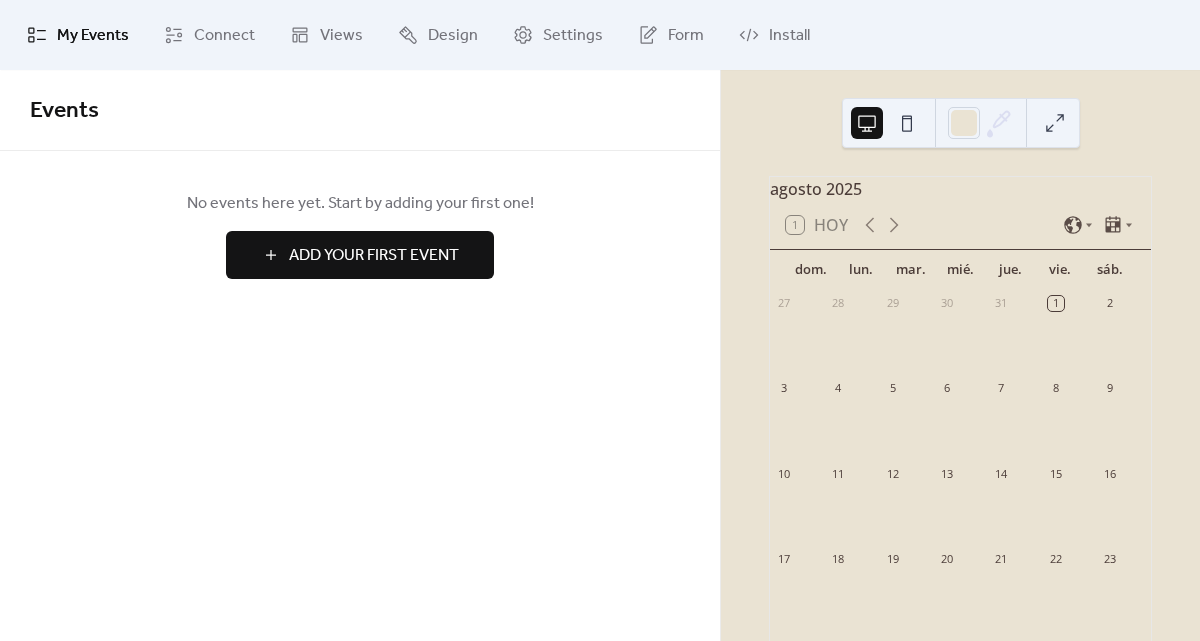 click on "Add Your First Event" at bounding box center [374, 256] 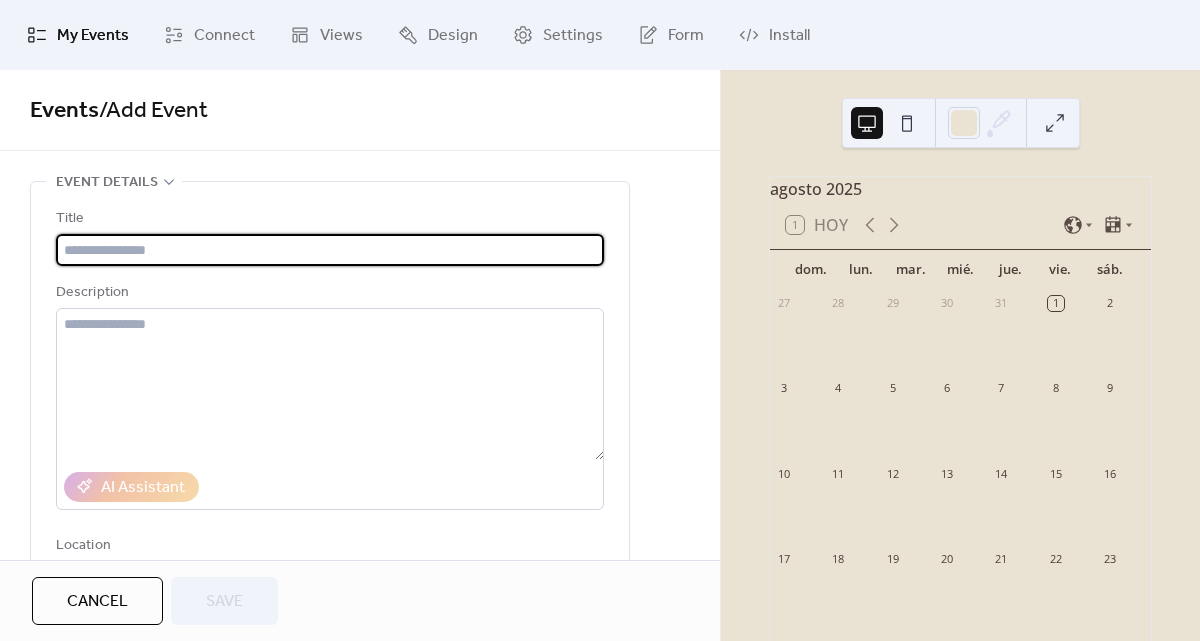 click at bounding box center (330, 250) 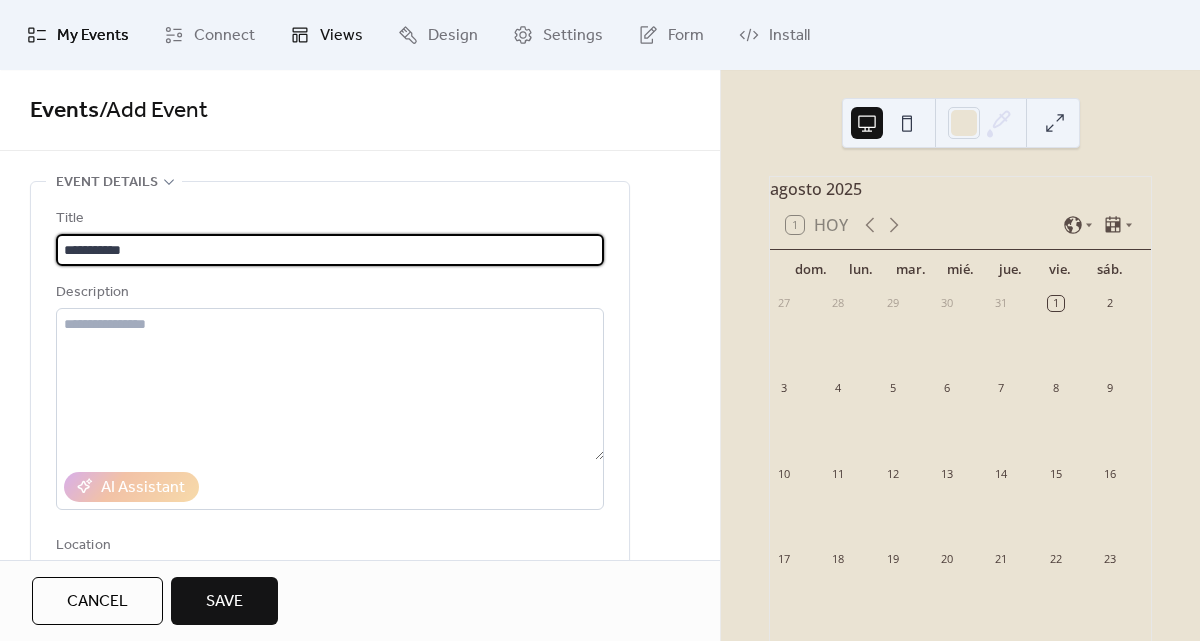 type on "**********" 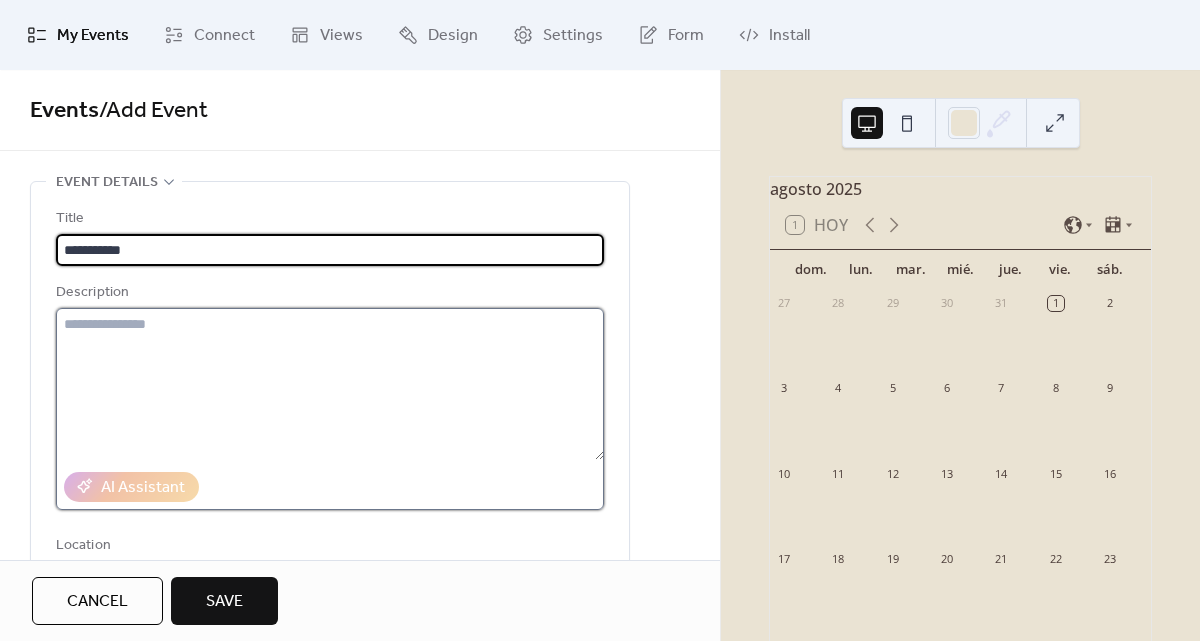 click at bounding box center [330, 384] 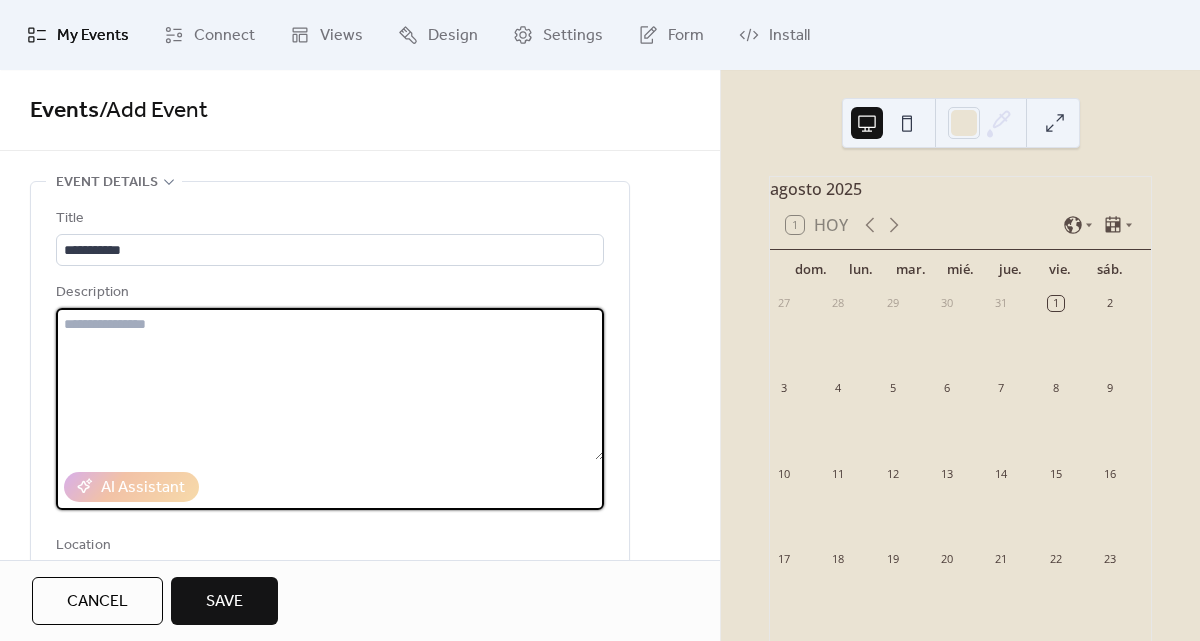 paste on "**********" 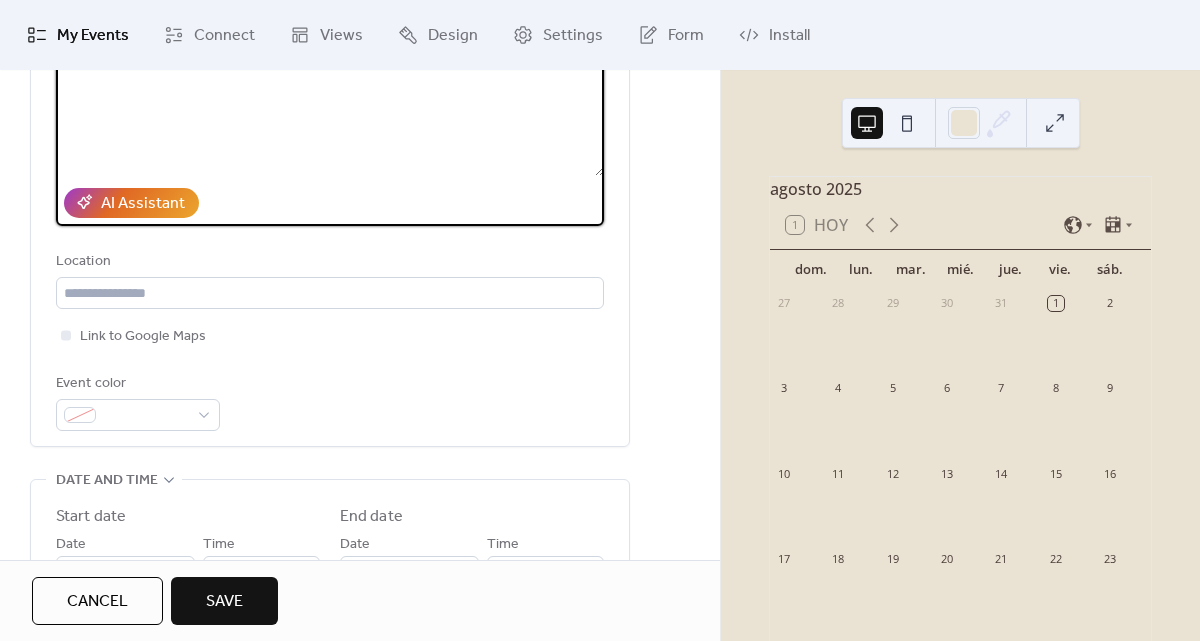 scroll, scrollTop: 300, scrollLeft: 0, axis: vertical 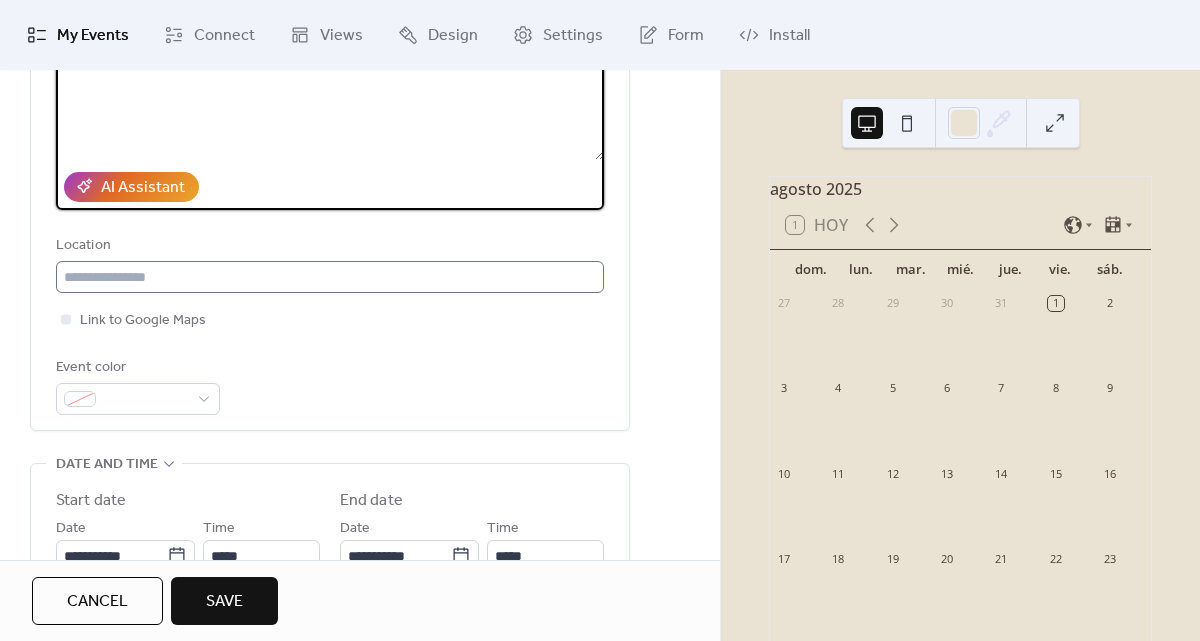 type on "**********" 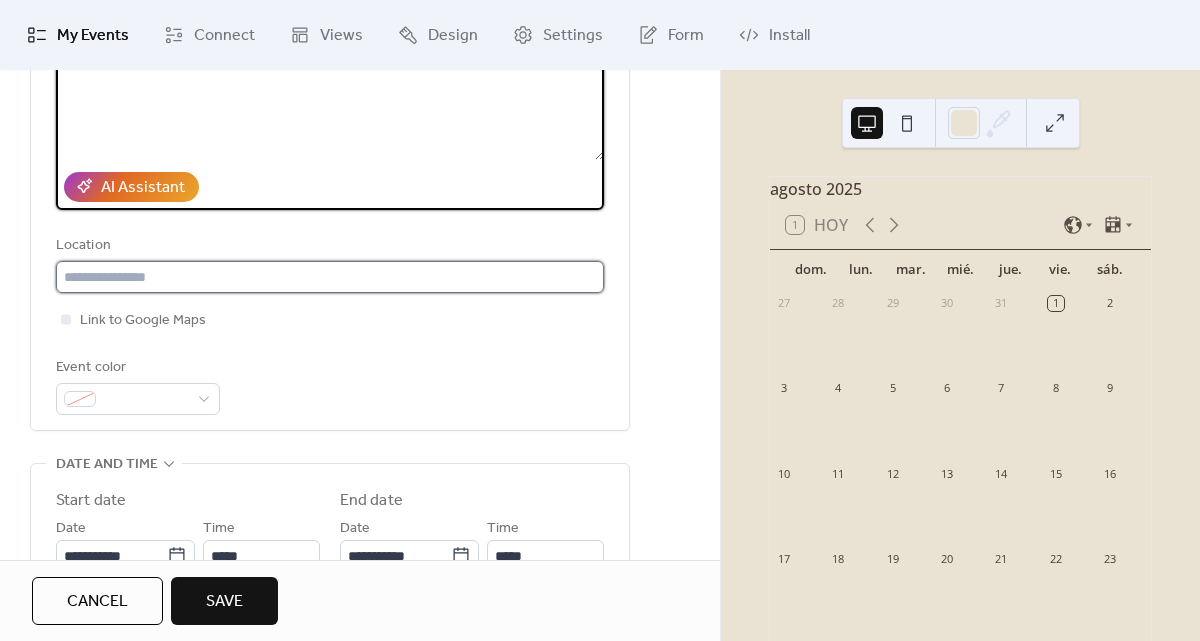 click at bounding box center (330, 277) 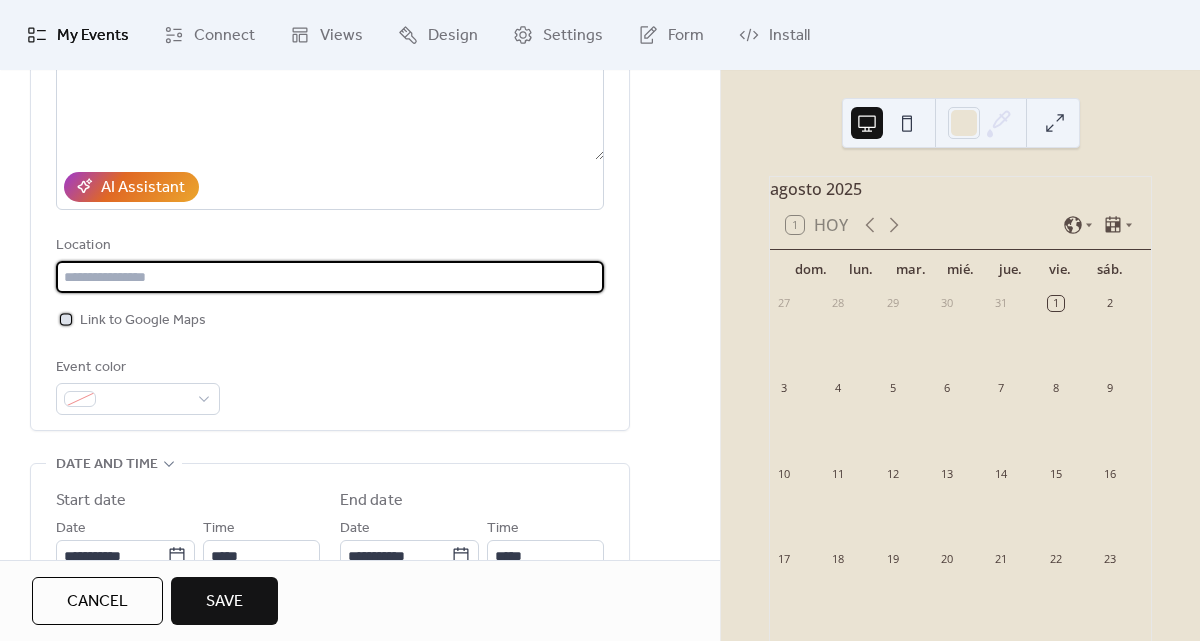click at bounding box center (66, 319) 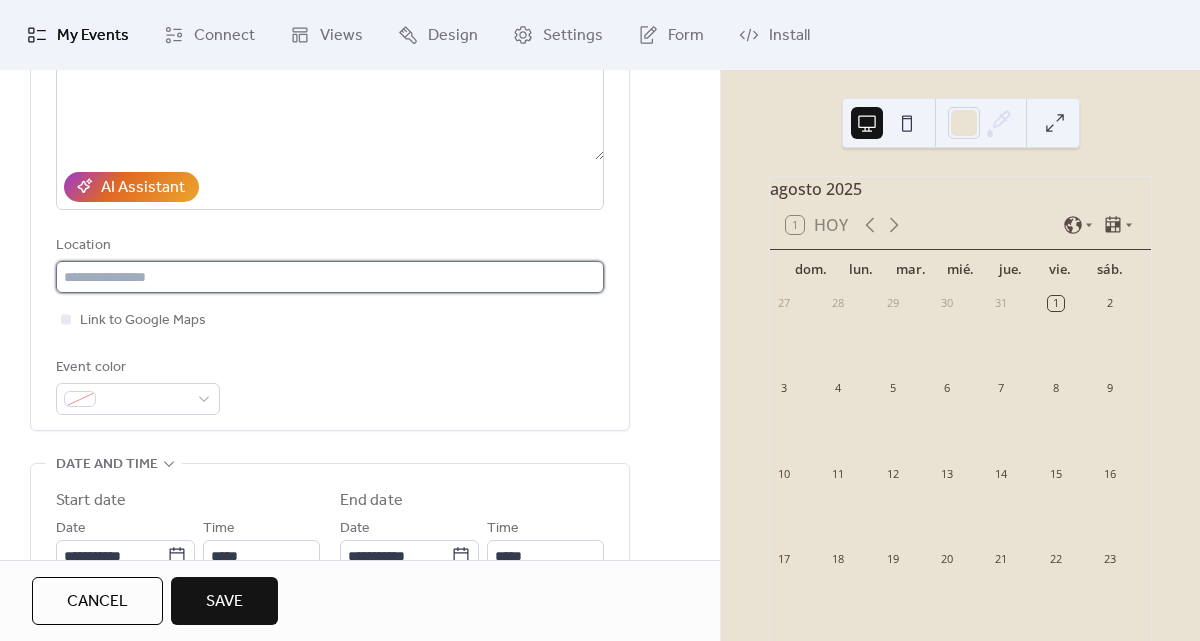 click at bounding box center (330, 277) 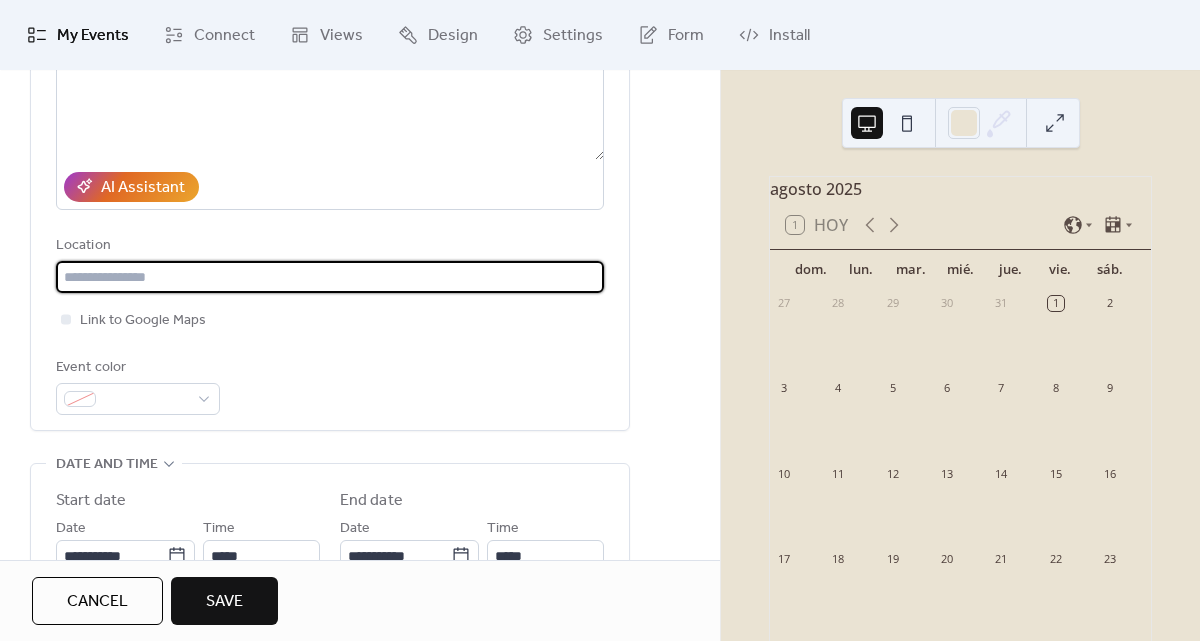 paste on "**********" 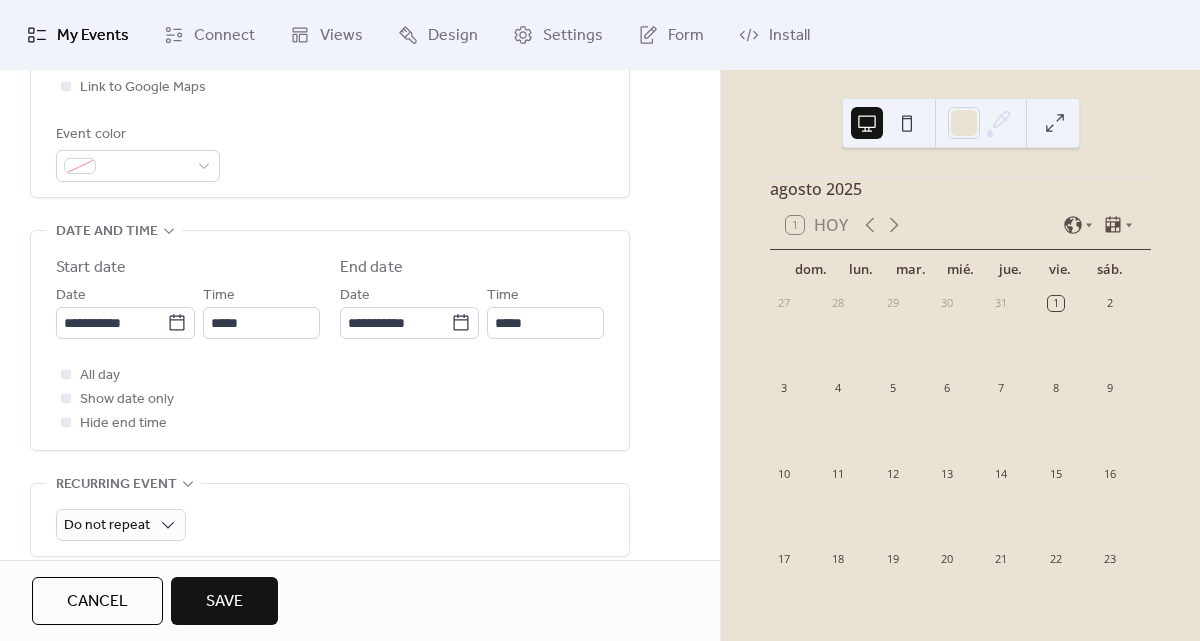 scroll, scrollTop: 566, scrollLeft: 0, axis: vertical 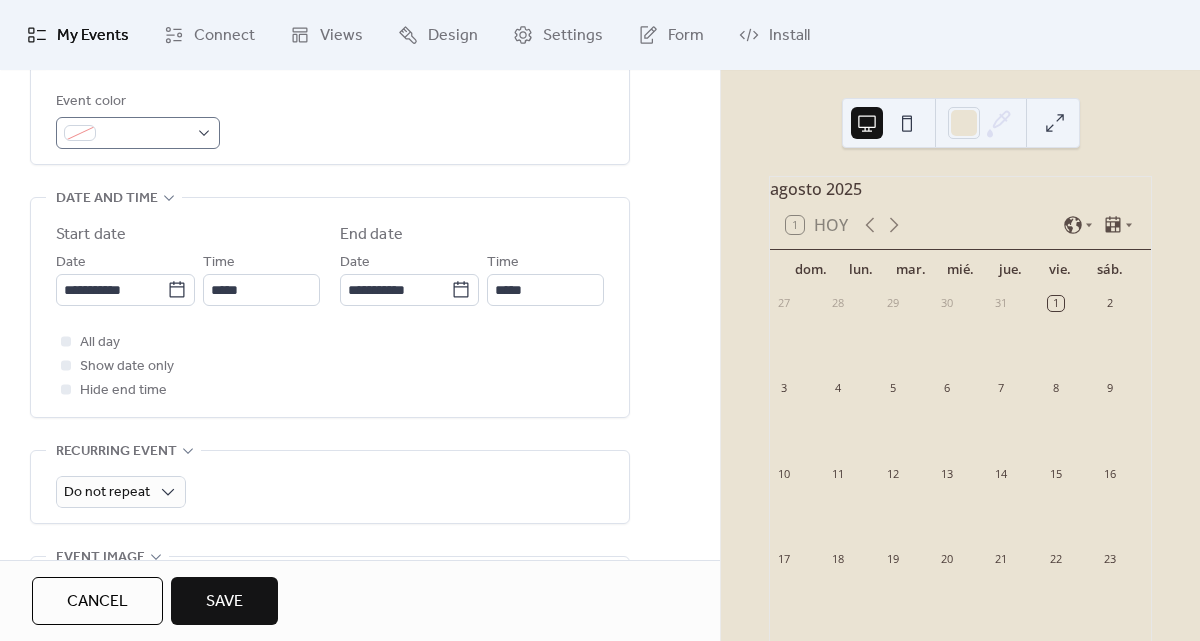 type on "**********" 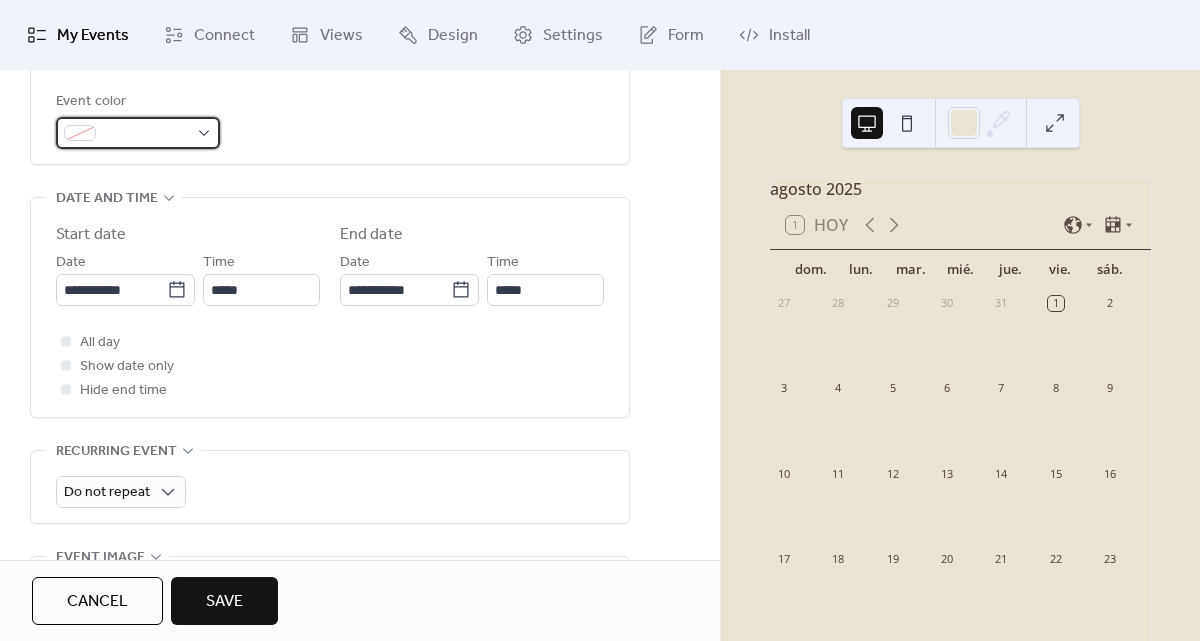 click at bounding box center (138, 133) 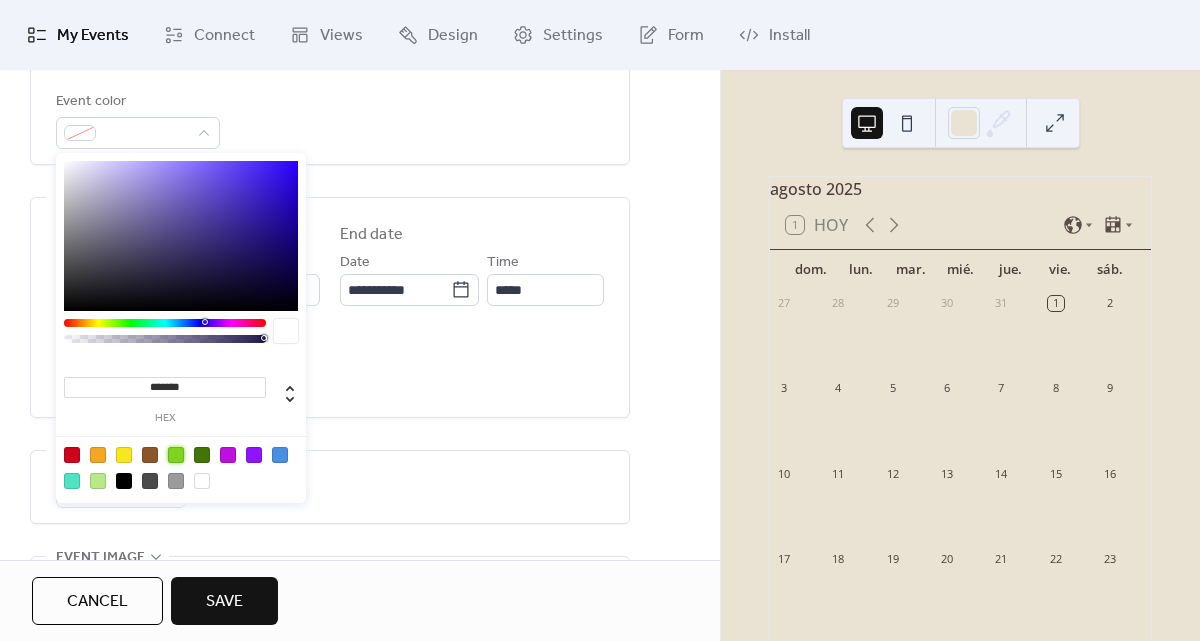 click at bounding box center (176, 455) 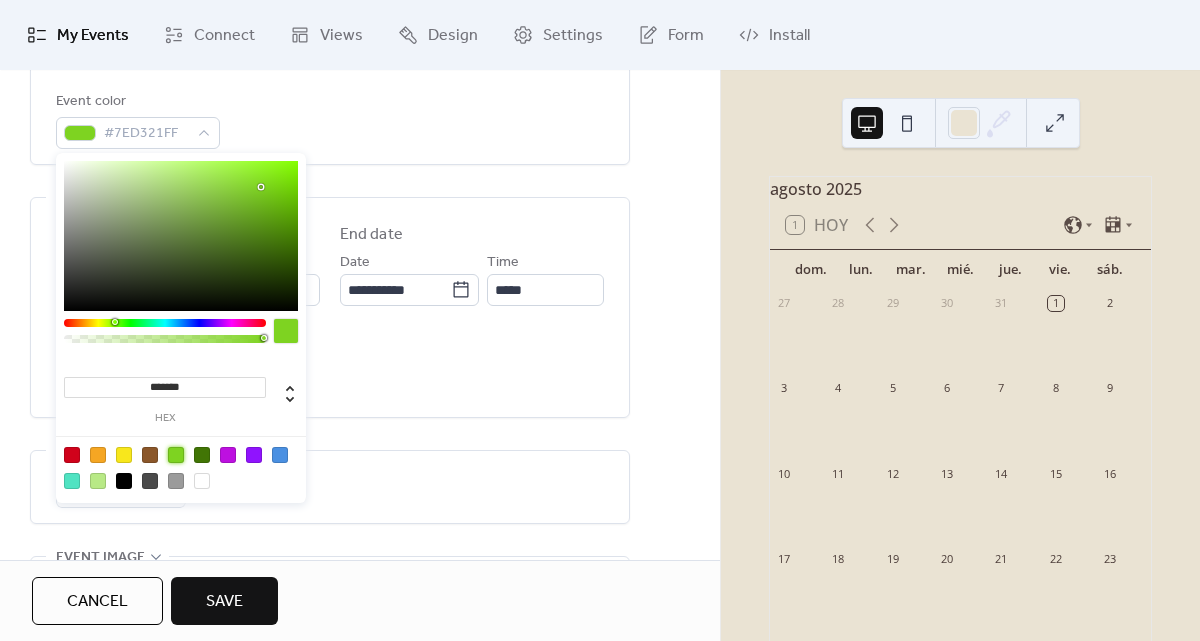 click on "**********" at bounding box center [330, 307] 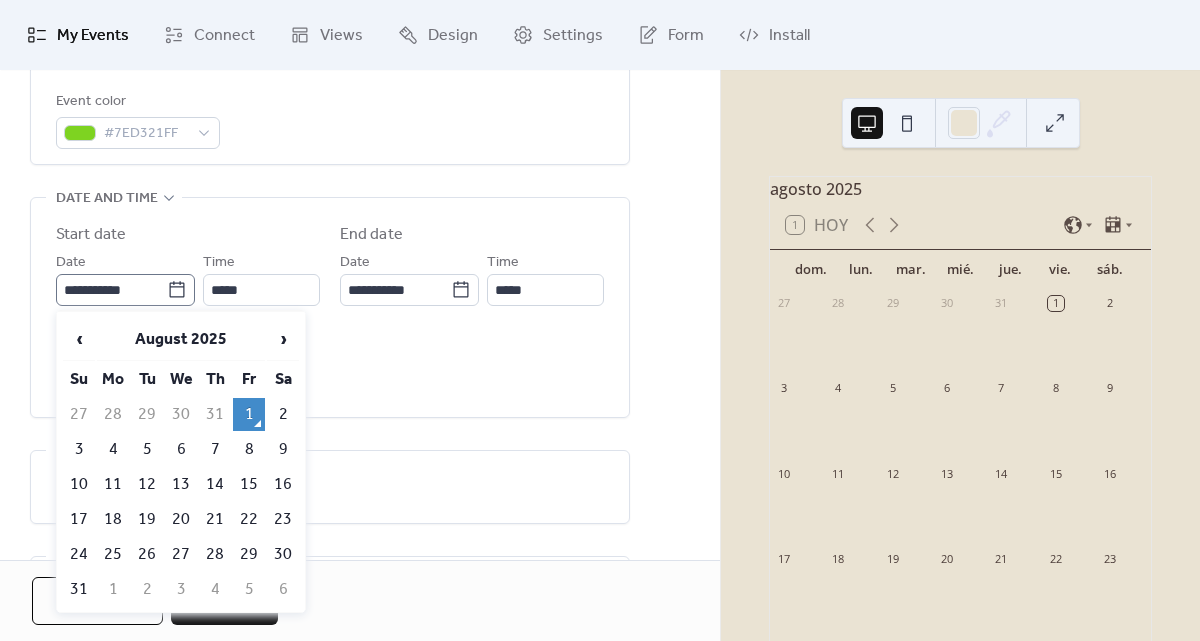 click 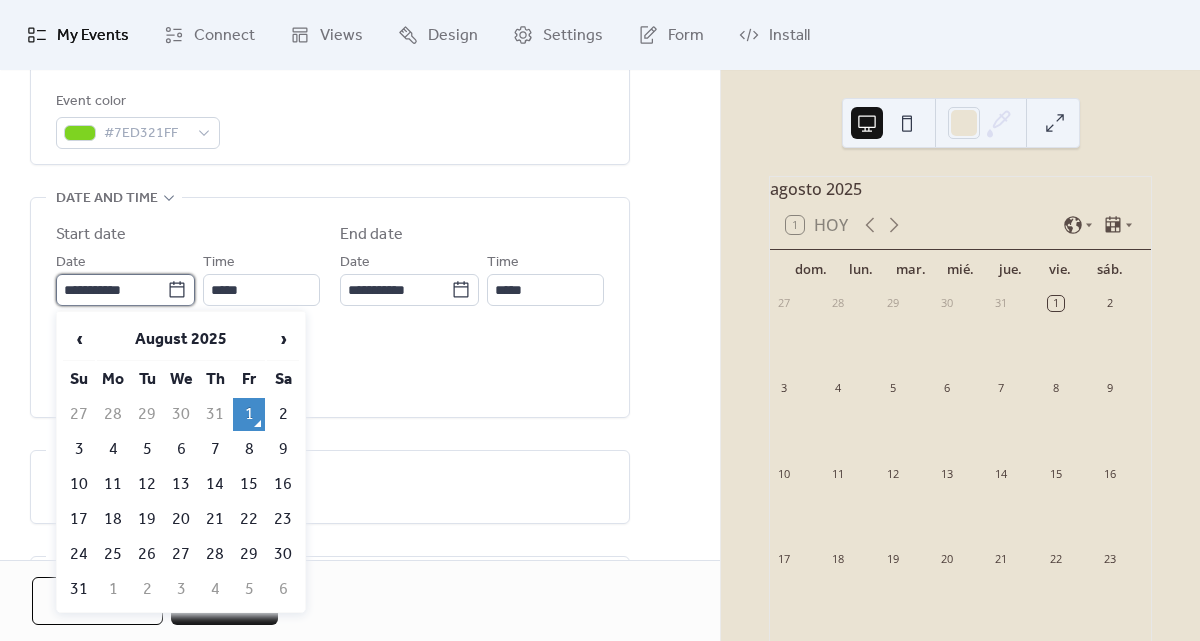 click on "**********" at bounding box center (111, 290) 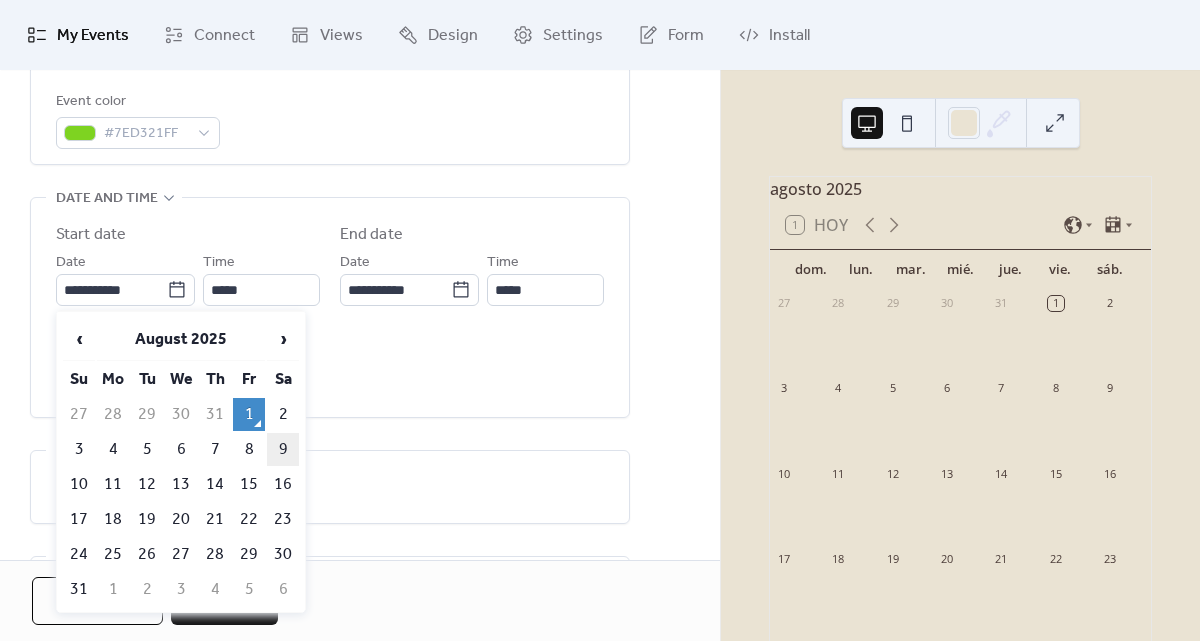 click on "9" at bounding box center [283, 449] 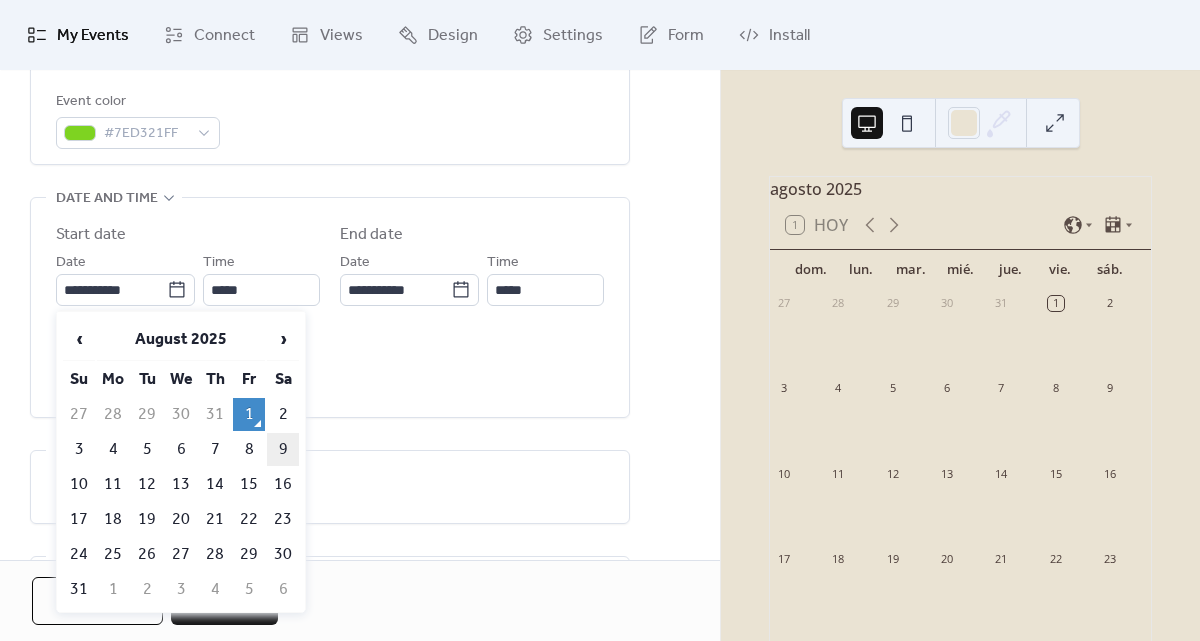 type on "**********" 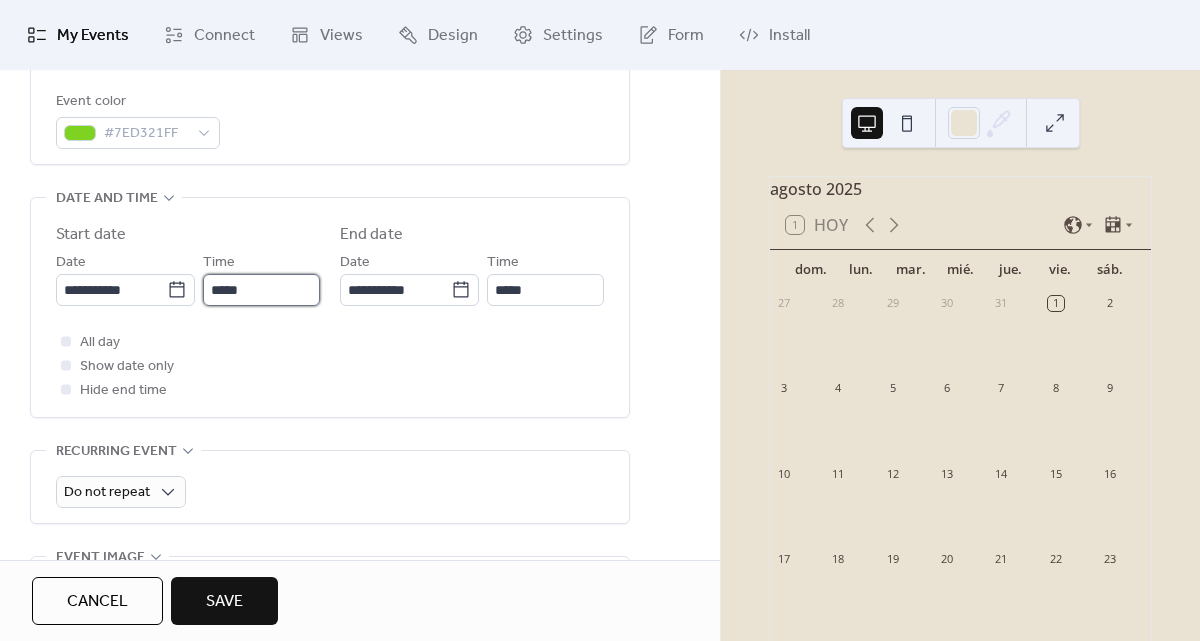 click on "*****" at bounding box center (261, 290) 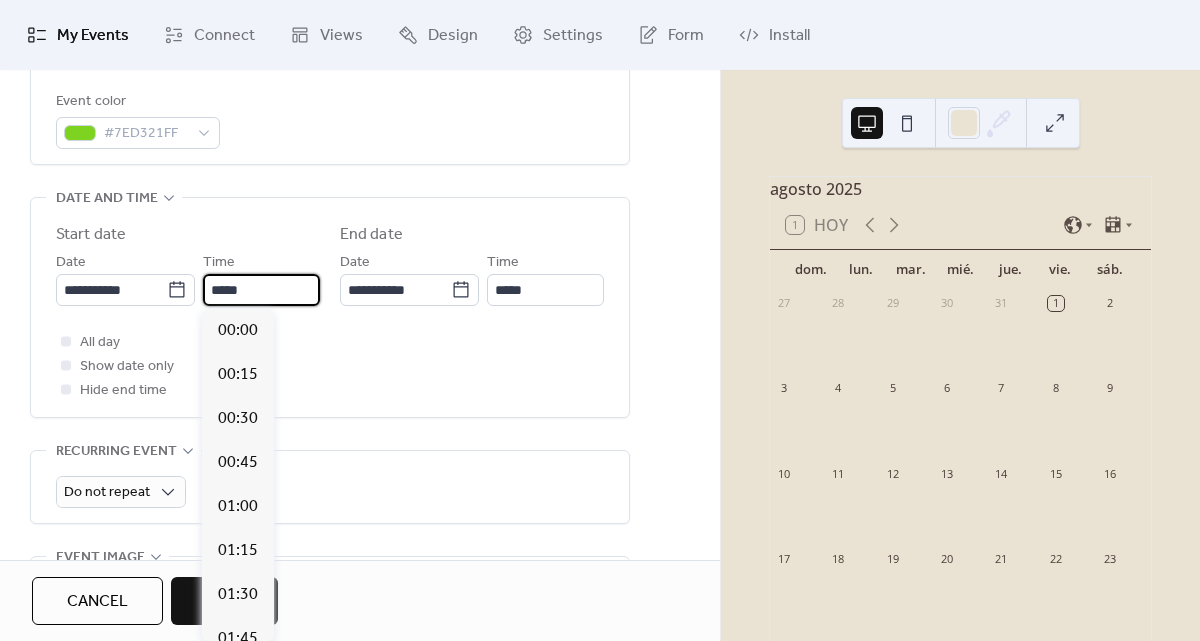 scroll, scrollTop: 2112, scrollLeft: 0, axis: vertical 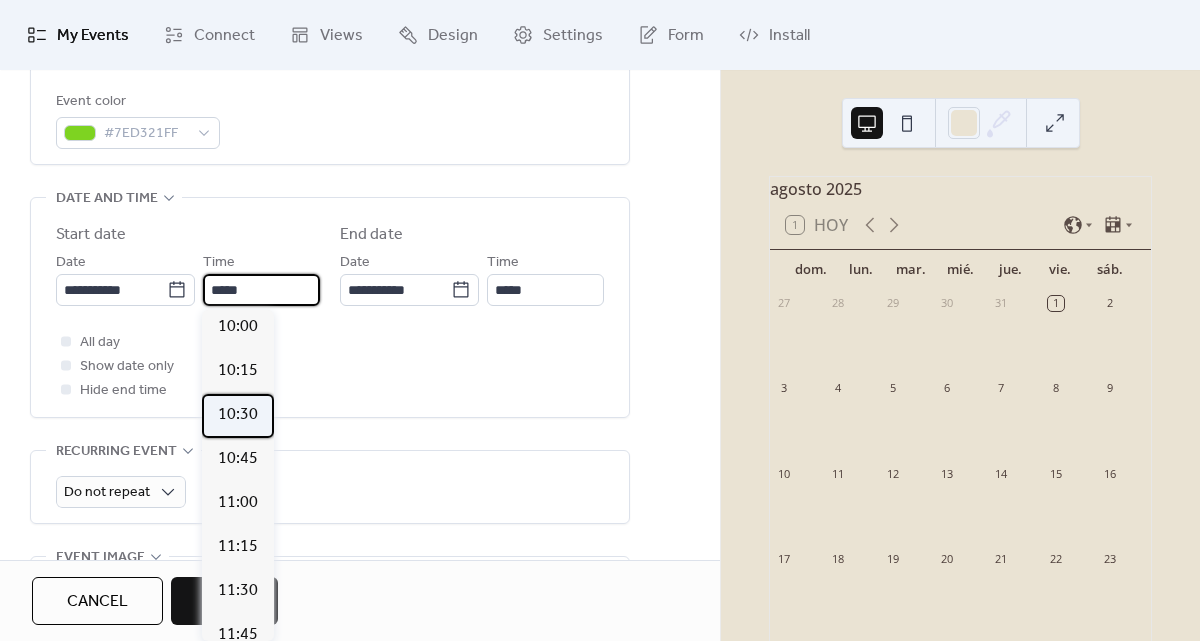 click on "10:30" at bounding box center (238, 415) 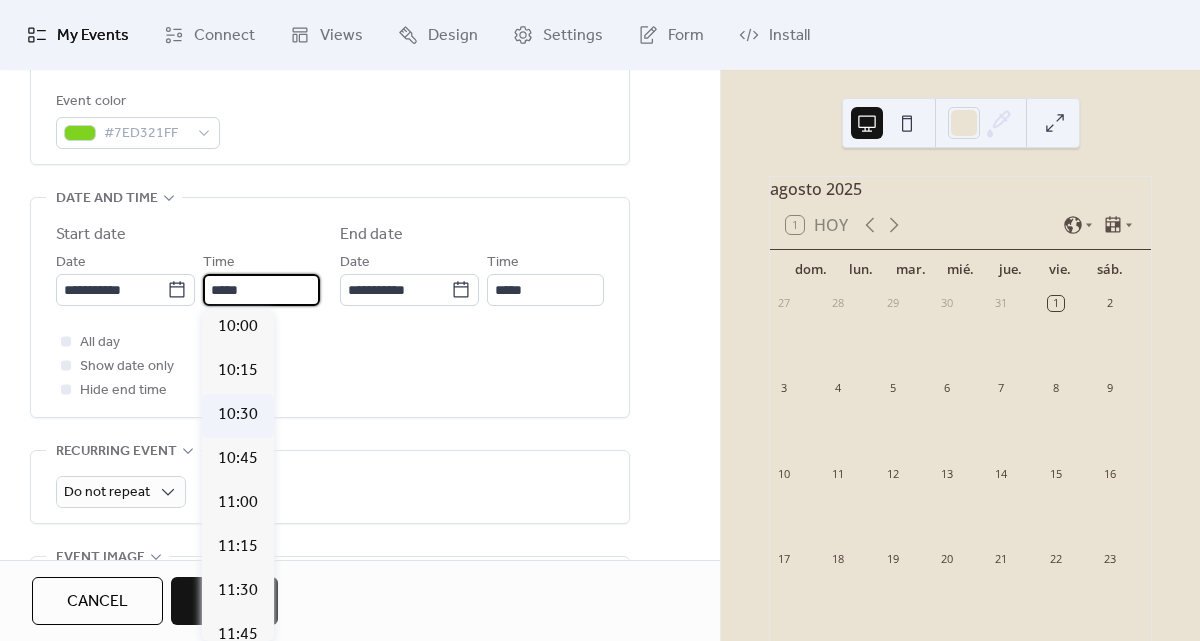 type on "*****" 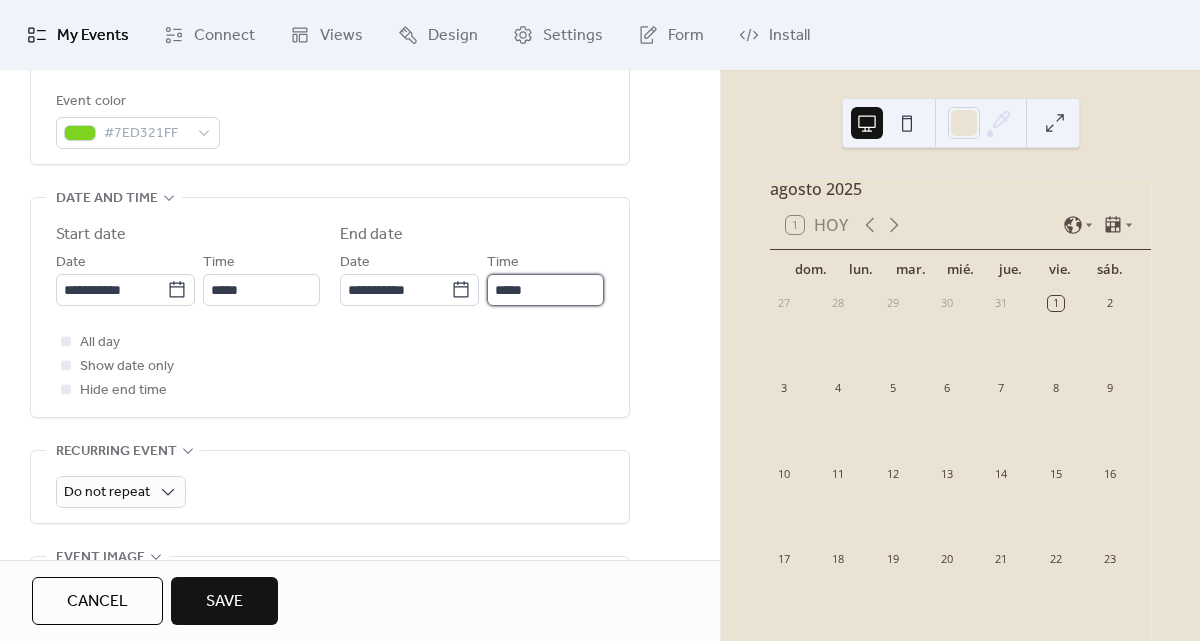 click on "*****" at bounding box center [545, 290] 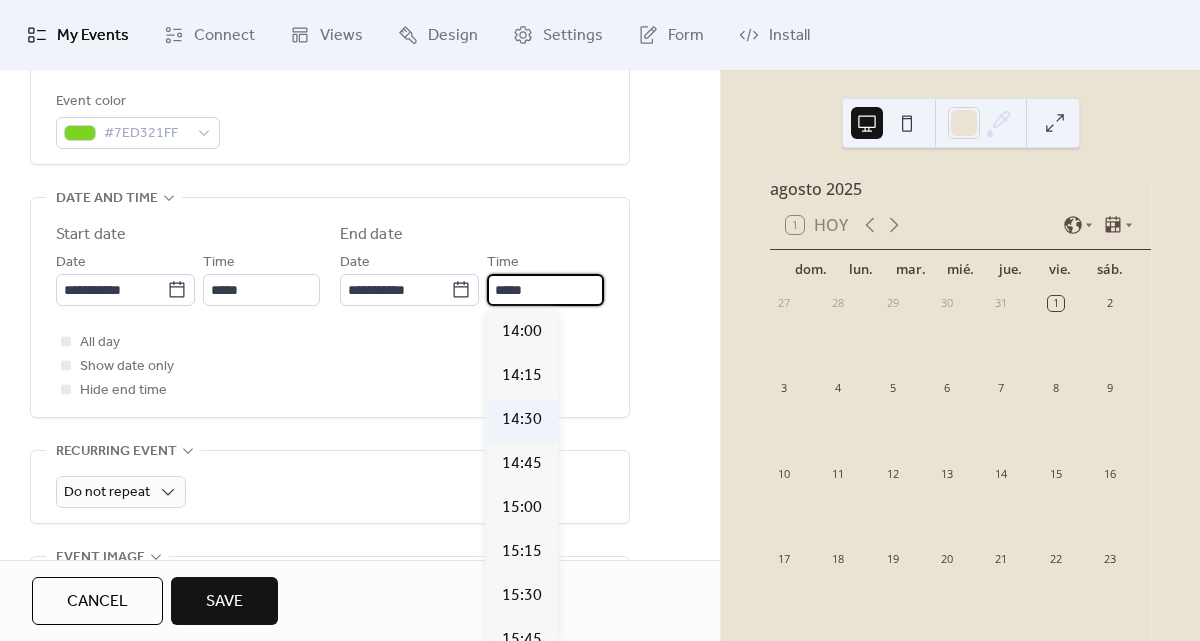 scroll, scrollTop: 575, scrollLeft: 0, axis: vertical 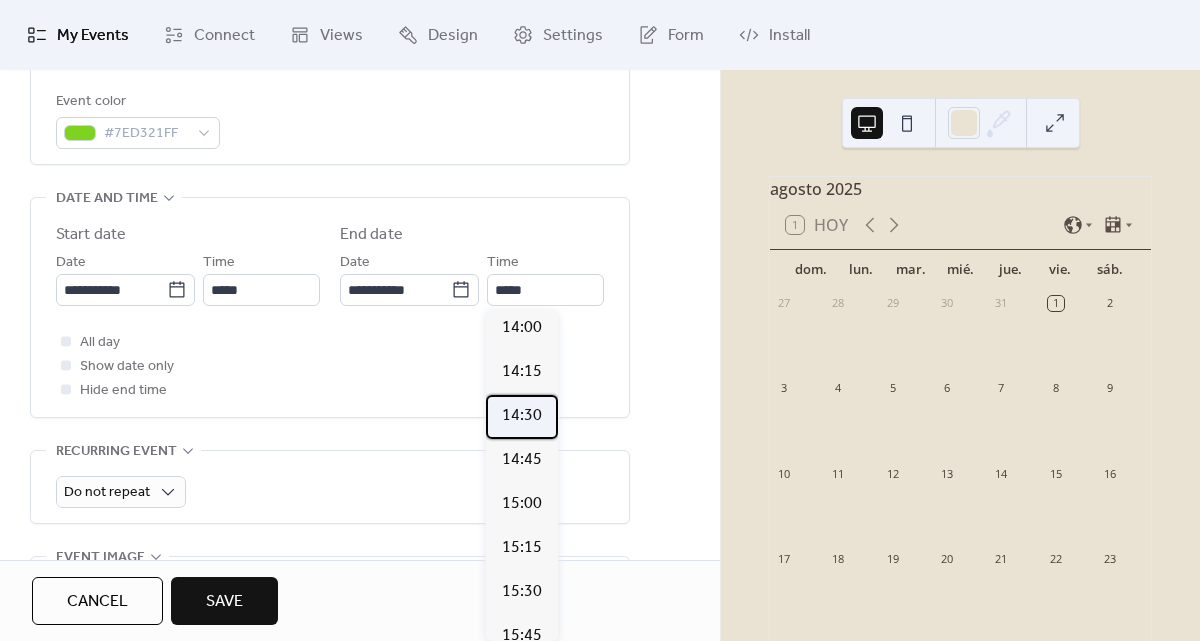 click on "14:30" at bounding box center [522, 416] 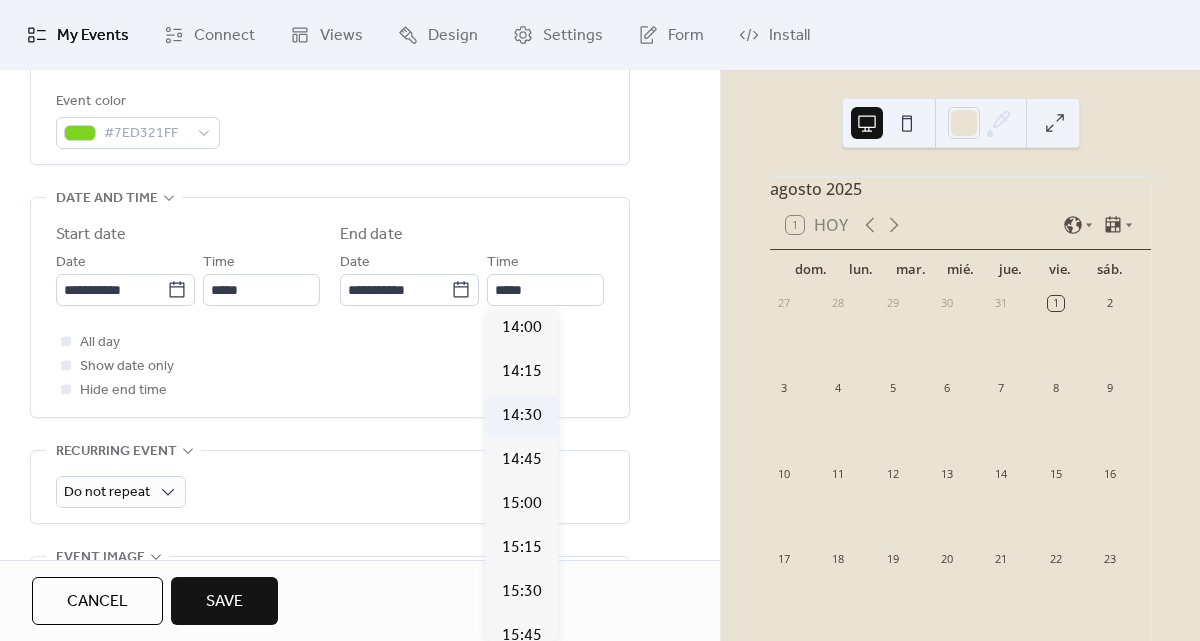type on "*****" 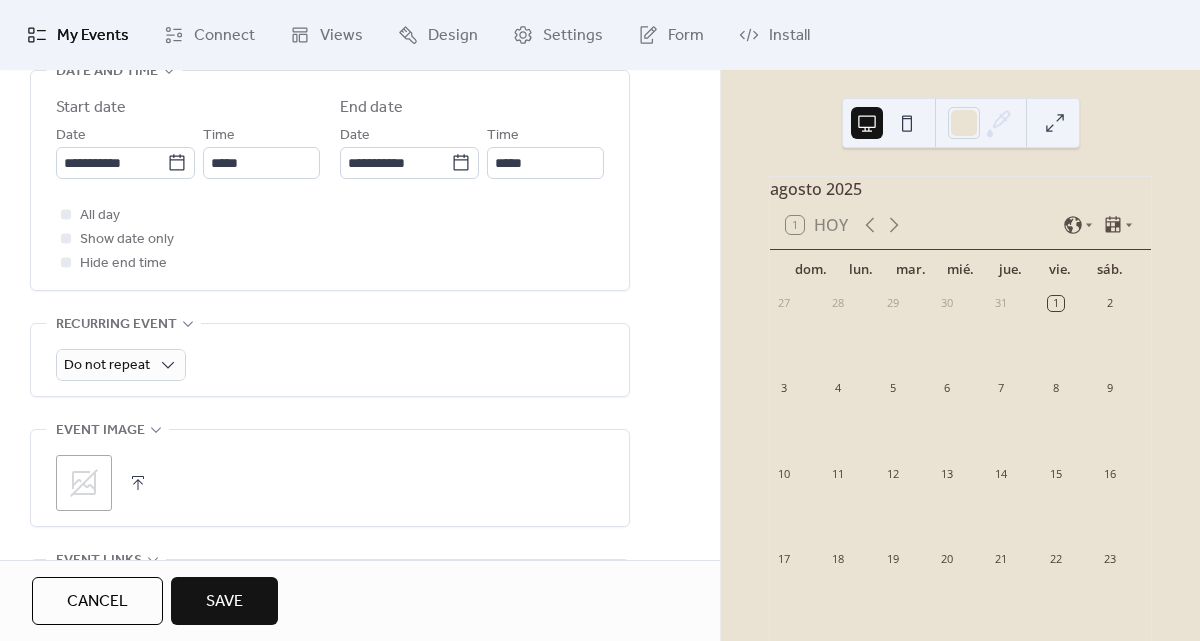 scroll, scrollTop: 714, scrollLeft: 0, axis: vertical 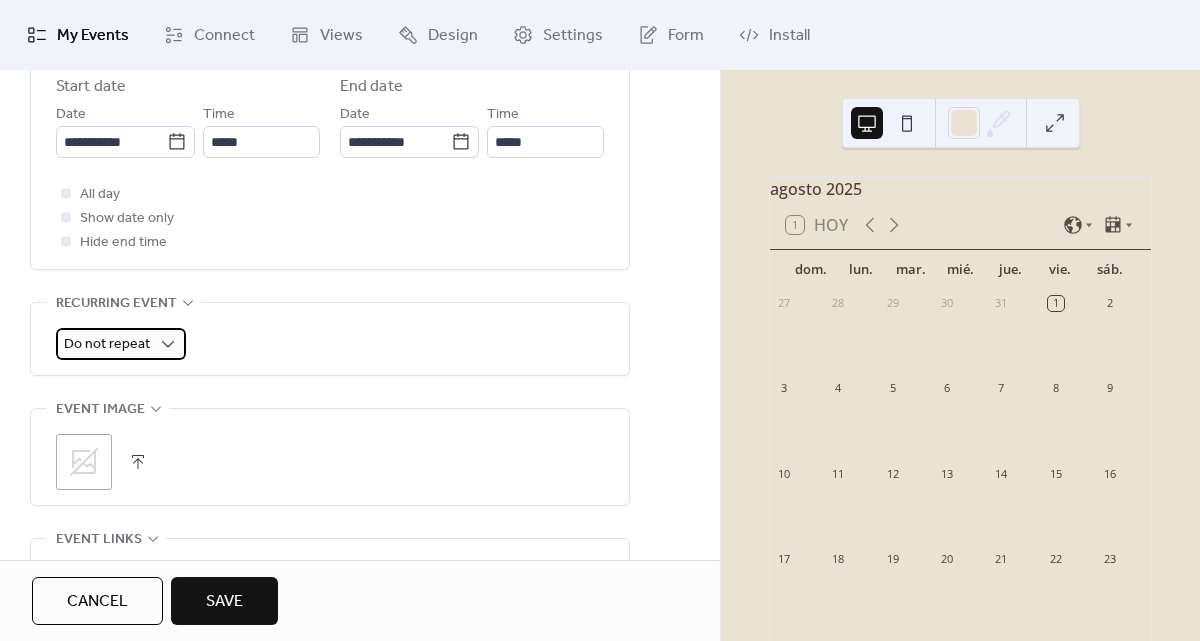 click on "Do not repeat" at bounding box center (107, 344) 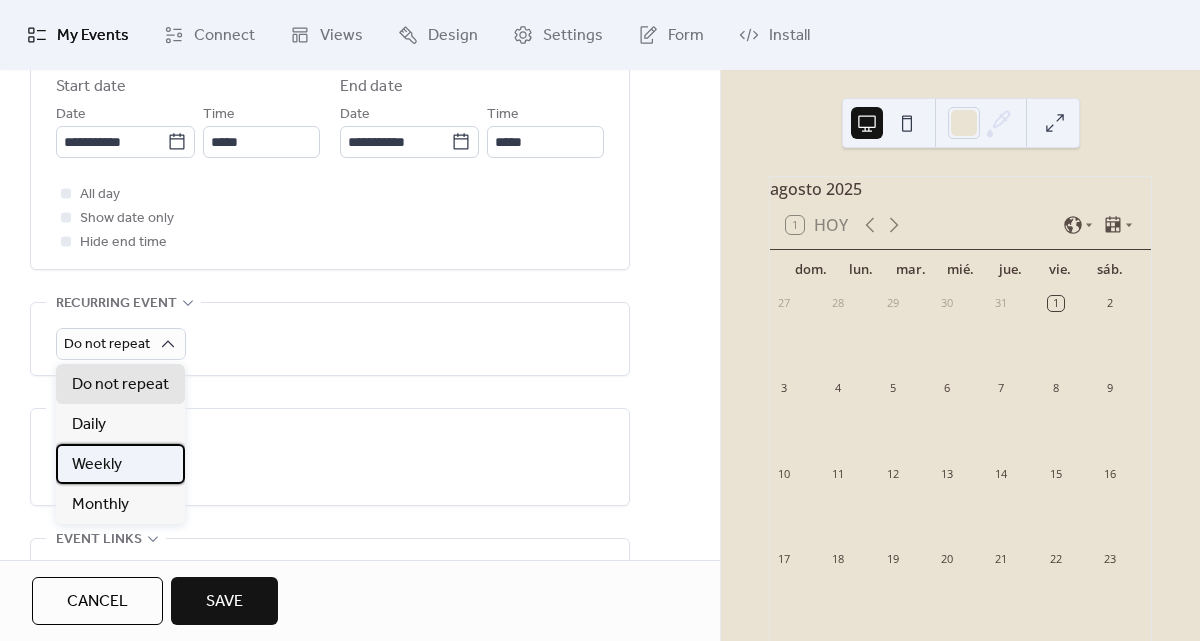 click on "Weekly" at bounding box center [120, 464] 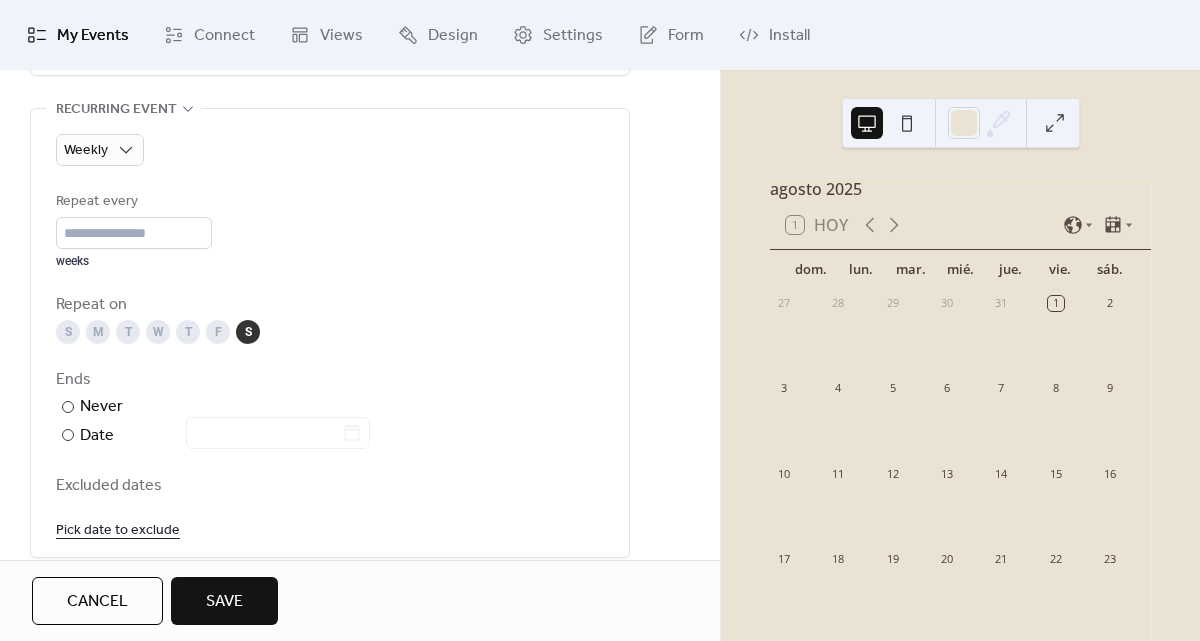 scroll, scrollTop: 926, scrollLeft: 0, axis: vertical 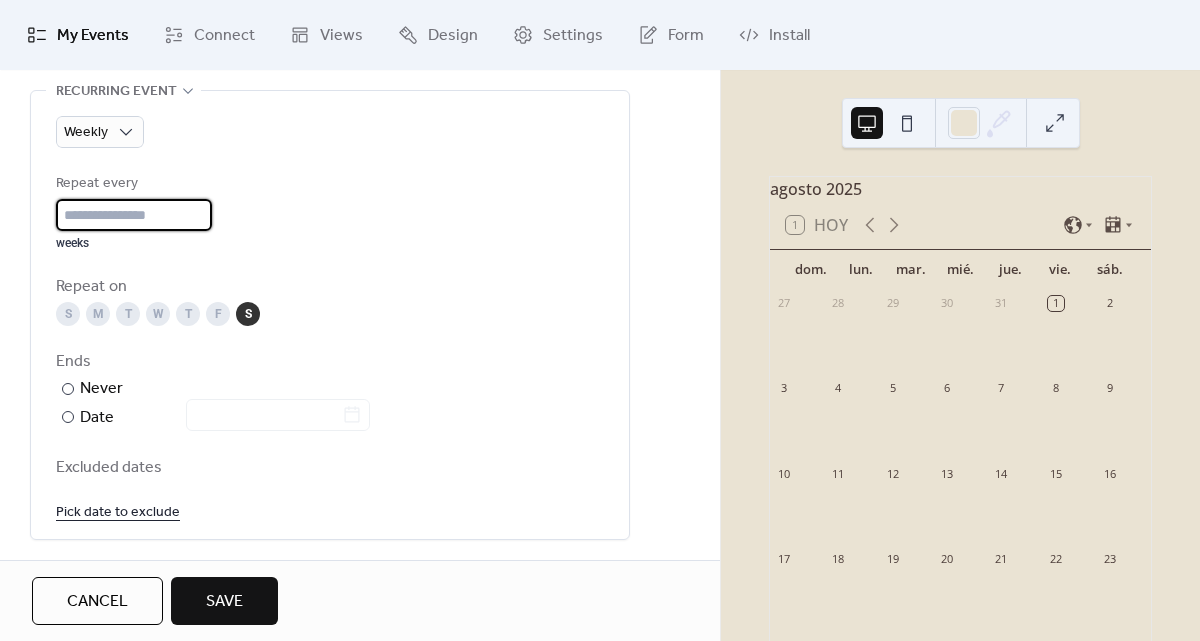 click on "*" at bounding box center (134, 215) 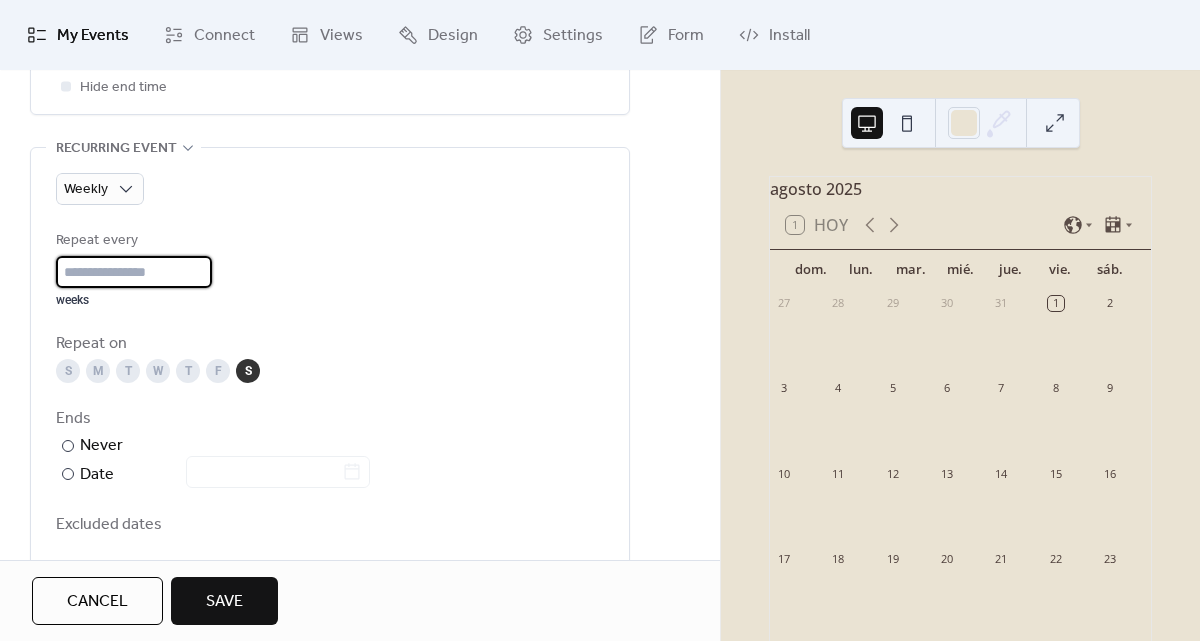 scroll, scrollTop: 870, scrollLeft: 0, axis: vertical 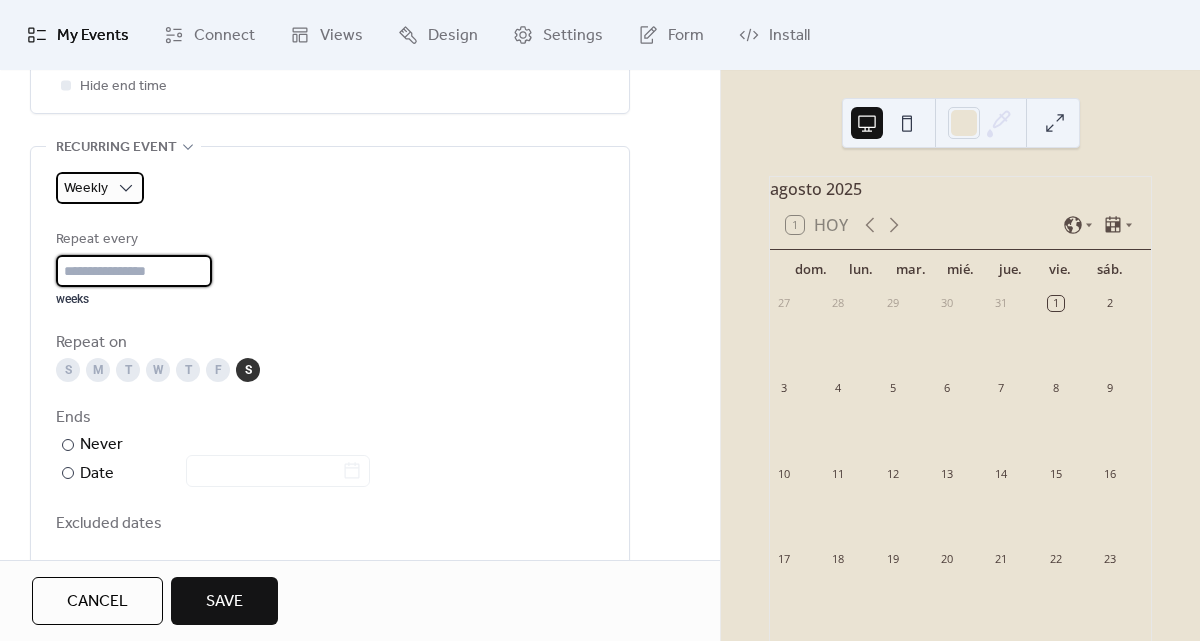 type on "*" 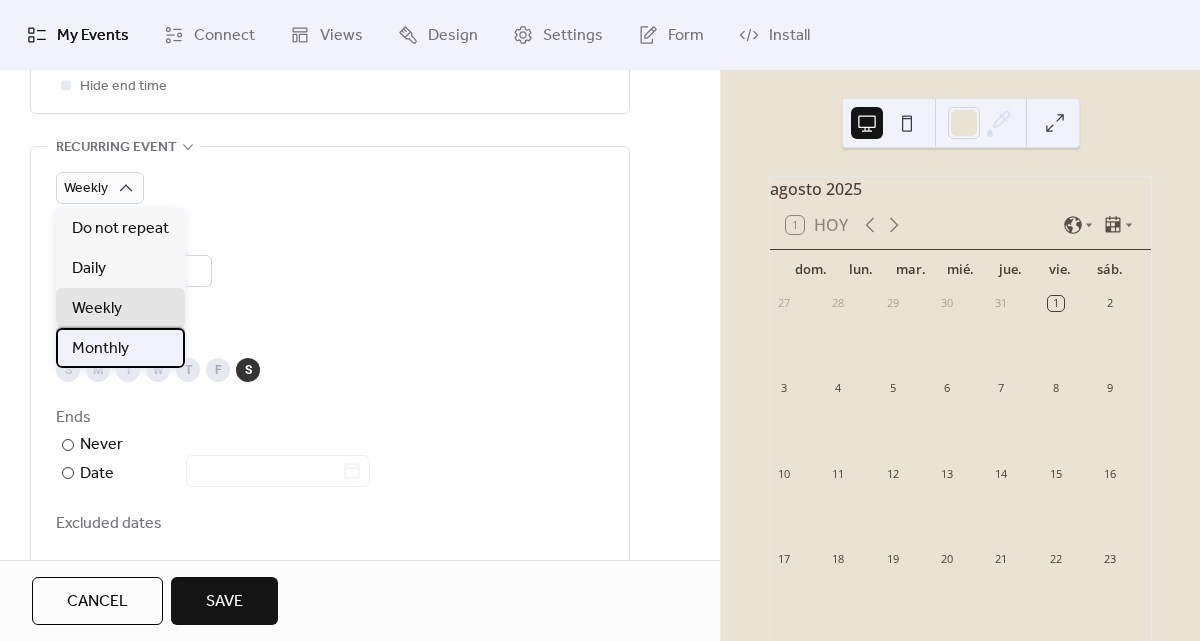 click on "Monthly" at bounding box center (100, 349) 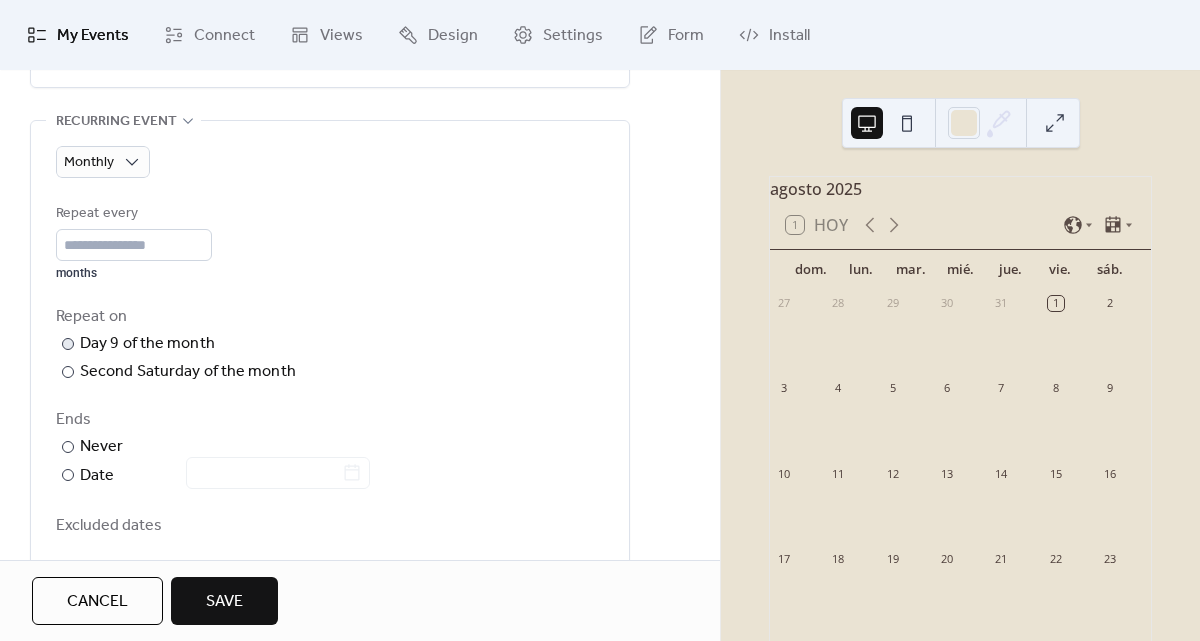 scroll, scrollTop: 901, scrollLeft: 0, axis: vertical 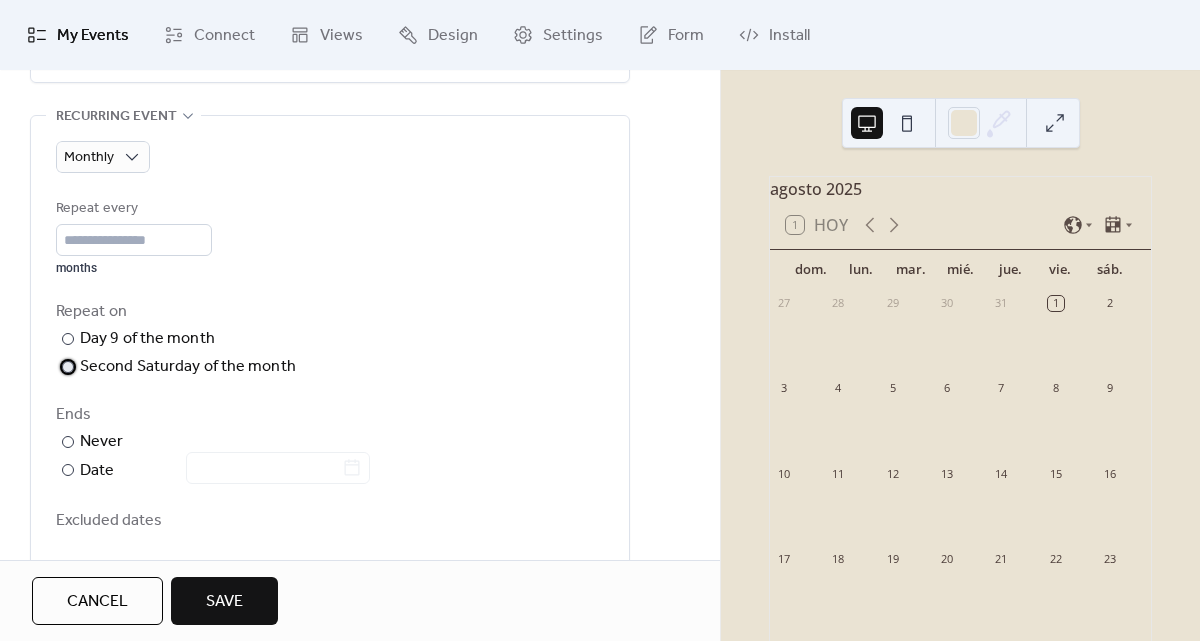 click on "Second Saturday of the month" at bounding box center (188, 367) 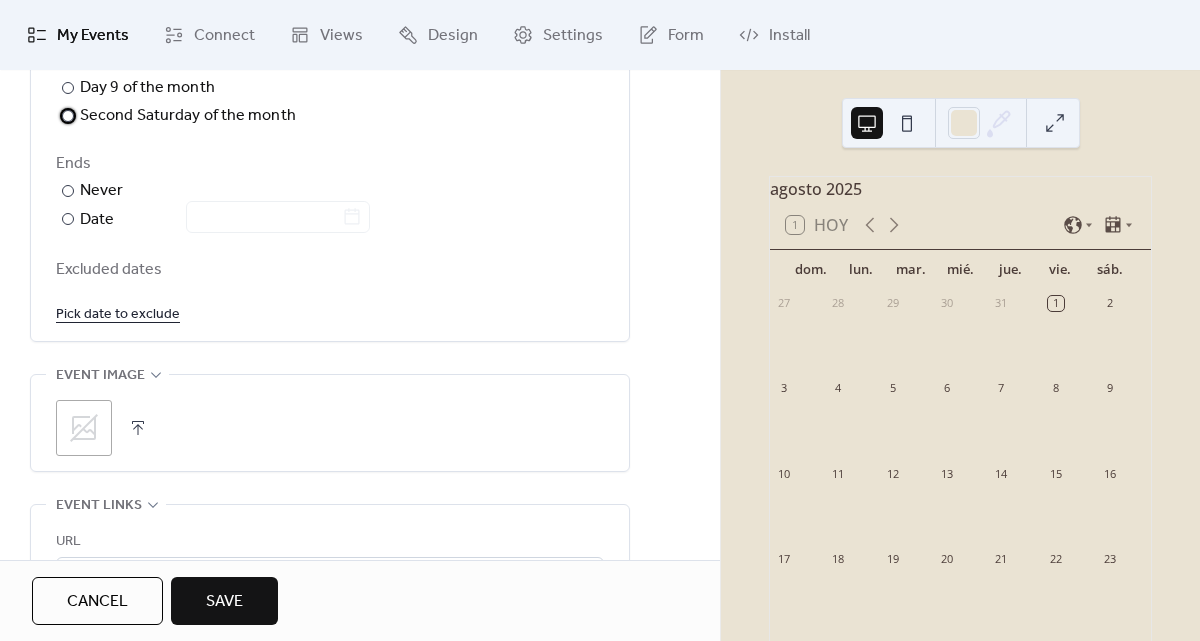 scroll, scrollTop: 1191, scrollLeft: 0, axis: vertical 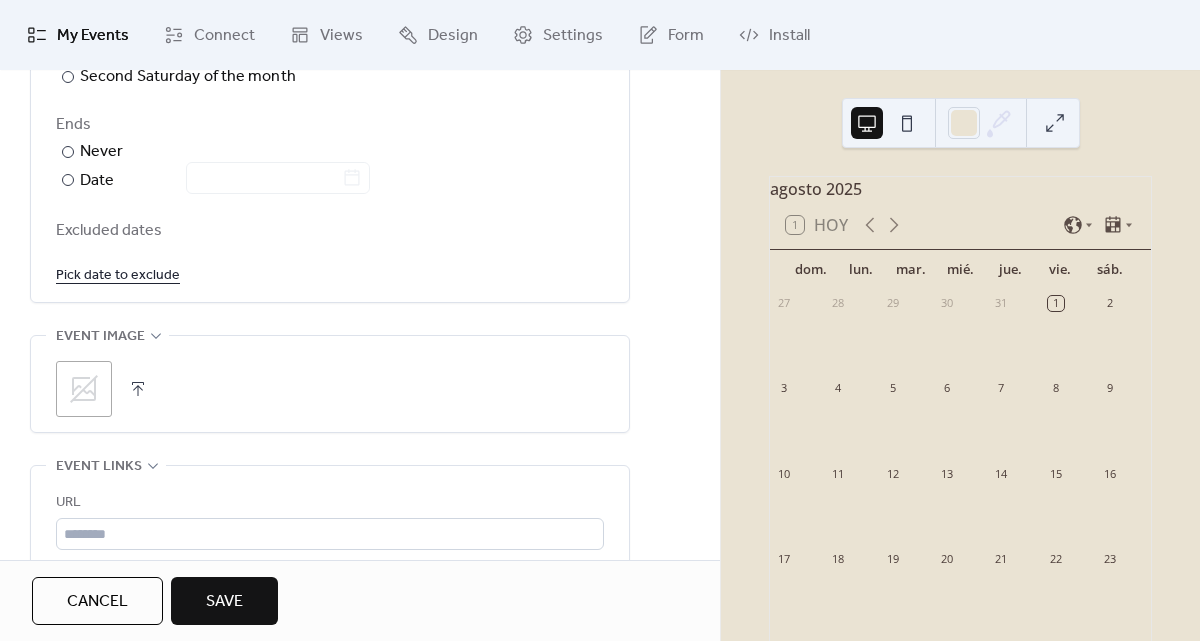 click on ";" at bounding box center (84, 389) 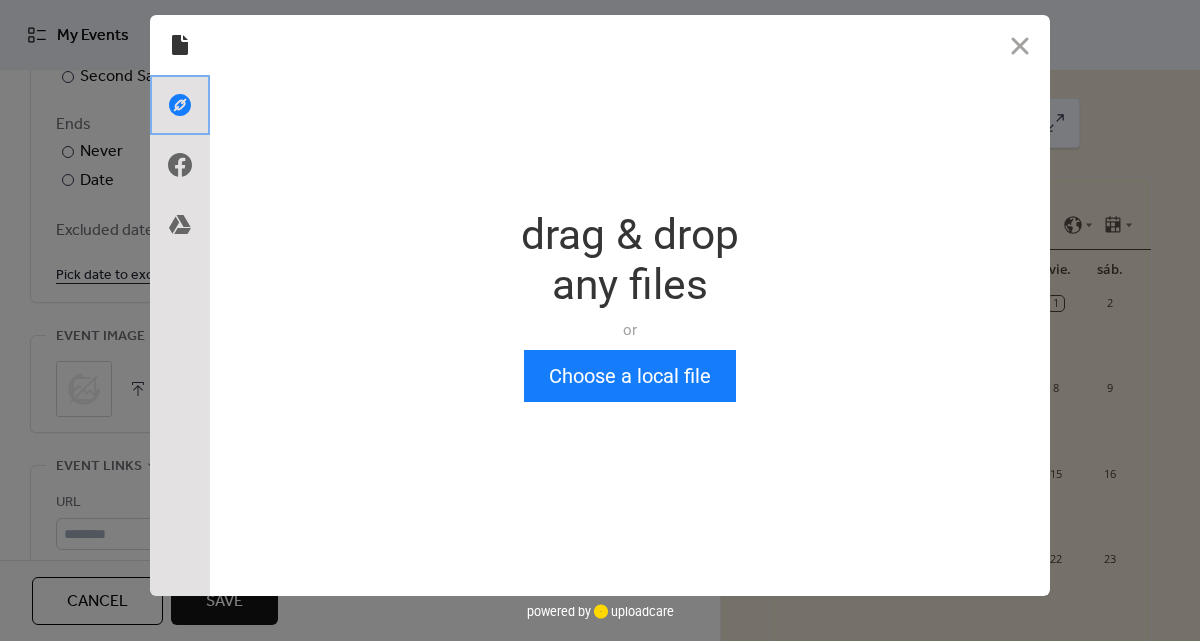 click 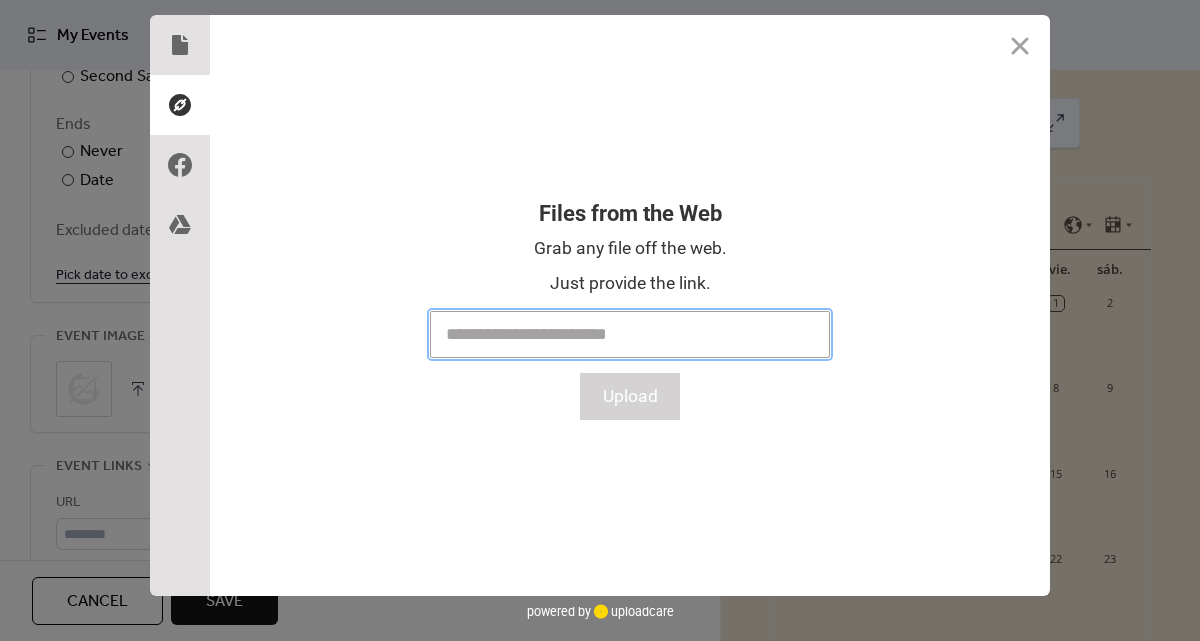 paste on "**********" 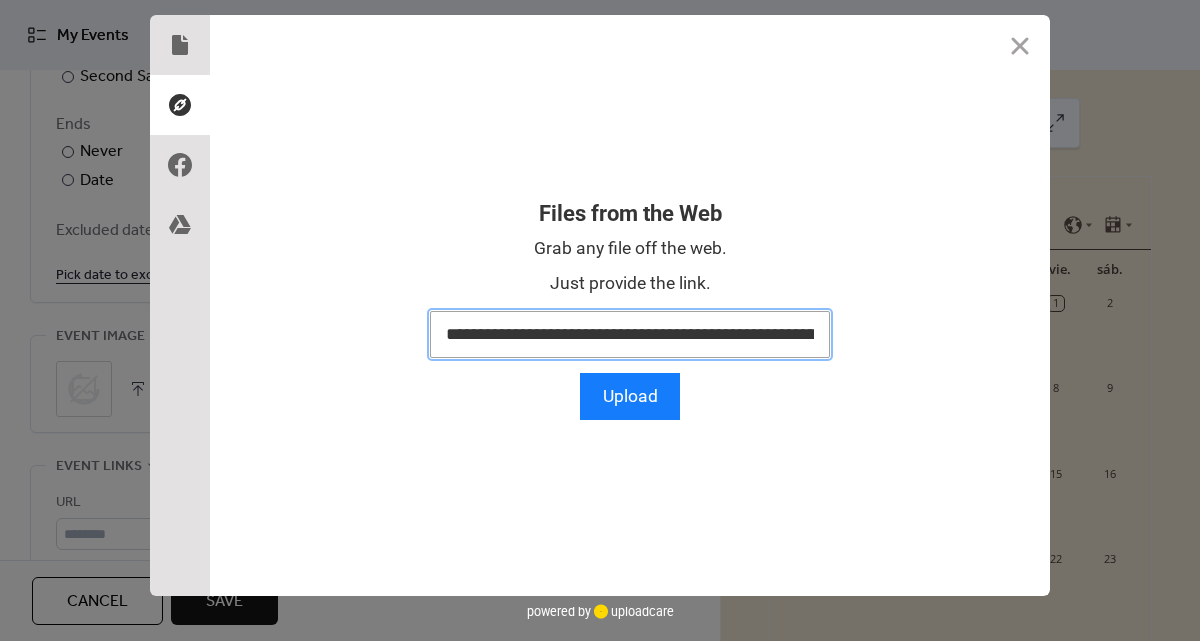 scroll, scrollTop: 0, scrollLeft: 517, axis: horizontal 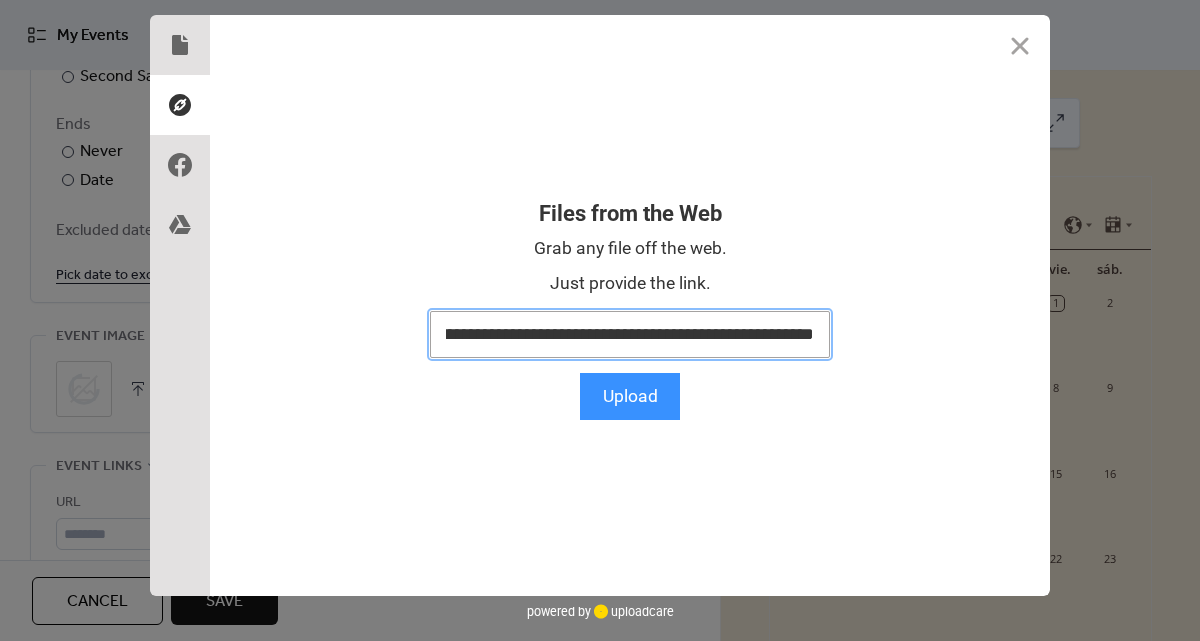 type on "**********" 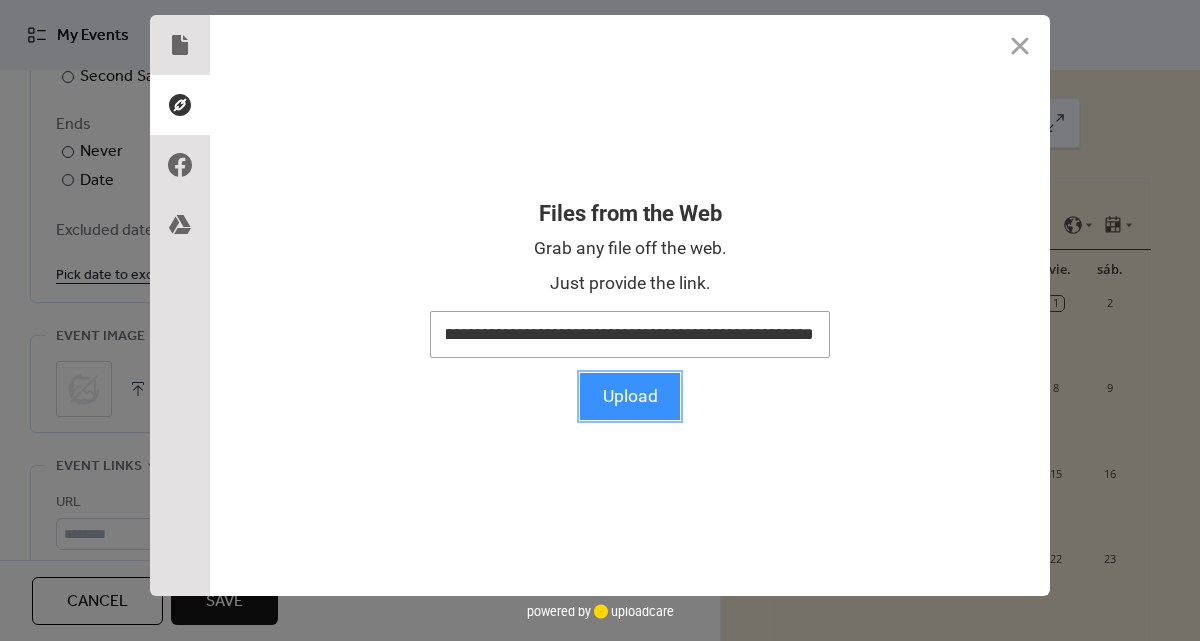click on "Upload" at bounding box center (630, 396) 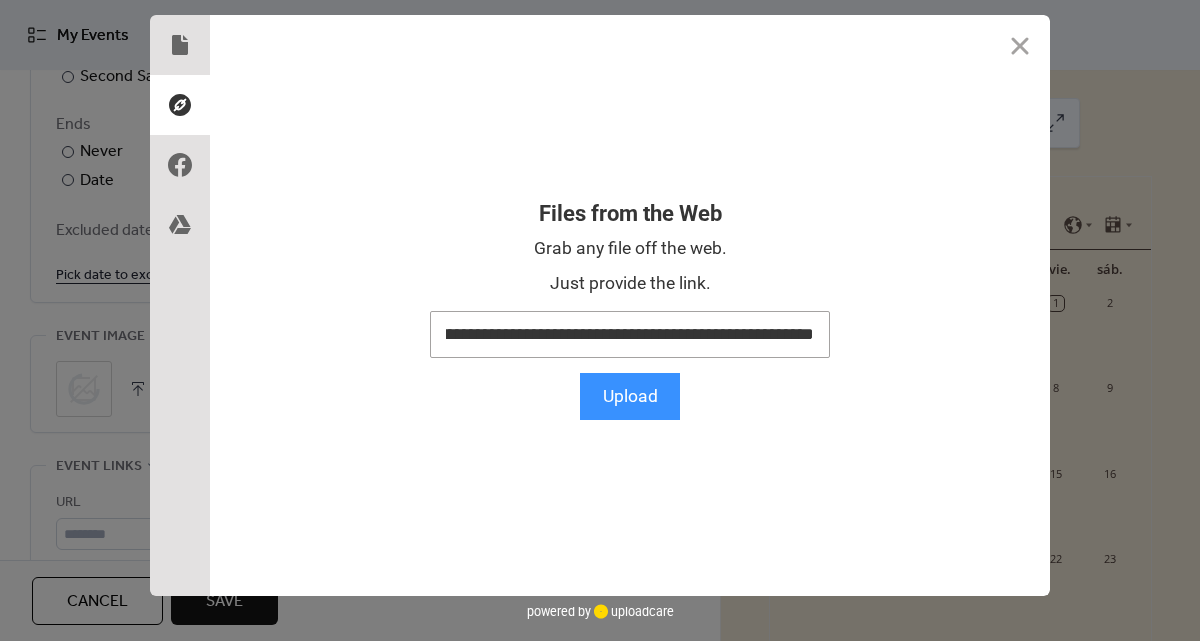 scroll, scrollTop: 0, scrollLeft: 0, axis: both 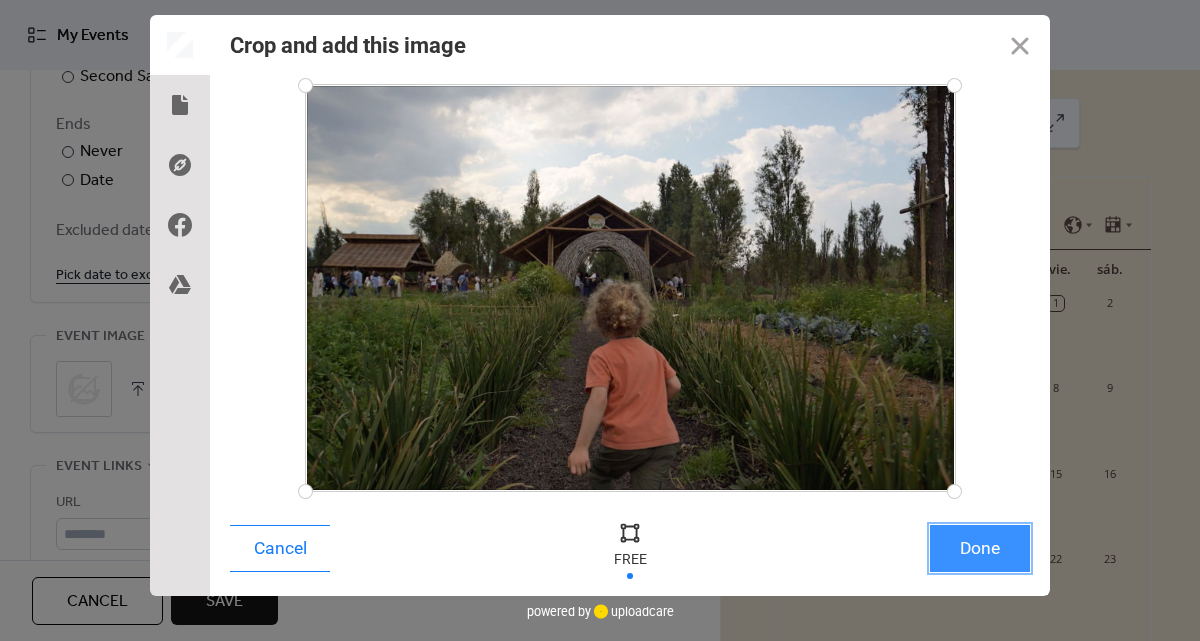 click on "Done" at bounding box center (980, 548) 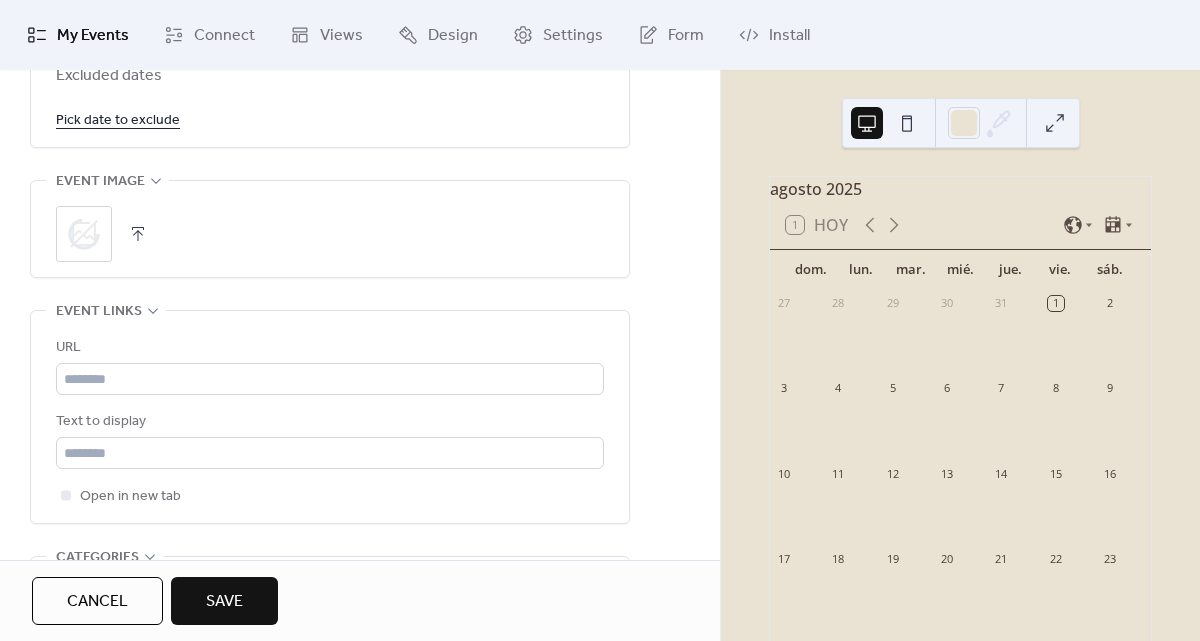 scroll, scrollTop: 1351, scrollLeft: 0, axis: vertical 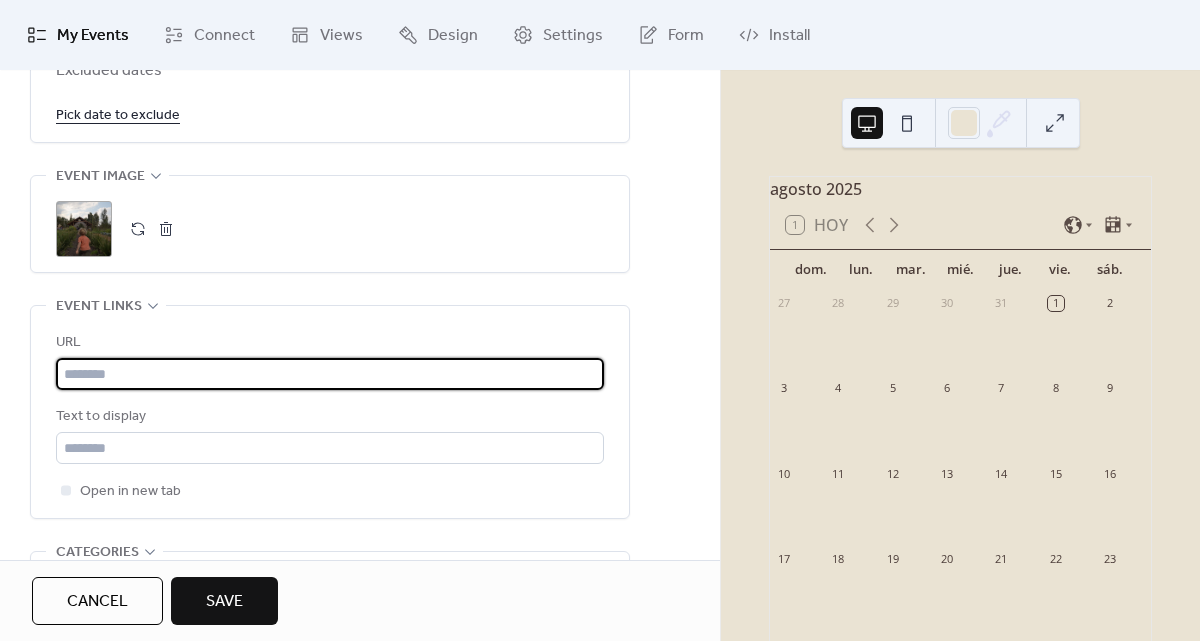 click at bounding box center [330, 374] 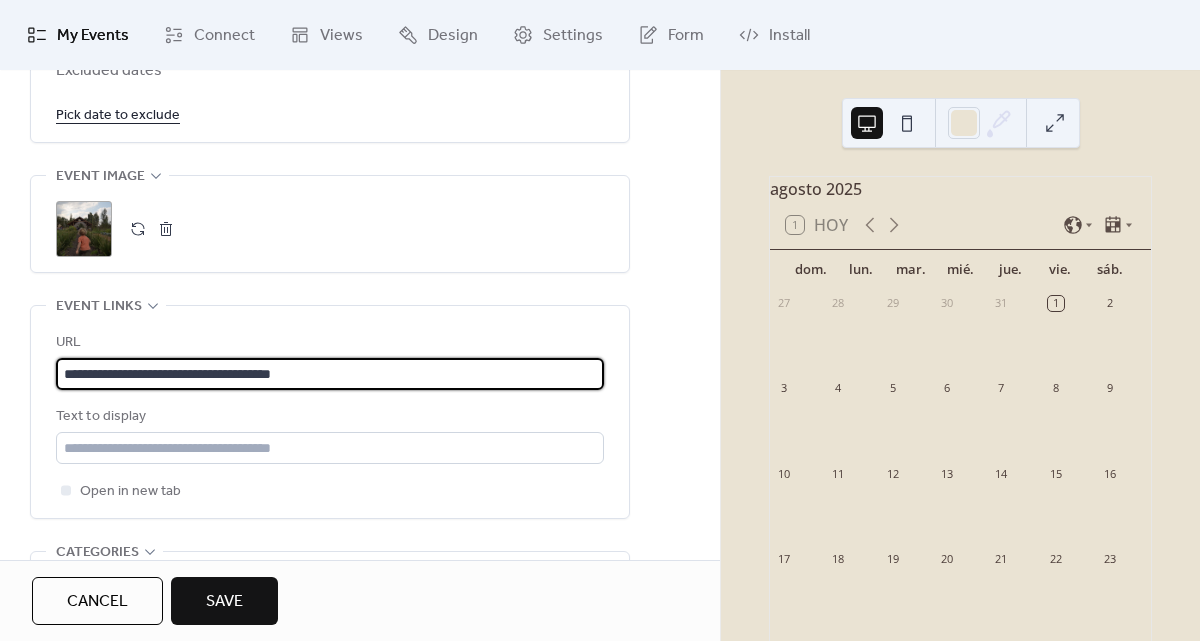 scroll, scrollTop: 1, scrollLeft: 0, axis: vertical 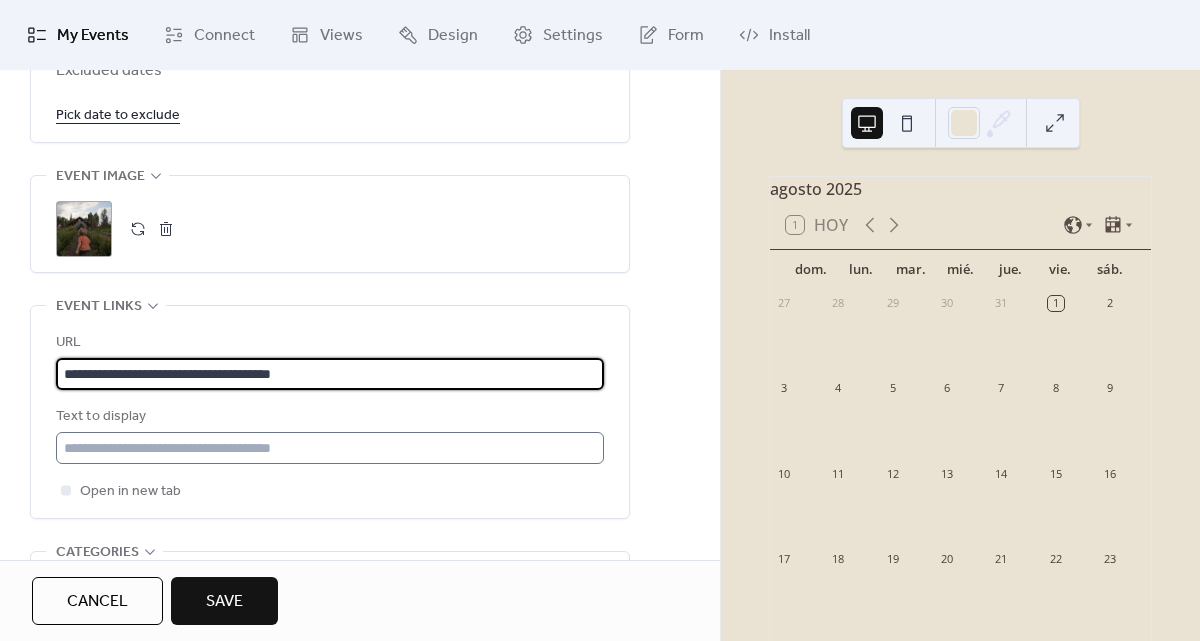 type on "**********" 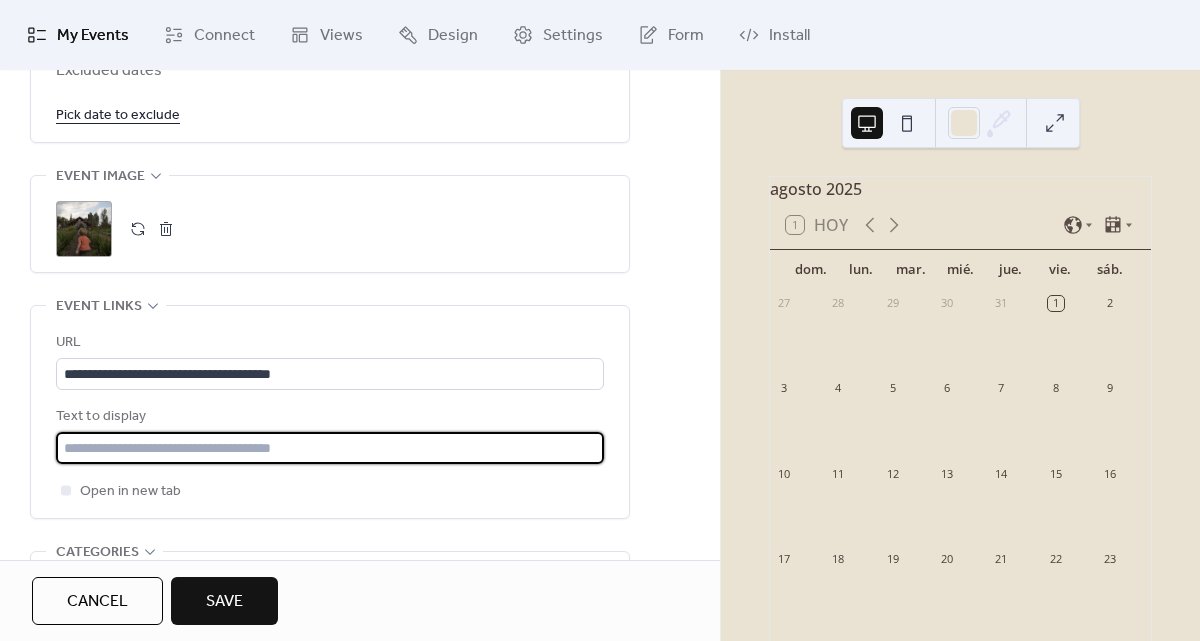 scroll, scrollTop: 0, scrollLeft: 0, axis: both 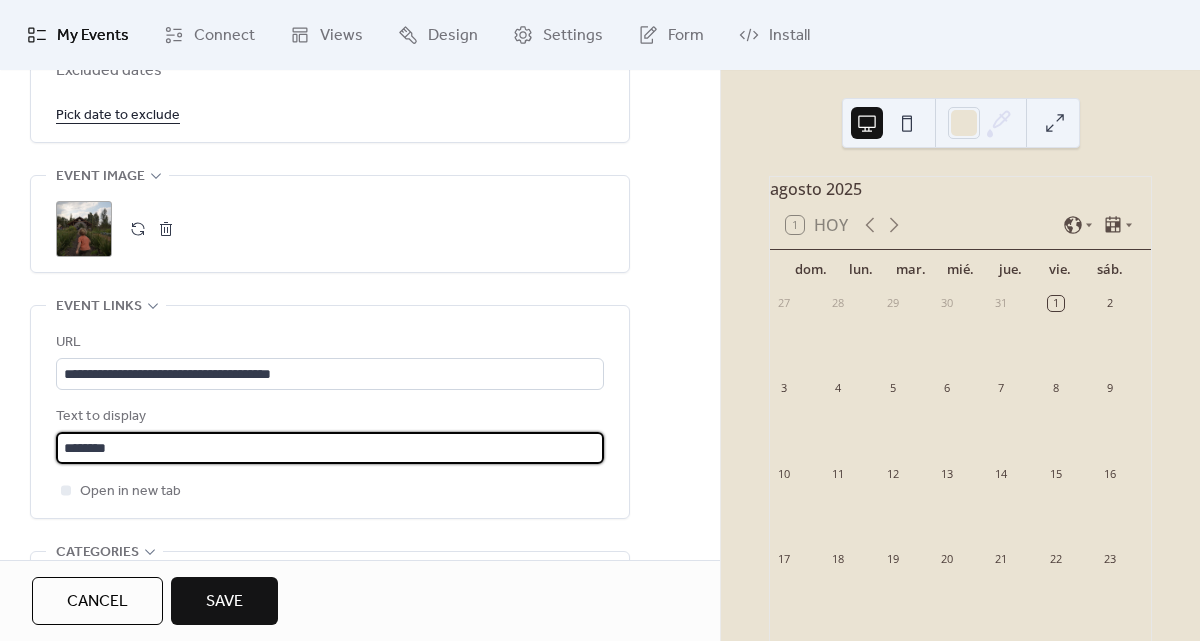 type on "********" 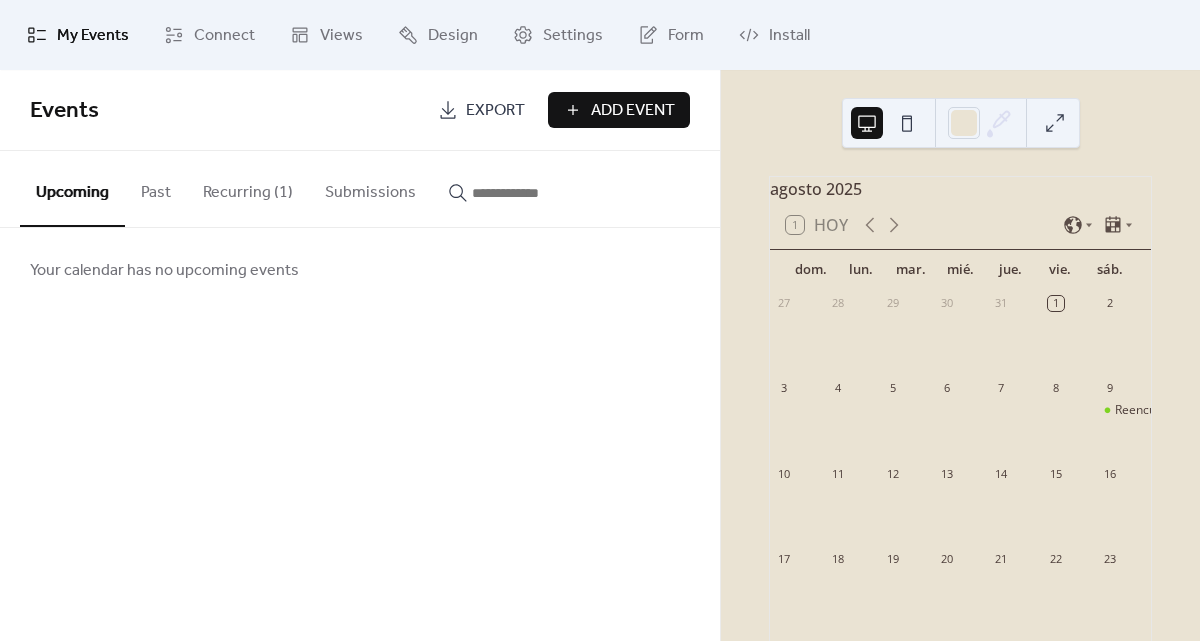 click on "Recurring (1)" at bounding box center (248, 188) 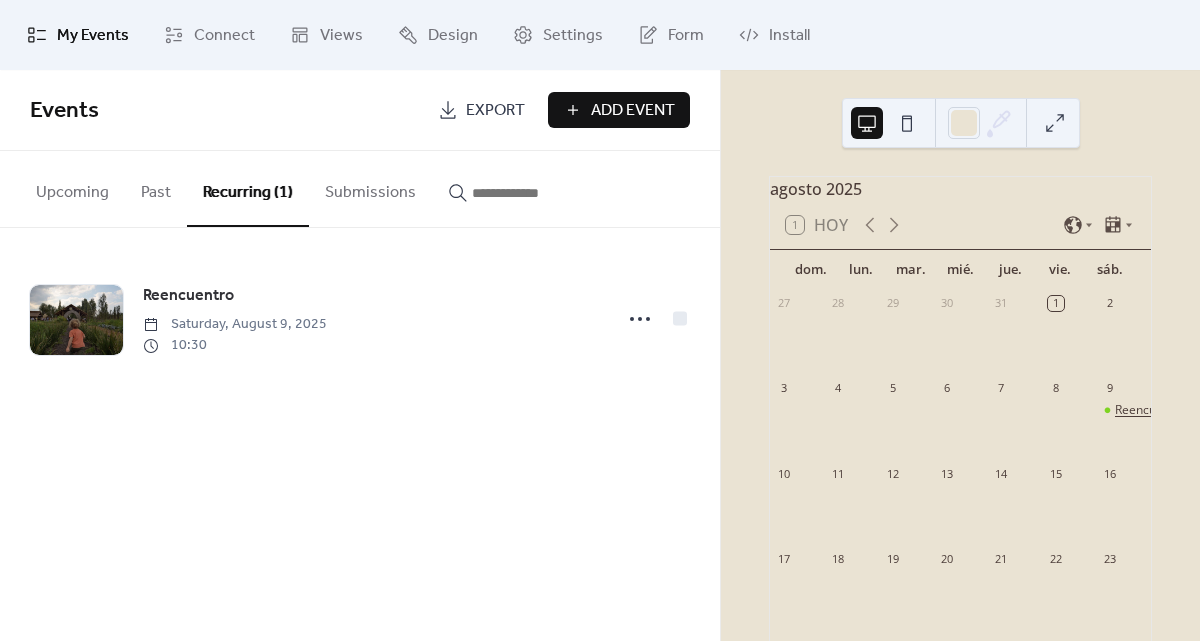 click on "Reencuentro" at bounding box center [1150, 410] 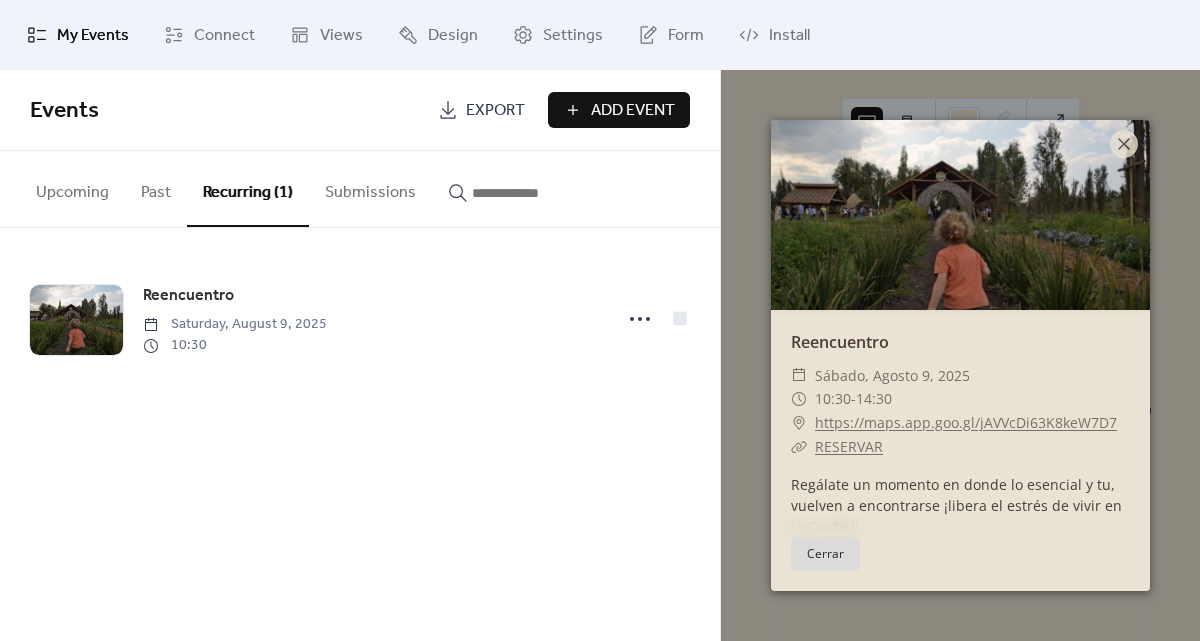 click on "Voluntariado: Temazcal y Tekio (FAENA) Wednesday, August 27, 2025 08:00" at bounding box center (360, 355) 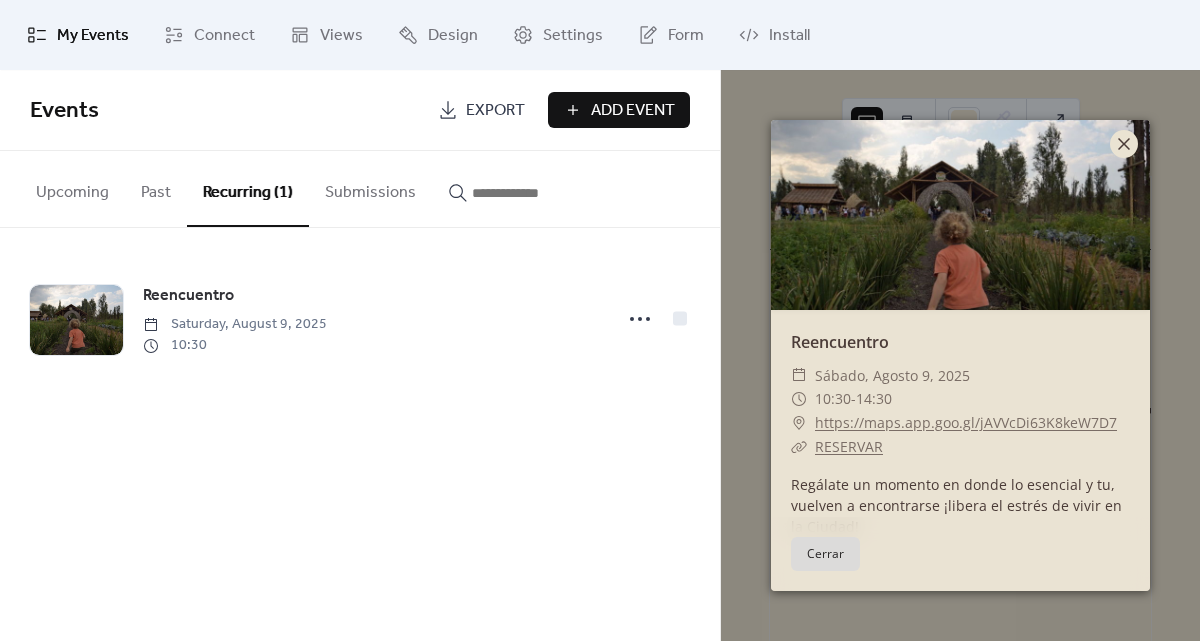 click 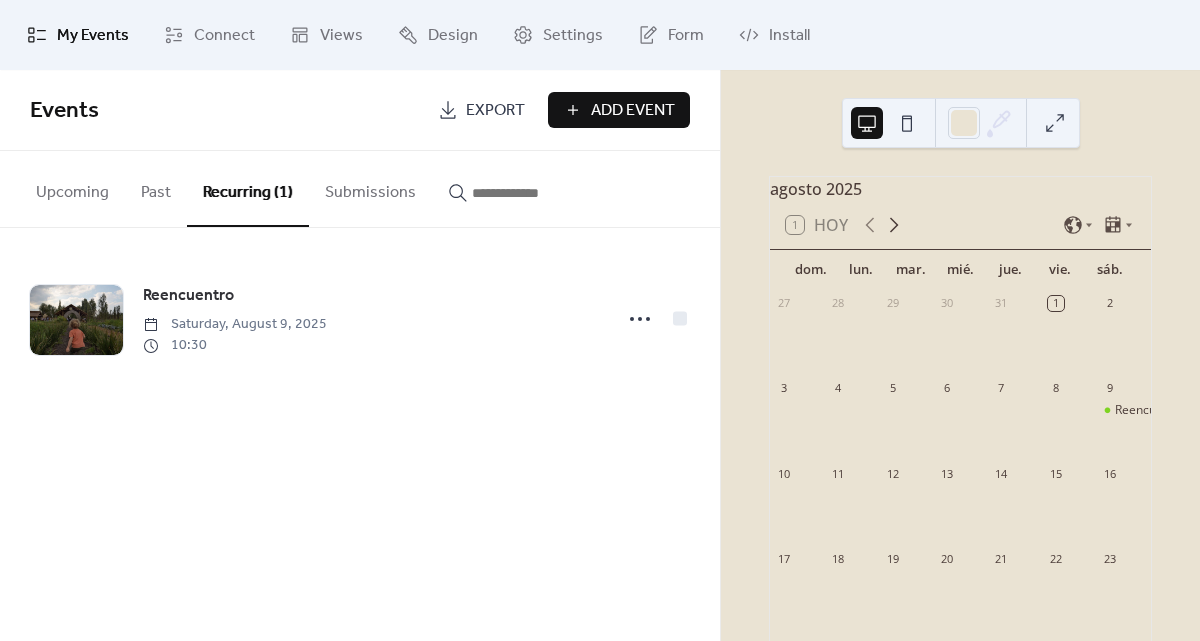 click 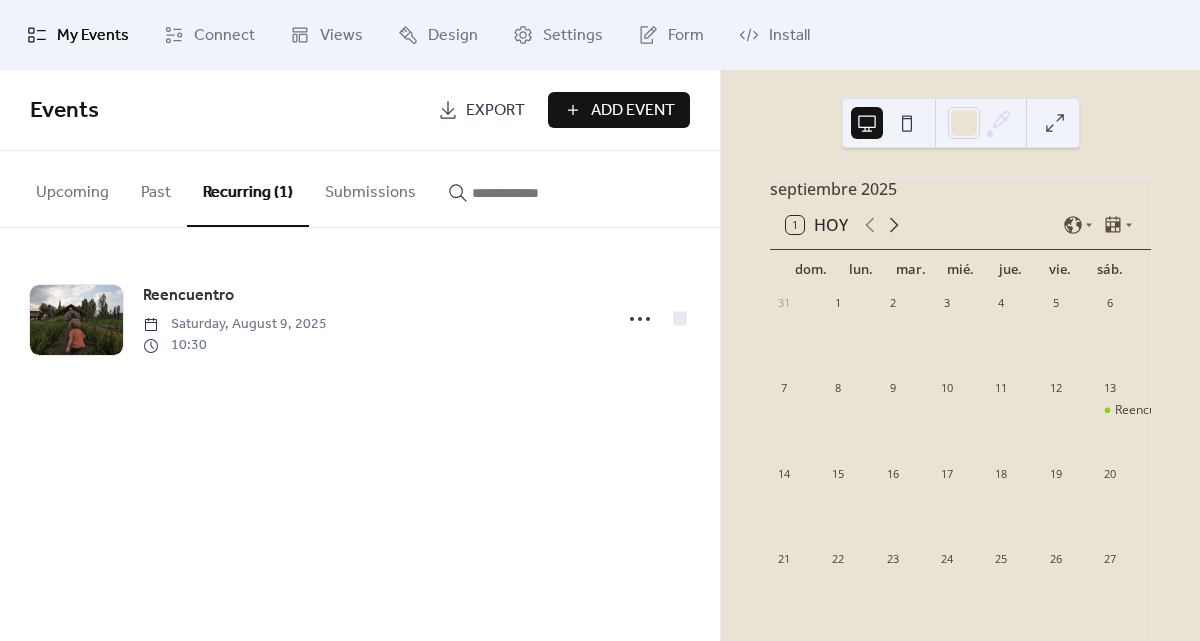 click 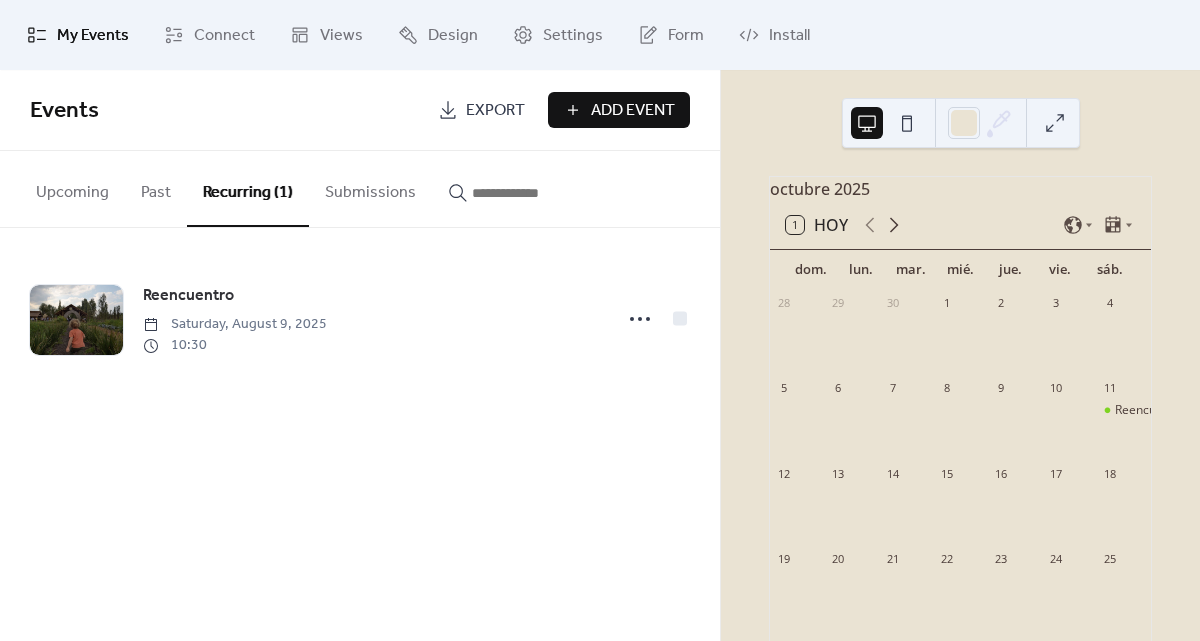 click 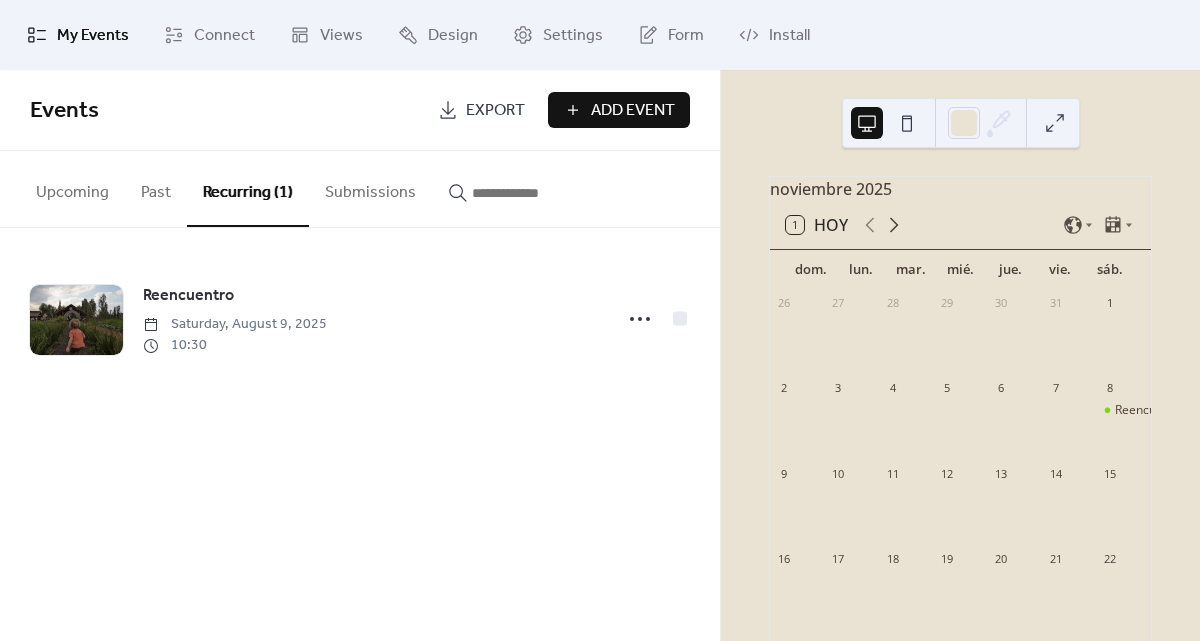 click 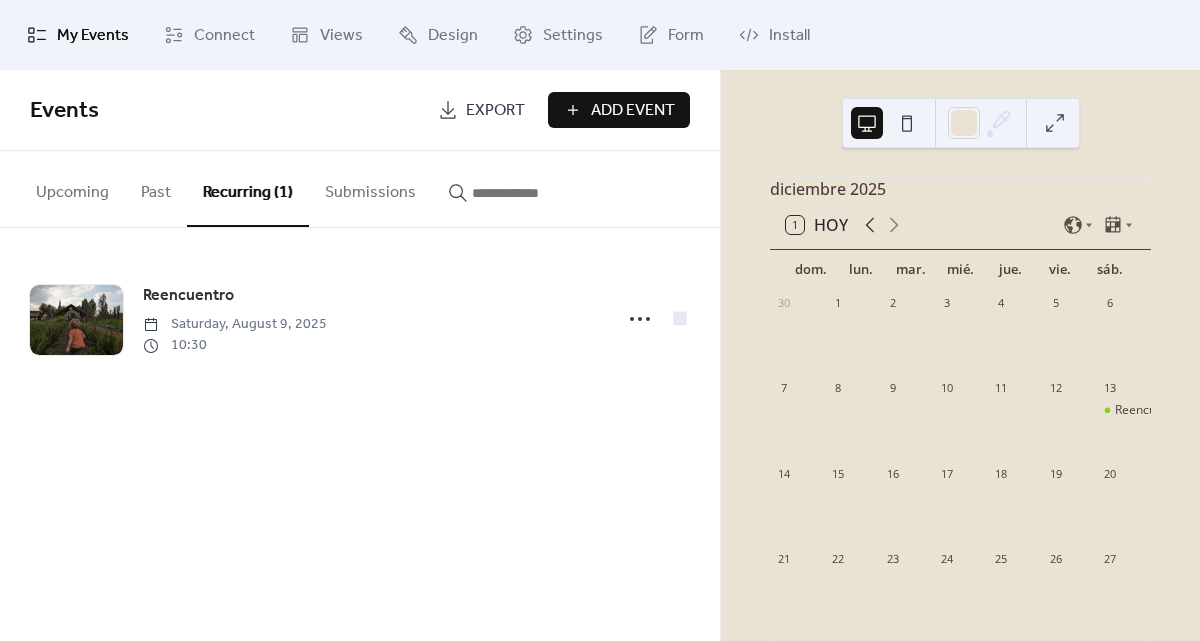click 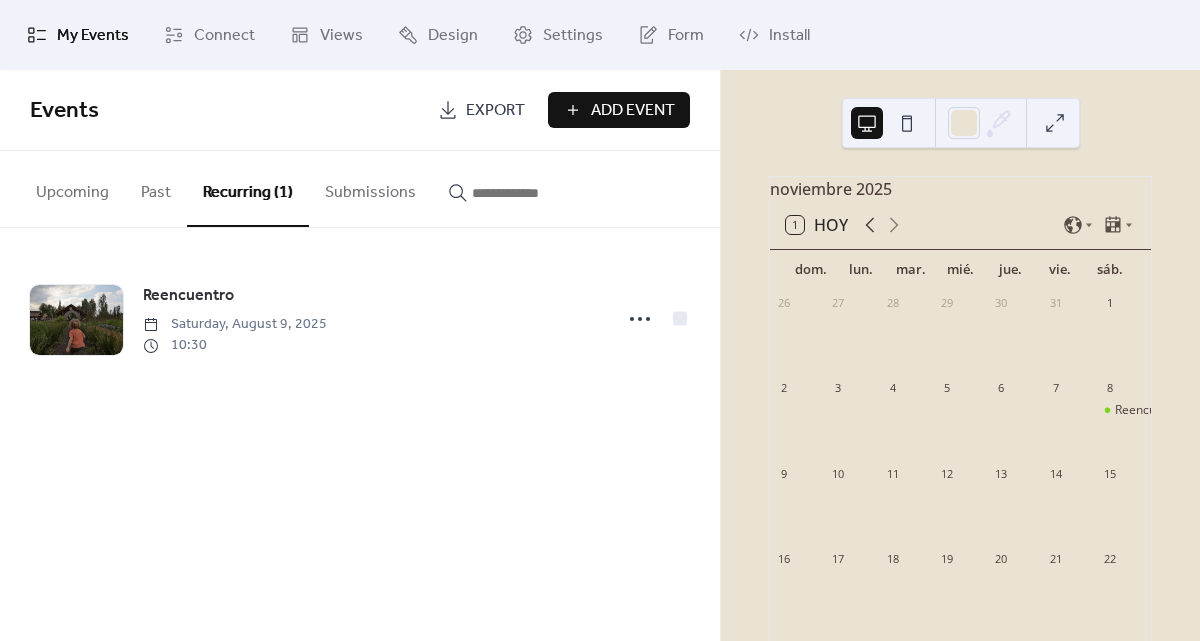 click 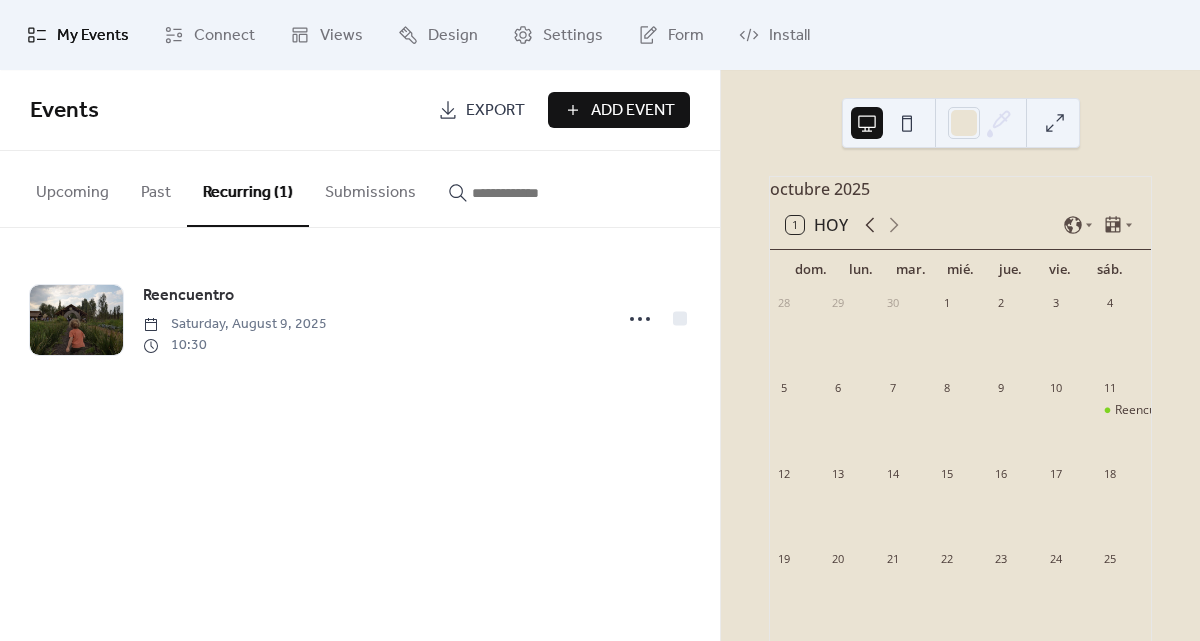 click 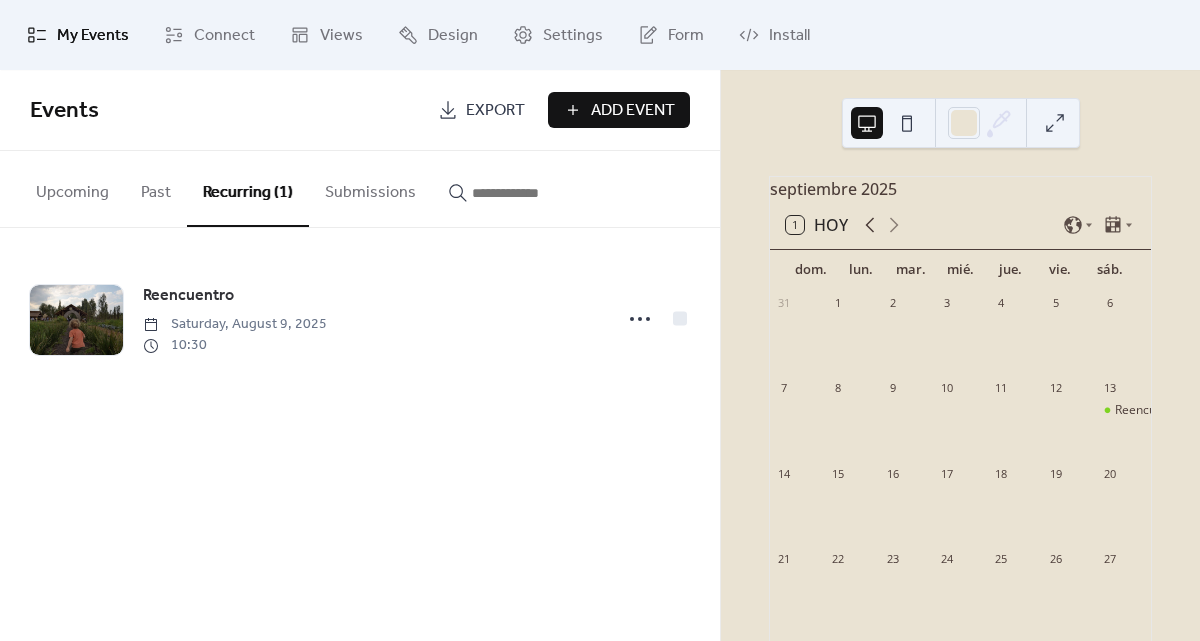 click 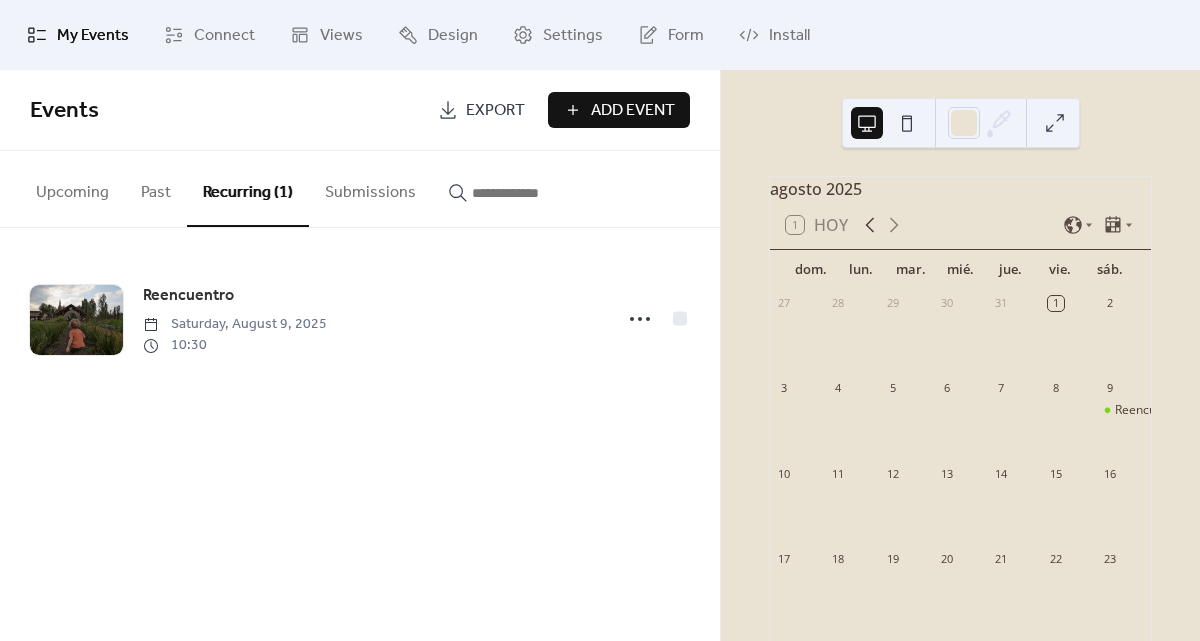 click 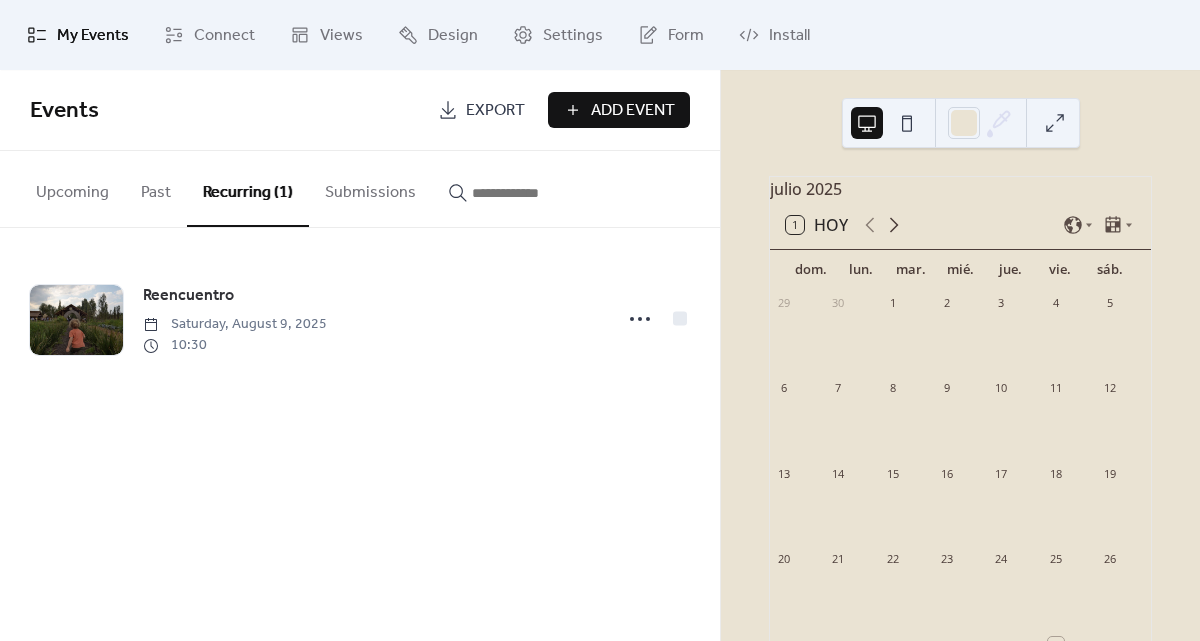 click 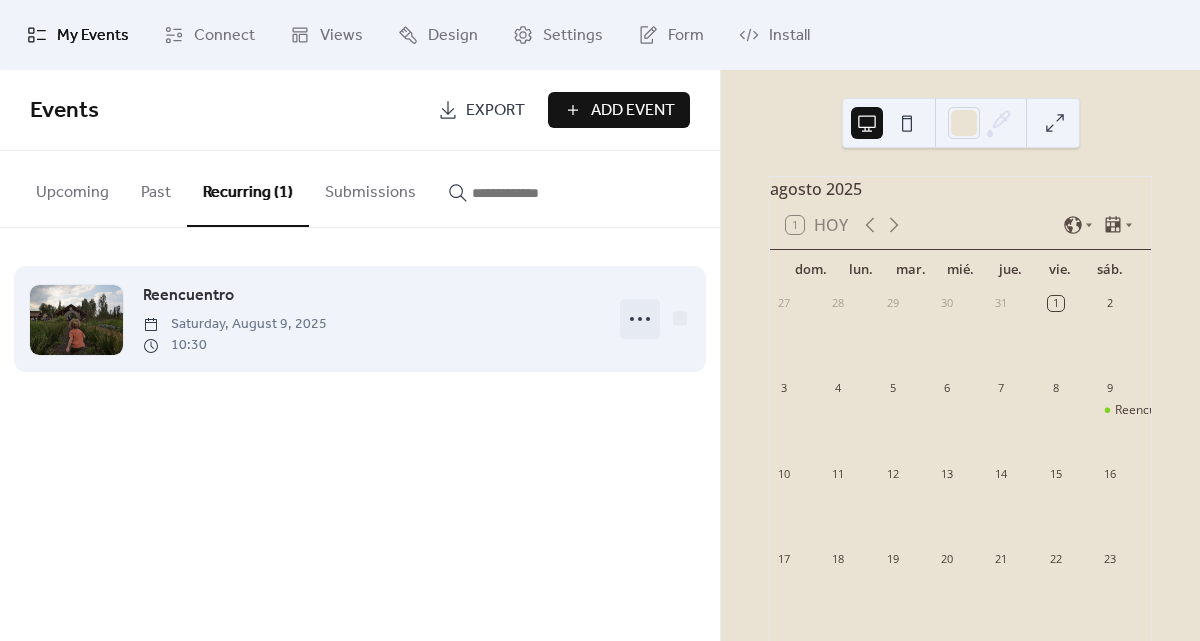 click 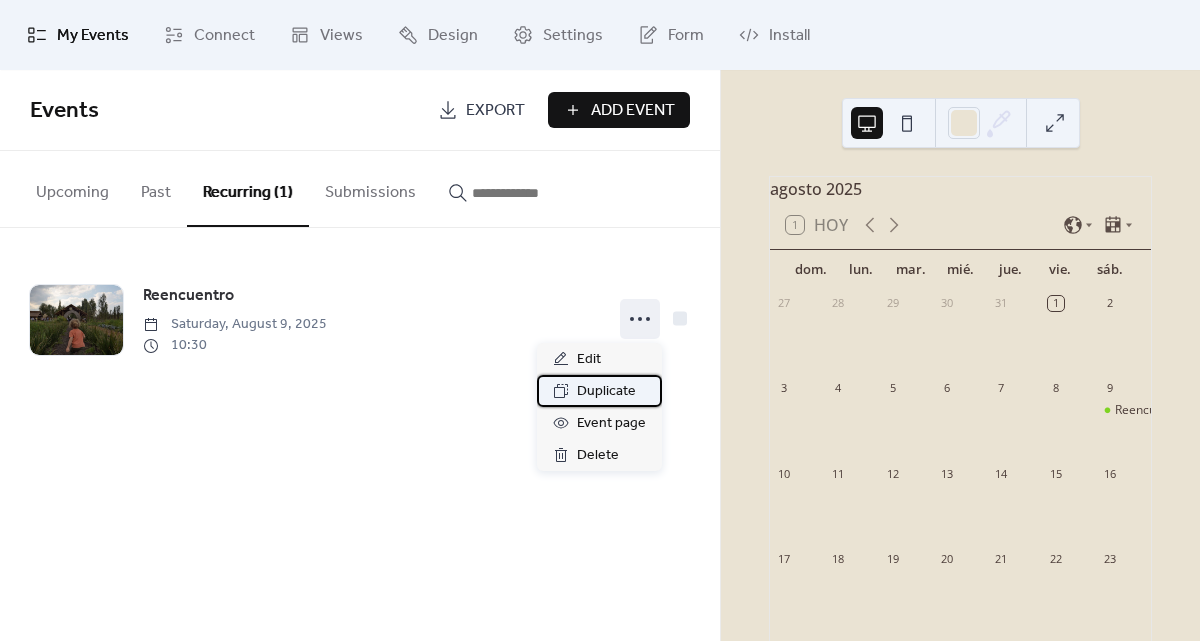 click on "Duplicate" at bounding box center (606, 392) 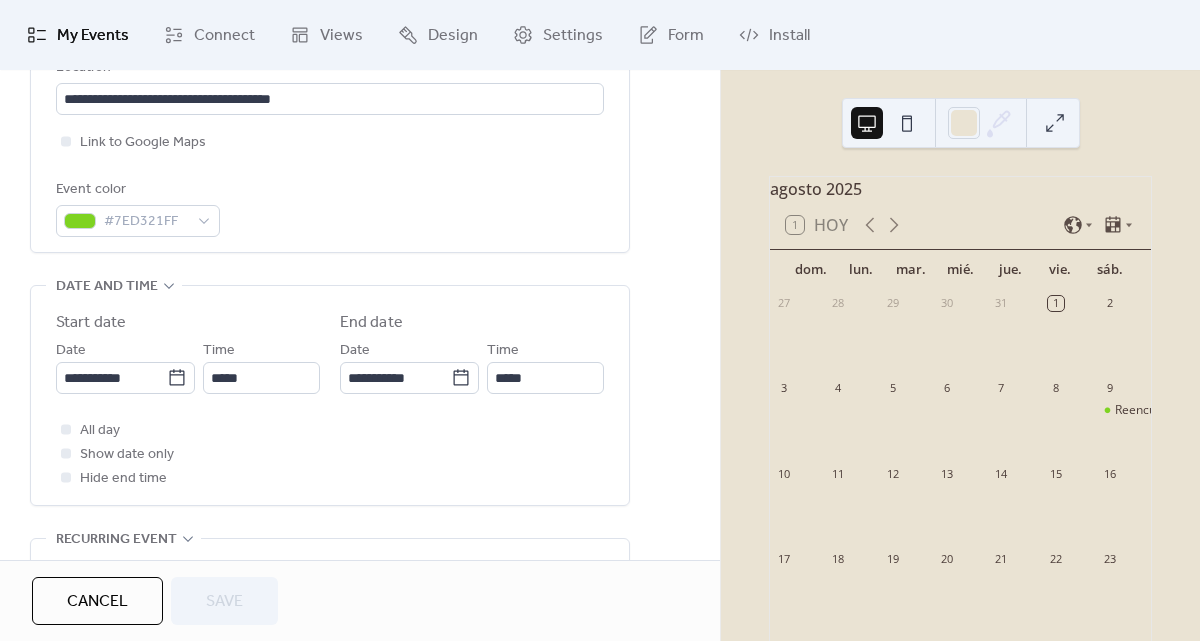 scroll, scrollTop: 504, scrollLeft: 0, axis: vertical 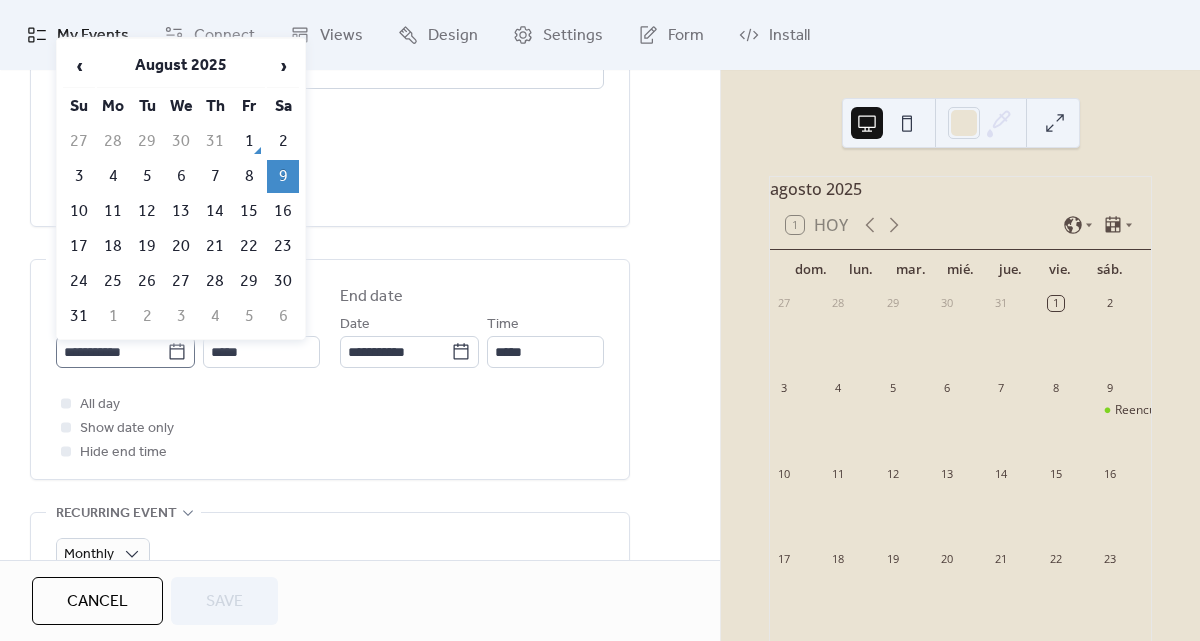 click 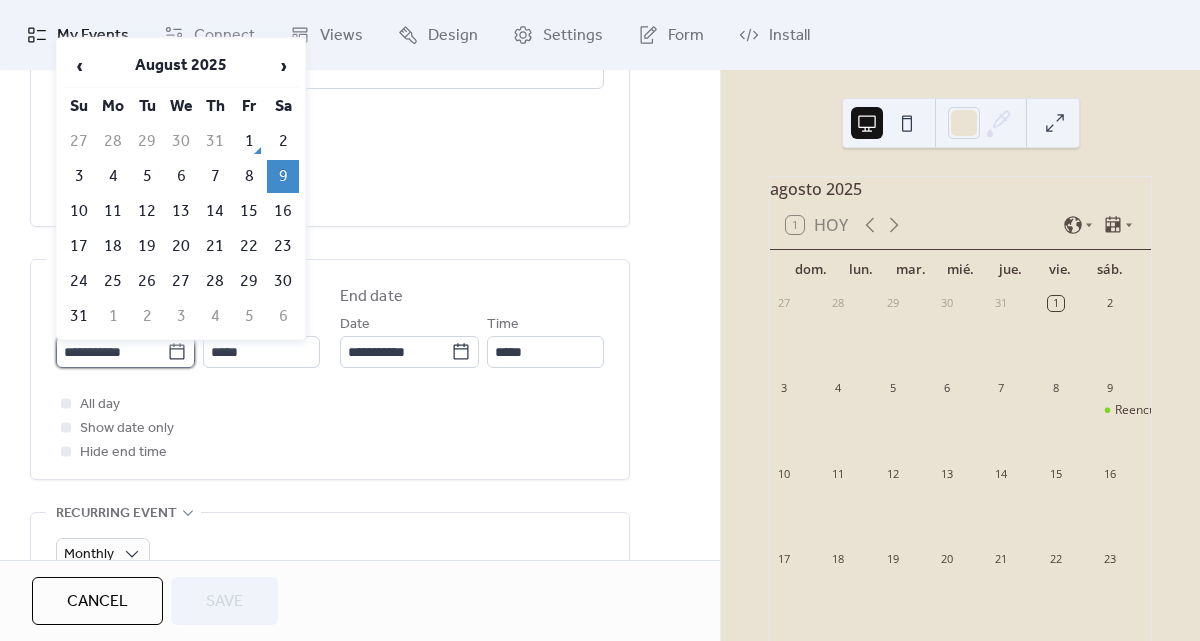 click on "**********" at bounding box center [111, 352] 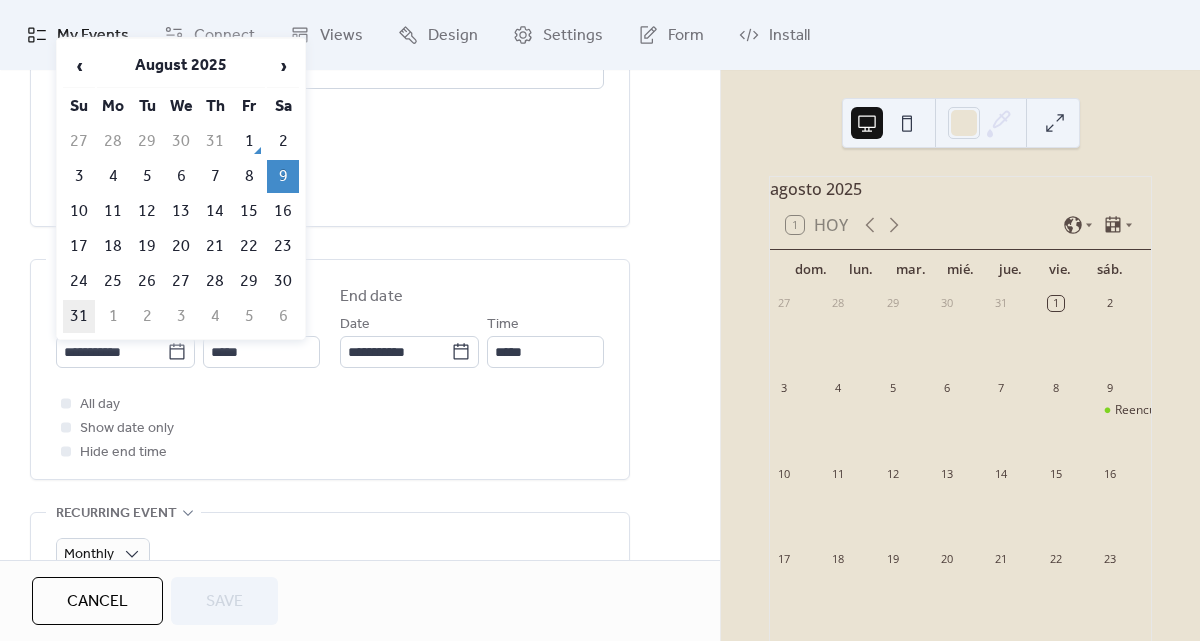 click on "31" at bounding box center (79, 316) 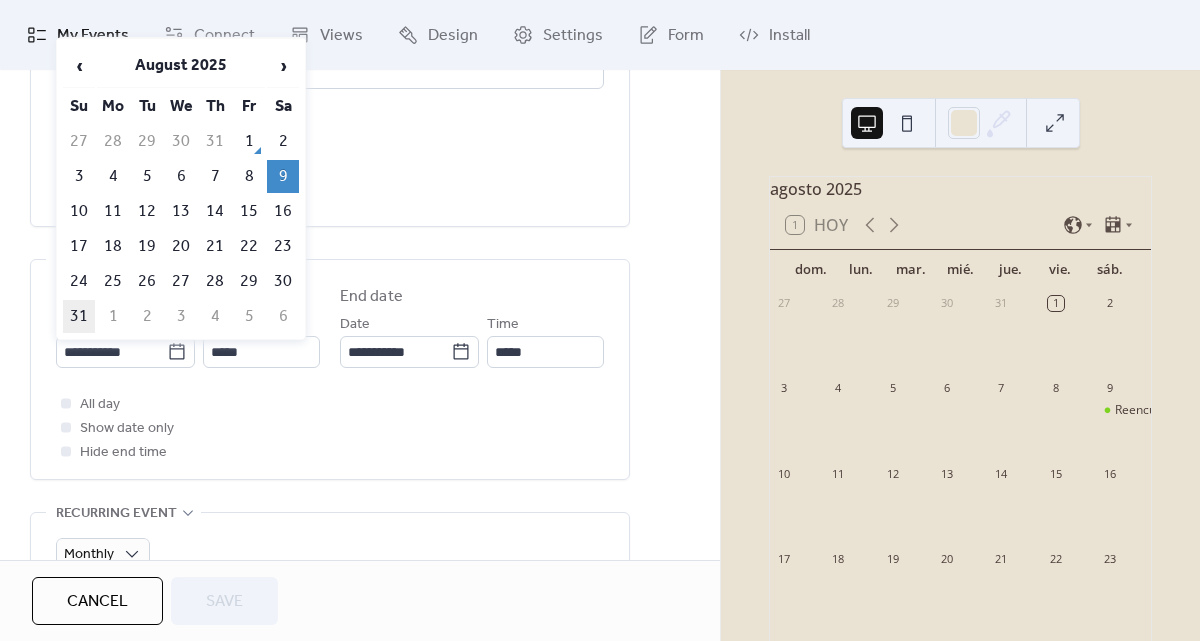 type on "**********" 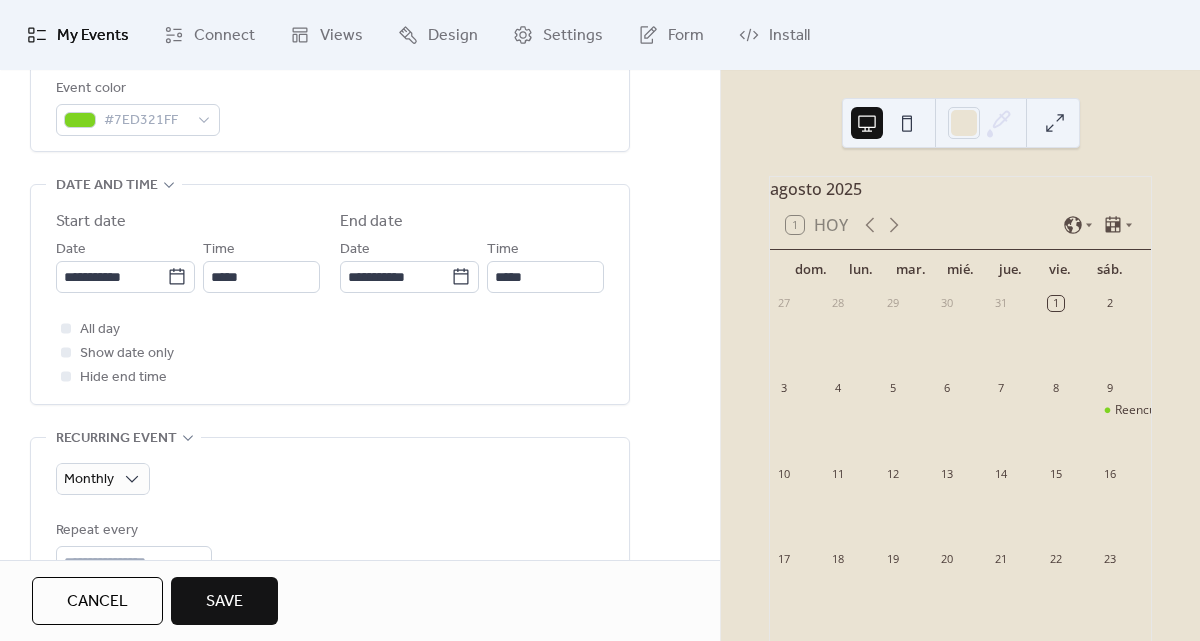 scroll, scrollTop: 624, scrollLeft: 0, axis: vertical 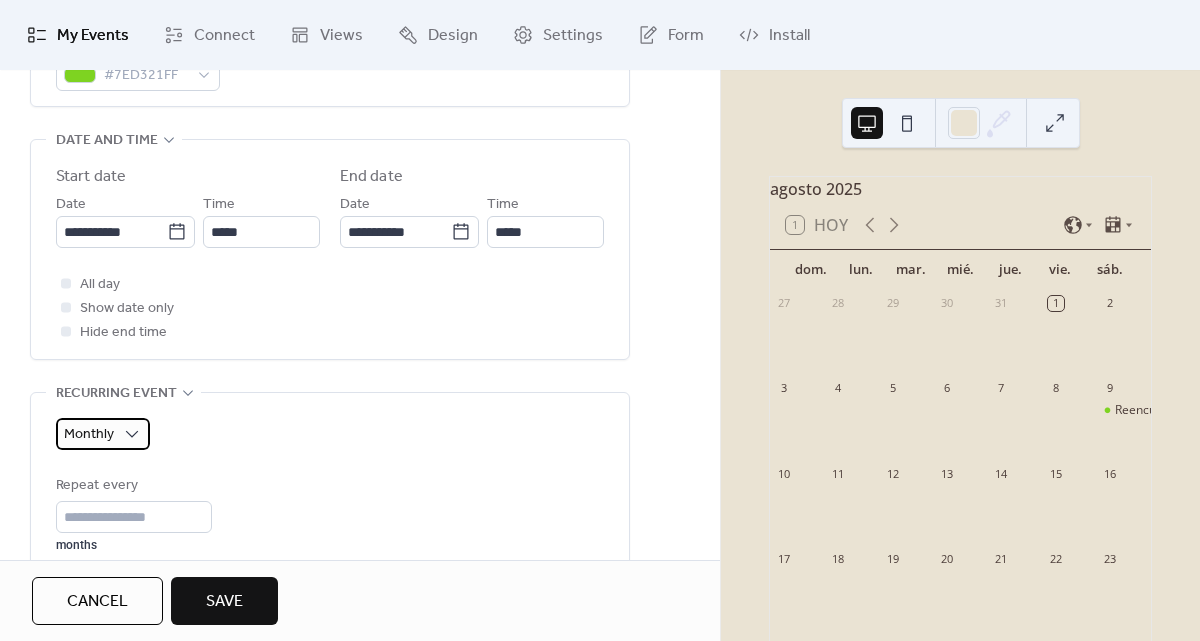 click on "Monthly" at bounding box center (103, 434) 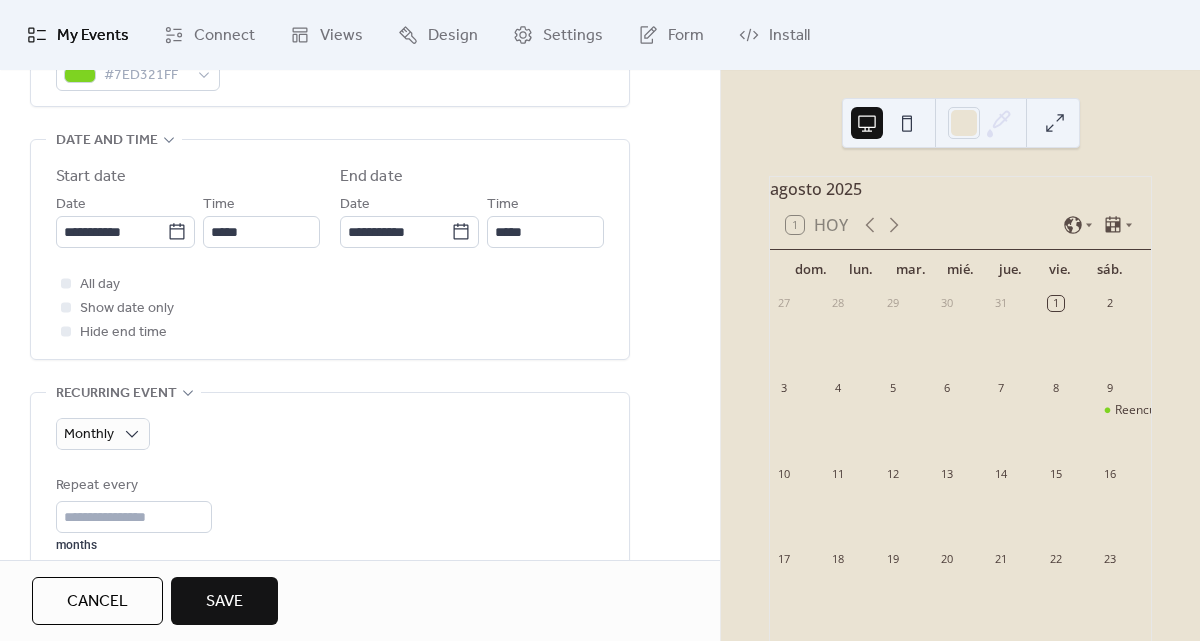 click on "Monthly" at bounding box center [330, 434] 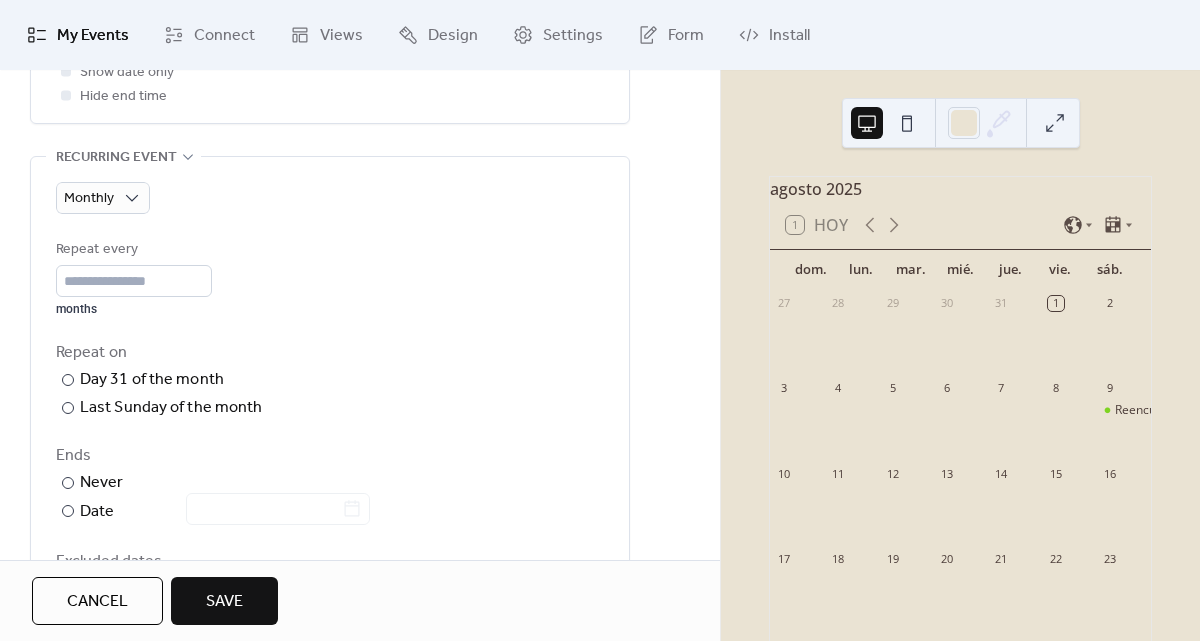 scroll, scrollTop: 888, scrollLeft: 0, axis: vertical 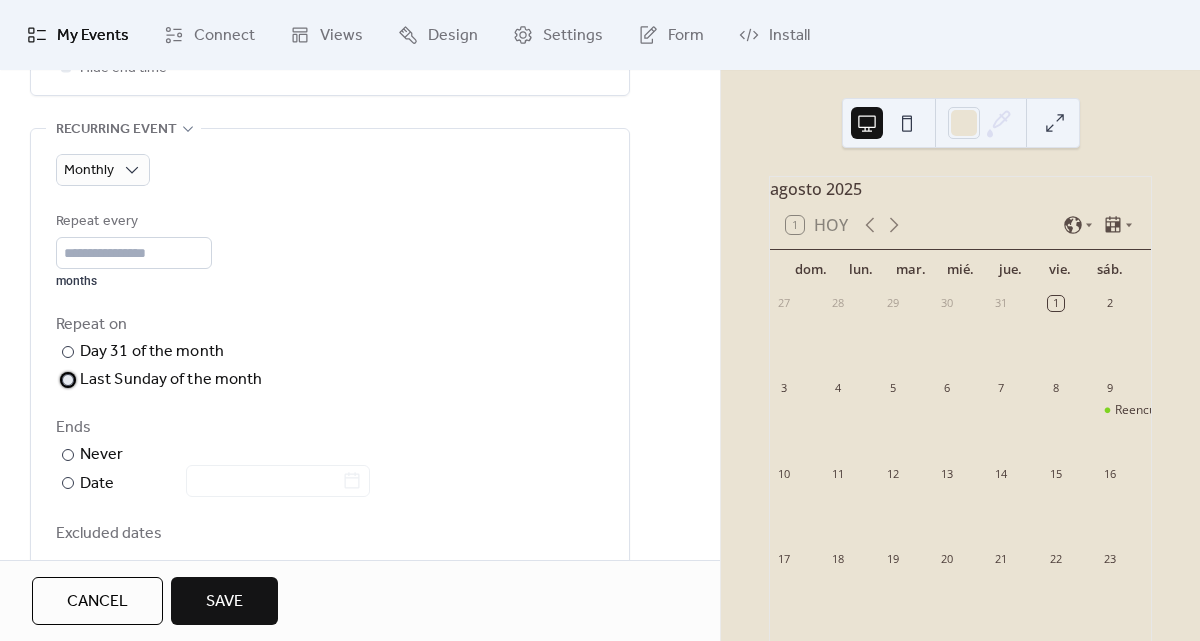click on "Last Sunday of the month" at bounding box center (171, 380) 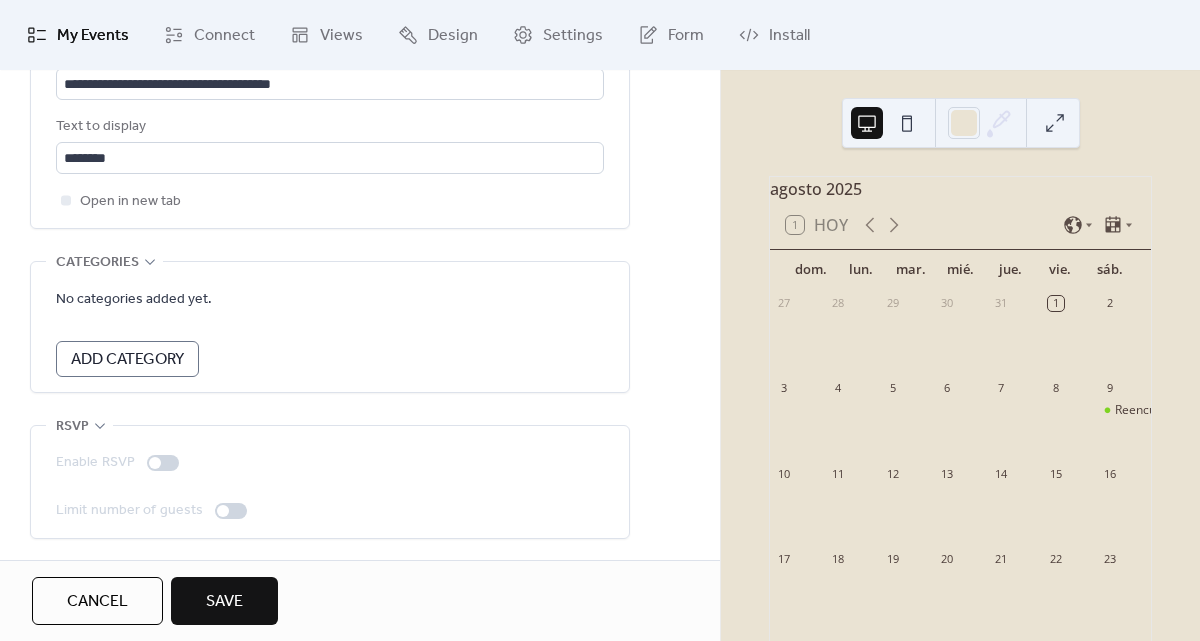 scroll, scrollTop: 1643, scrollLeft: 0, axis: vertical 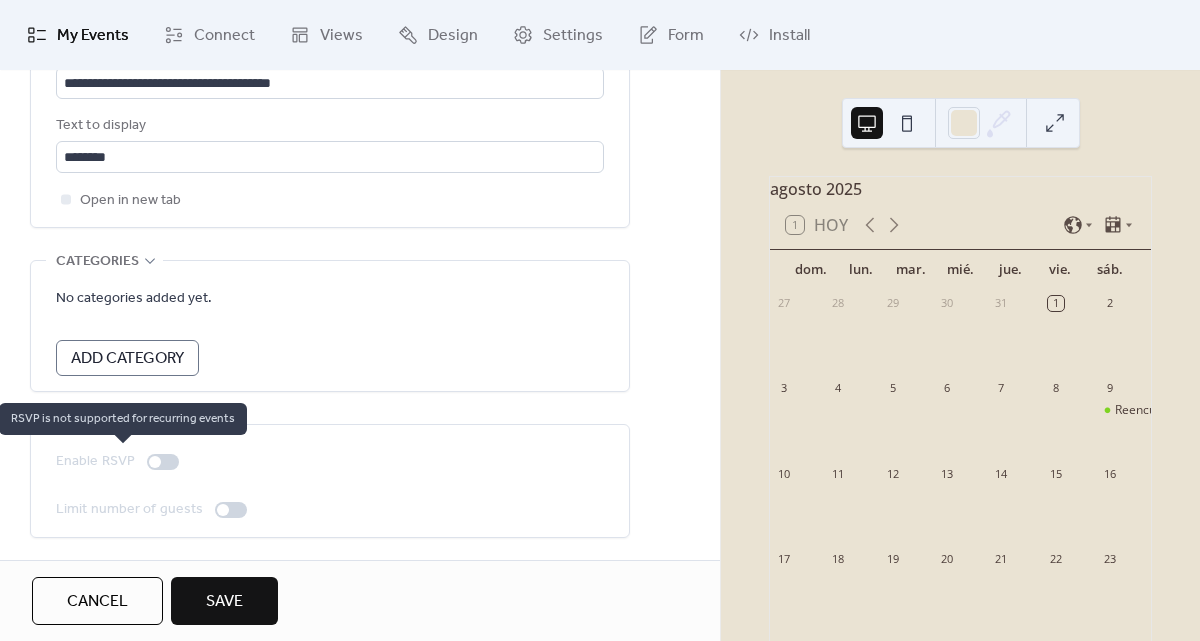 click at bounding box center [155, 462] 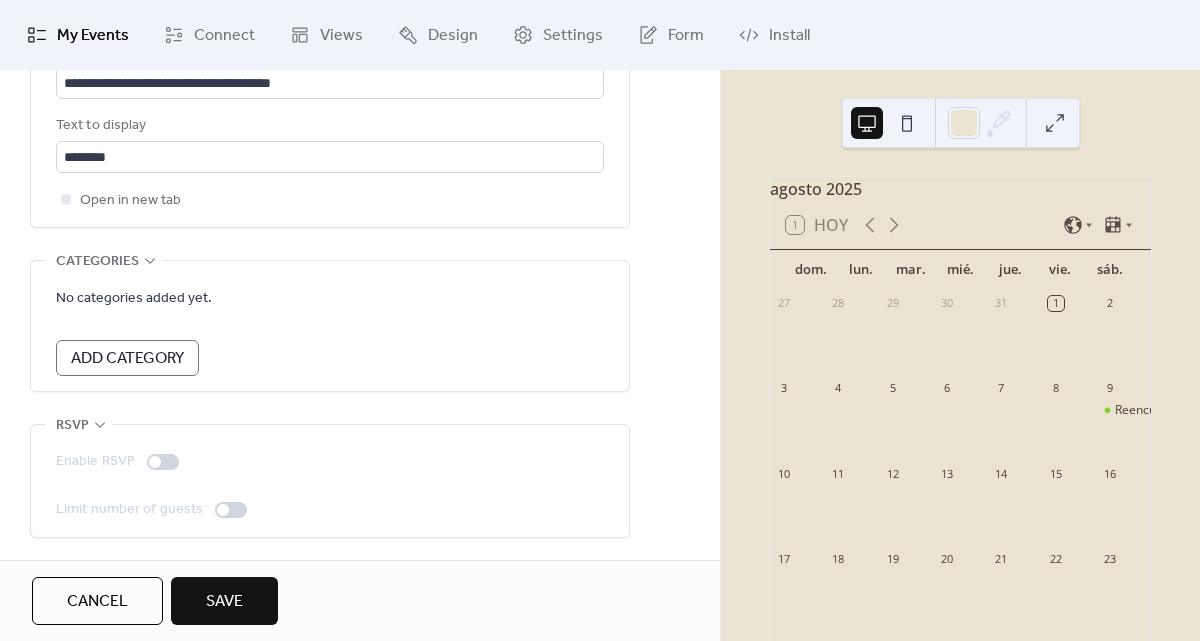 click on "Save" at bounding box center [224, 602] 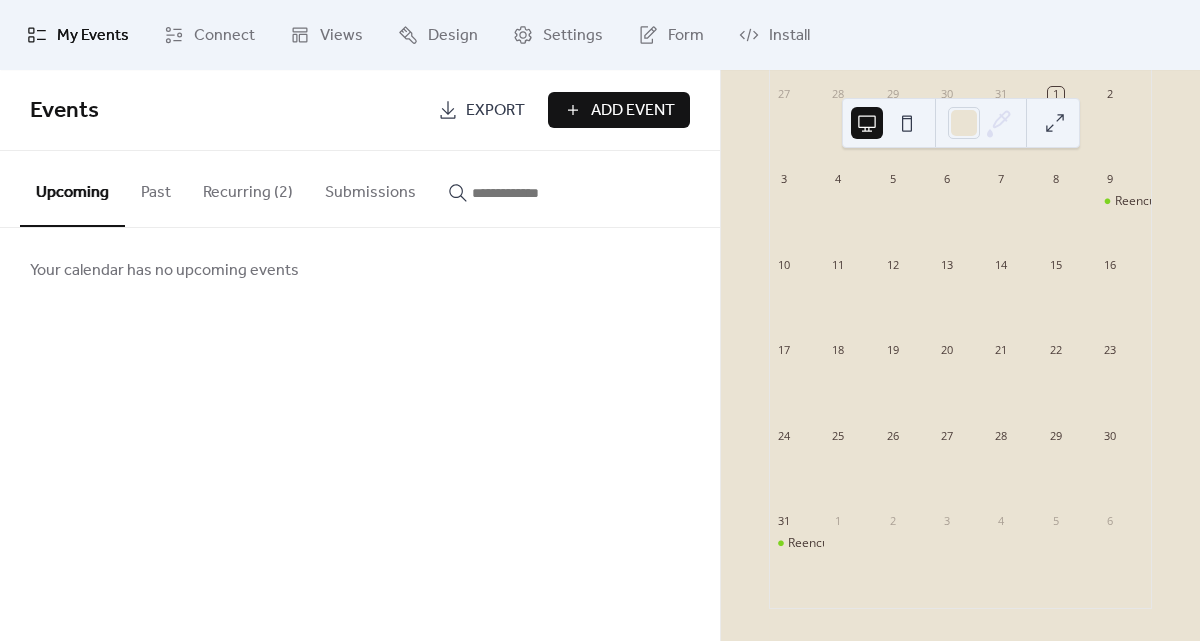 scroll, scrollTop: 221, scrollLeft: 0, axis: vertical 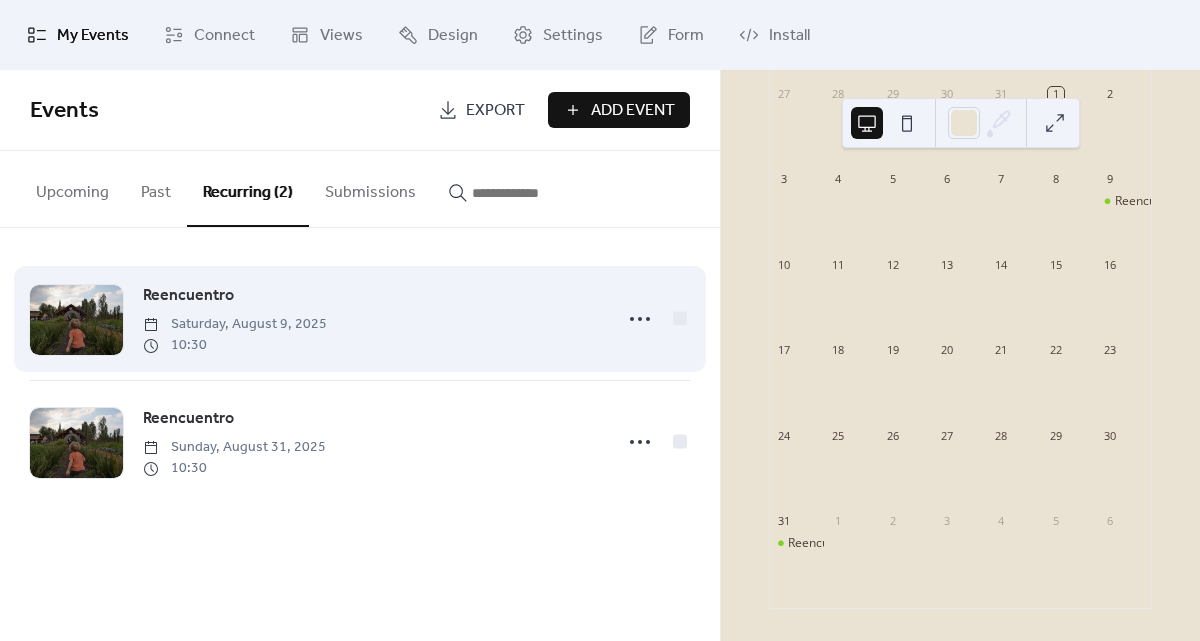 click on "10:30" at bounding box center (235, 345) 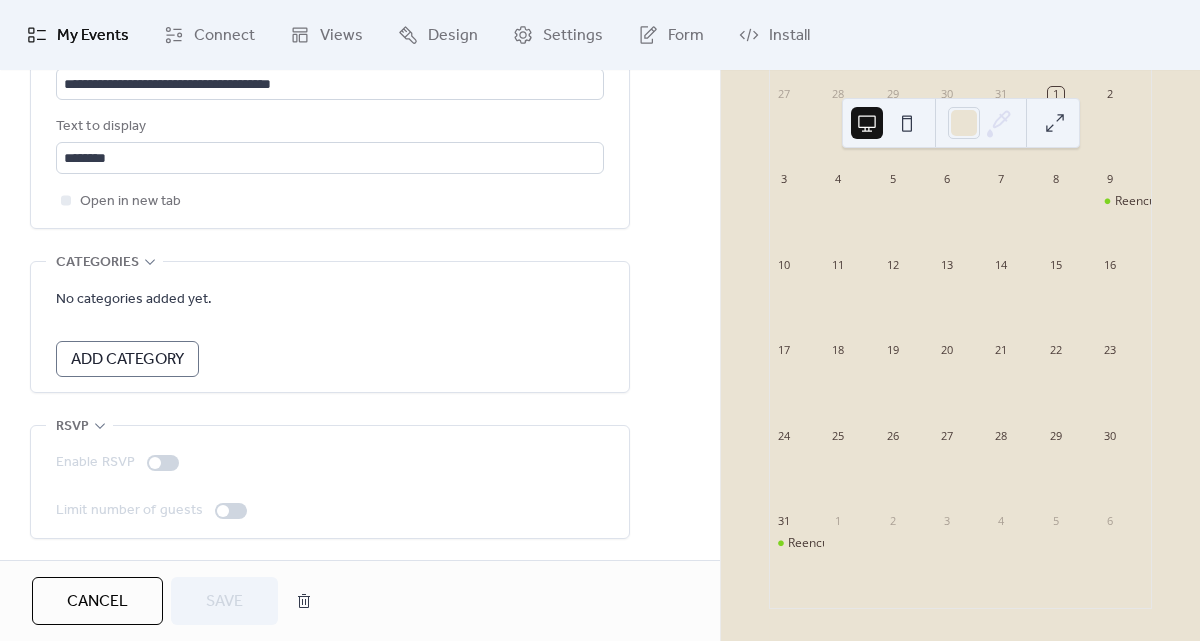 scroll, scrollTop: 1643, scrollLeft: 0, axis: vertical 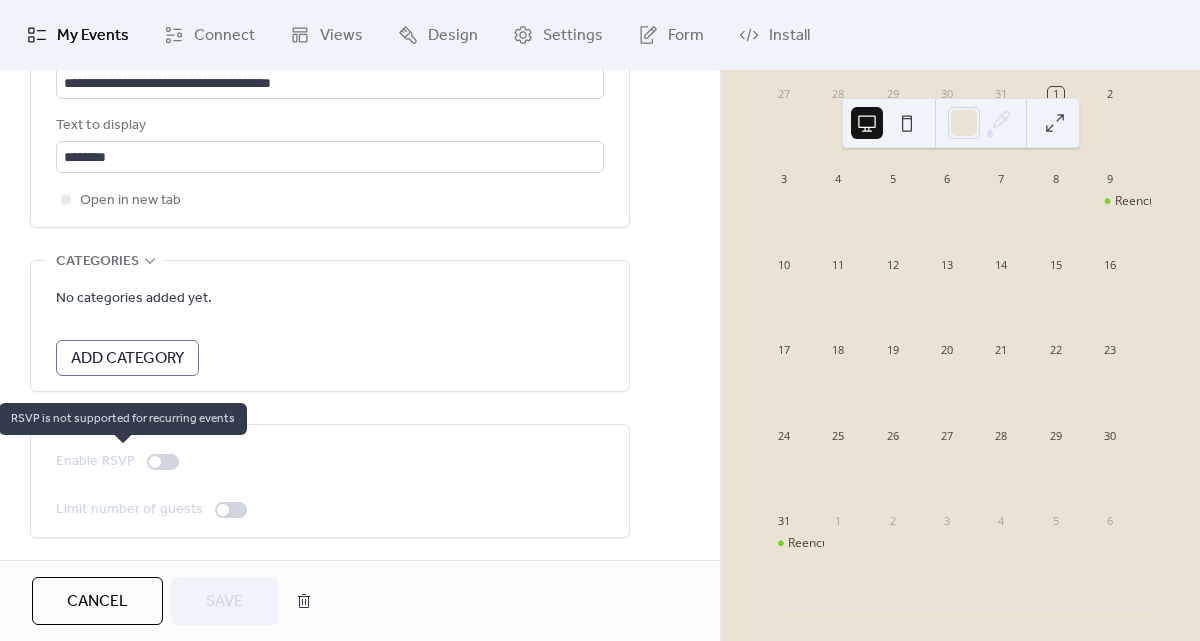 click at bounding box center [155, 462] 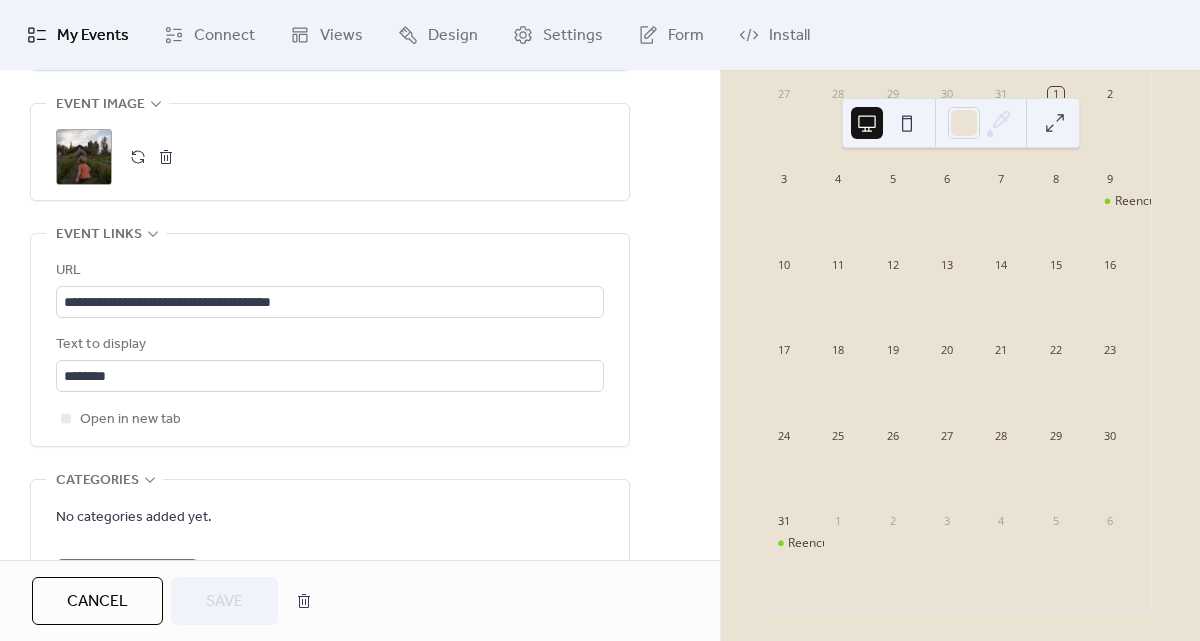 scroll, scrollTop: 1415, scrollLeft: 0, axis: vertical 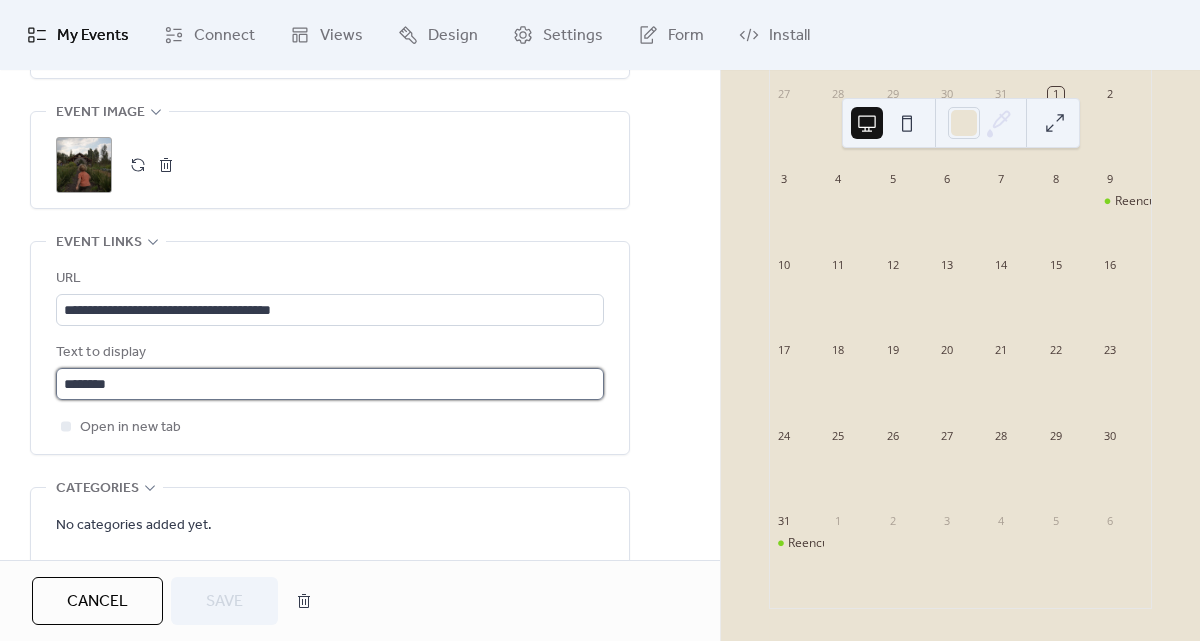 click on "********" at bounding box center (330, 384) 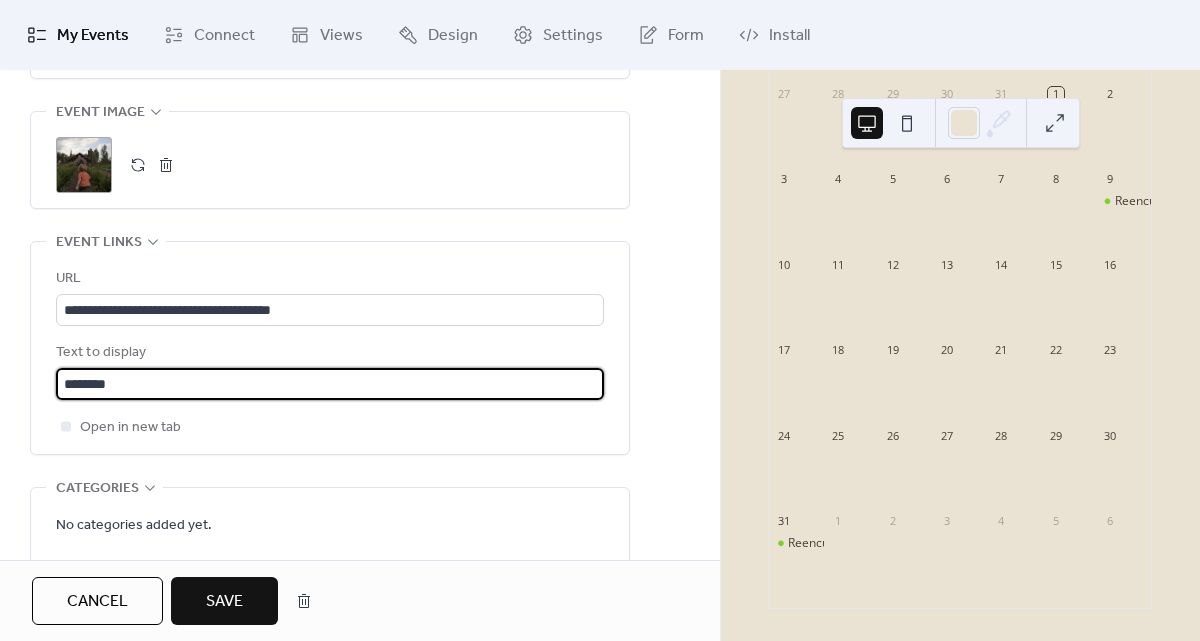 type on "********" 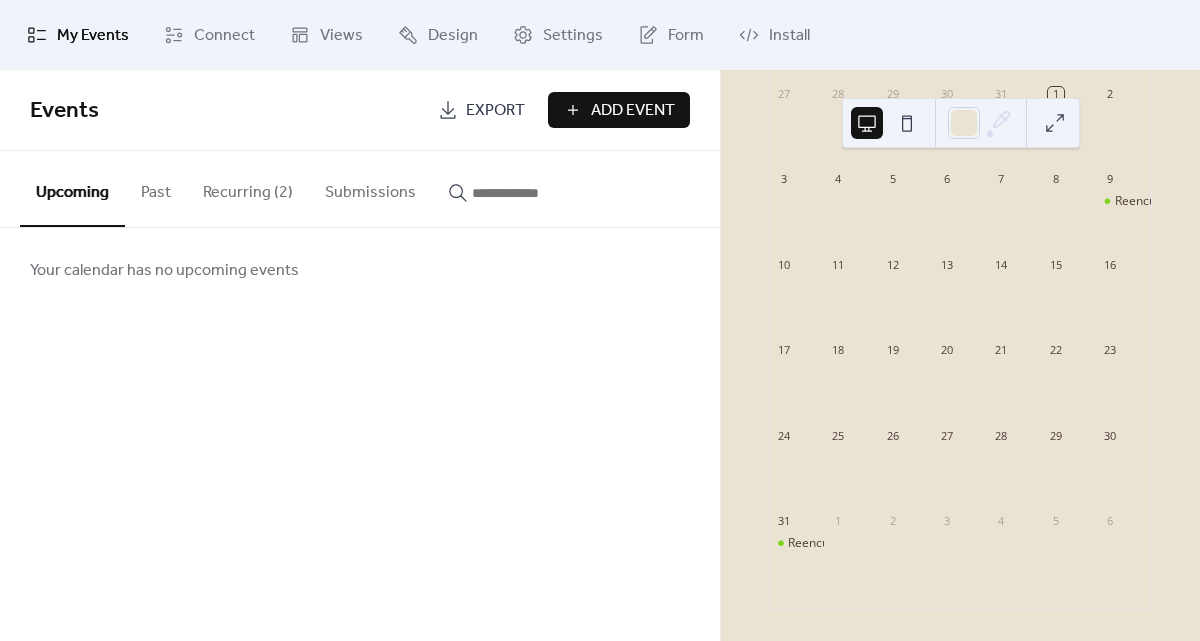 click on "Recurring (2)" at bounding box center [248, 188] 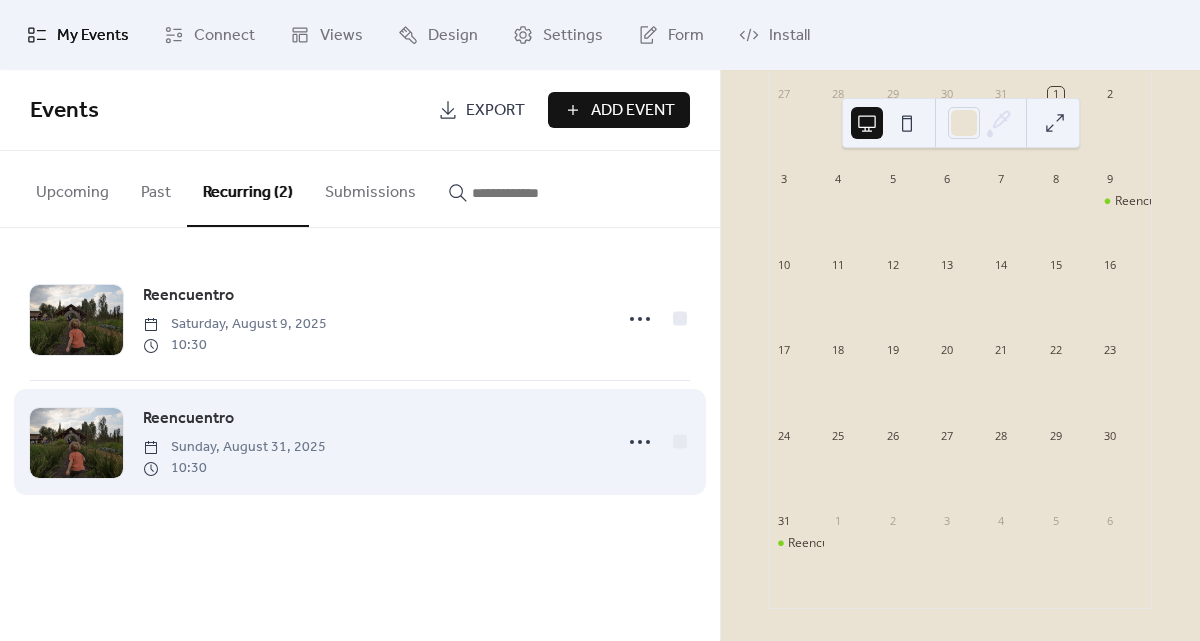 click on "Reencuentro" at bounding box center (188, 419) 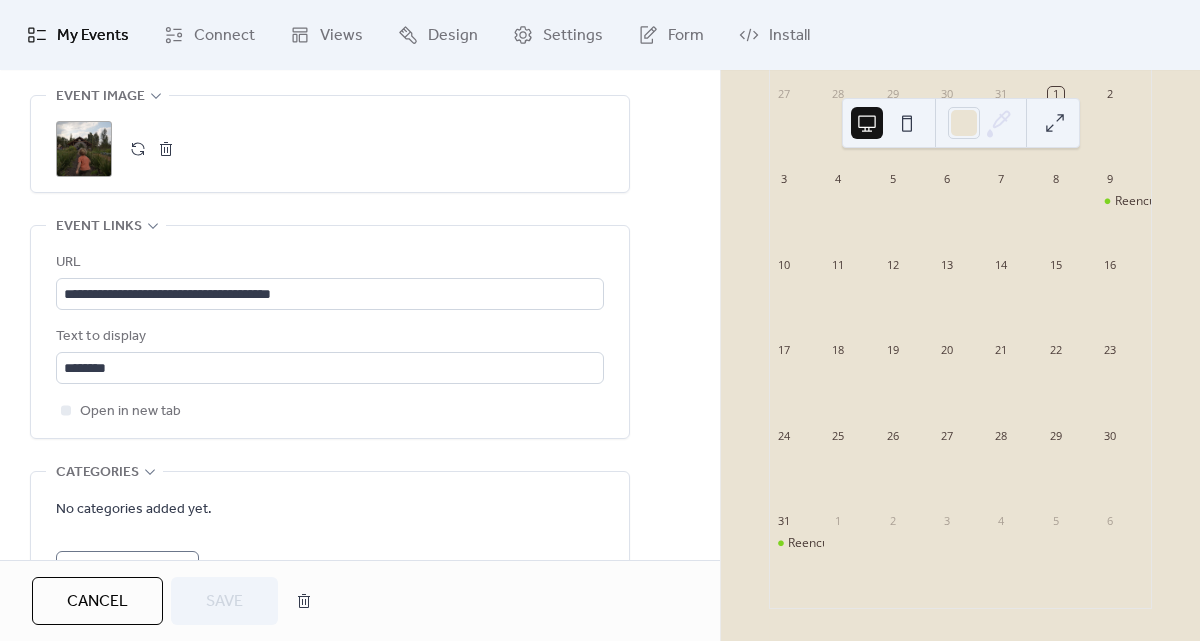 scroll, scrollTop: 1501, scrollLeft: 0, axis: vertical 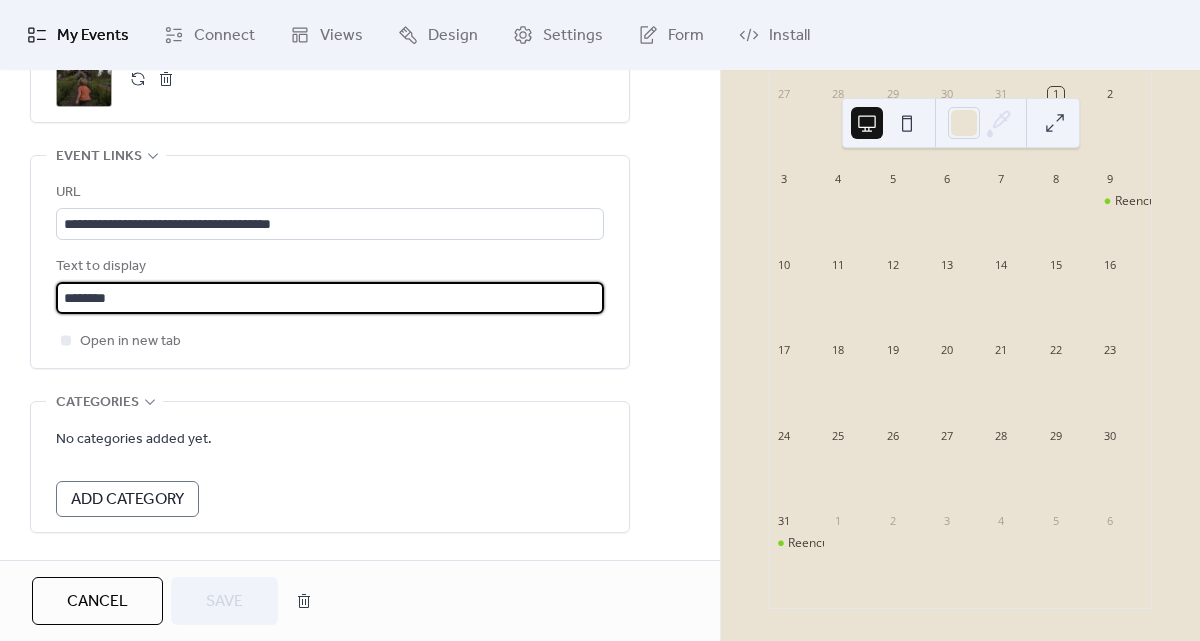 click on "********" at bounding box center (330, 298) 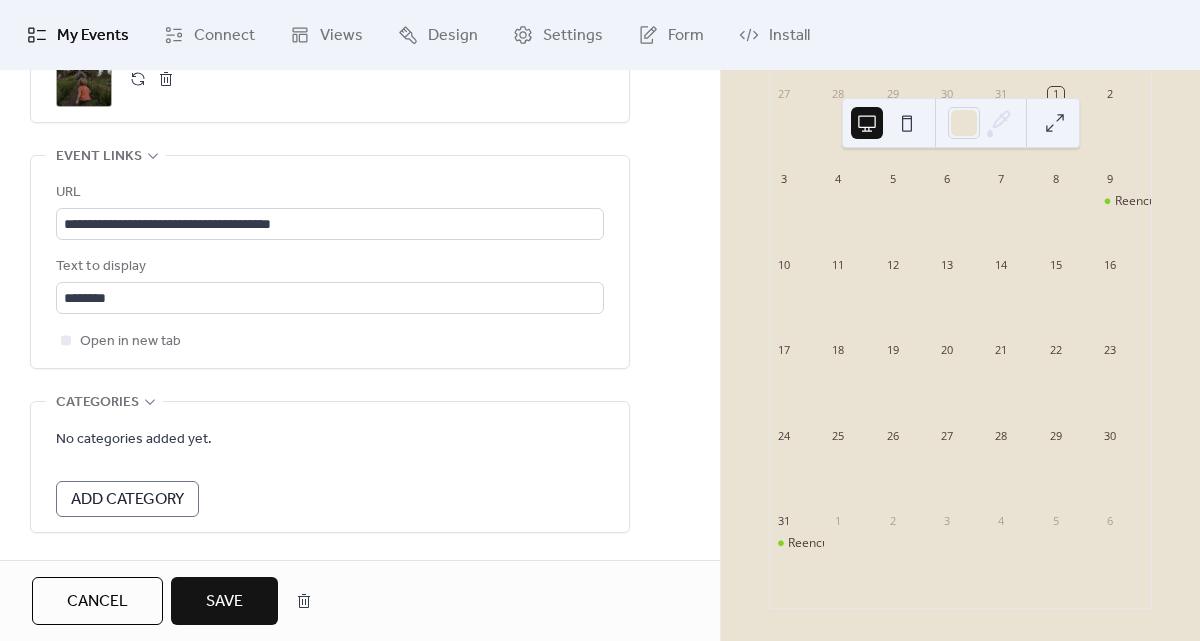 click on "Save" at bounding box center (224, 602) 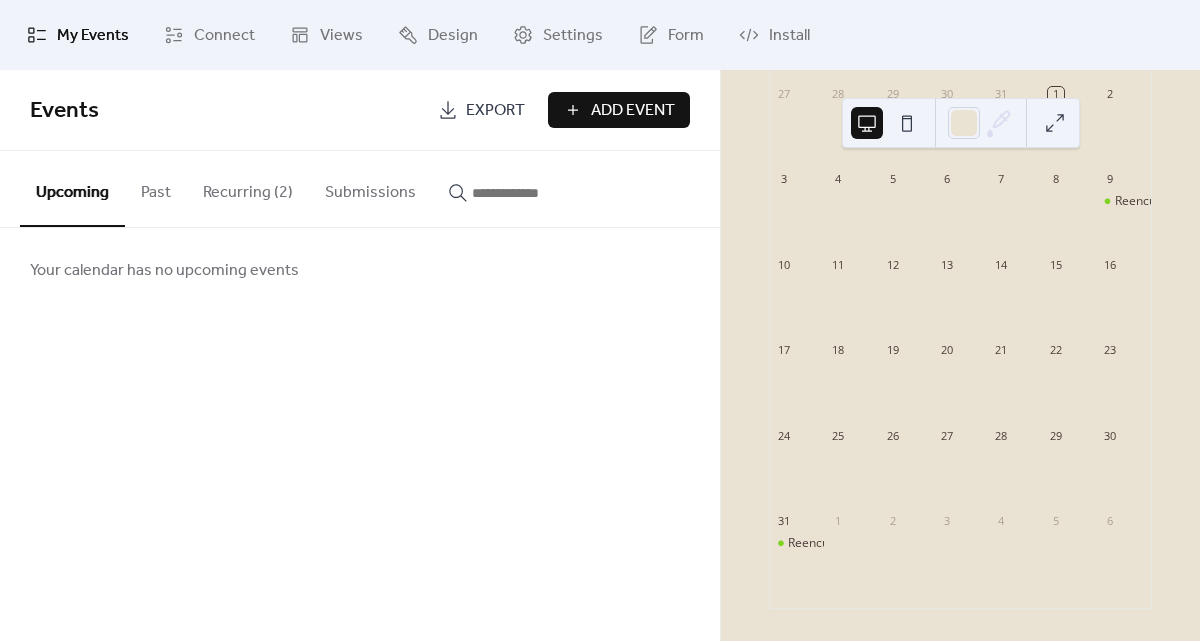 click on "Recurring (2)" at bounding box center (248, 188) 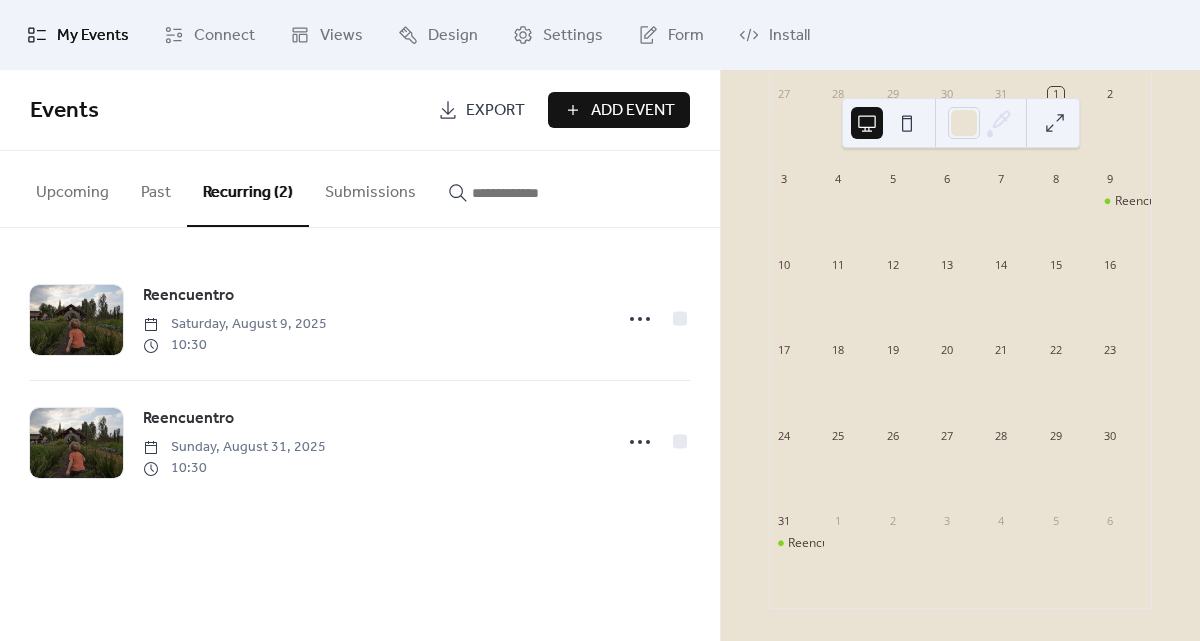 click on "Add Event" at bounding box center [633, 111] 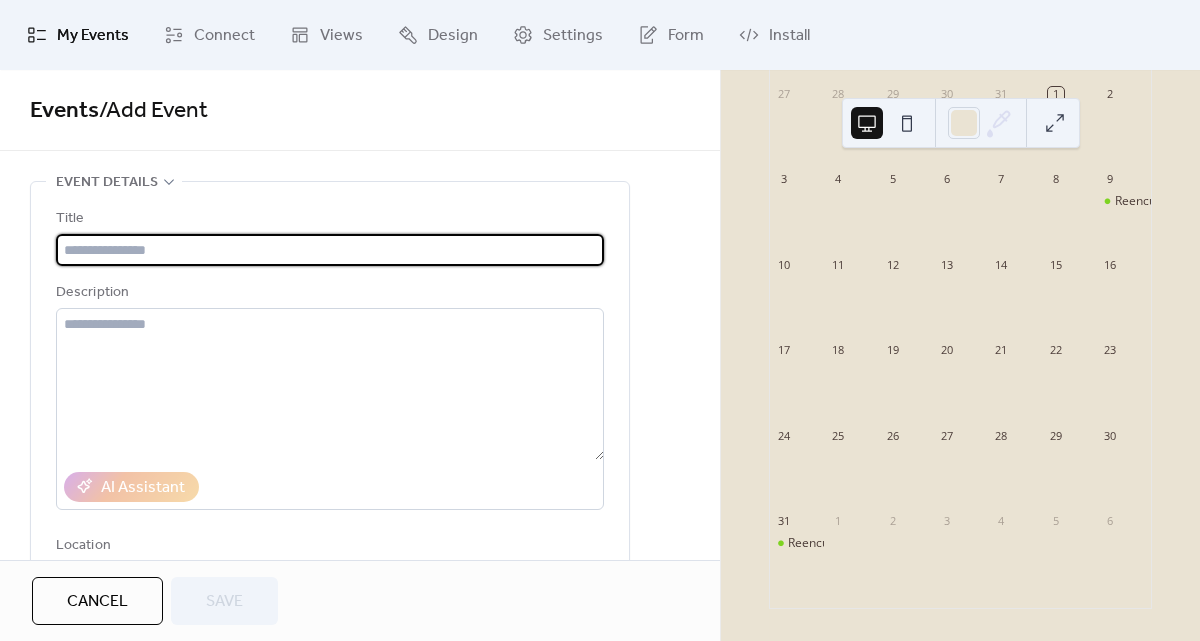 click at bounding box center (330, 250) 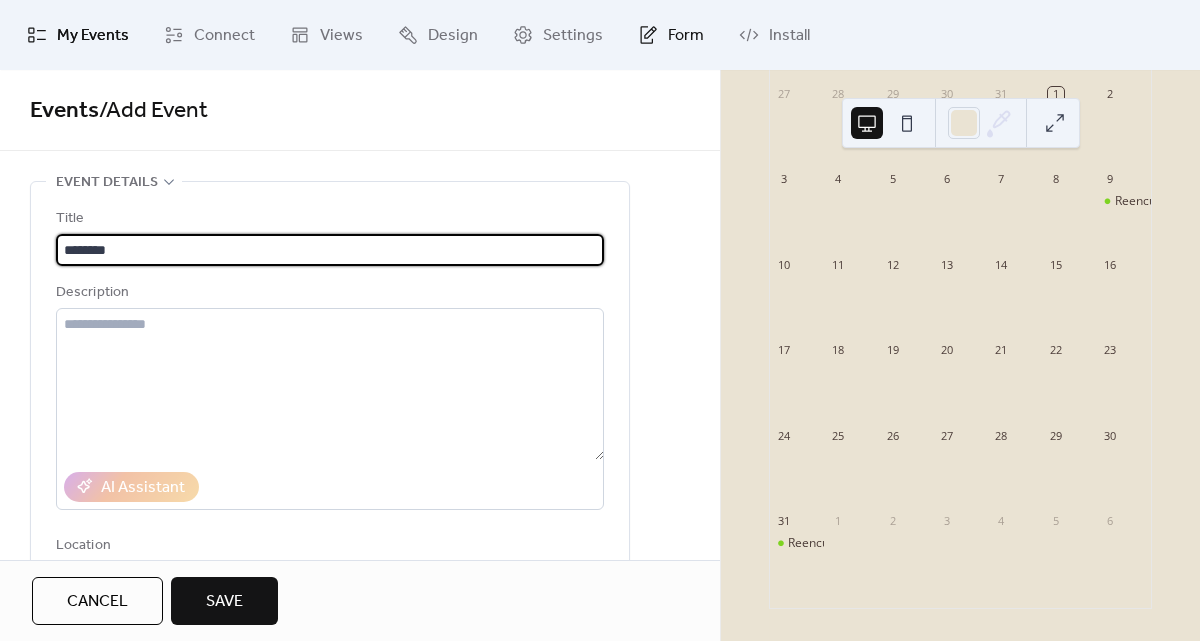type on "********" 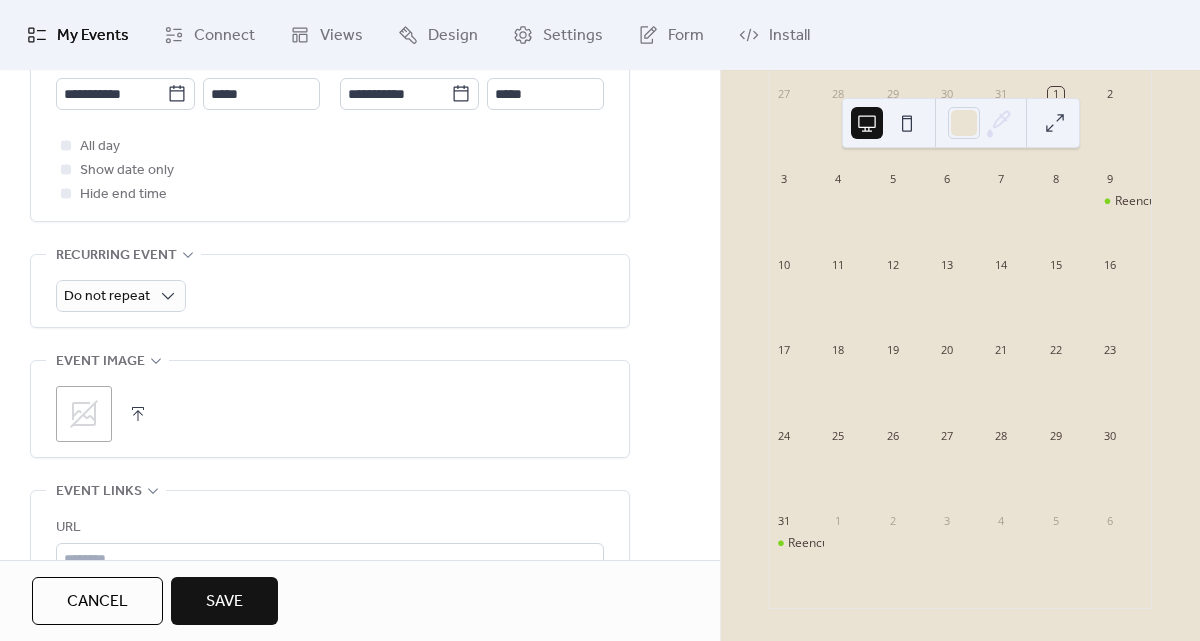 scroll, scrollTop: 843, scrollLeft: 0, axis: vertical 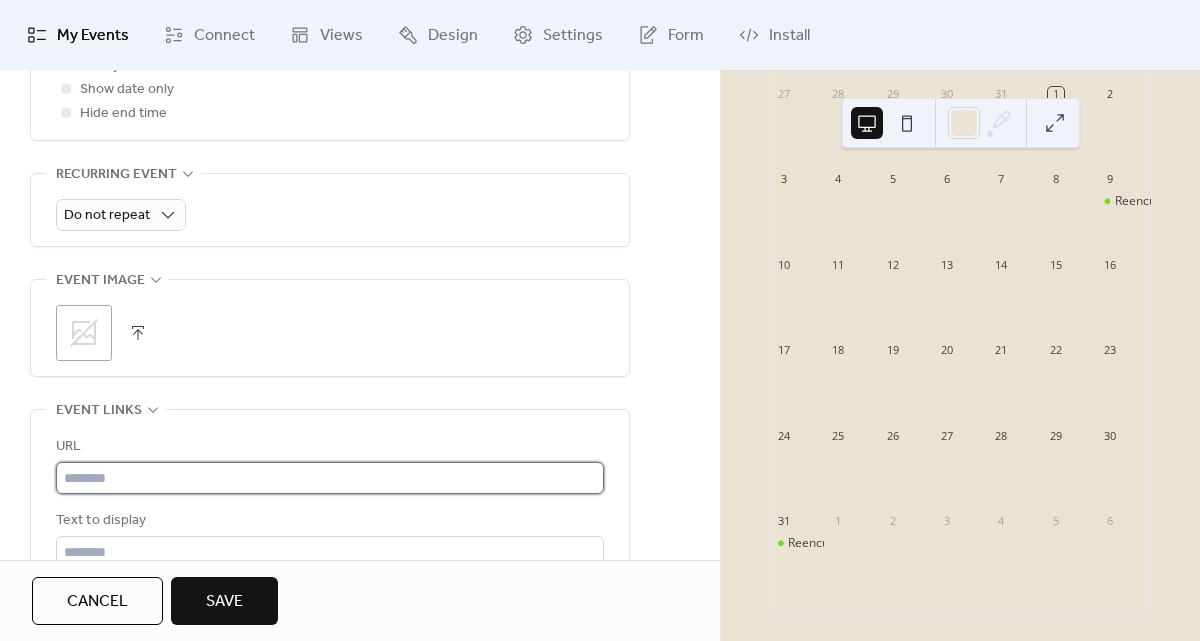 click at bounding box center [330, 478] 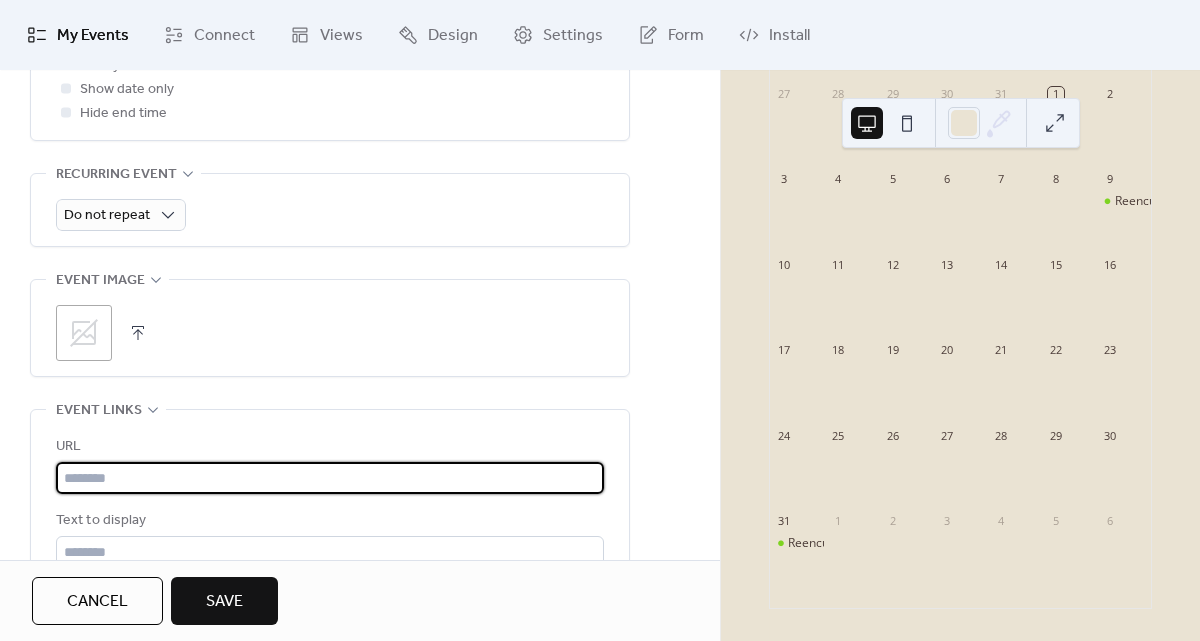 paste on "**********" 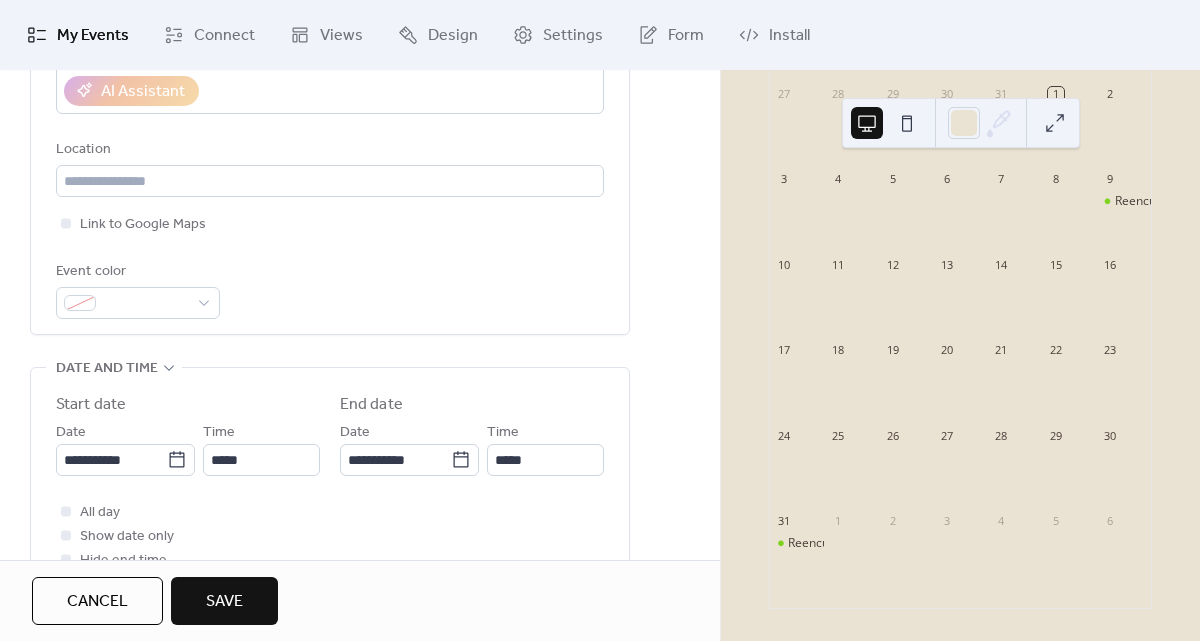 scroll, scrollTop: 388, scrollLeft: 0, axis: vertical 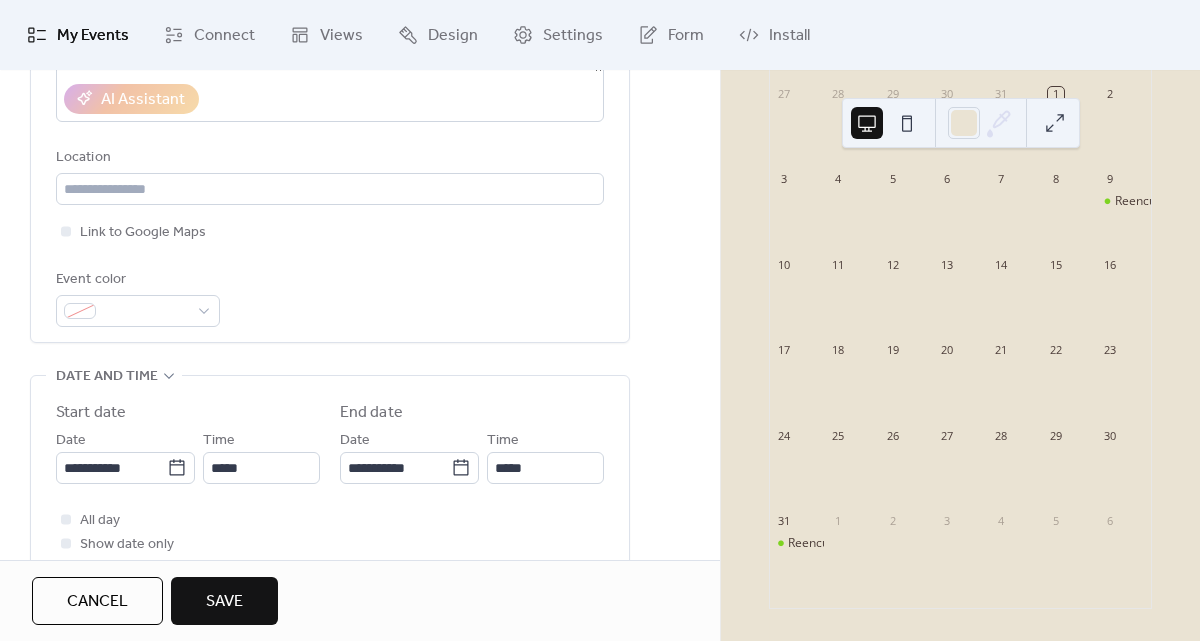 type on "**********" 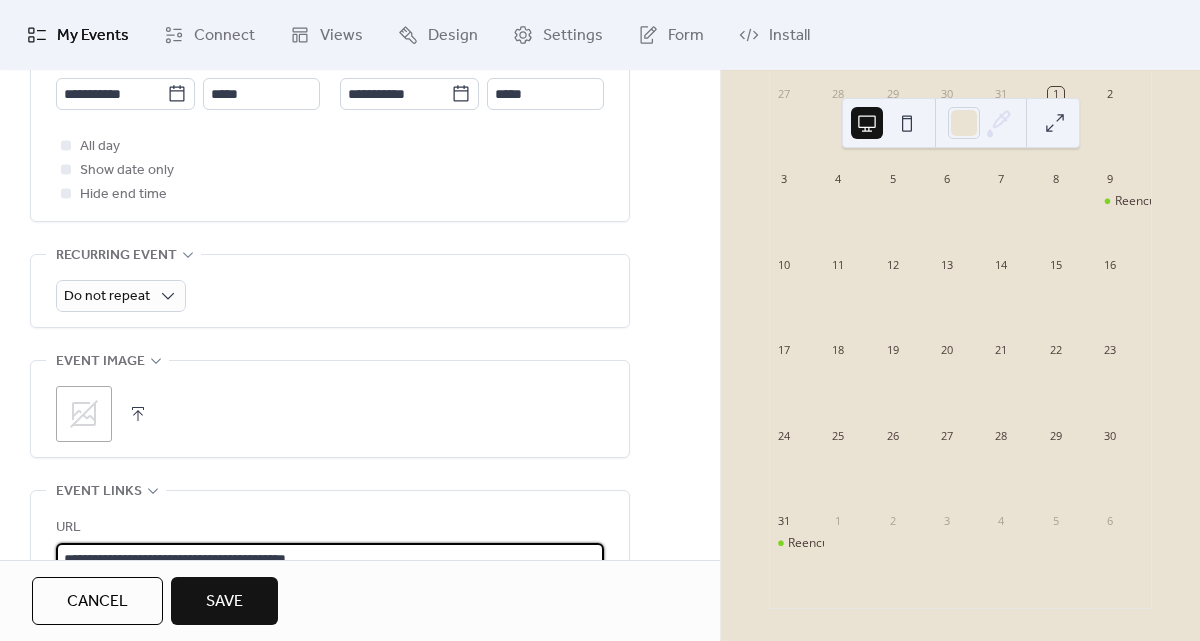 scroll, scrollTop: 763, scrollLeft: 0, axis: vertical 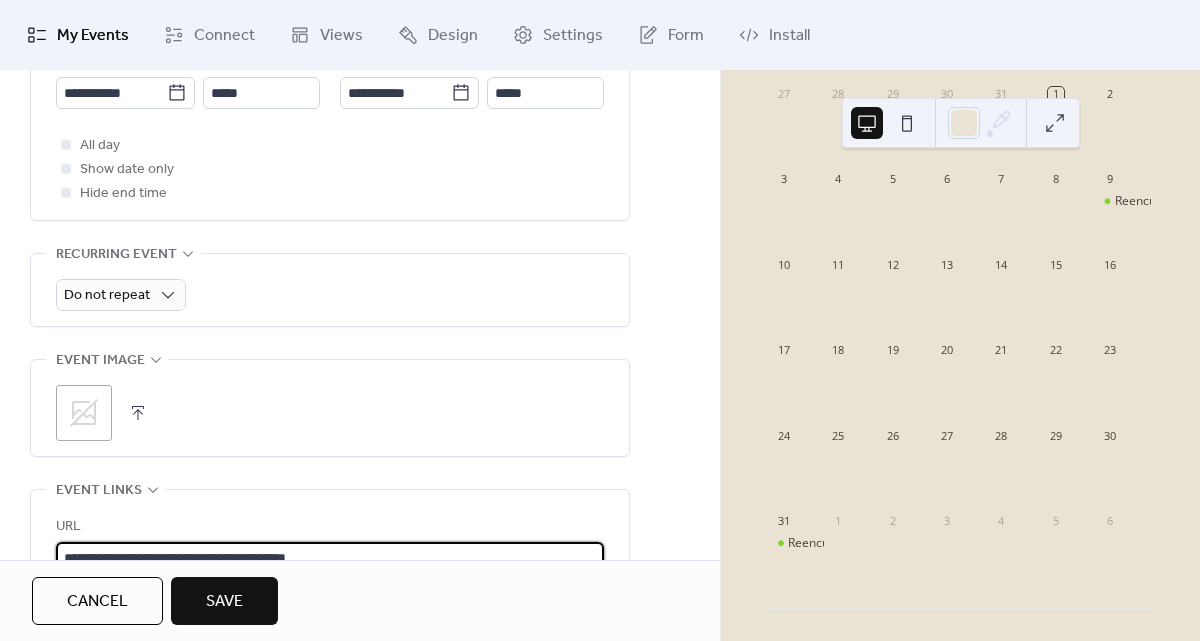 click 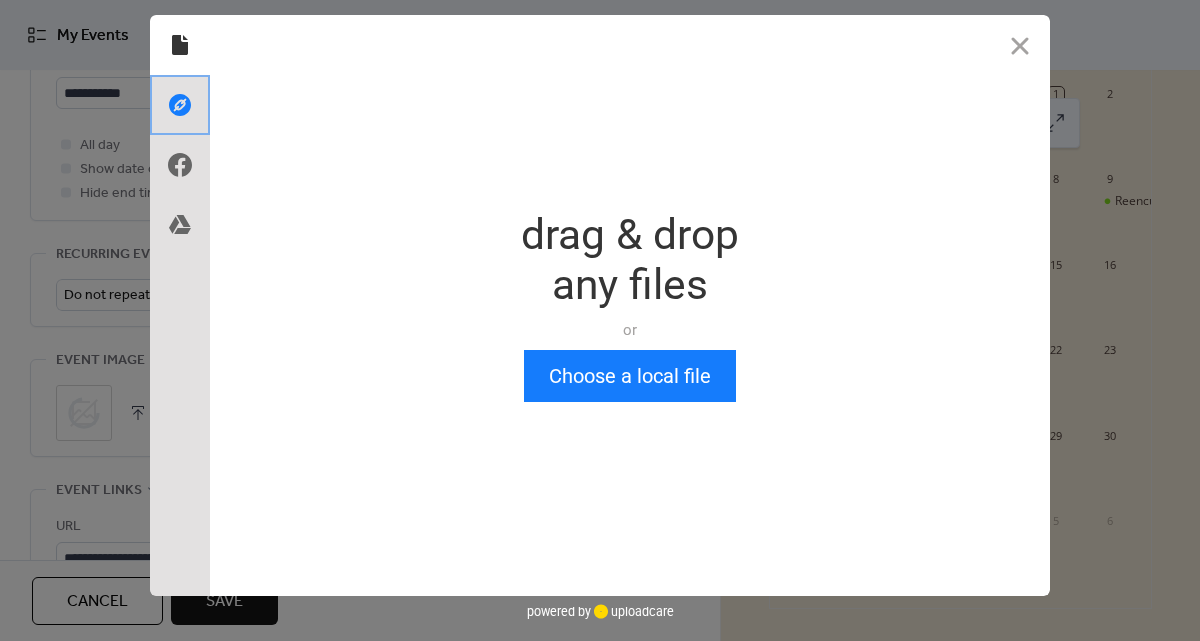 click 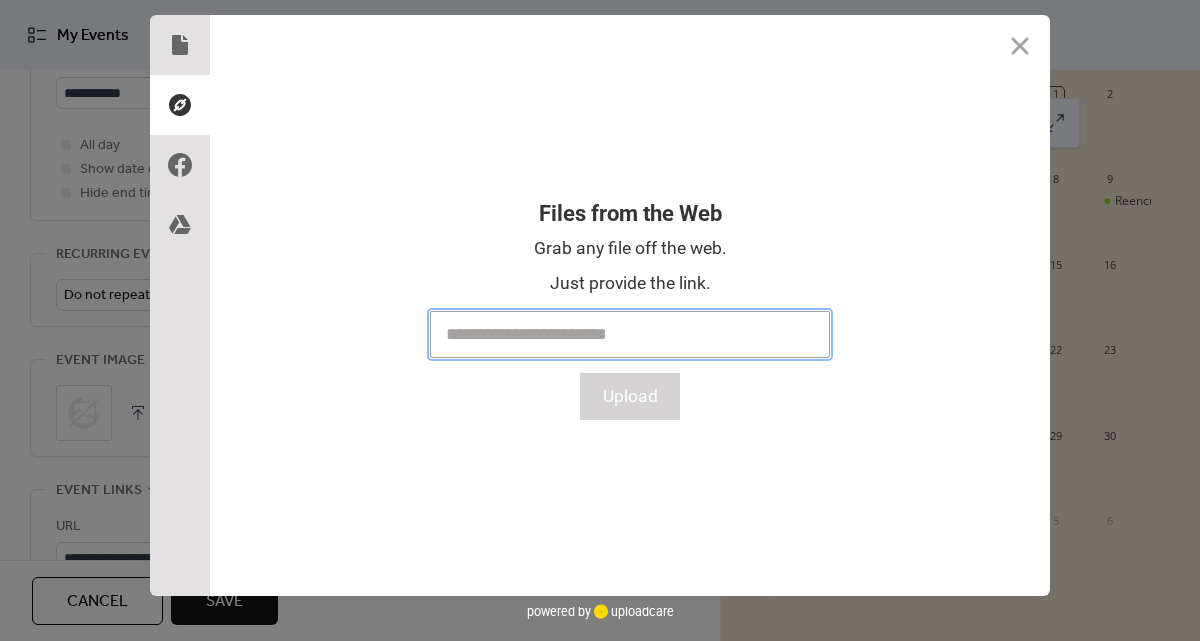click at bounding box center [630, 334] 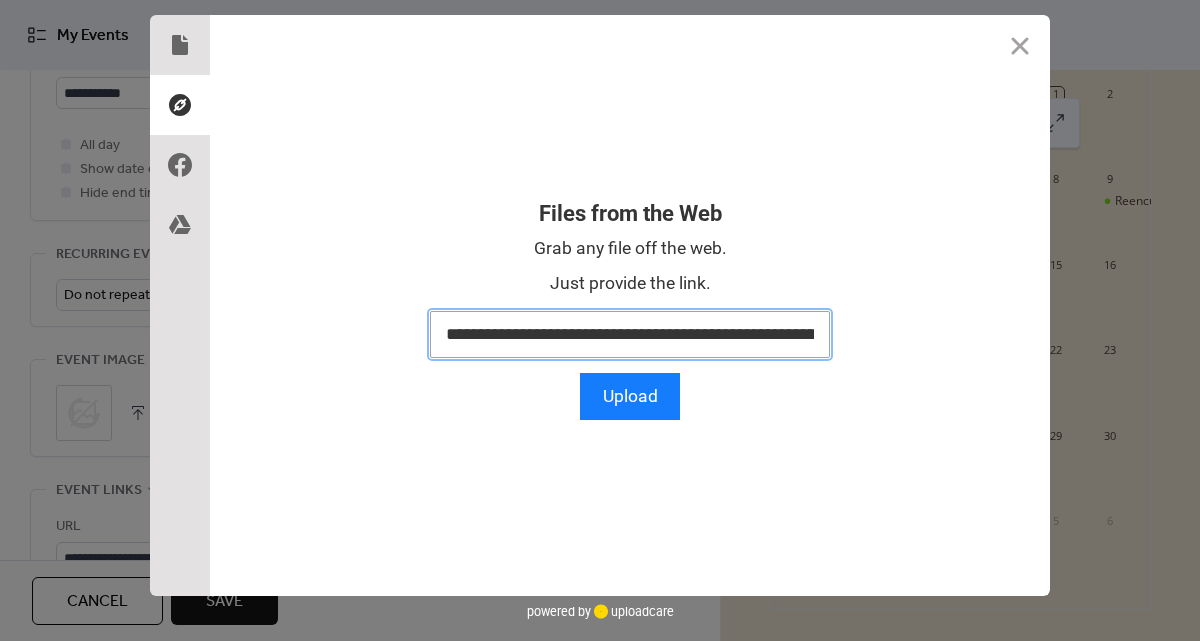 scroll, scrollTop: 0, scrollLeft: 295, axis: horizontal 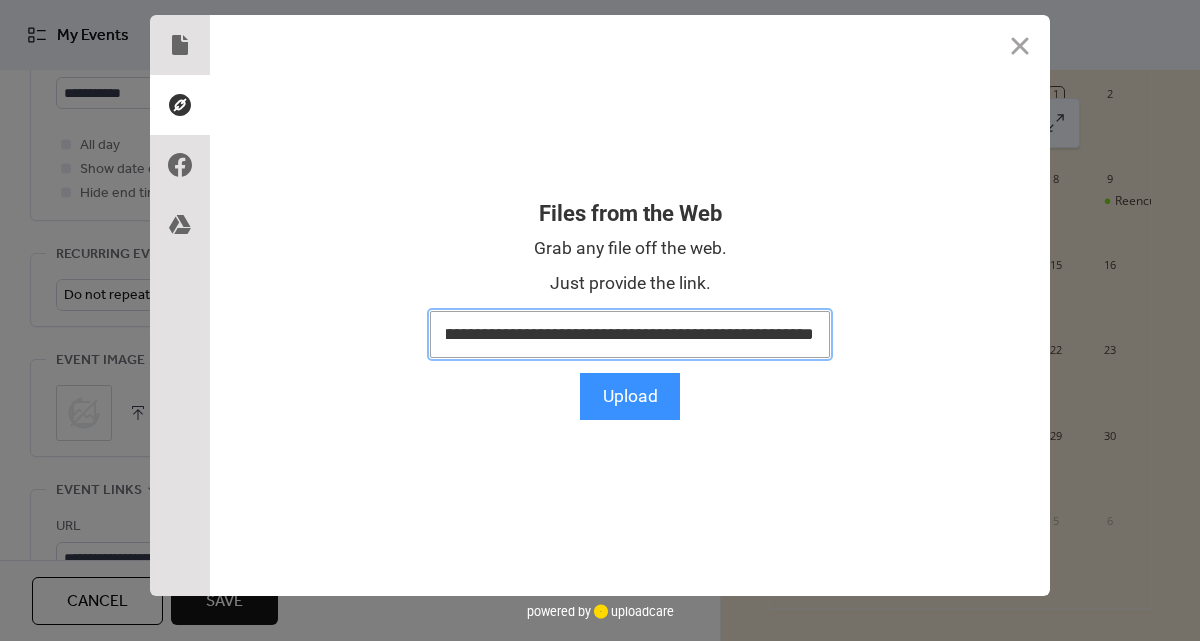 type on "**********" 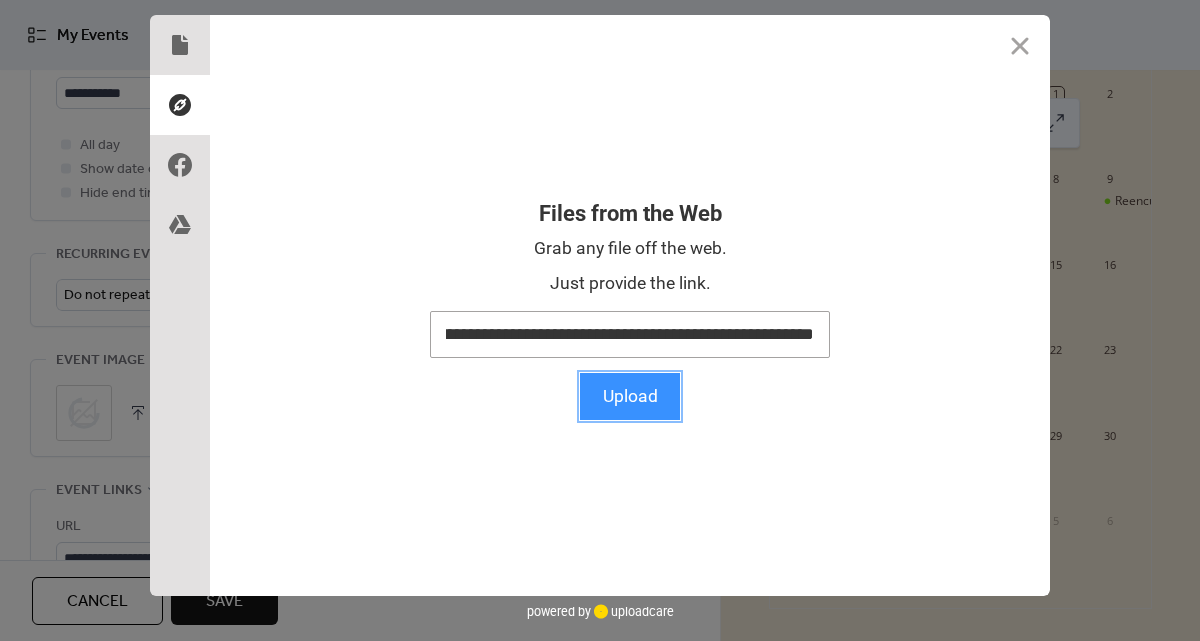 click on "Upload" at bounding box center [630, 396] 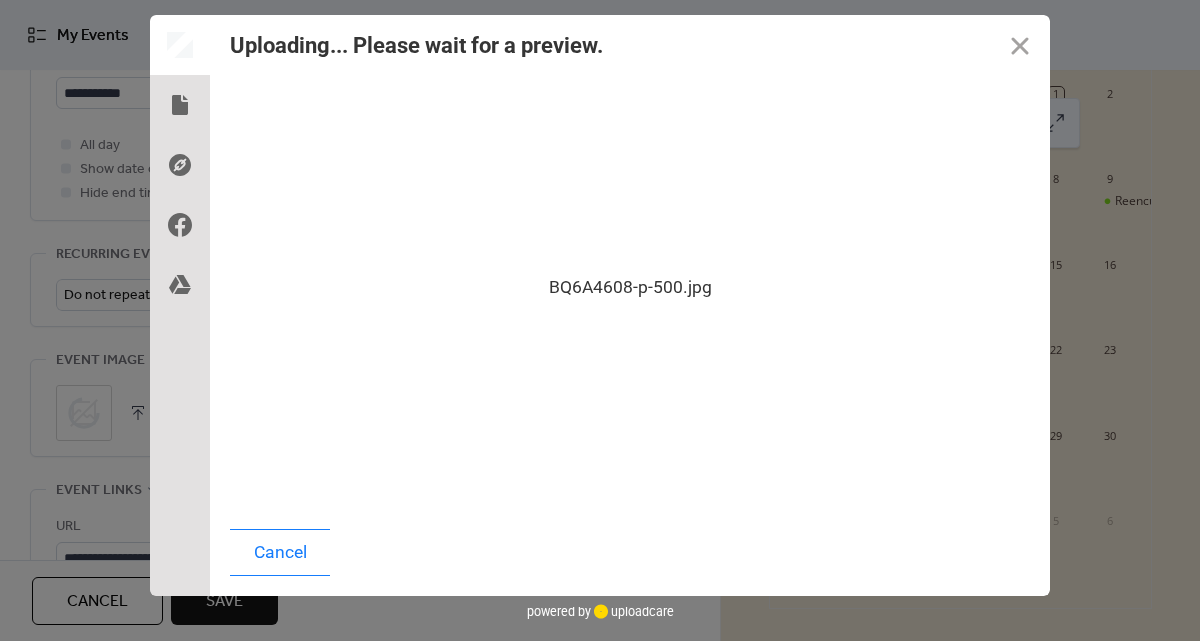scroll, scrollTop: 0, scrollLeft: 0, axis: both 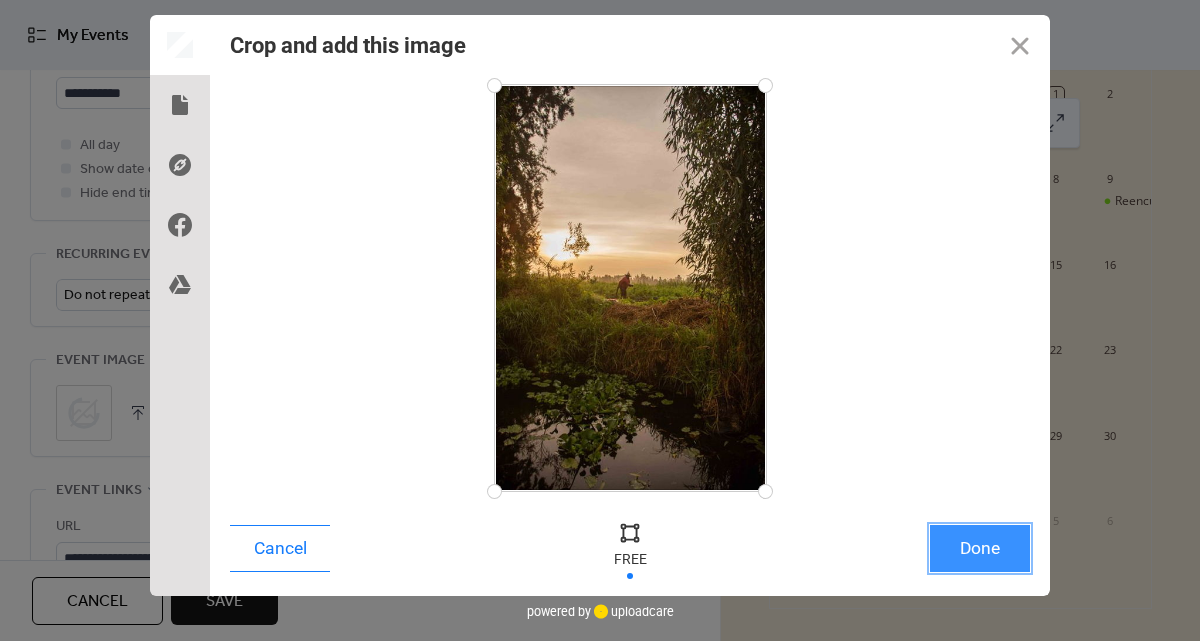 click on "Done" at bounding box center [980, 548] 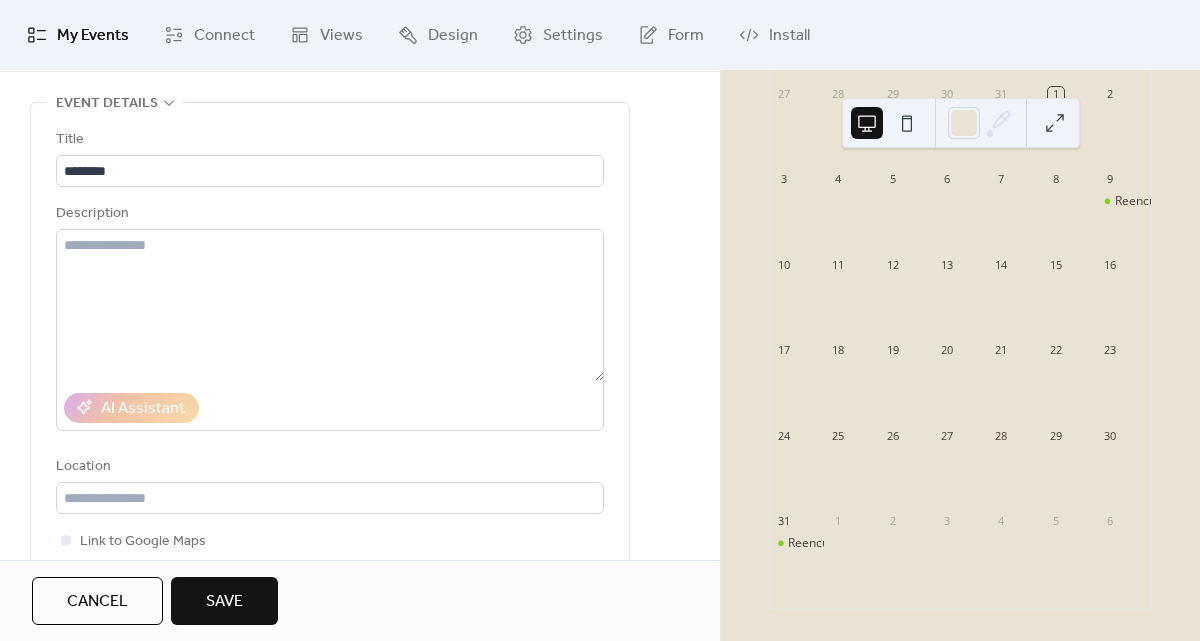 scroll, scrollTop: 49, scrollLeft: 0, axis: vertical 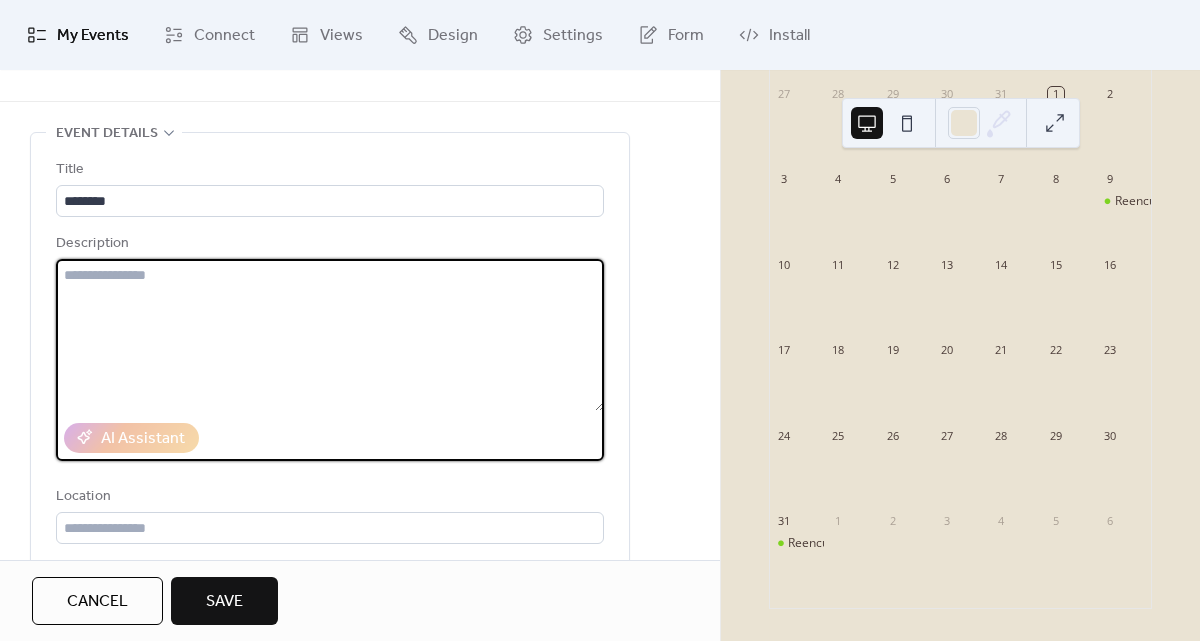click at bounding box center [330, 335] 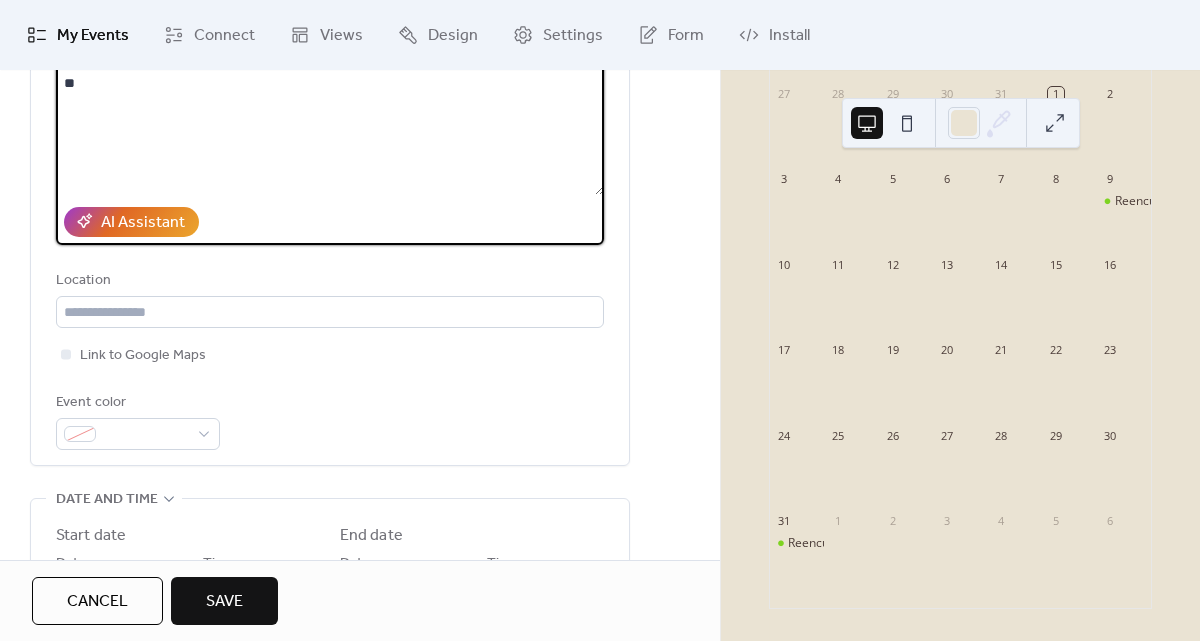 scroll, scrollTop: 273, scrollLeft: 0, axis: vertical 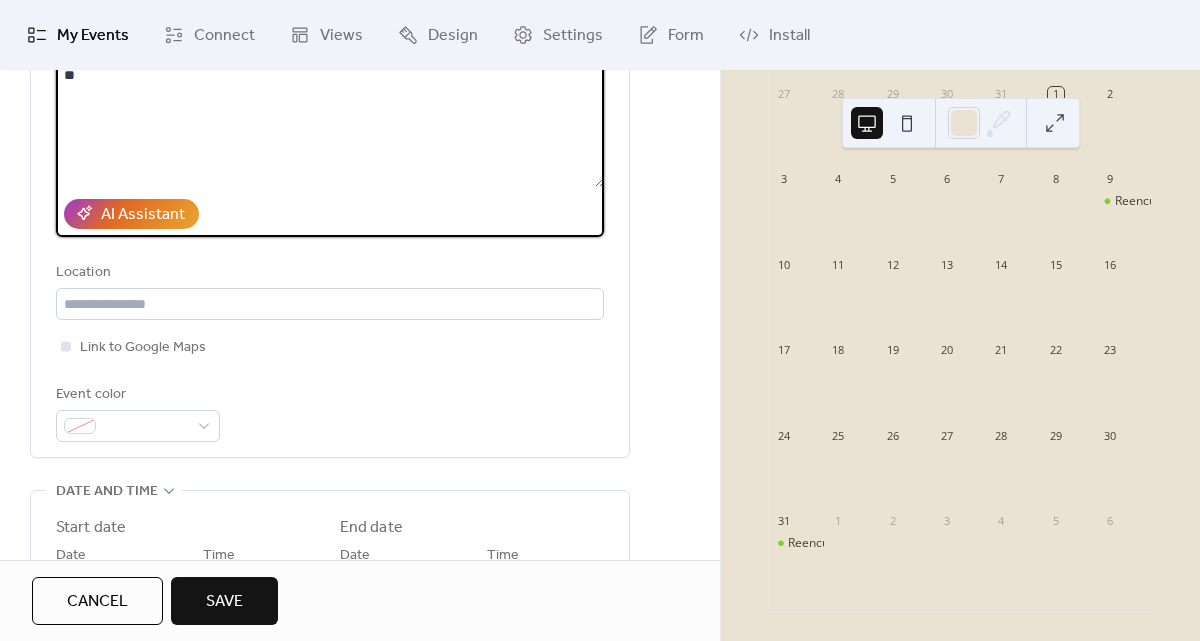 type on "**********" 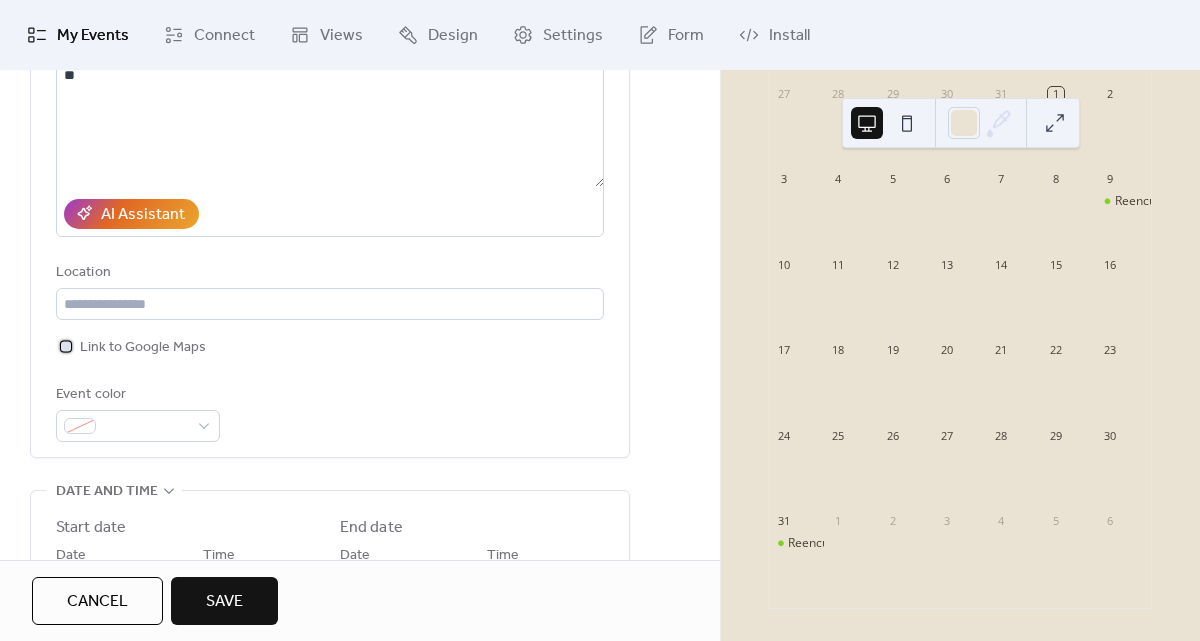 click on "Link to Google Maps" at bounding box center [143, 348] 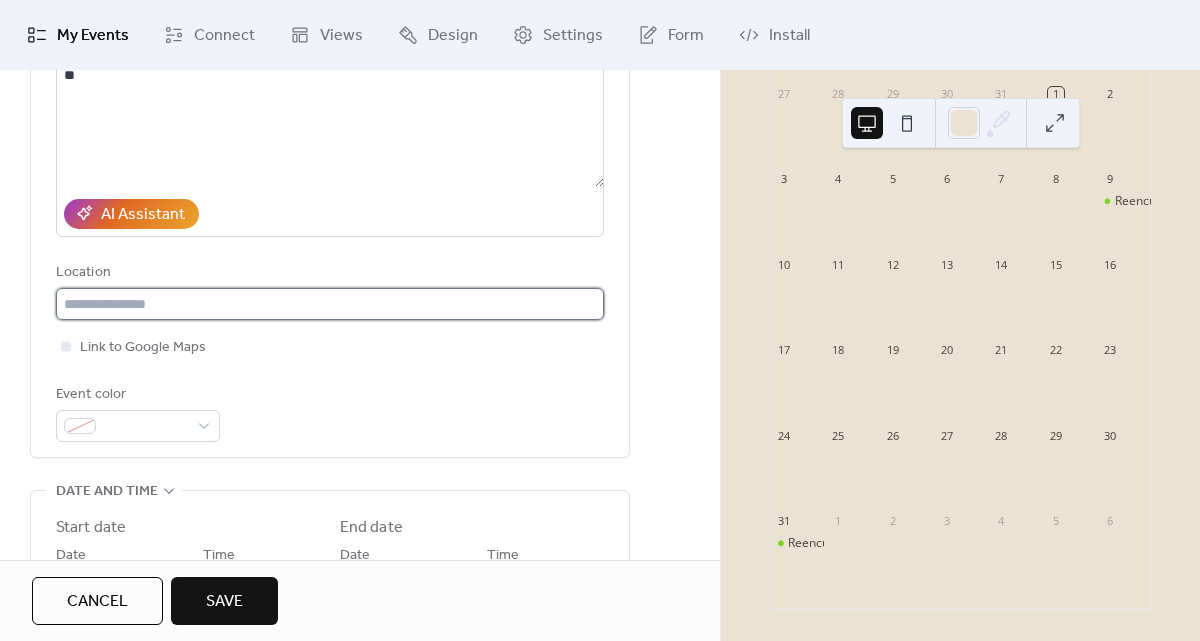 click at bounding box center [330, 304] 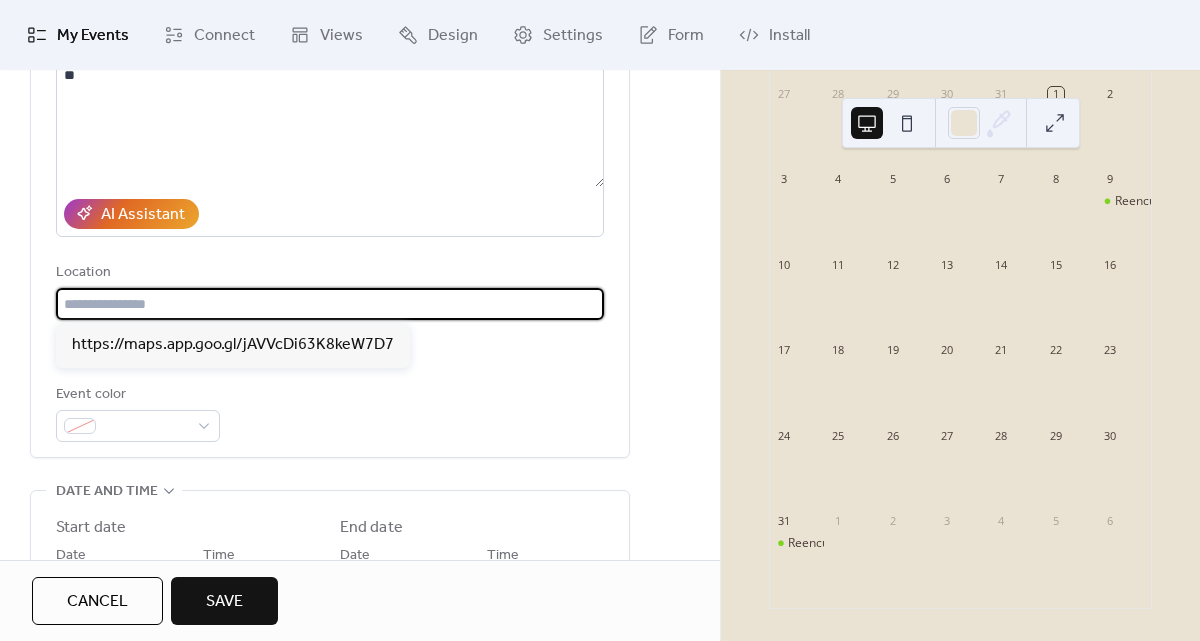 paste on "**********" 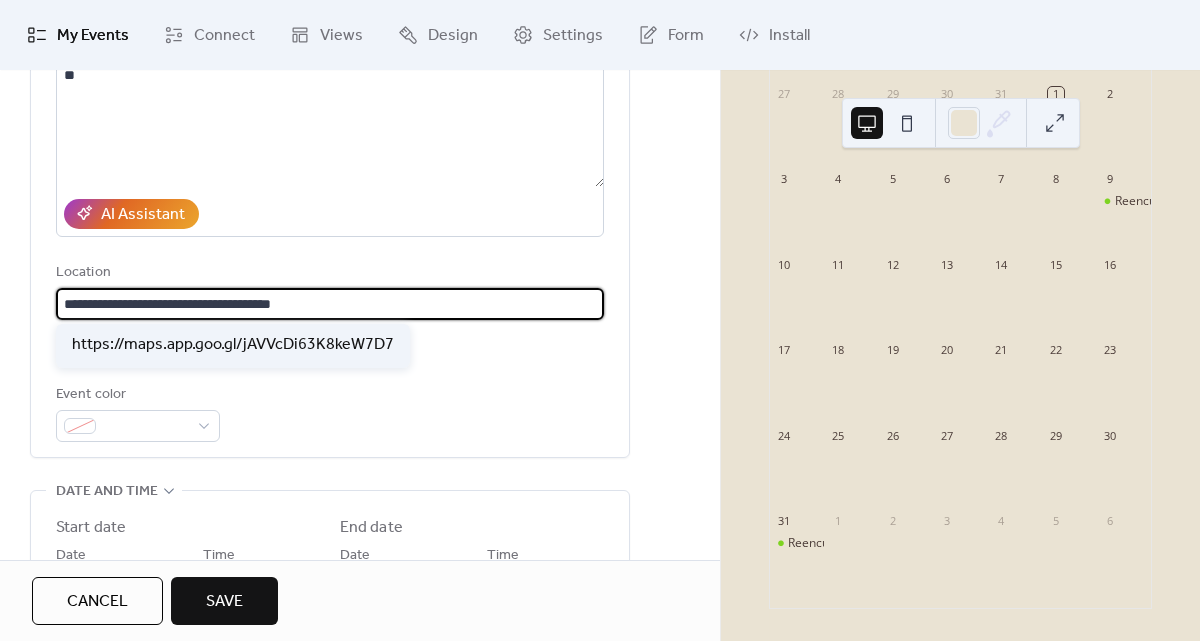 type on "**********" 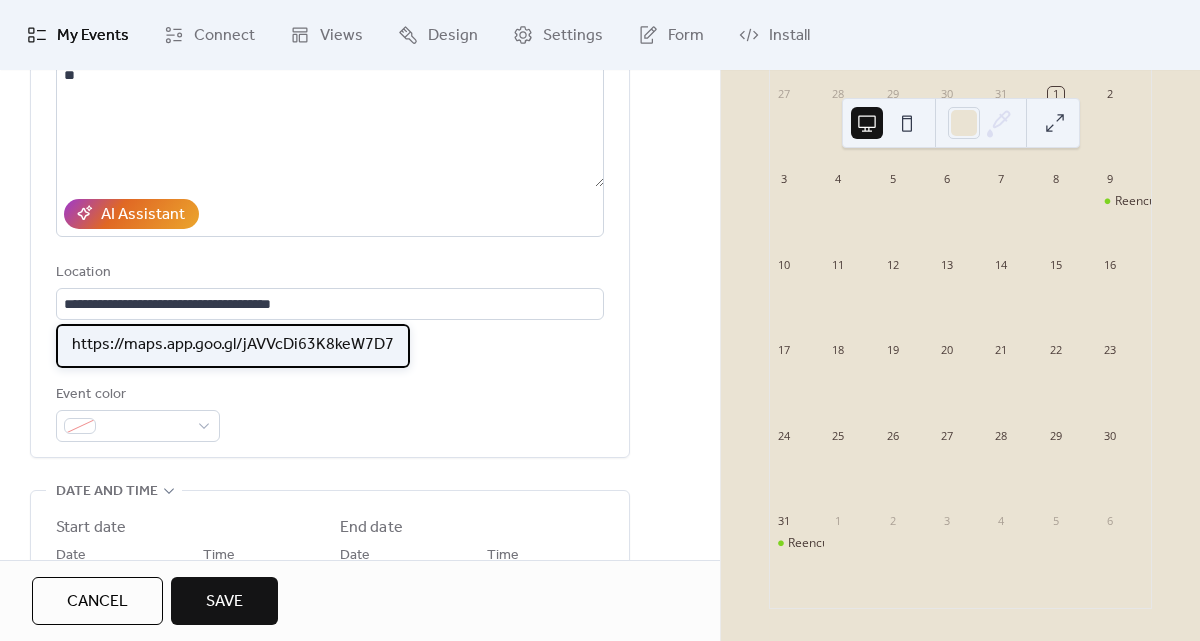 click on "https://maps.app.goo.gl/jAVVcDi63K8keW7D7" at bounding box center [233, 345] 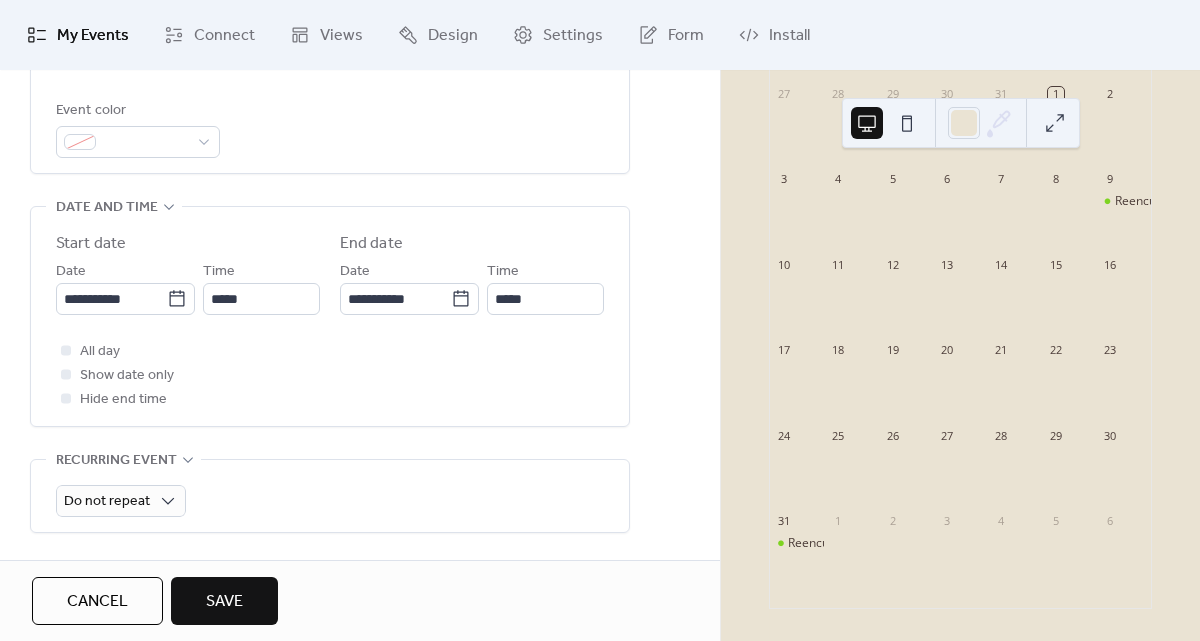 scroll, scrollTop: 545, scrollLeft: 0, axis: vertical 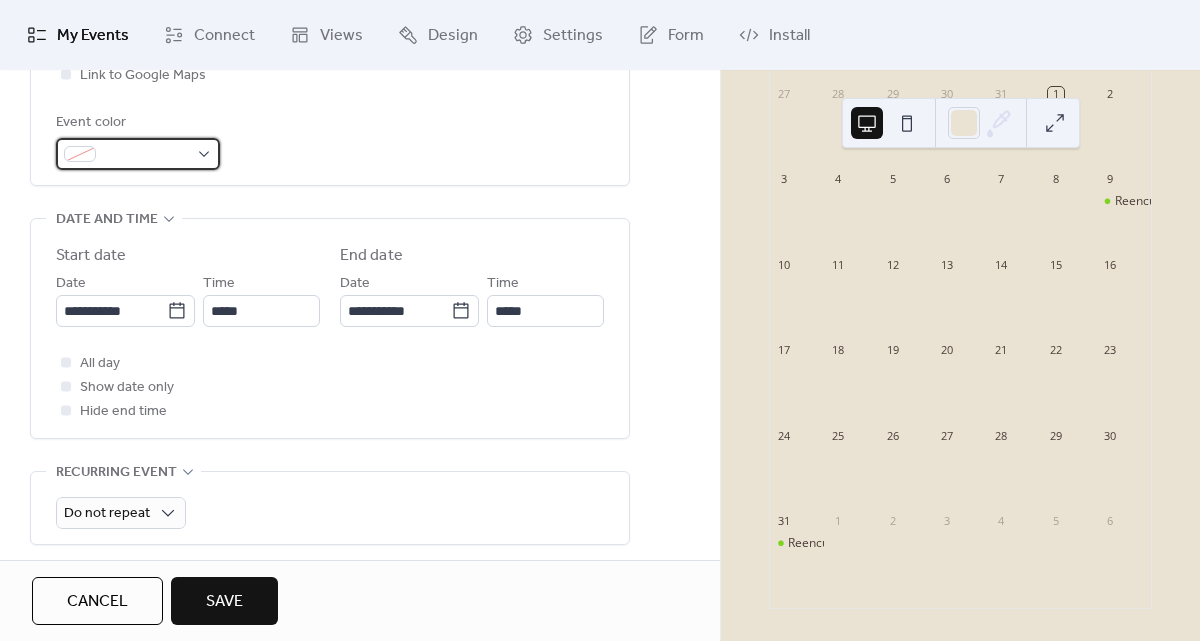 click at bounding box center [138, 154] 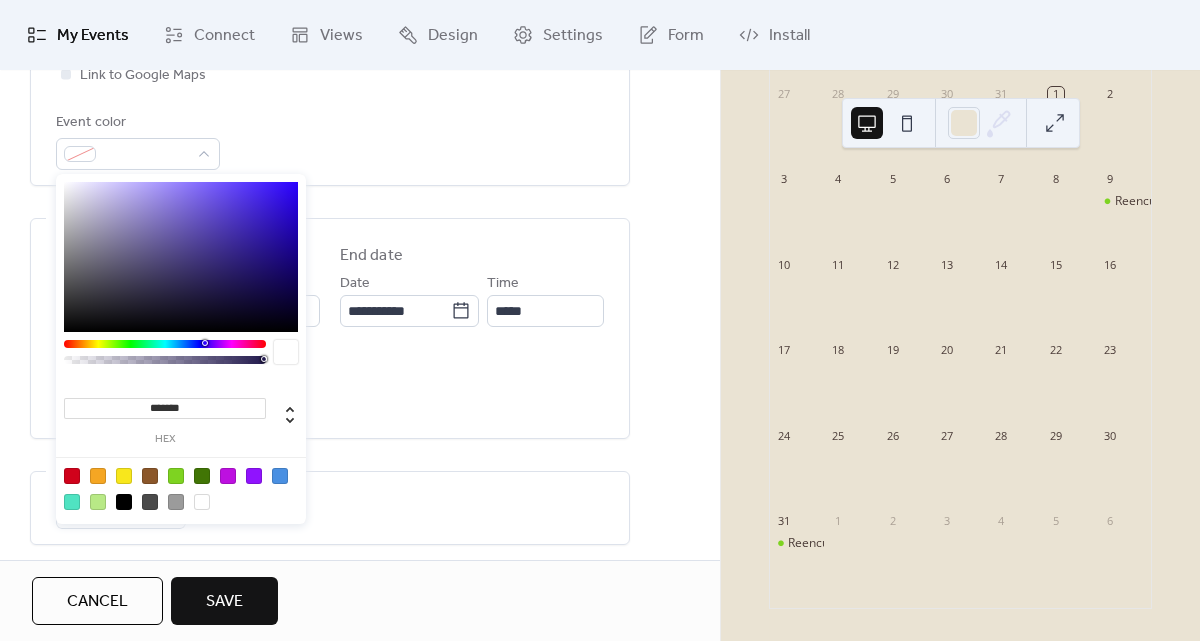 click at bounding box center [98, 476] 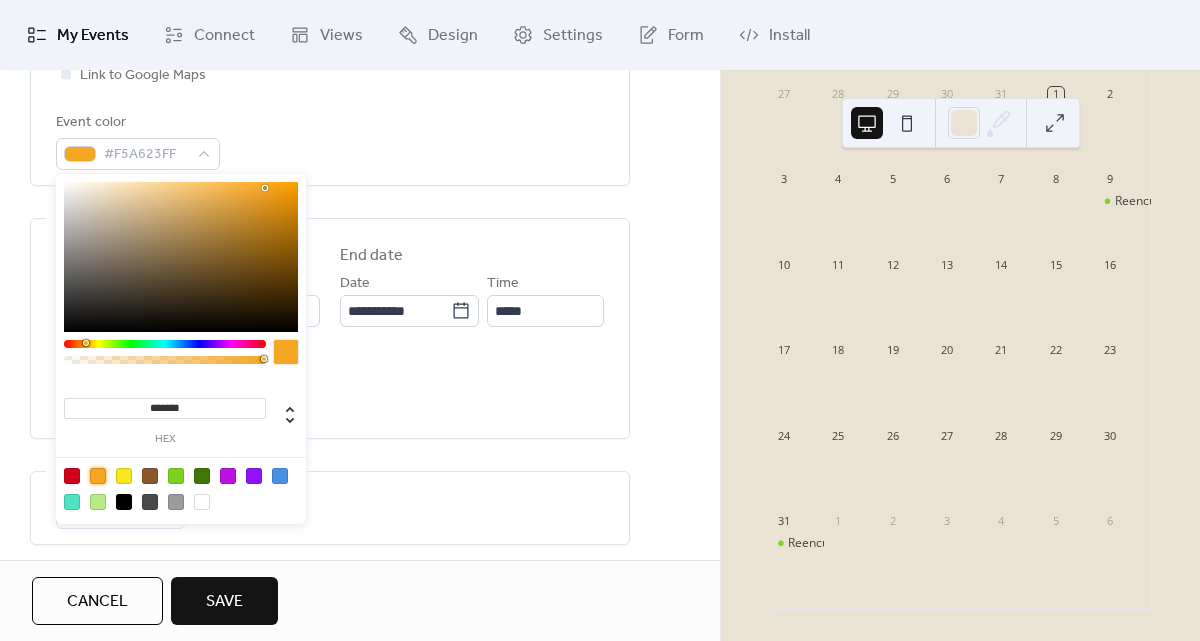 click on "All day Show date only Hide end time" at bounding box center [330, 387] 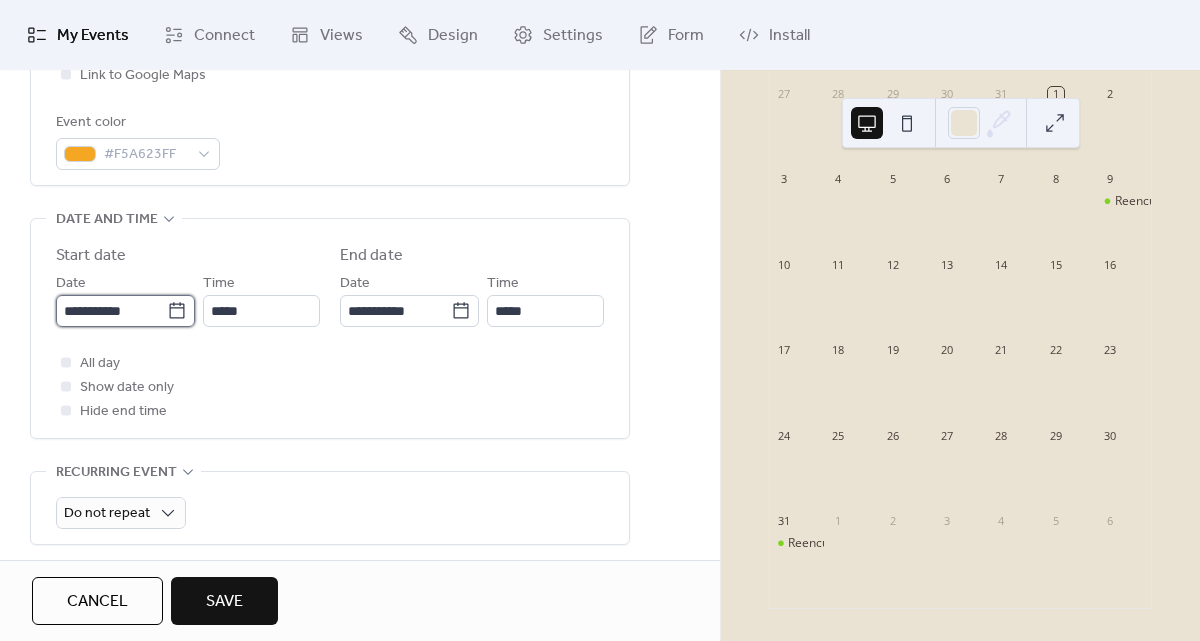click on "**********" at bounding box center (111, 311) 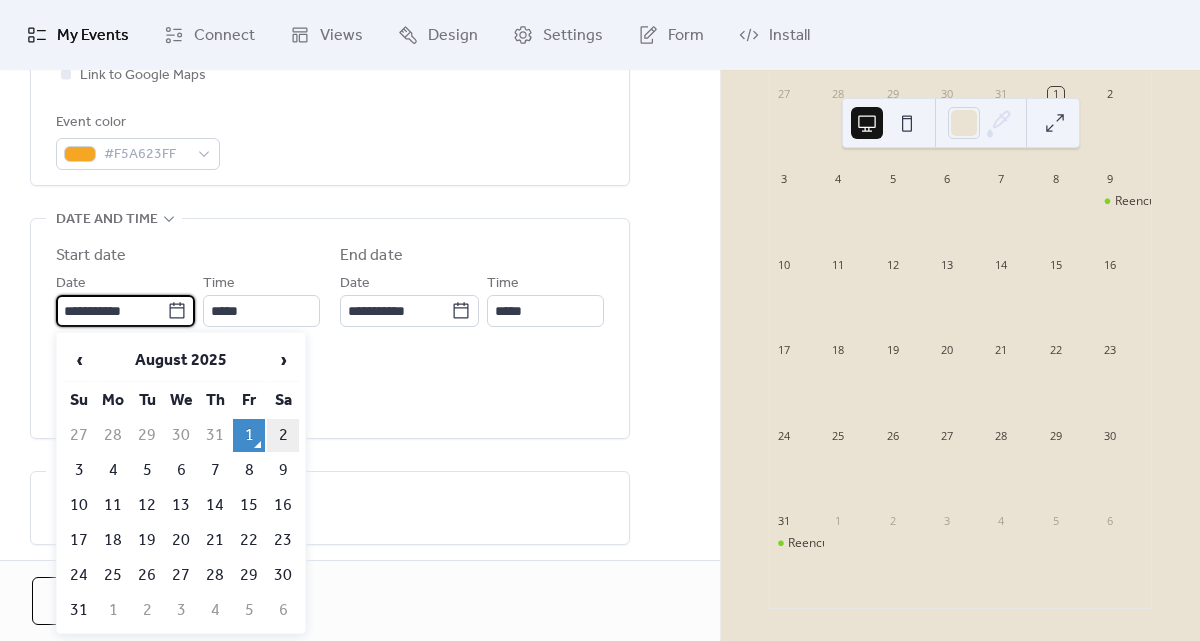 click on "2" at bounding box center (283, 435) 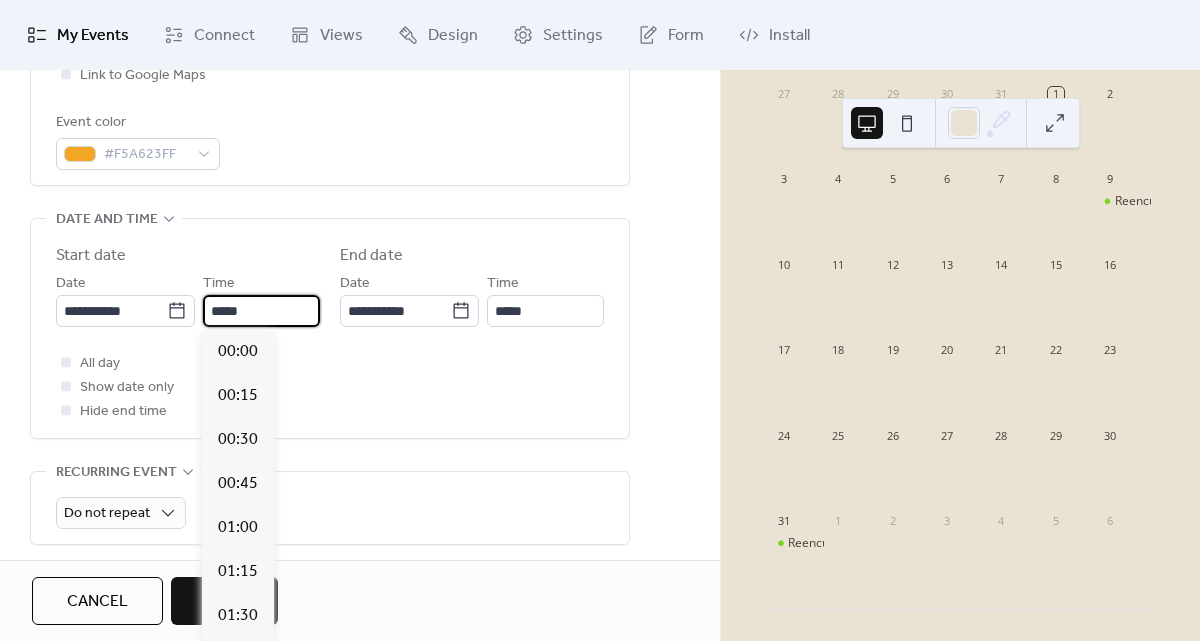 click on "*****" at bounding box center (261, 311) 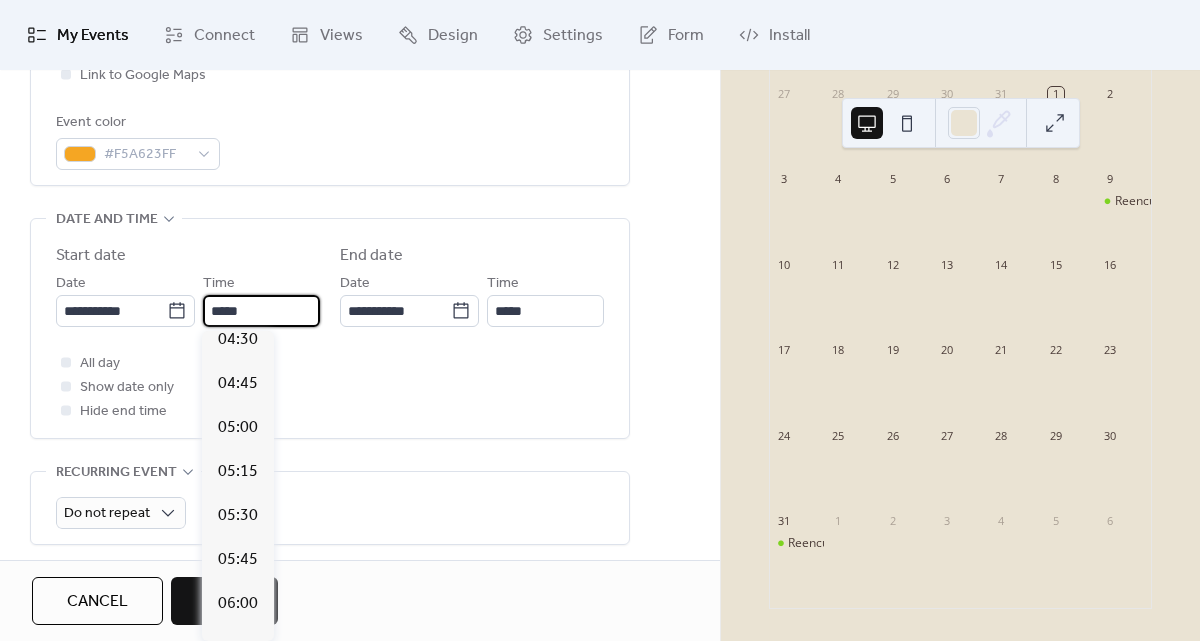 scroll, scrollTop: 829, scrollLeft: 0, axis: vertical 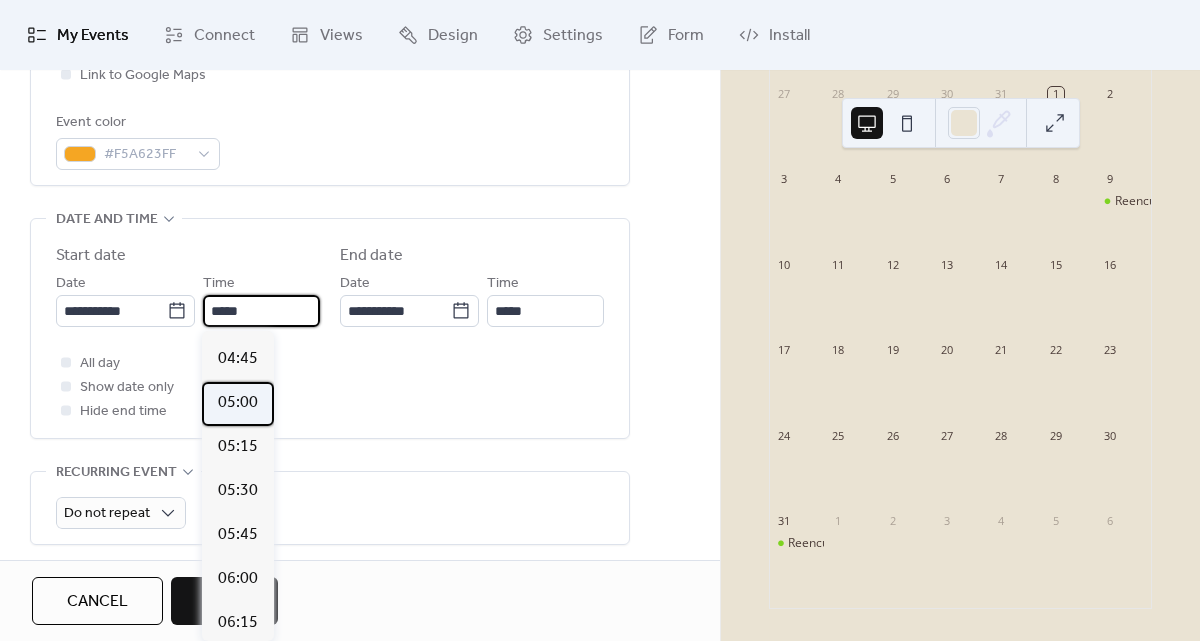 click on "05:00" at bounding box center (238, 403) 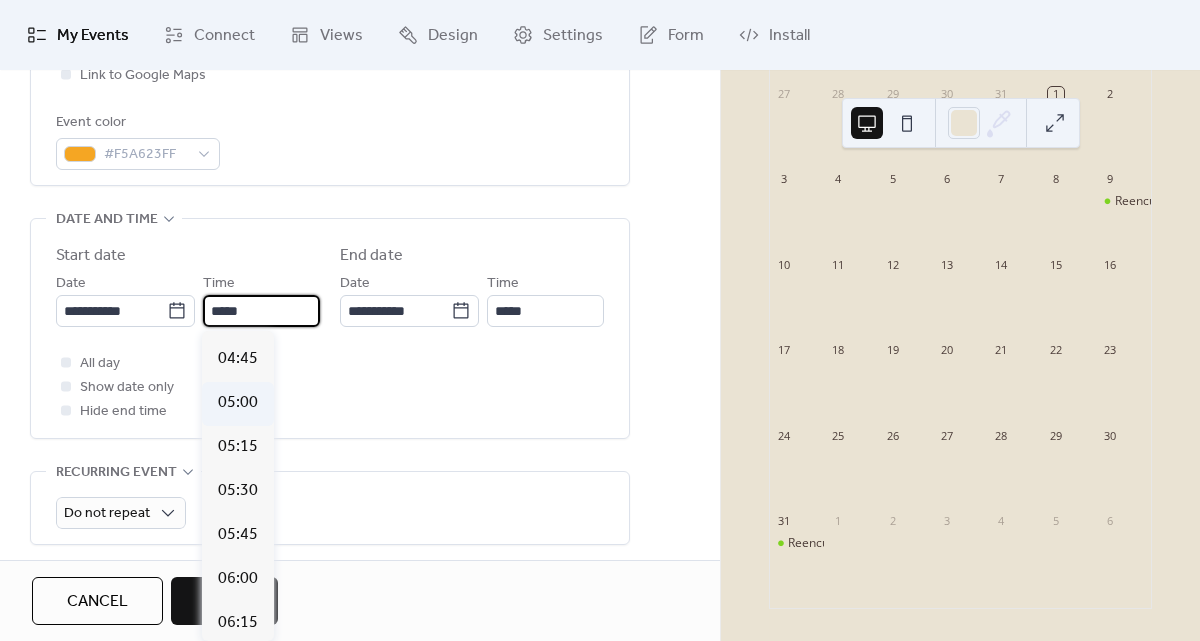 type on "*****" 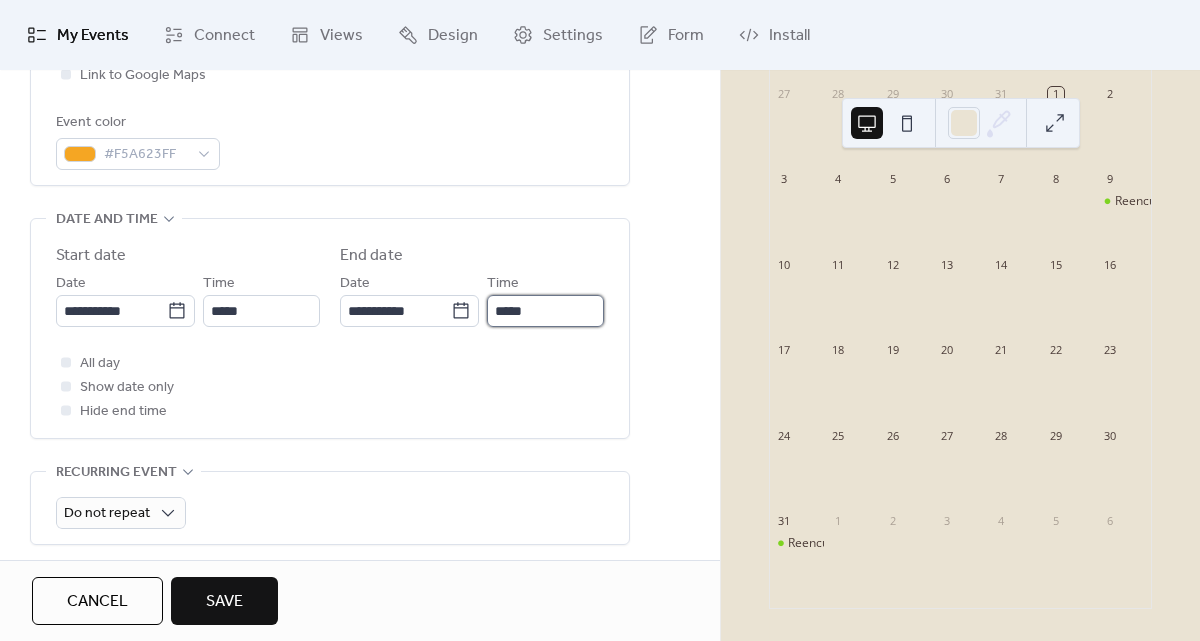 click on "*****" at bounding box center [545, 311] 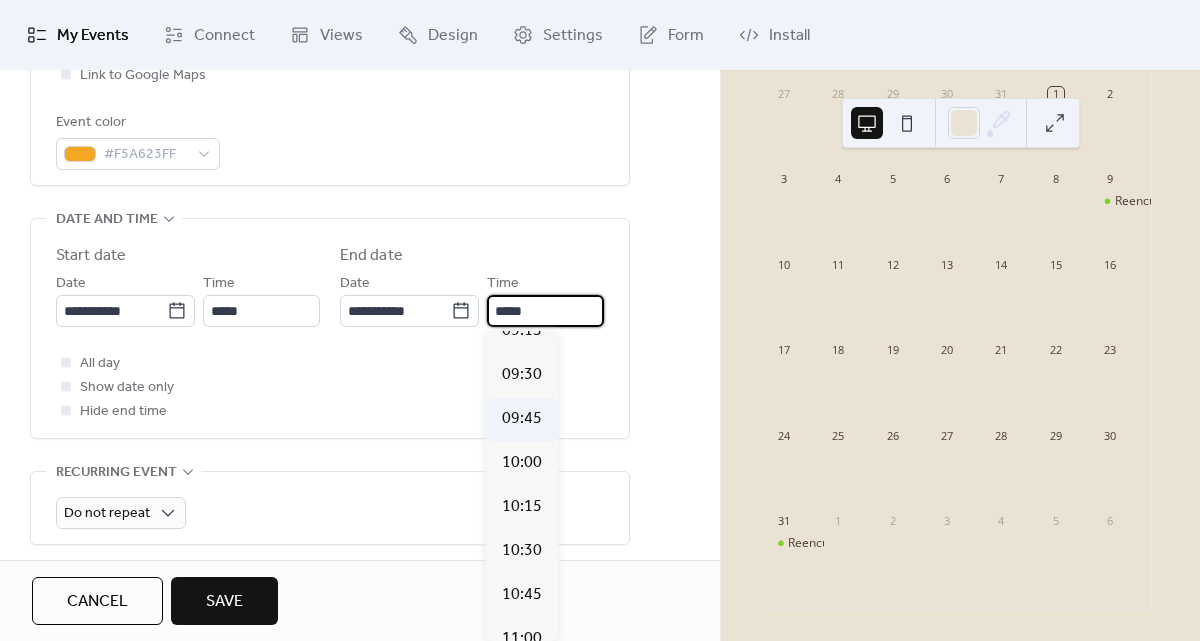 scroll, scrollTop: 688, scrollLeft: 0, axis: vertical 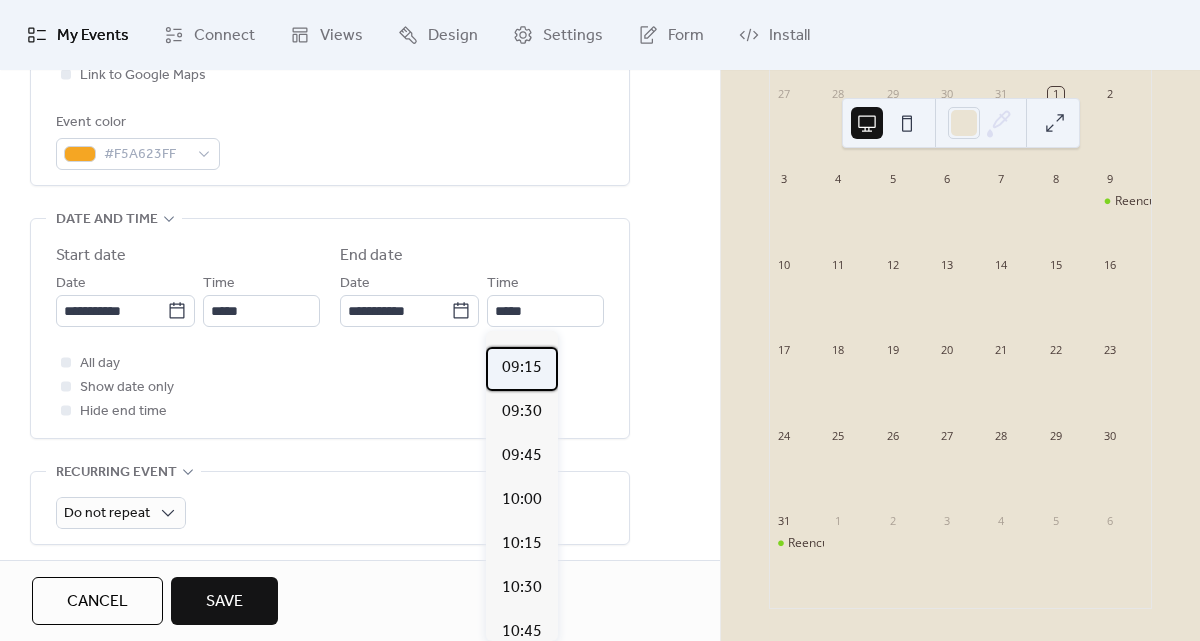 click on "09:15" at bounding box center [522, 368] 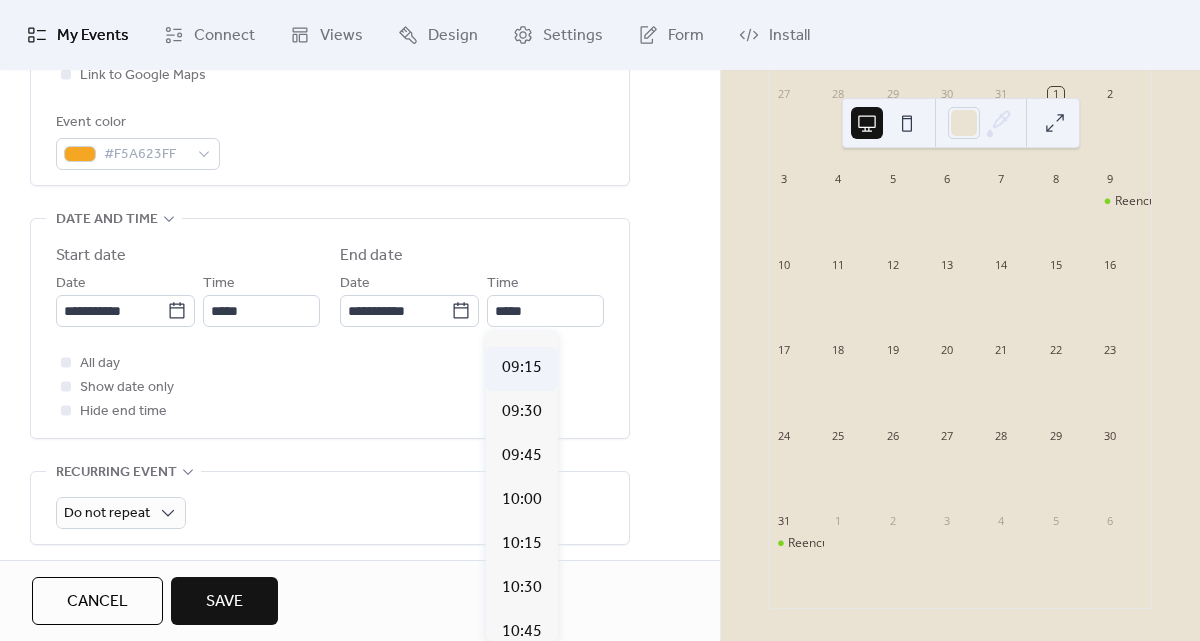 type on "*****" 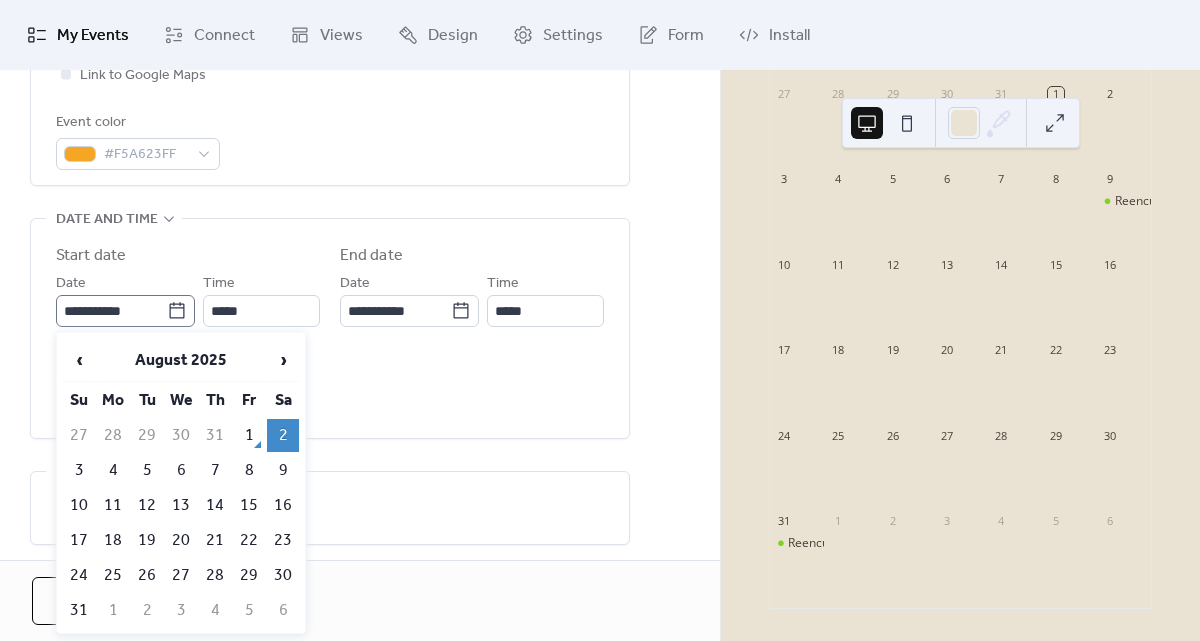 click 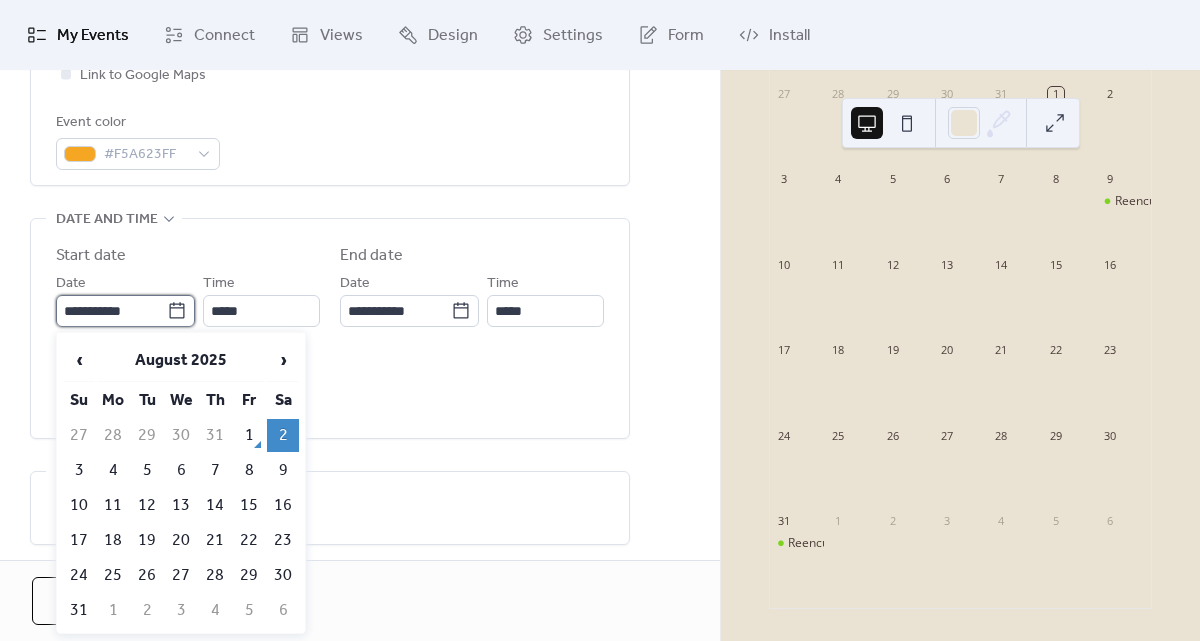 click on "**********" at bounding box center (111, 311) 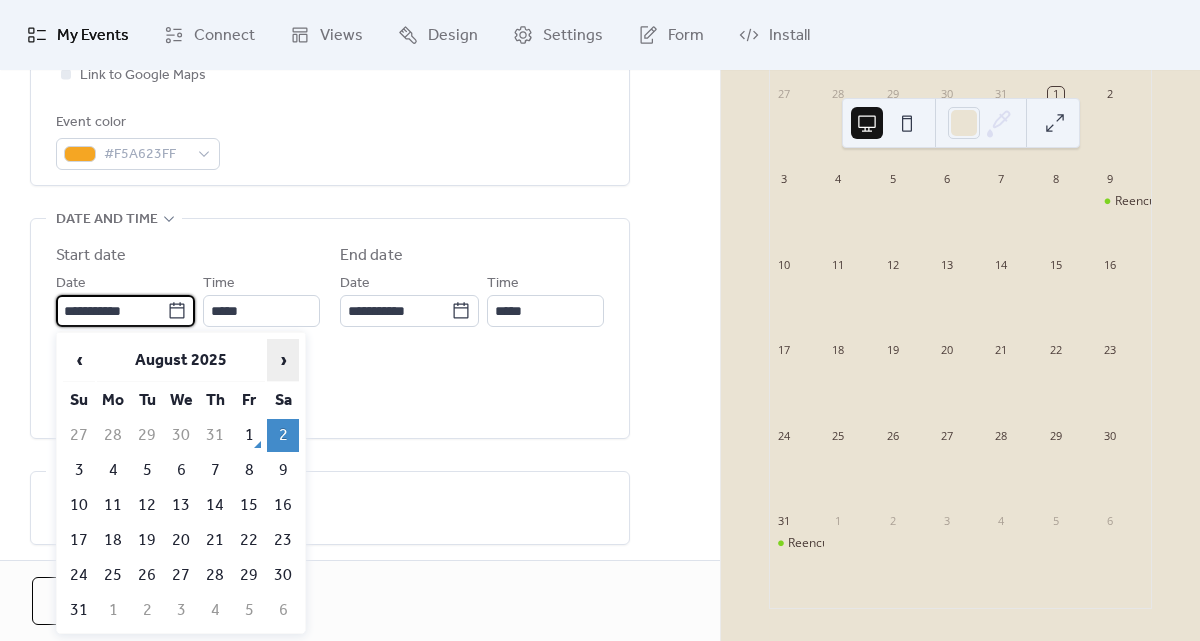 click on "›" at bounding box center (283, 360) 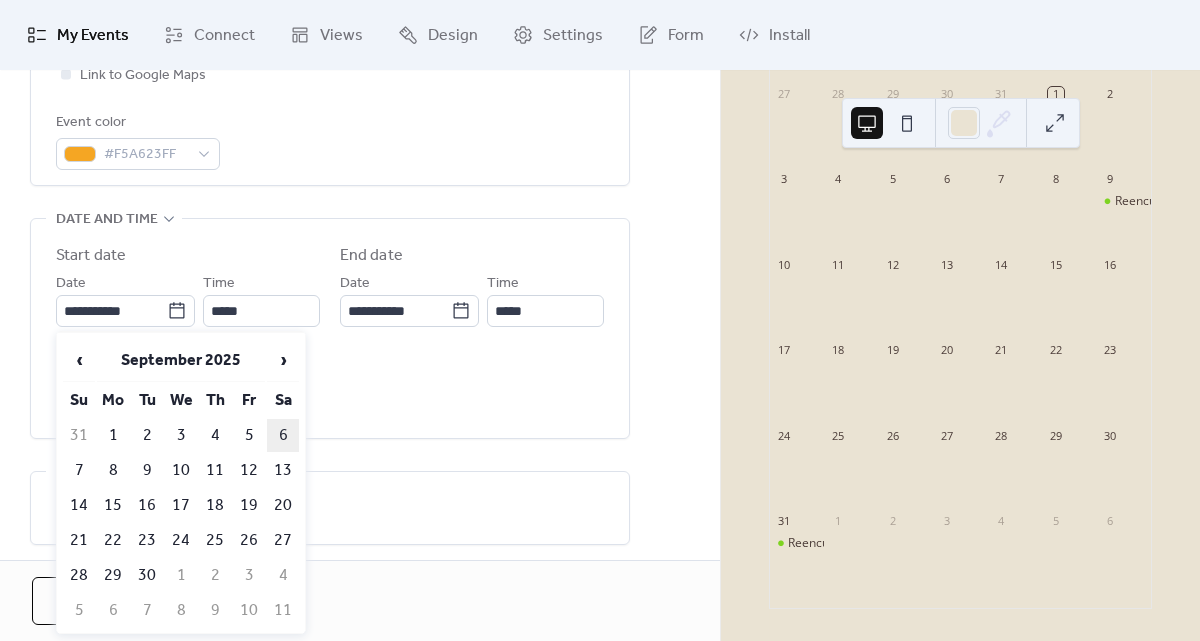 click on "6" at bounding box center [283, 435] 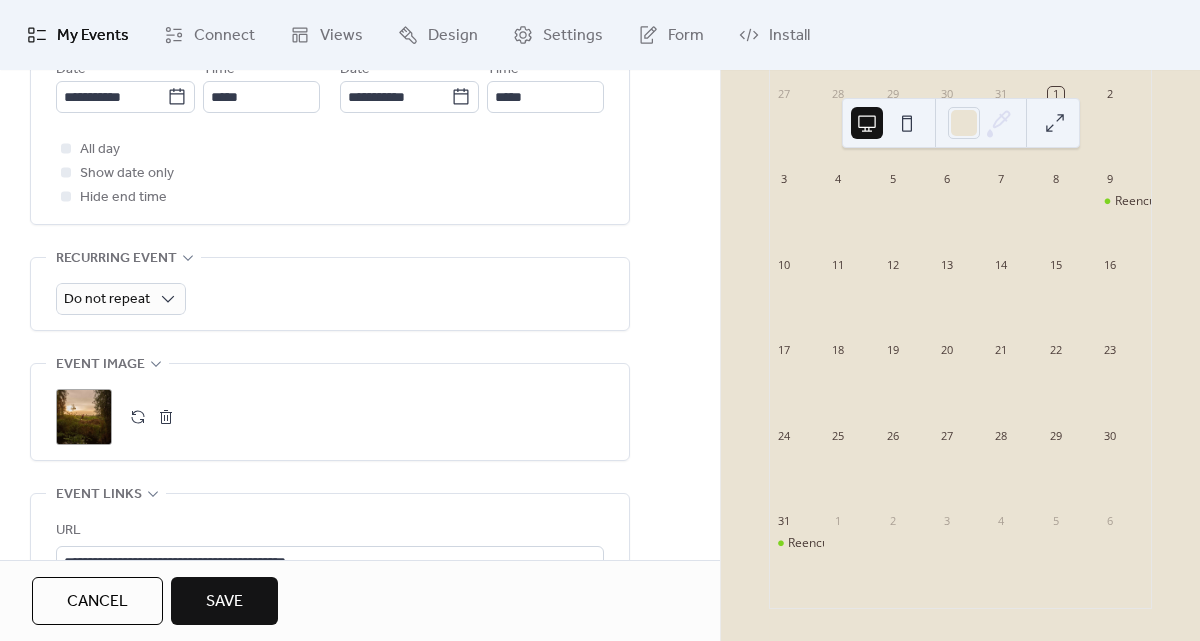 scroll, scrollTop: 774, scrollLeft: 0, axis: vertical 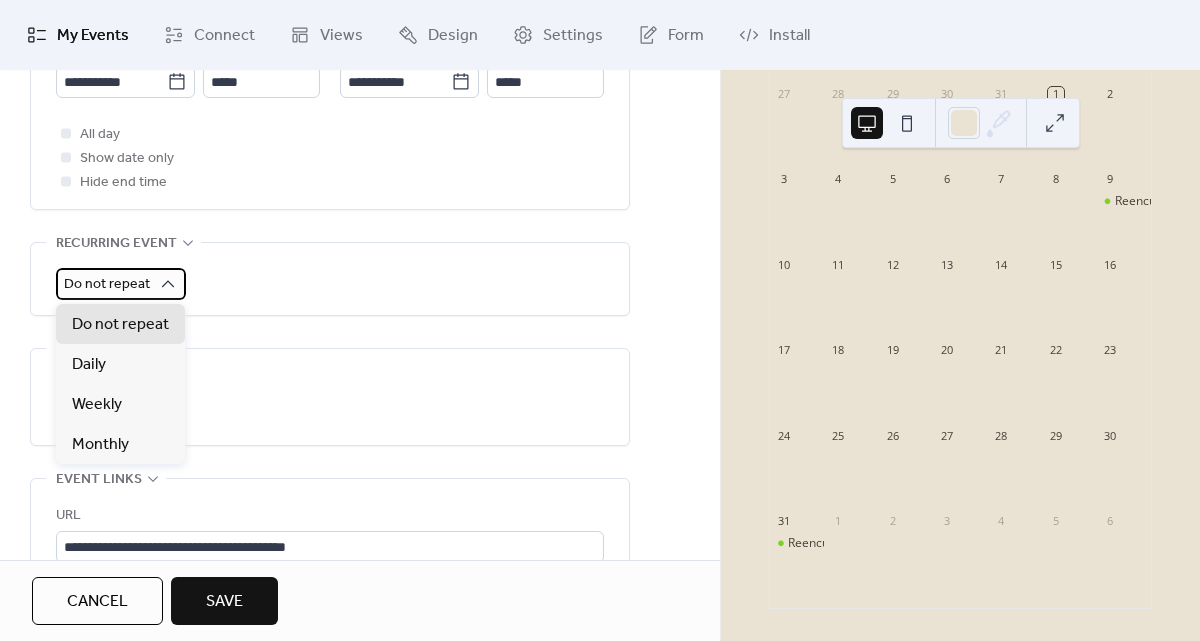 click on "Do not repeat" at bounding box center (121, 284) 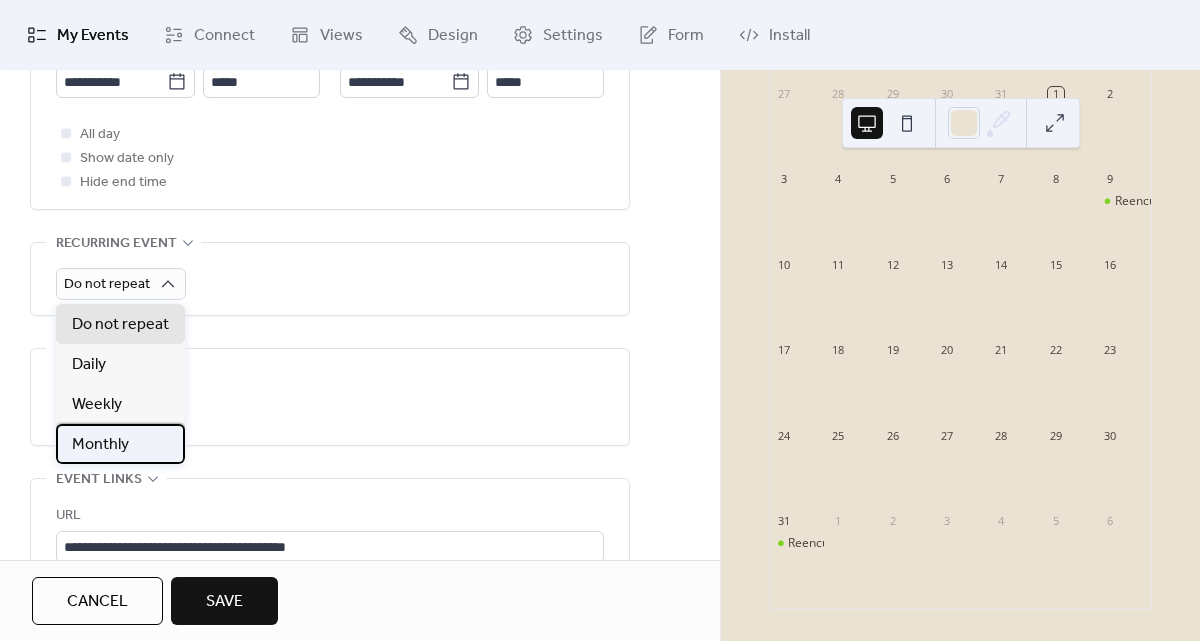 click on "Monthly" at bounding box center (120, 444) 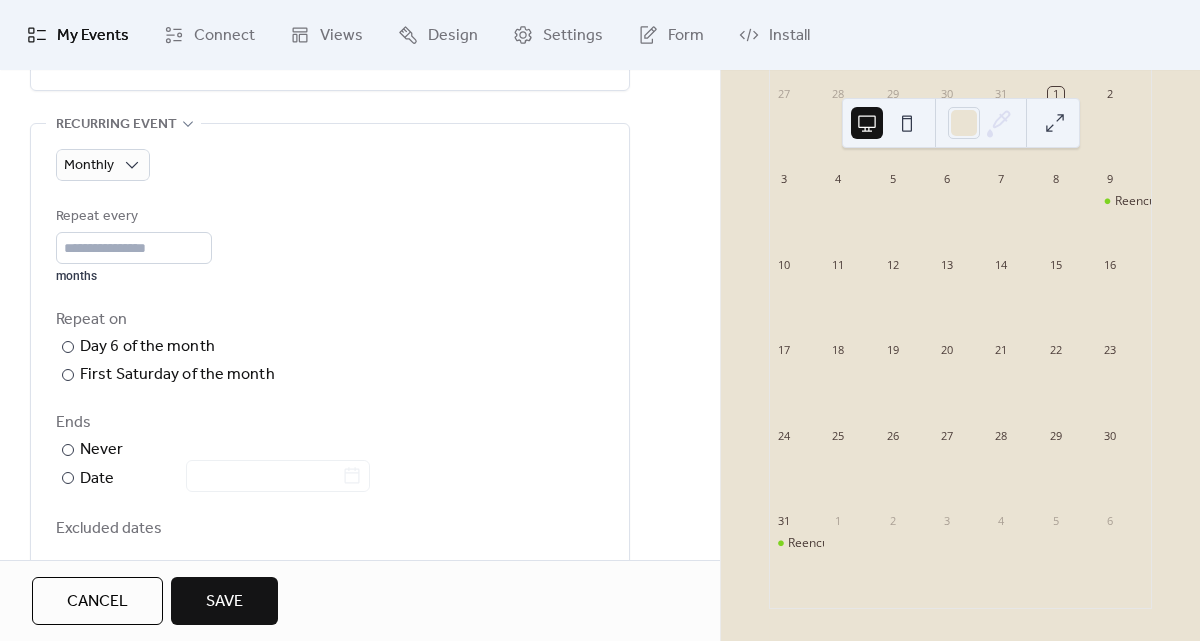scroll, scrollTop: 910, scrollLeft: 0, axis: vertical 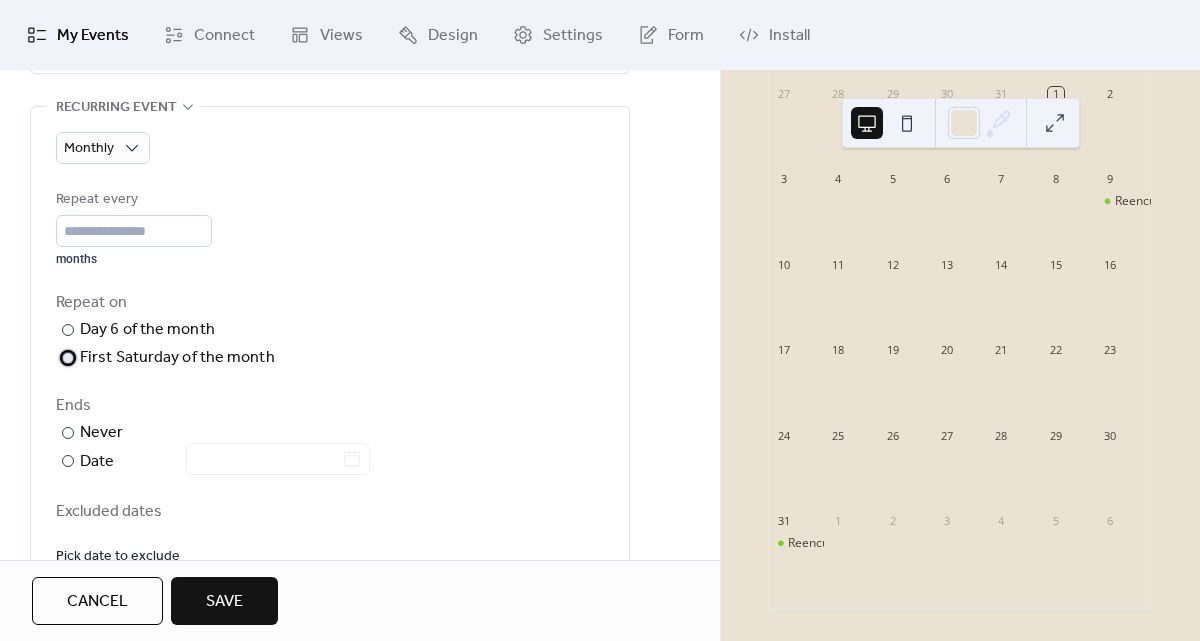 click on "First Saturday of the month" at bounding box center [177, 358] 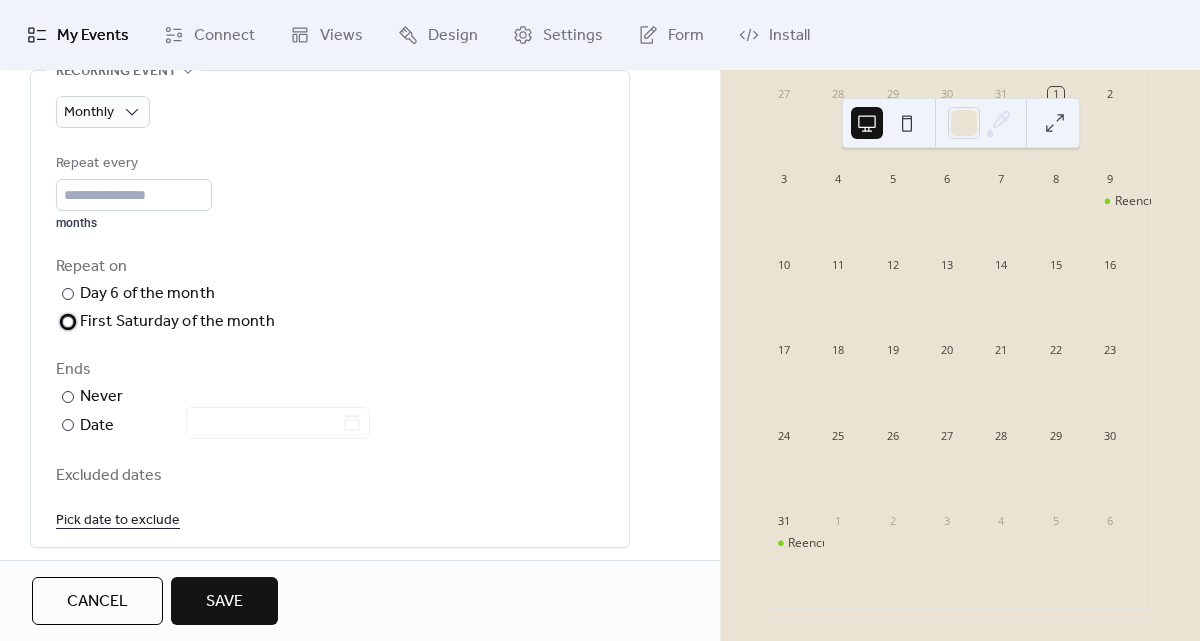 scroll, scrollTop: 981, scrollLeft: 0, axis: vertical 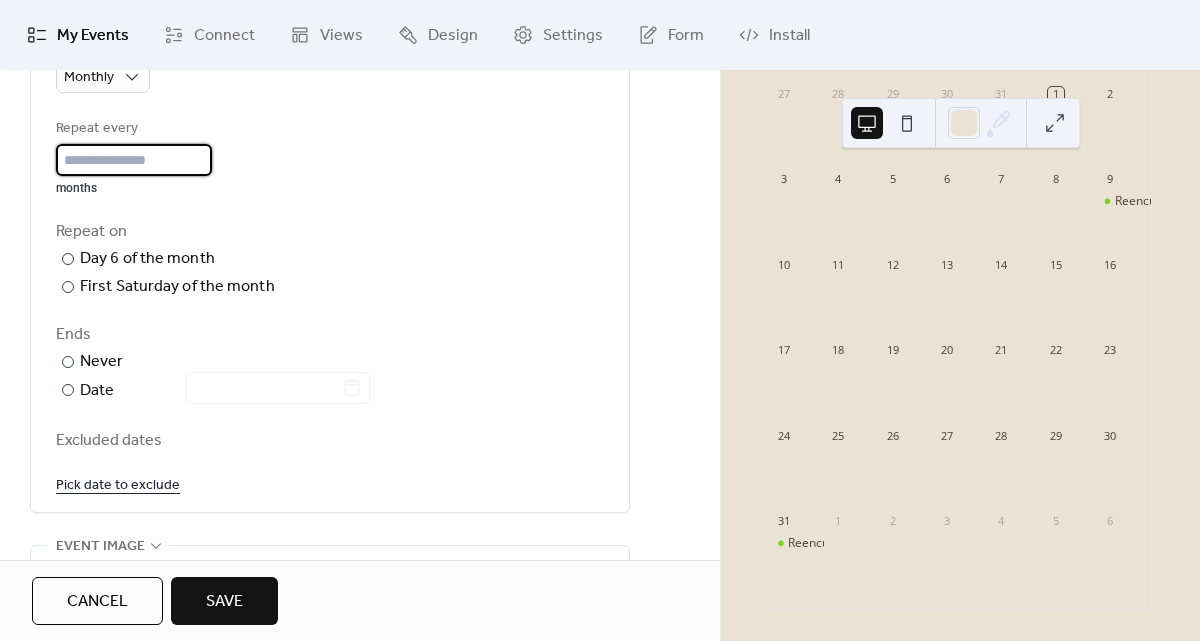 click on "*" at bounding box center (134, 160) 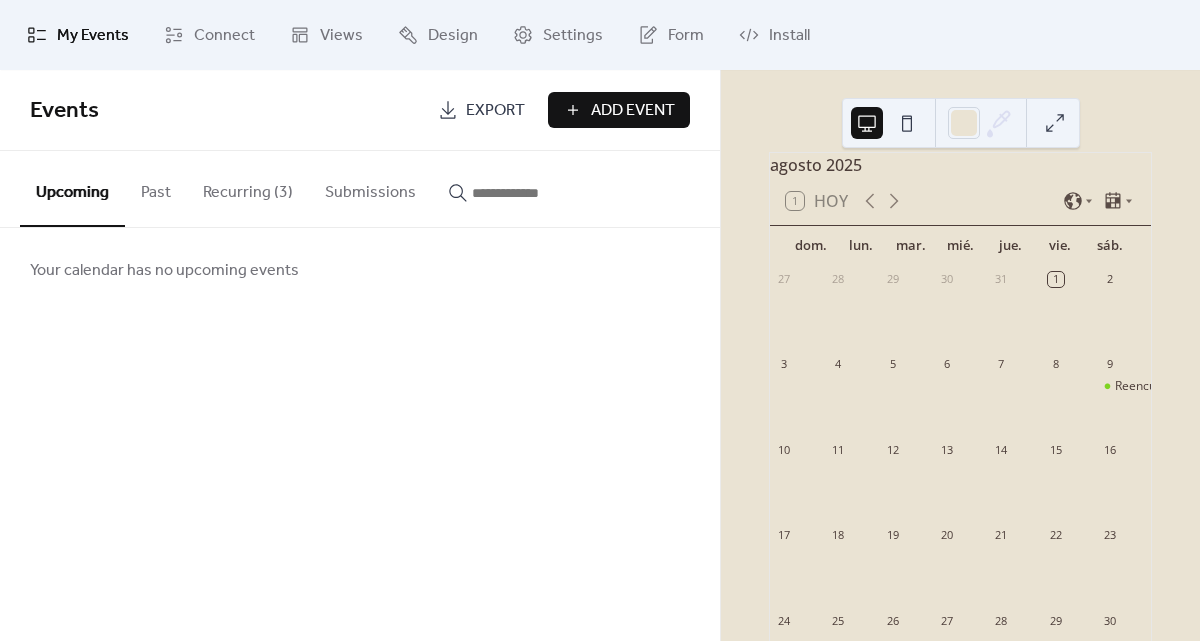 scroll, scrollTop: 18, scrollLeft: 0, axis: vertical 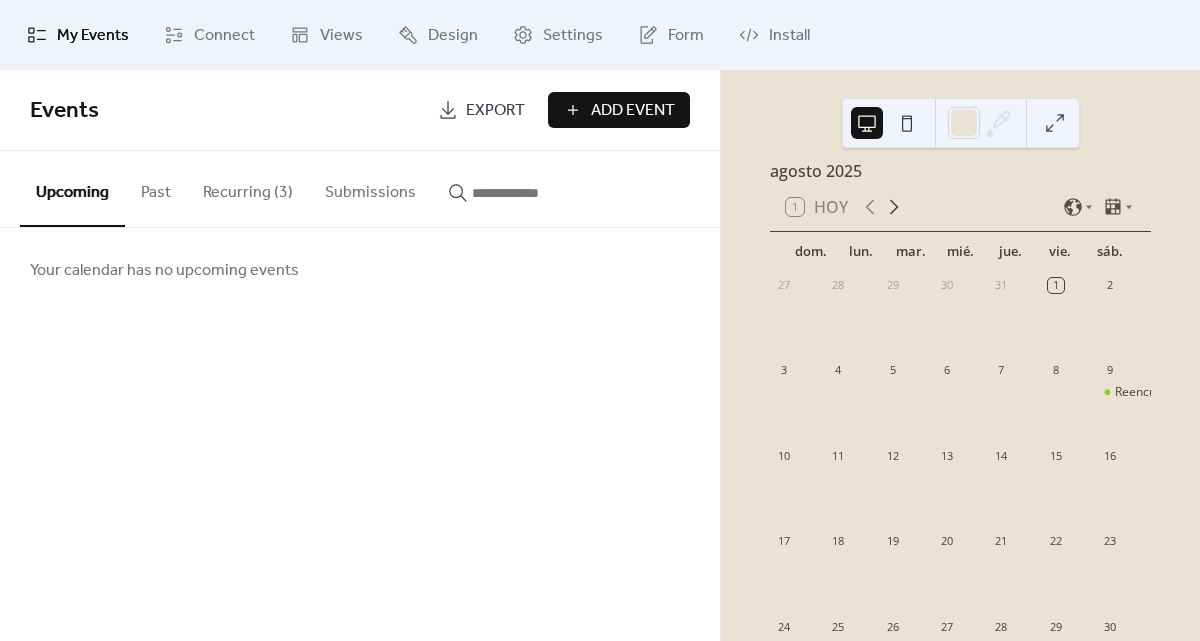 click 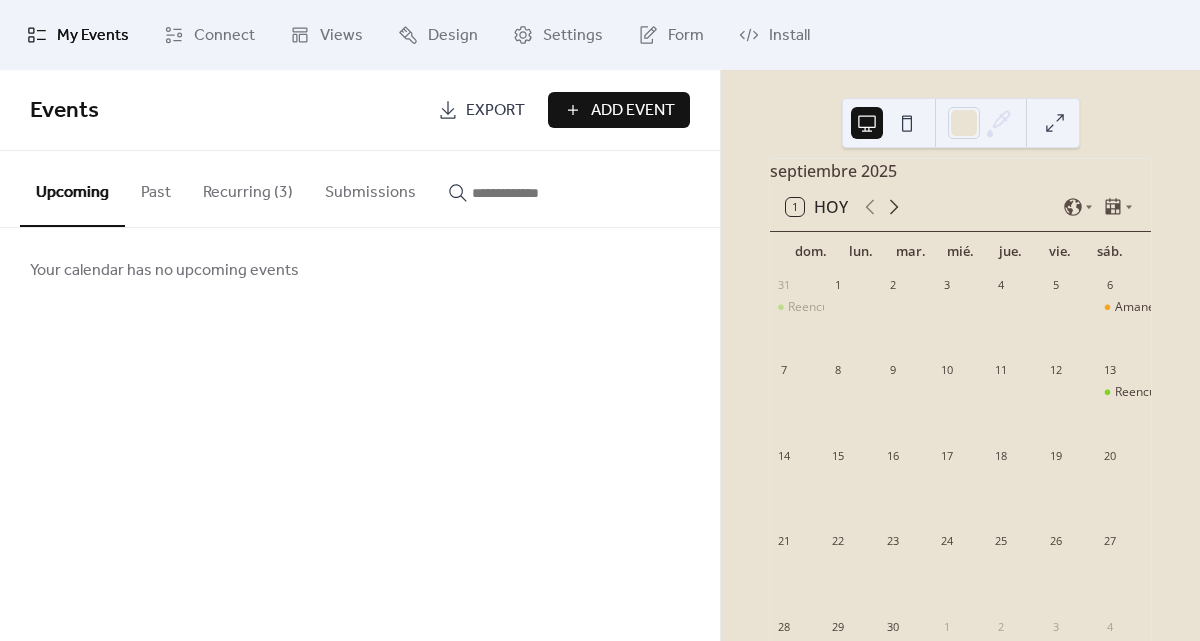 click 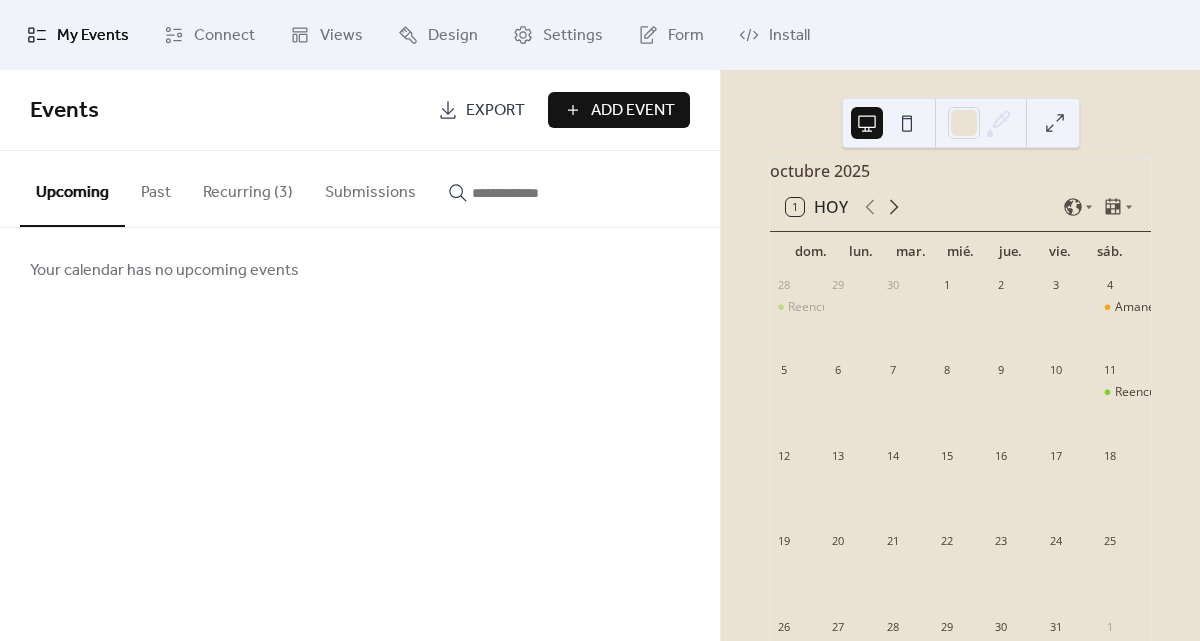 click 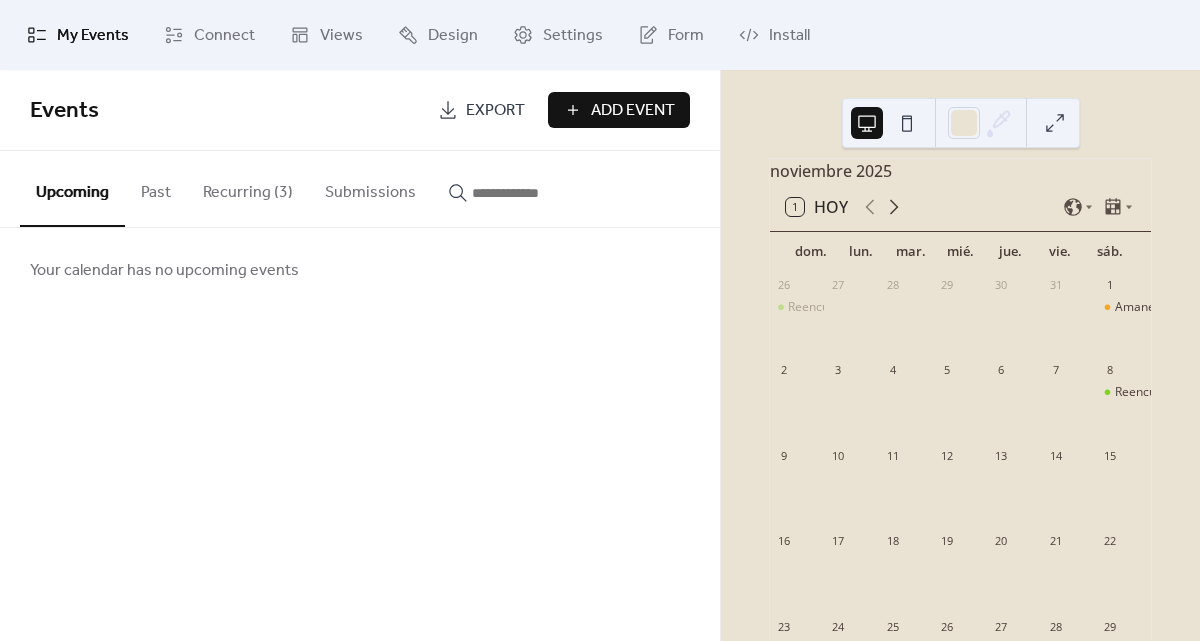 click 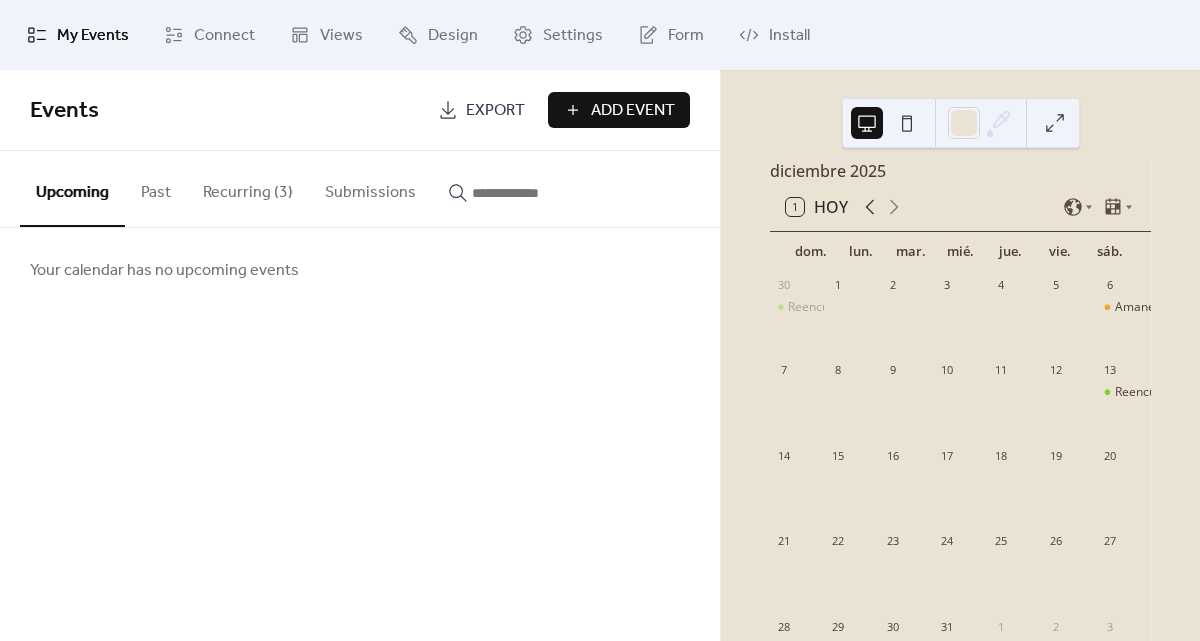 click 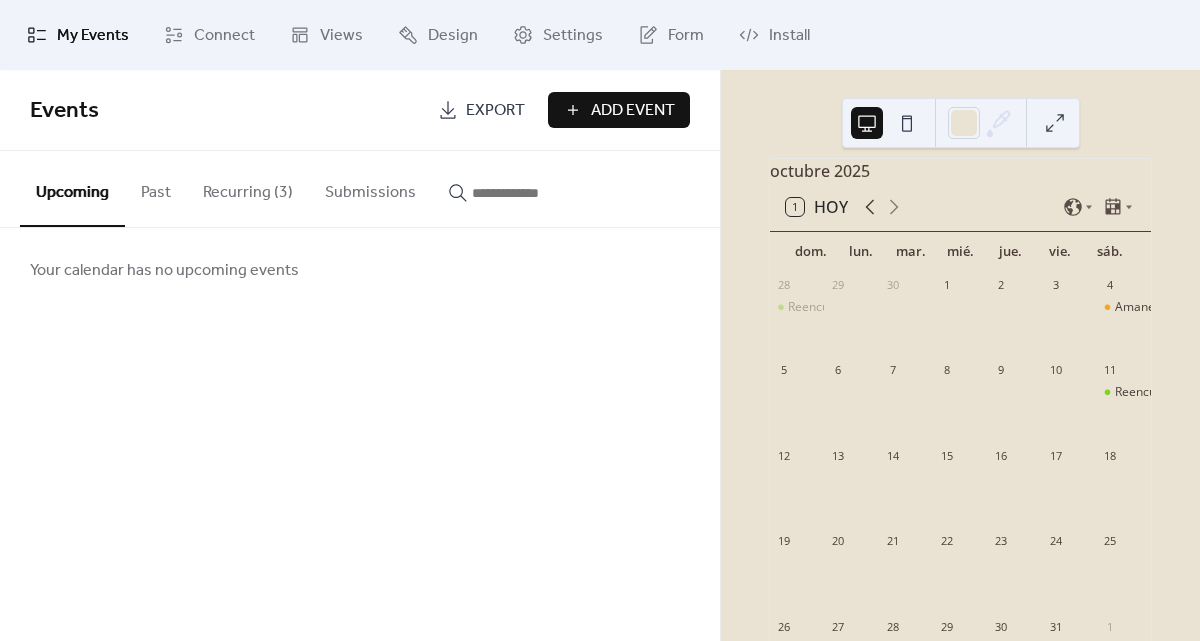 click 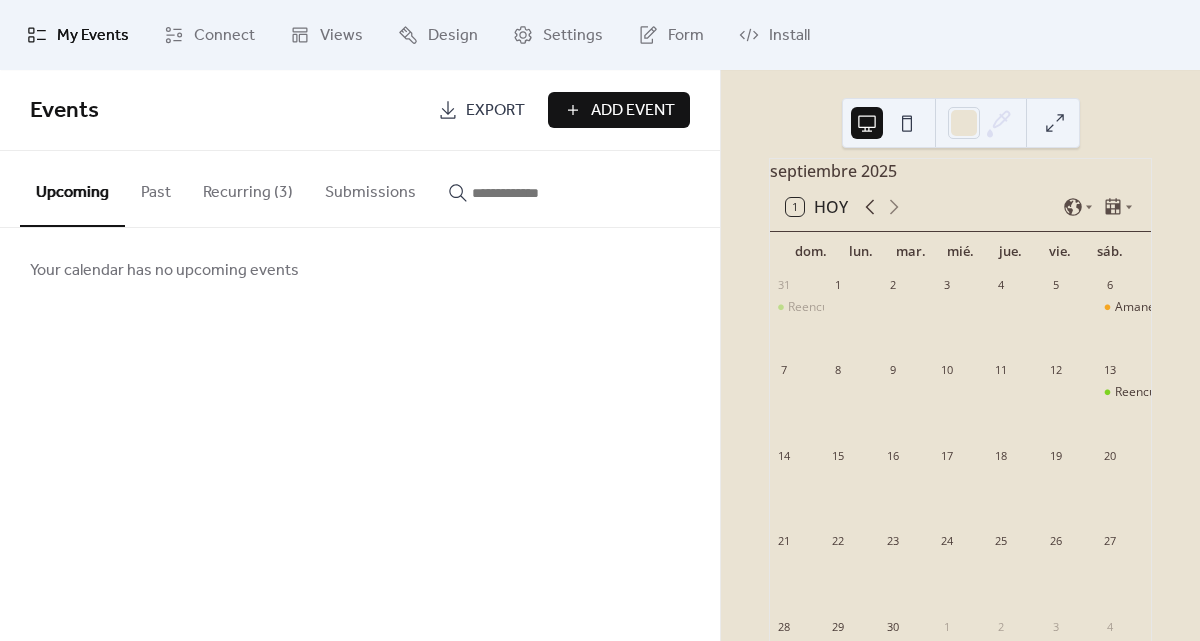 click 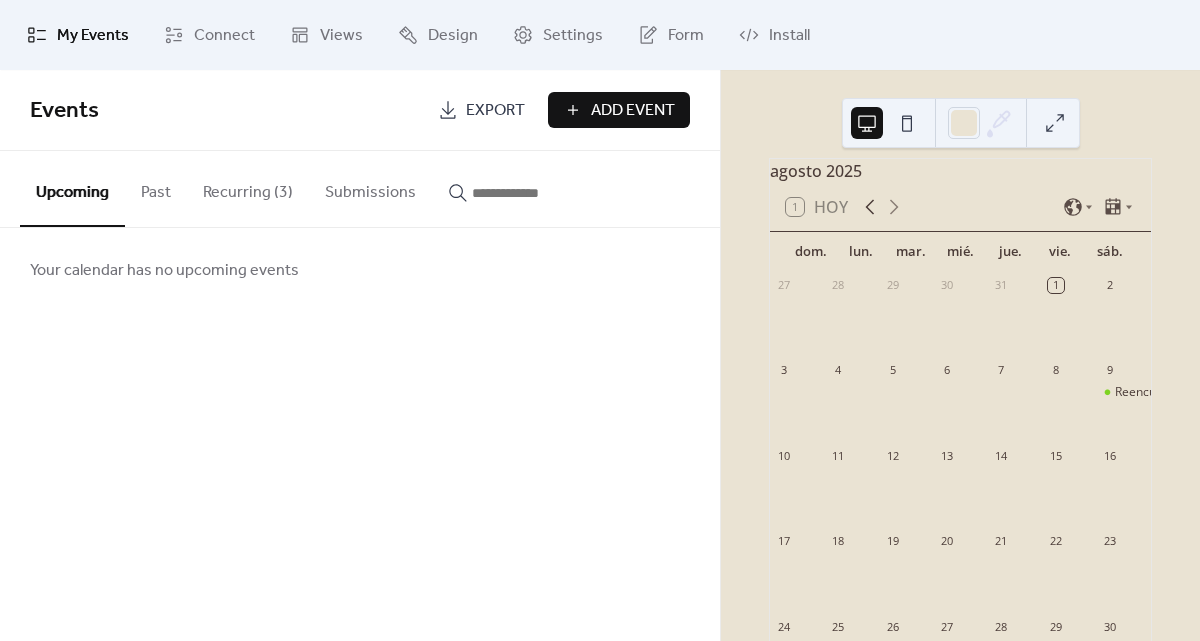 click 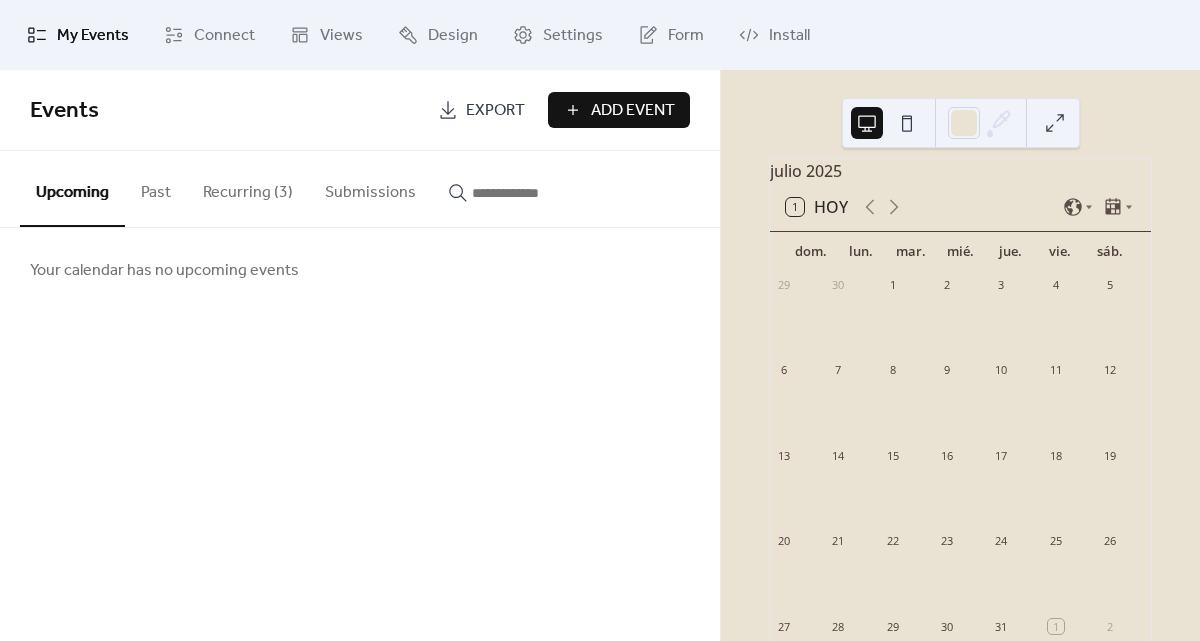 click on "Recurring (3)" at bounding box center [248, 188] 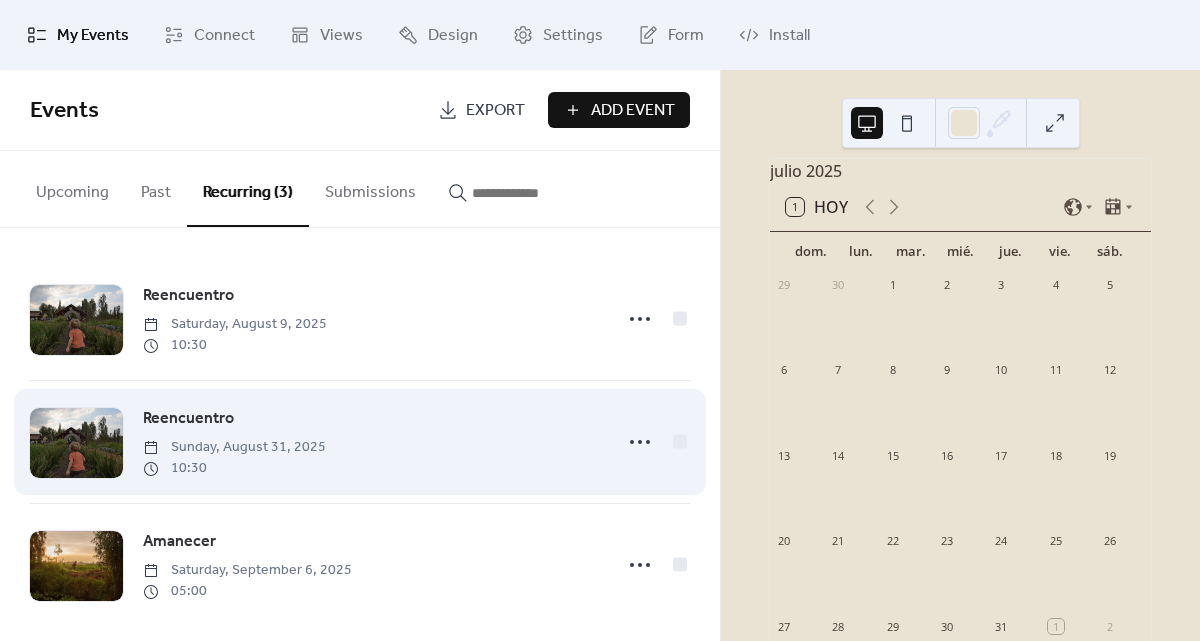 scroll, scrollTop: 16, scrollLeft: 0, axis: vertical 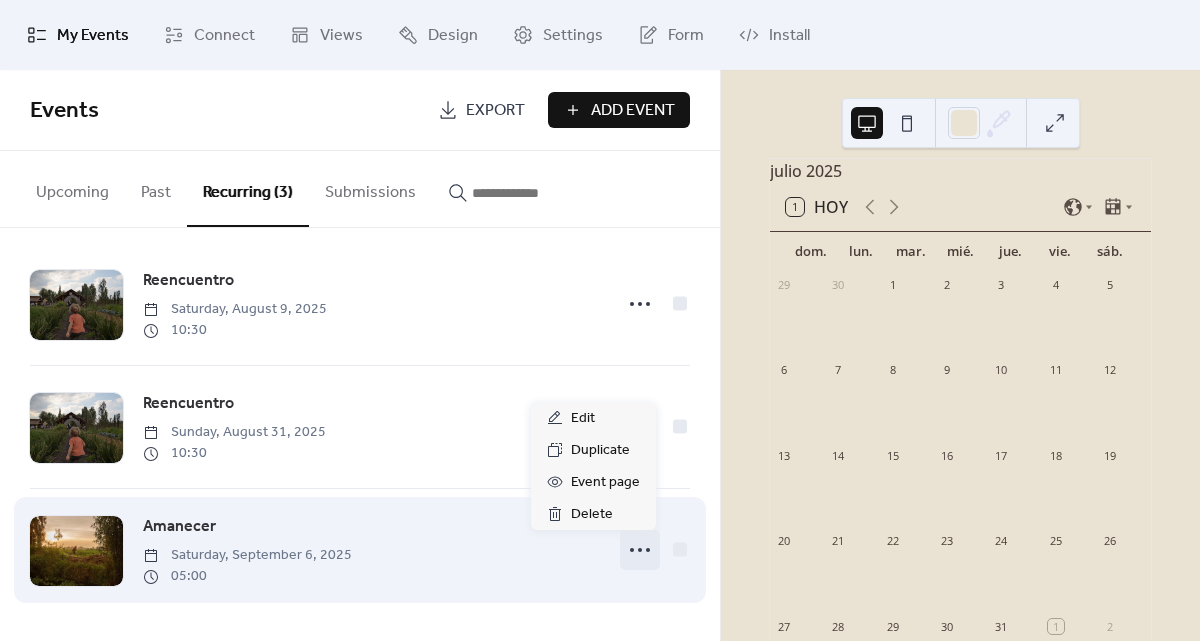 click 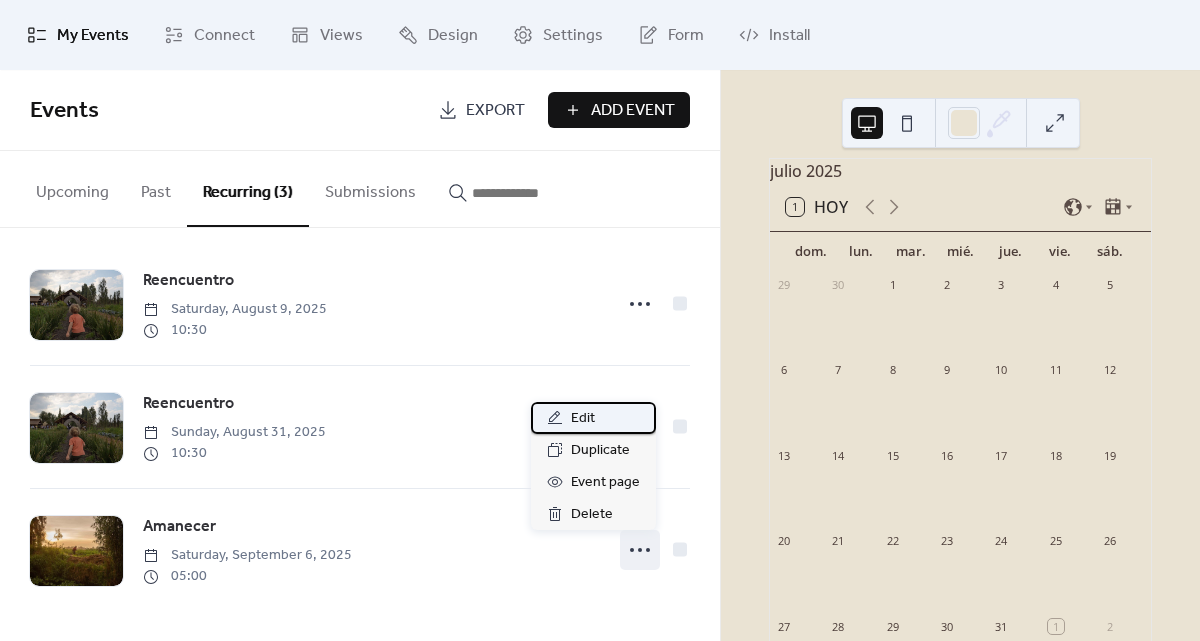click on "Edit" at bounding box center (593, 418) 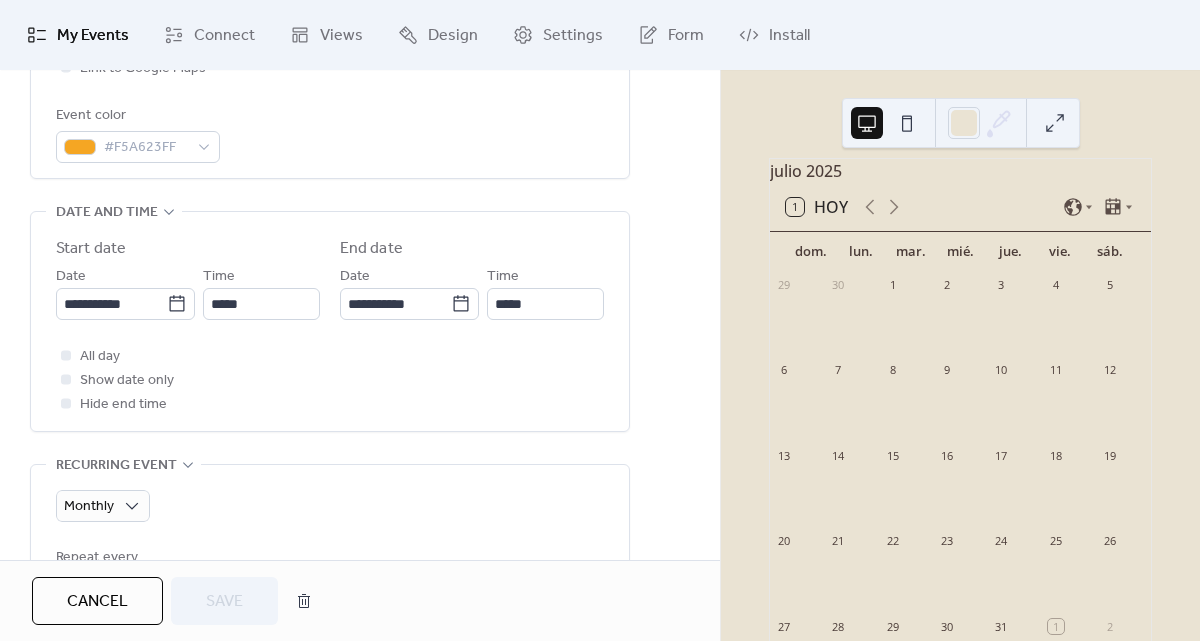 scroll, scrollTop: 578, scrollLeft: 0, axis: vertical 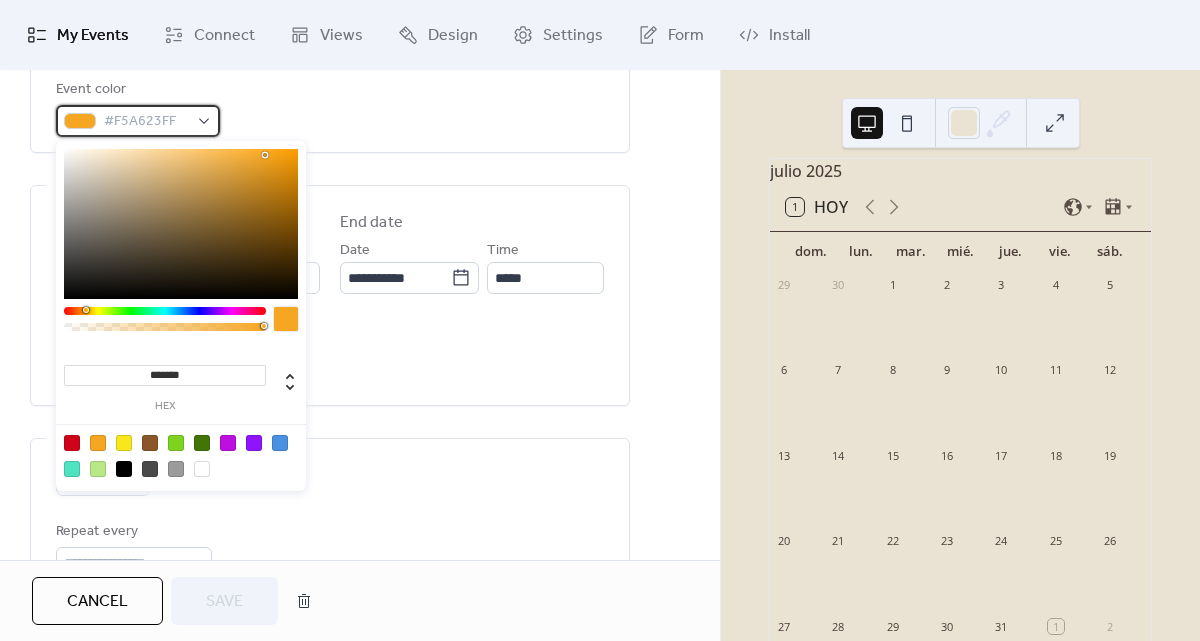 click at bounding box center (80, 121) 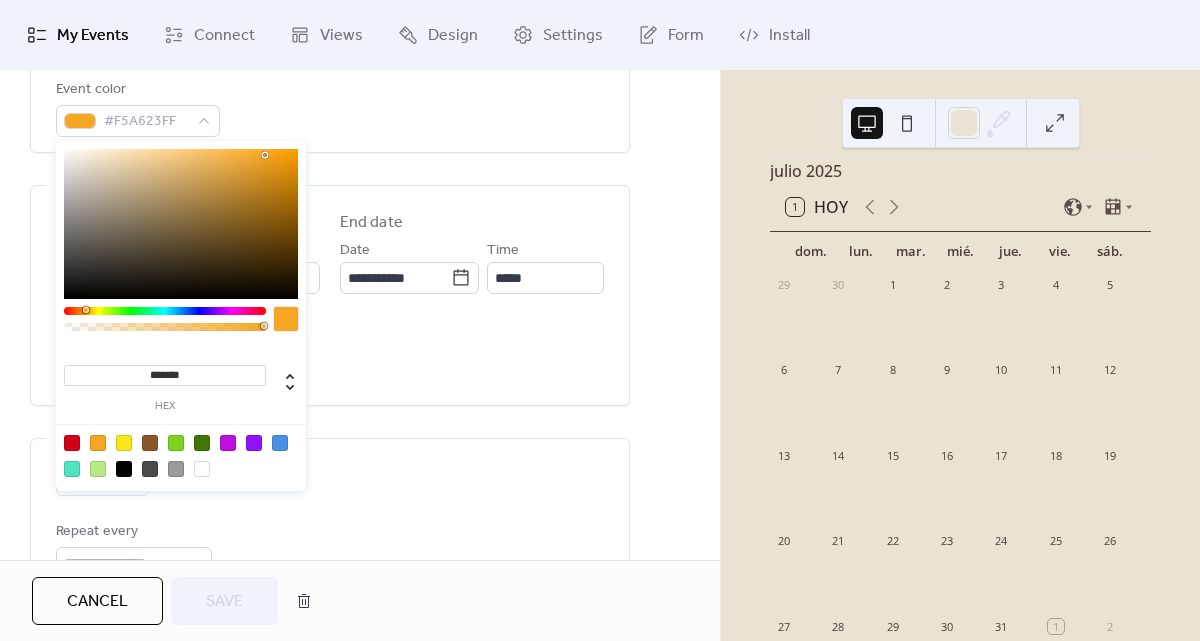 click at bounding box center (176, 443) 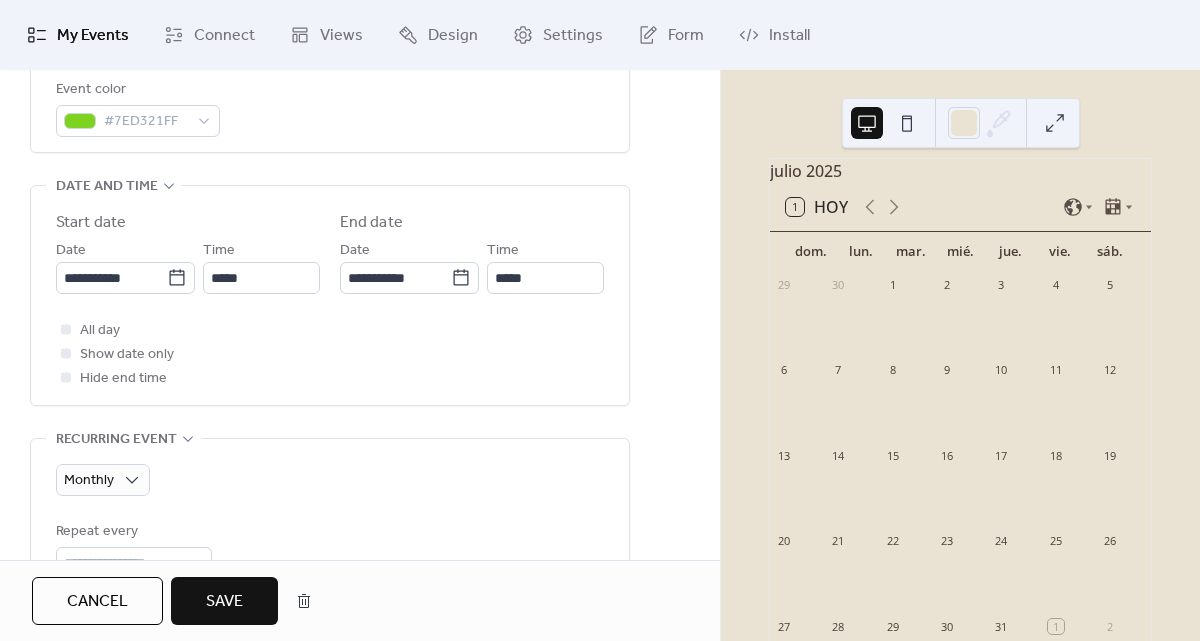 click on "Save" at bounding box center (224, 602) 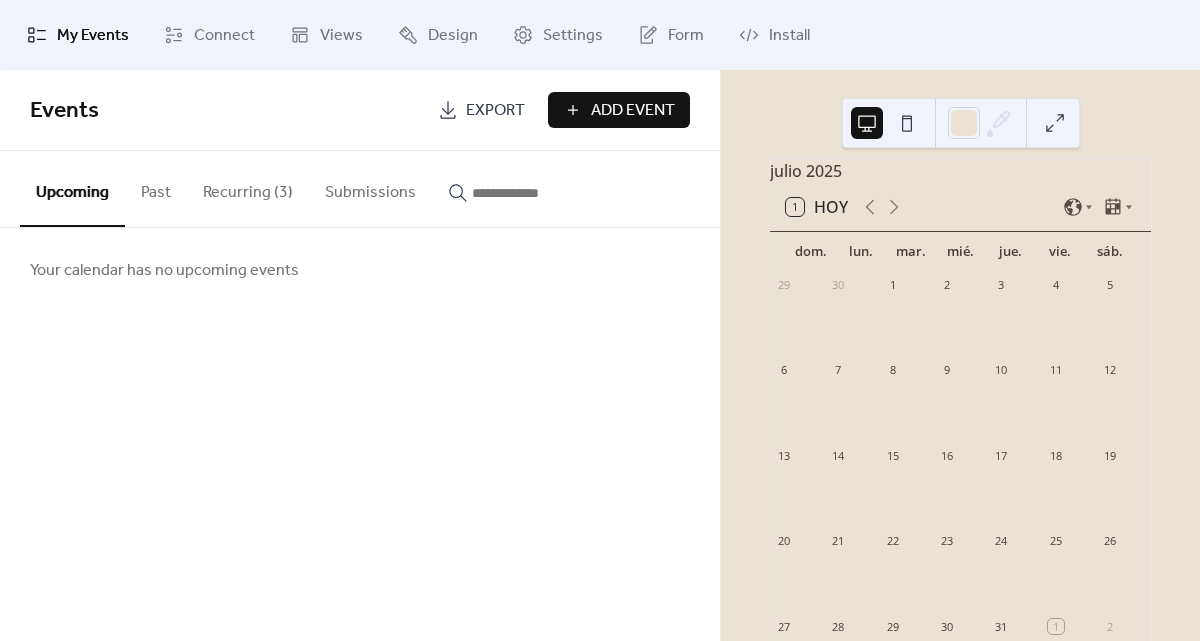 click on "Recurring (3)" at bounding box center (248, 188) 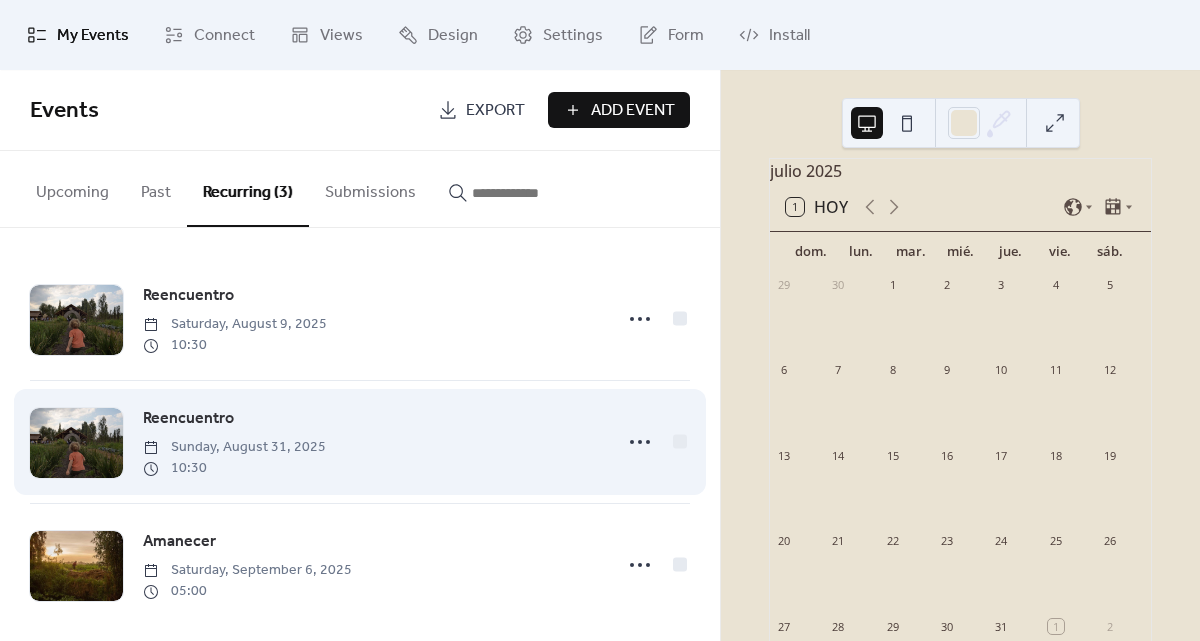 scroll, scrollTop: 16, scrollLeft: 0, axis: vertical 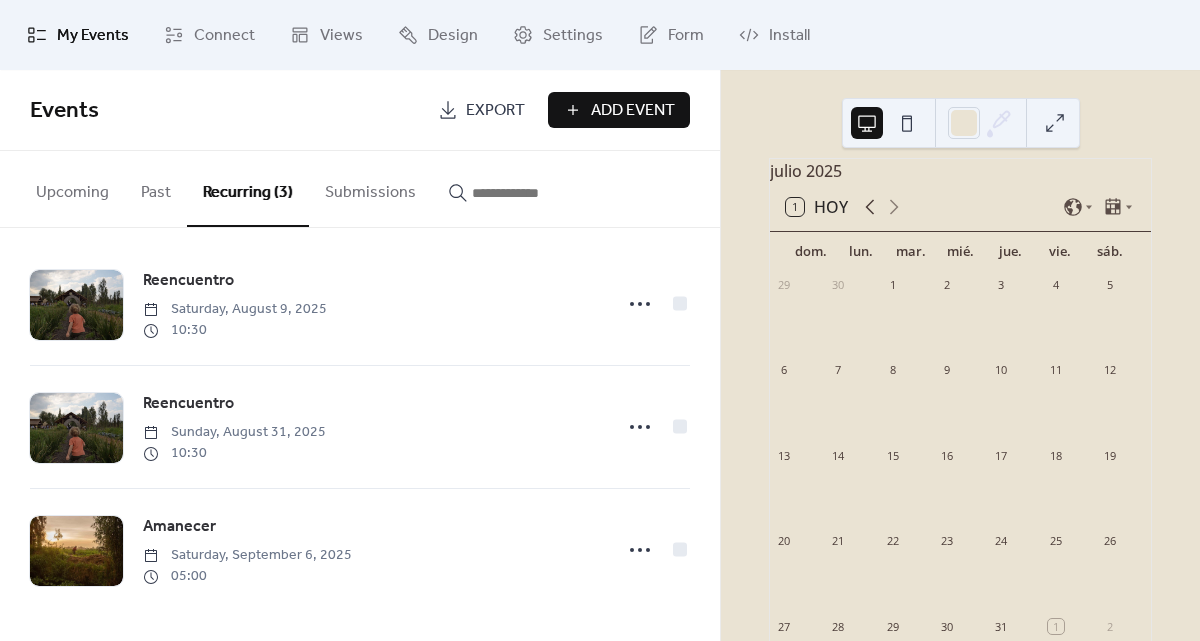 click 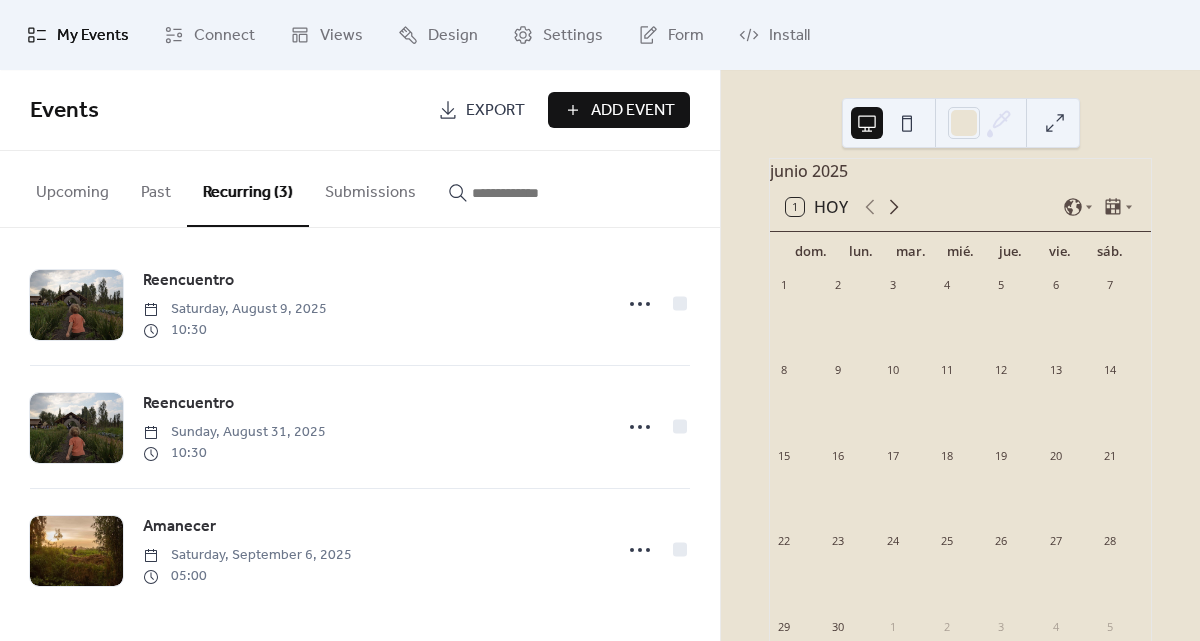 click 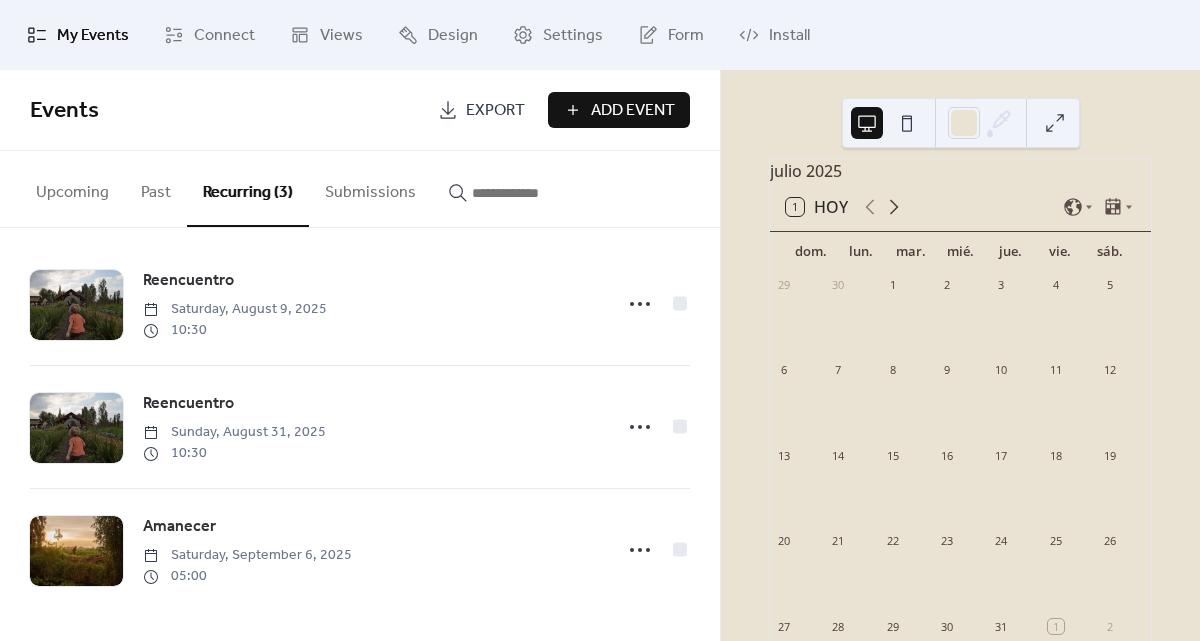click 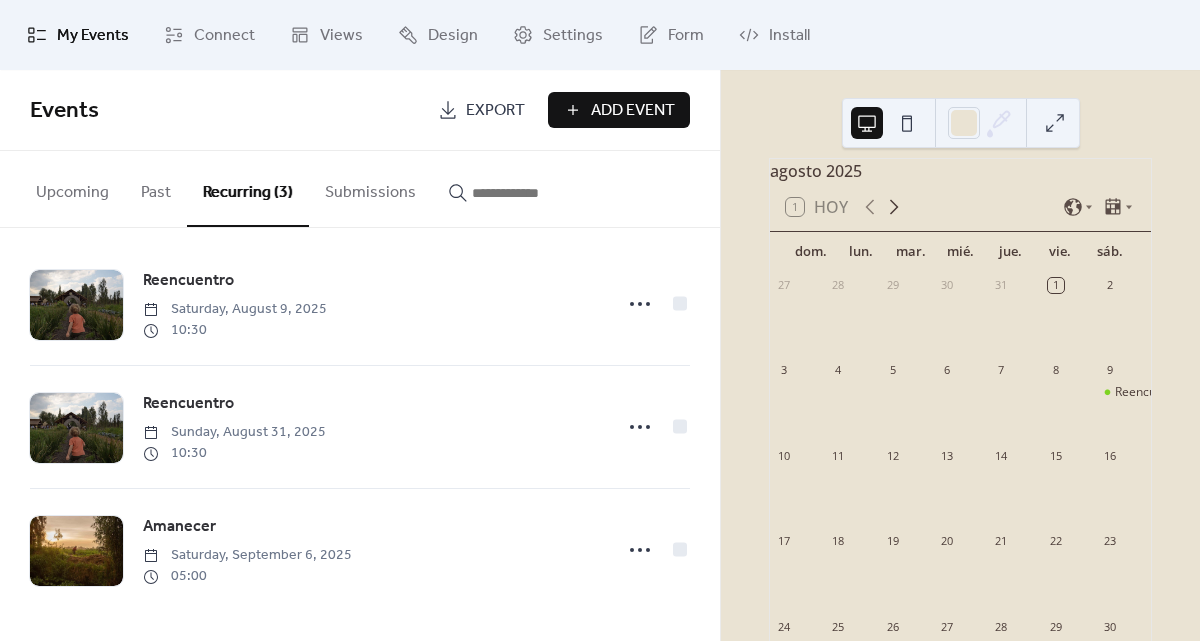 click 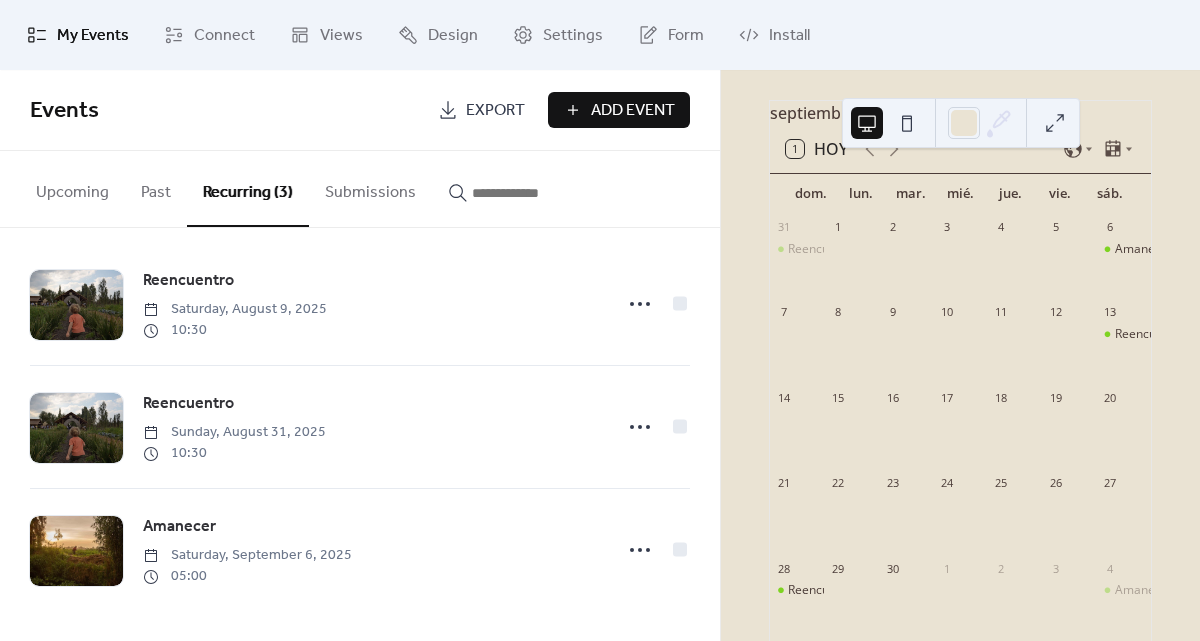 scroll, scrollTop: 126, scrollLeft: 0, axis: vertical 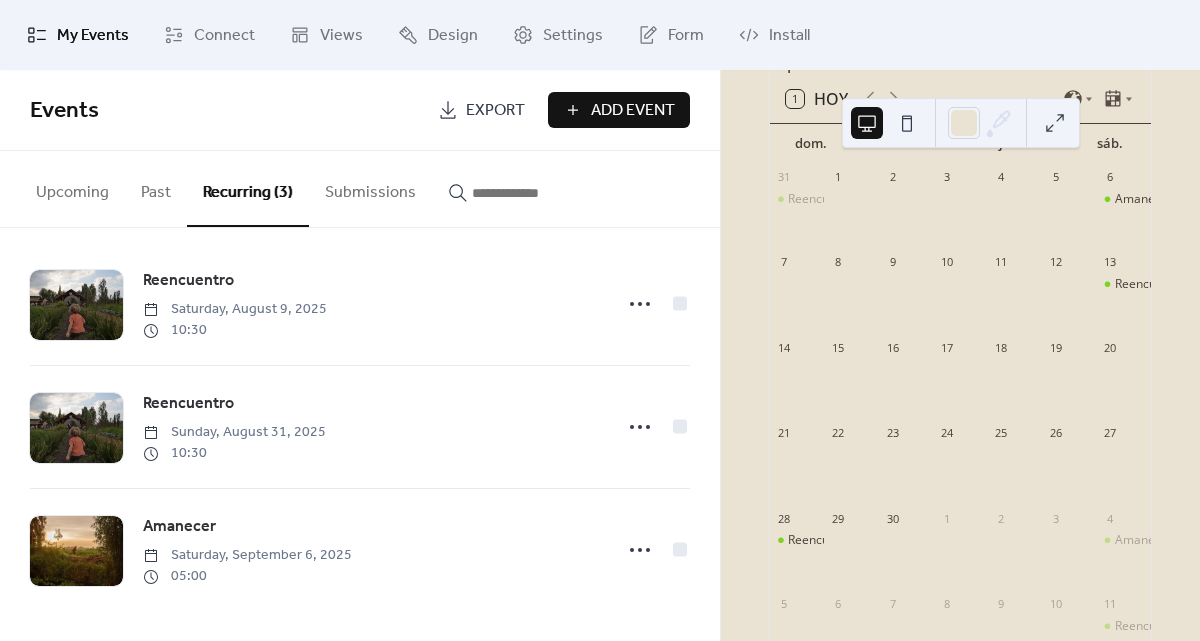 click on "Add Event" at bounding box center [633, 111] 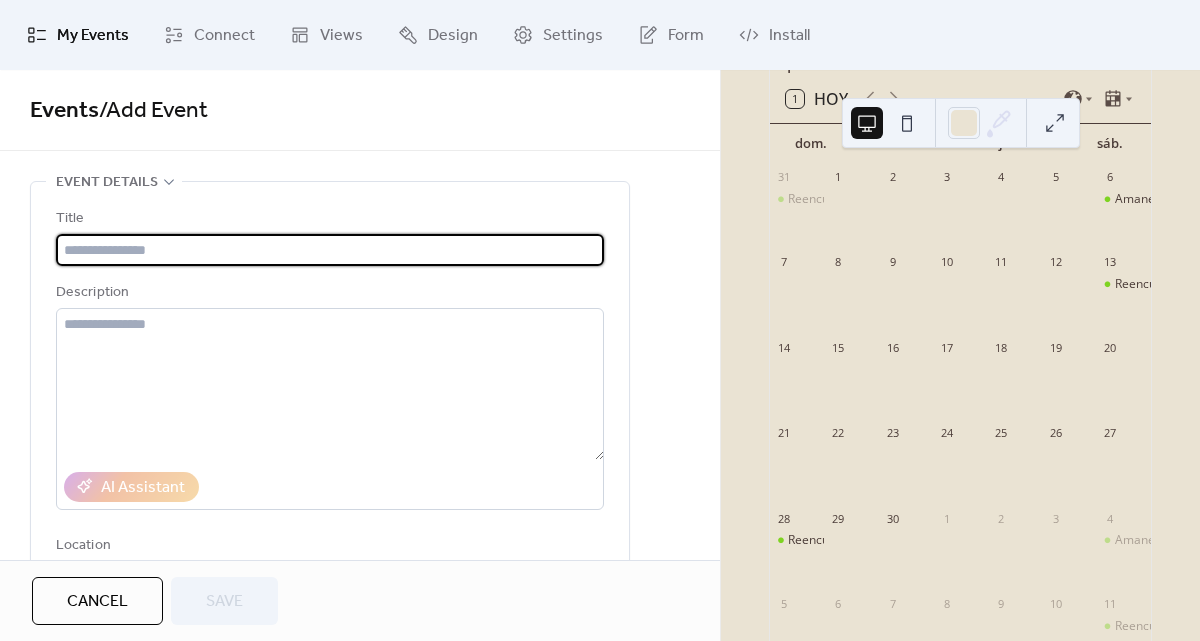 click at bounding box center (330, 250) 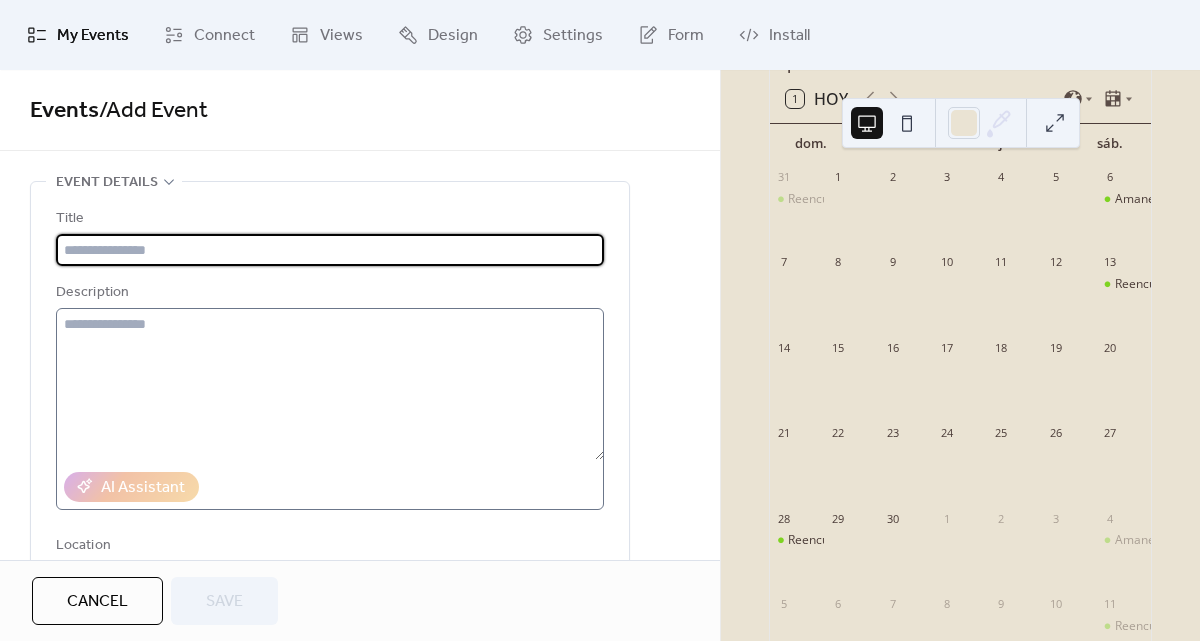 paste on "**********" 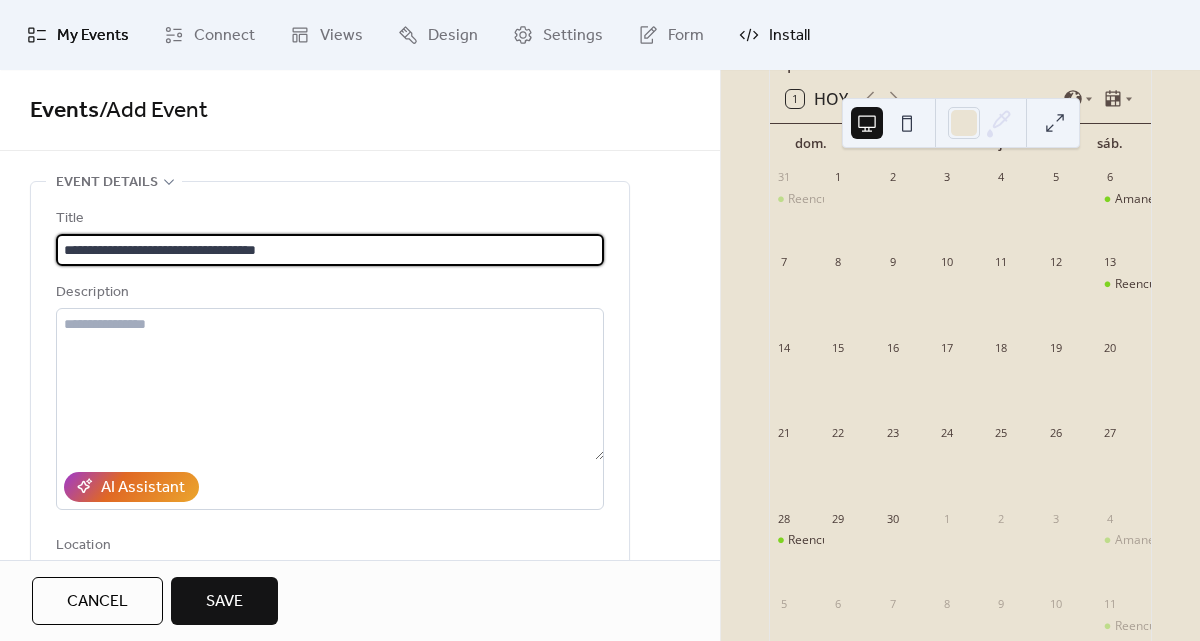 type on "**********" 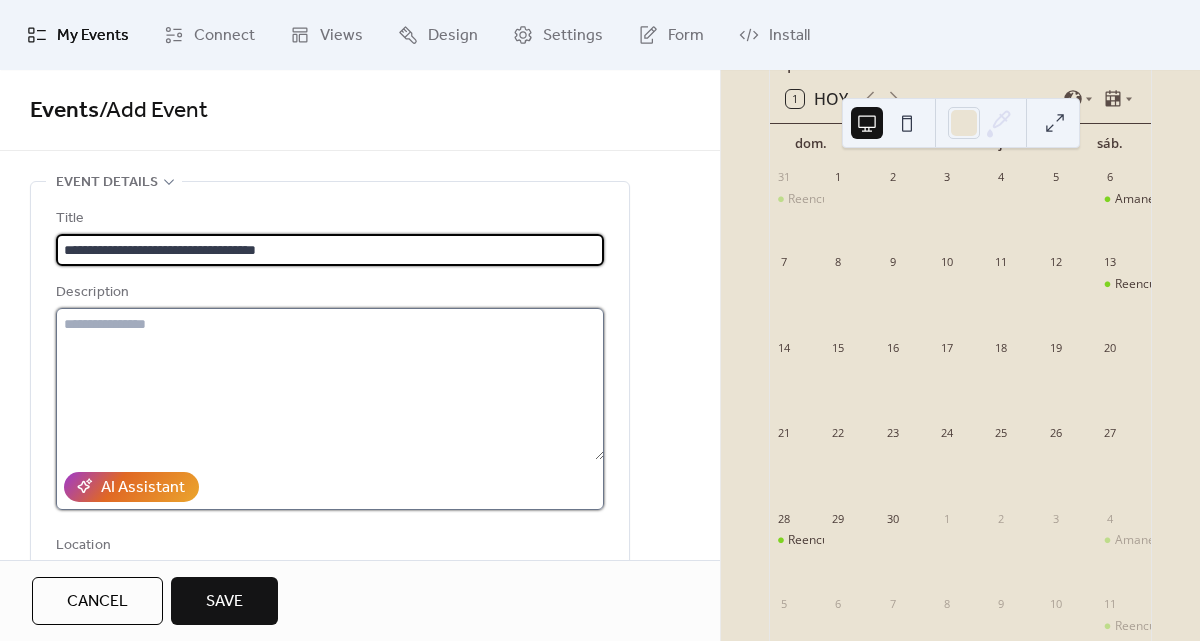 click at bounding box center [330, 384] 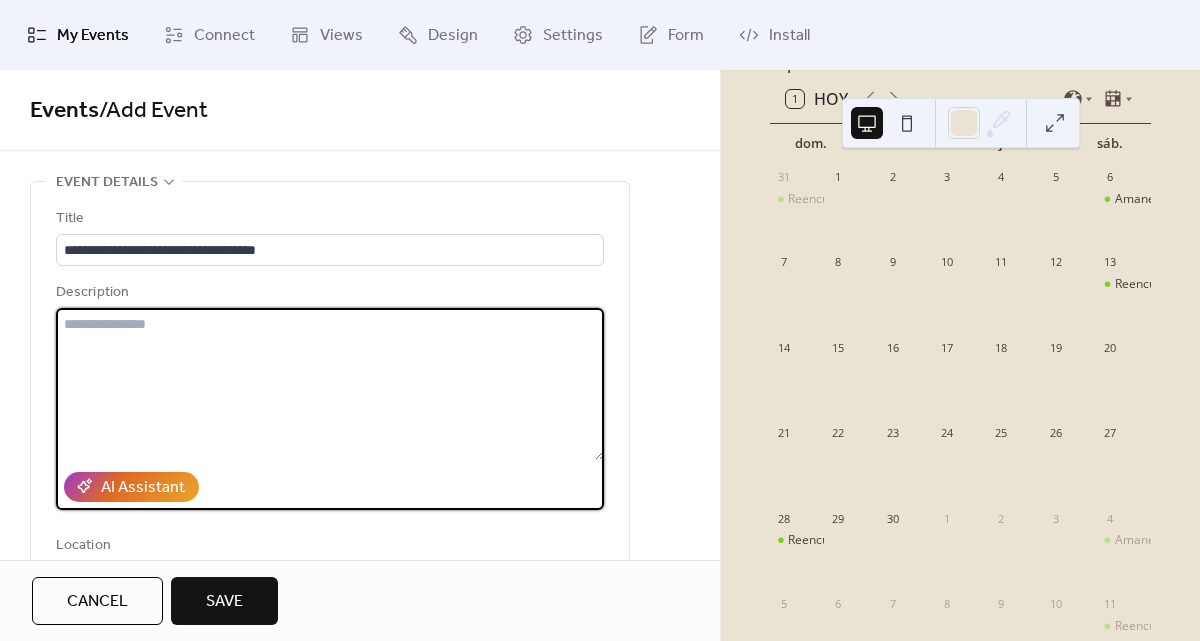 paste on "**********" 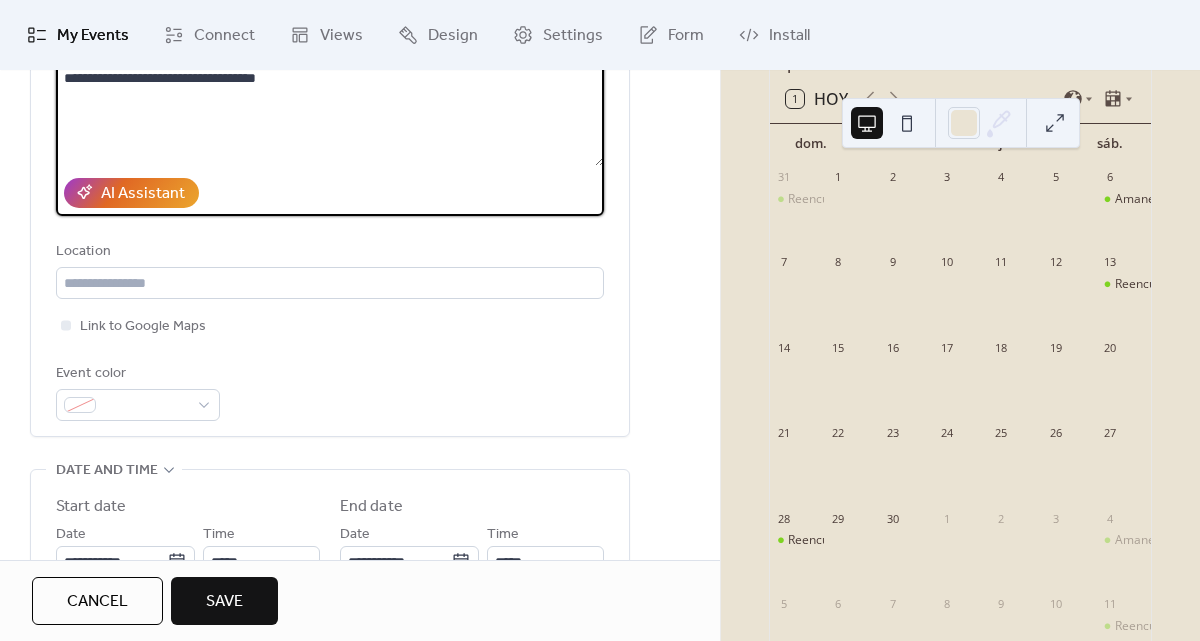 scroll, scrollTop: 344, scrollLeft: 0, axis: vertical 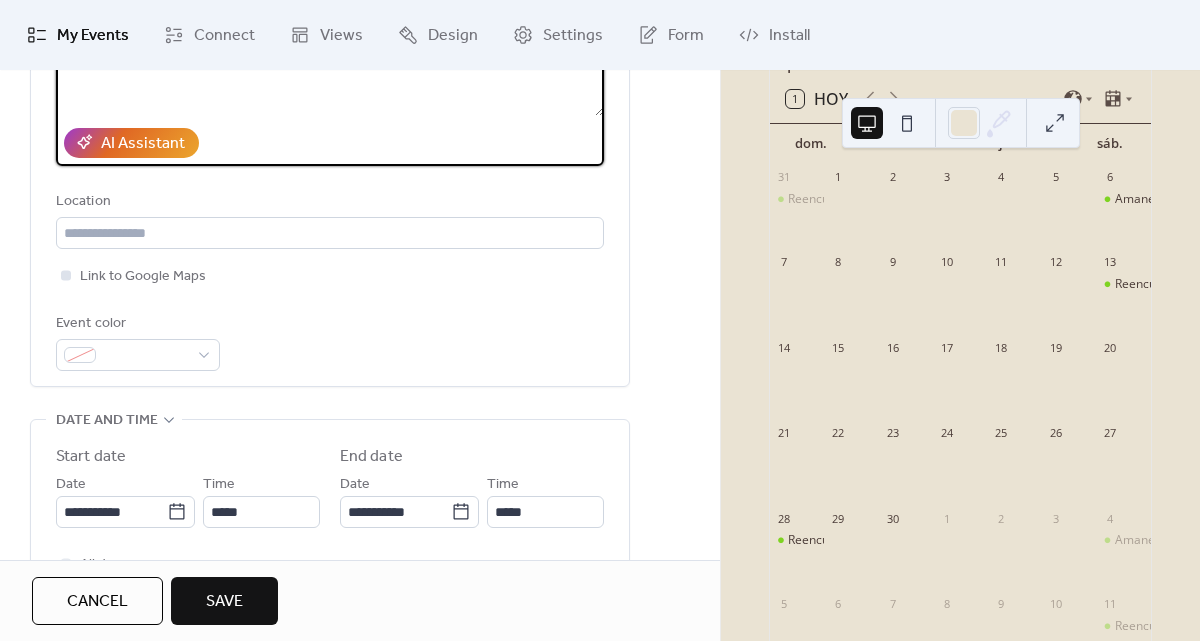 type on "**********" 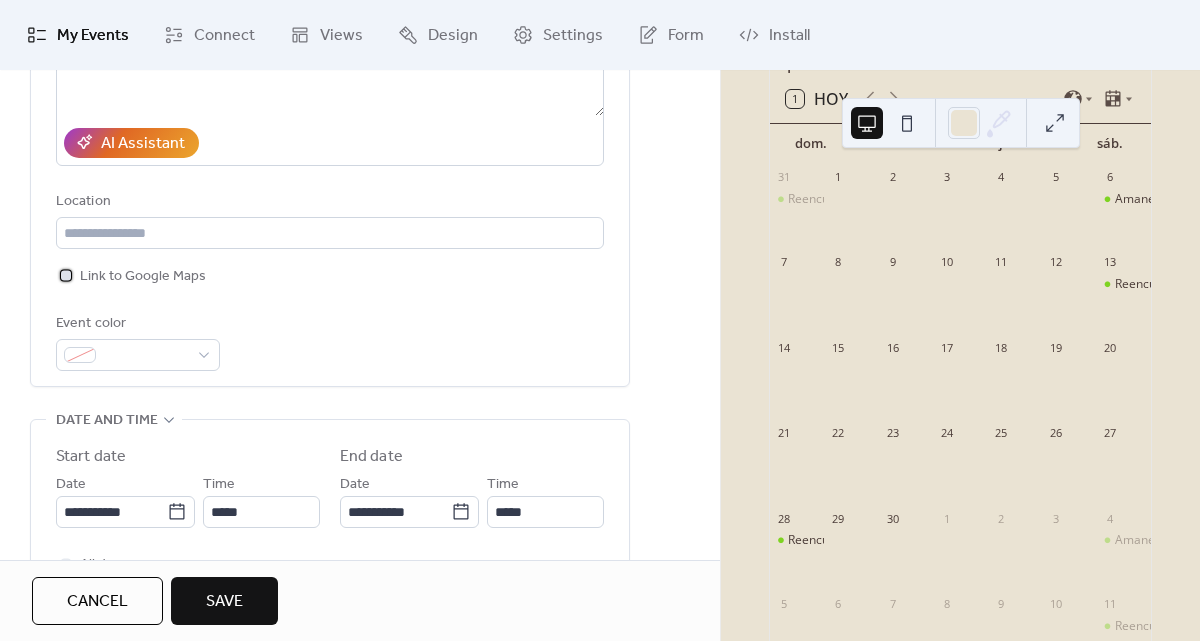 click on "Link to Google Maps" at bounding box center (143, 277) 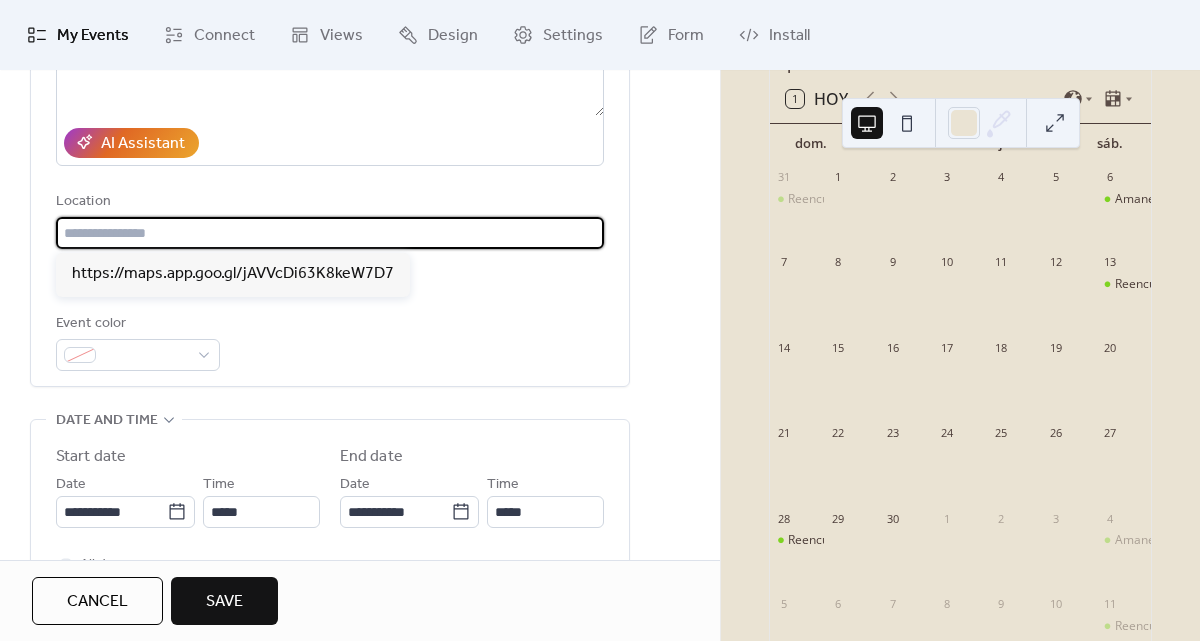 click at bounding box center [330, 233] 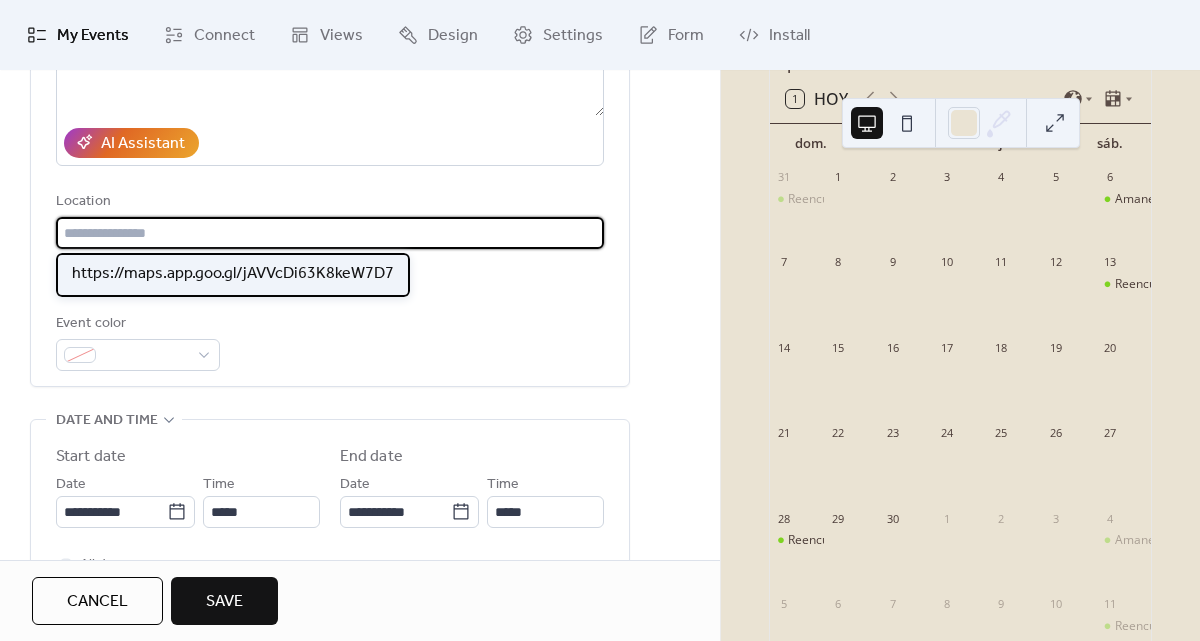 click on "https://maps.app.goo.gl/jAVVcDi63K8keW7D7" at bounding box center [233, 274] 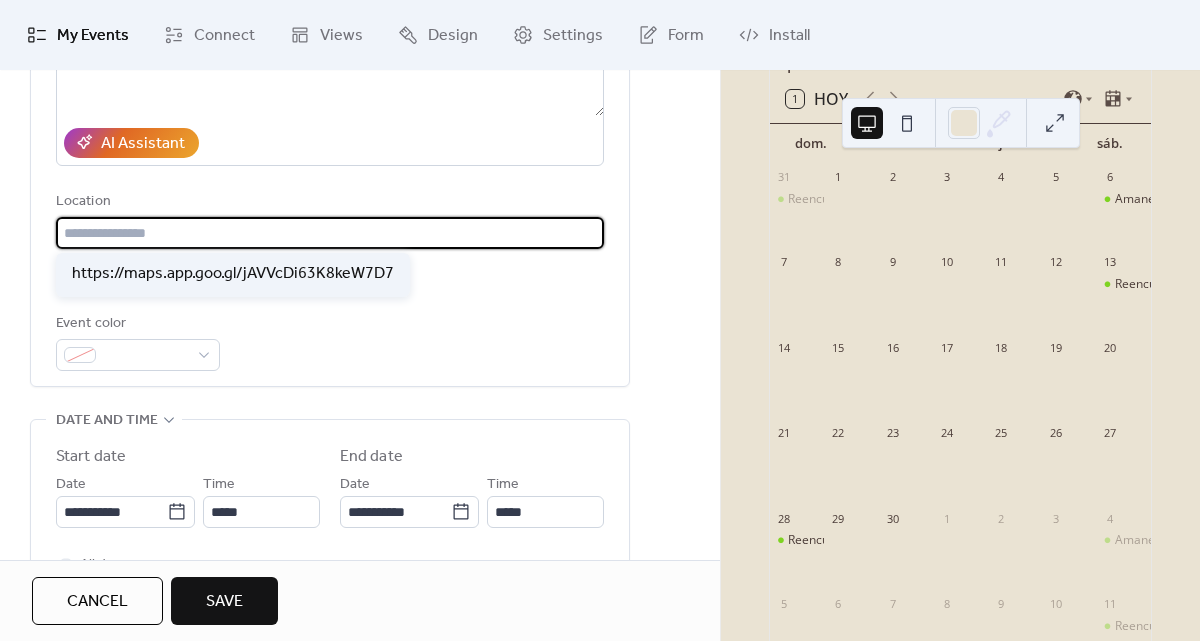 type on "**********" 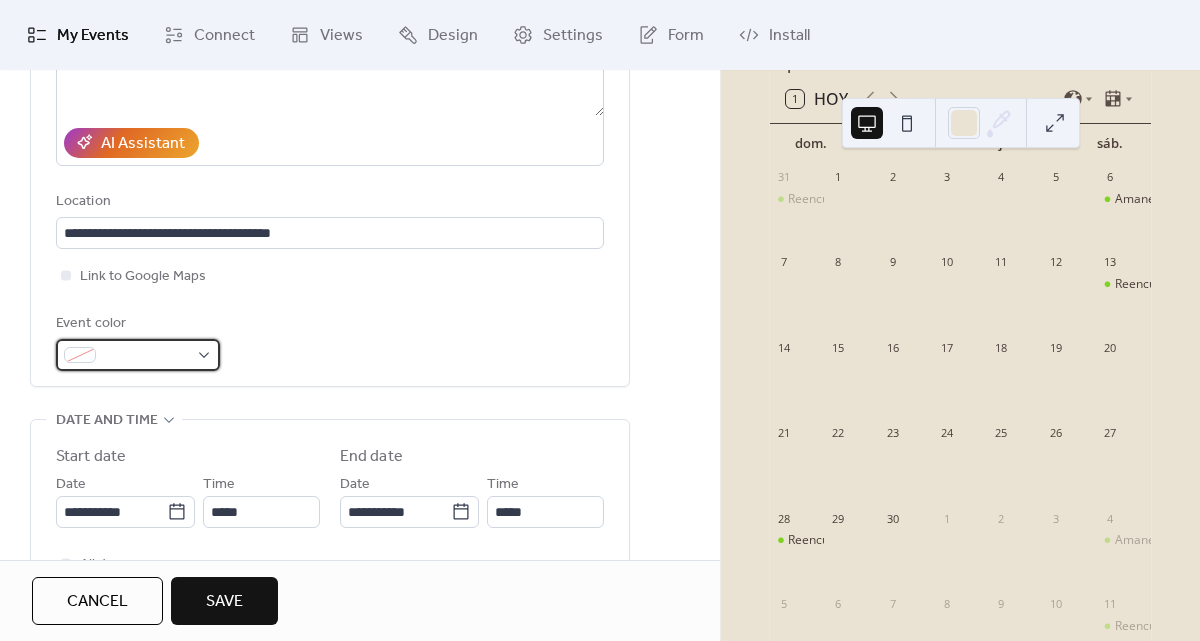 click at bounding box center (146, 356) 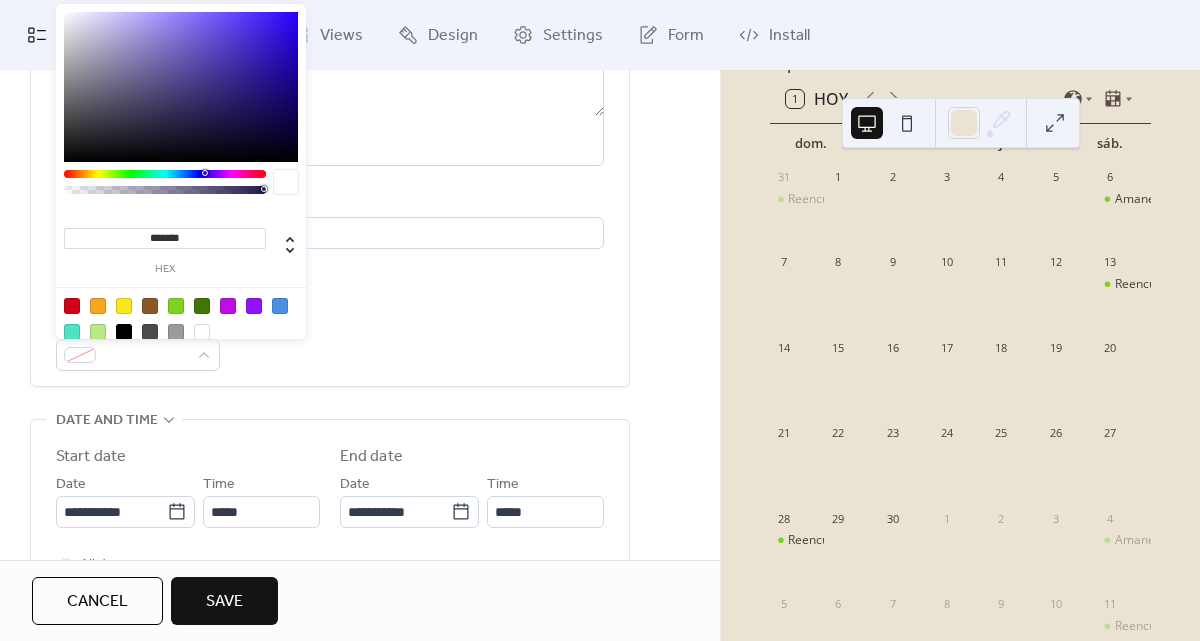 click at bounding box center [176, 306] 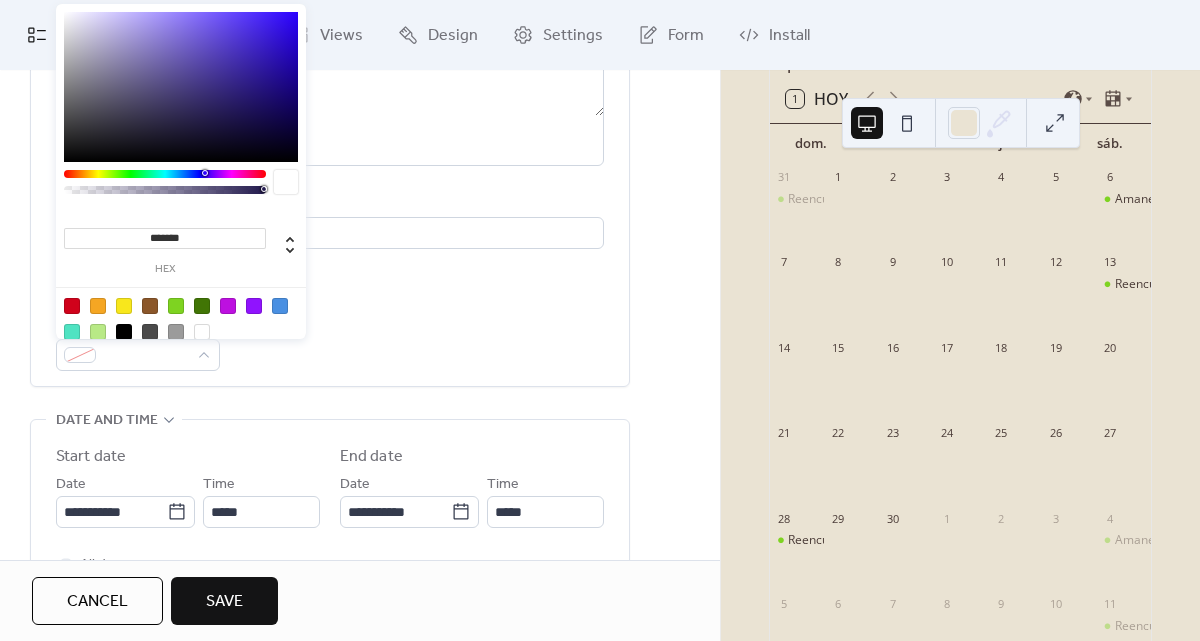 type on "*******" 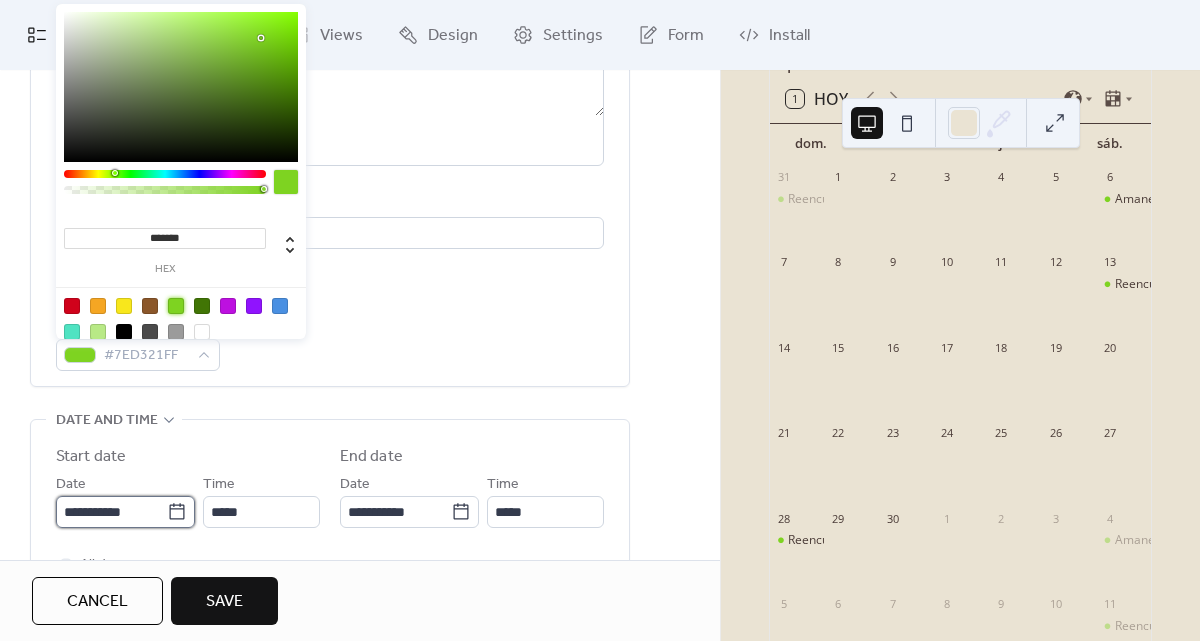 click on "**********" at bounding box center [111, 512] 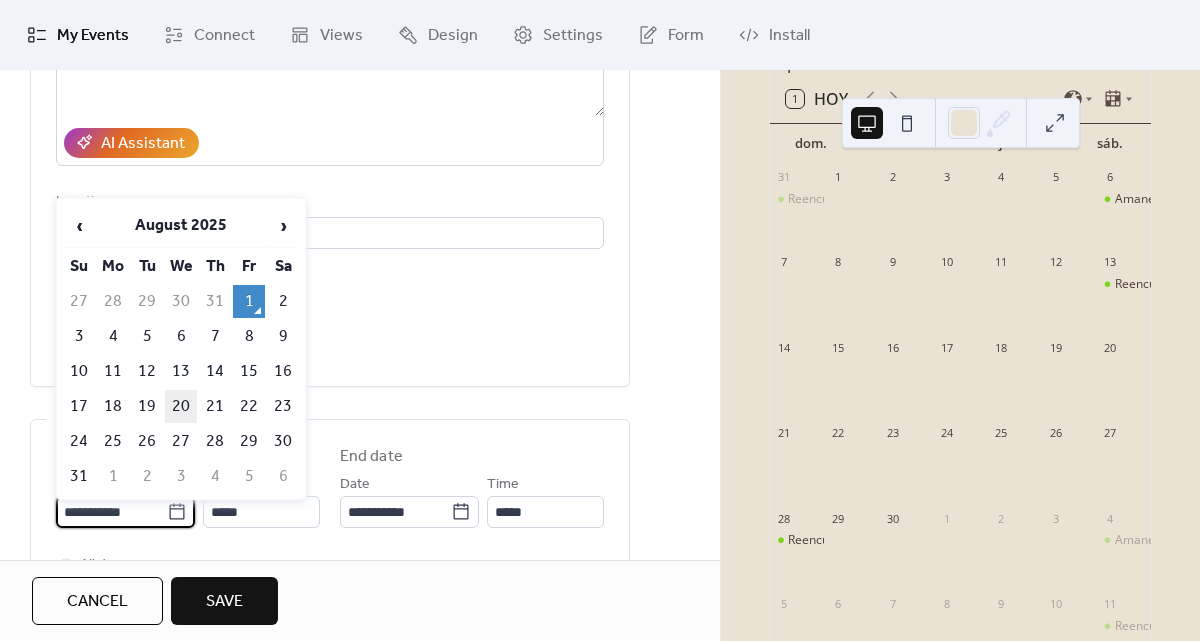 click on "20" at bounding box center (181, 406) 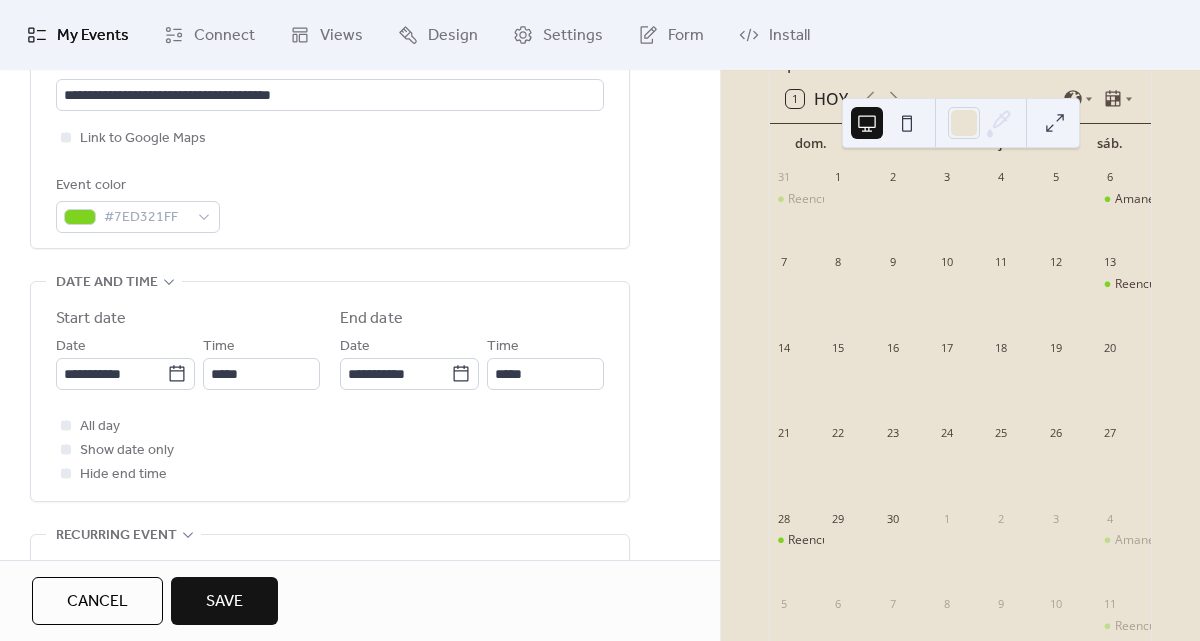 scroll, scrollTop: 498, scrollLeft: 0, axis: vertical 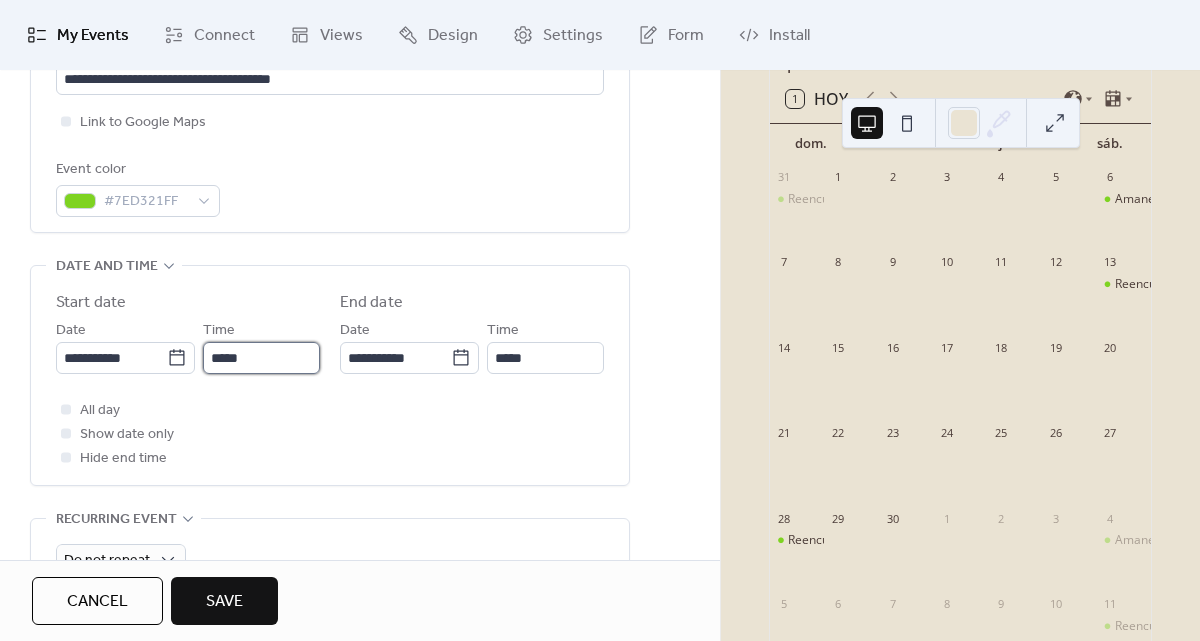 click on "*****" at bounding box center (261, 358) 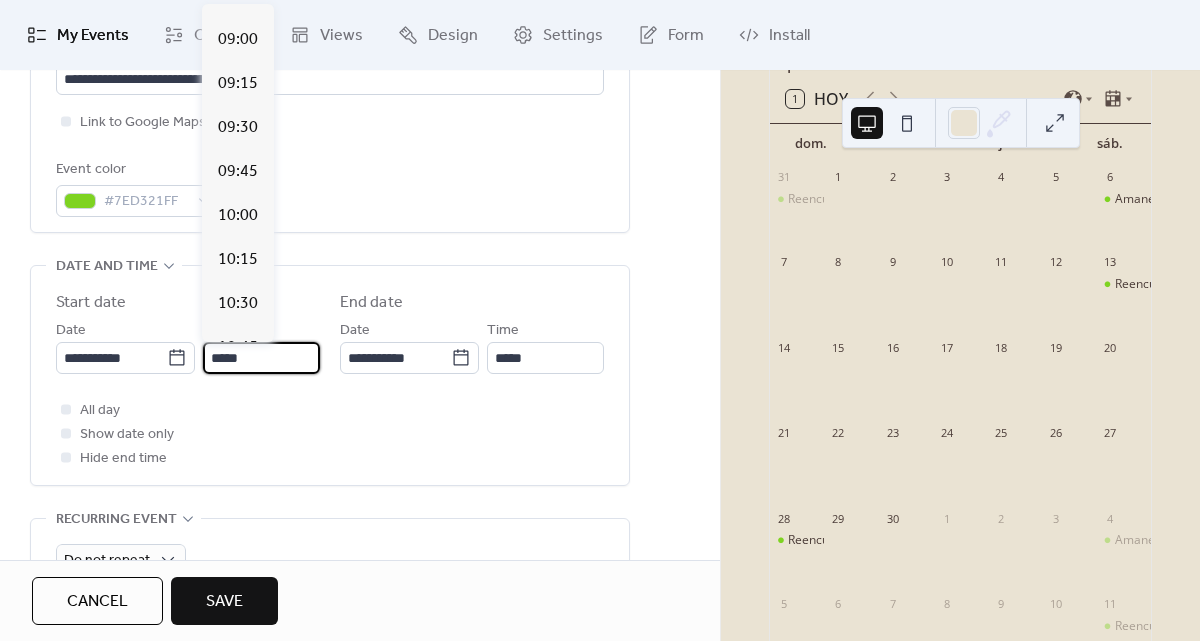 scroll, scrollTop: 1614, scrollLeft: 0, axis: vertical 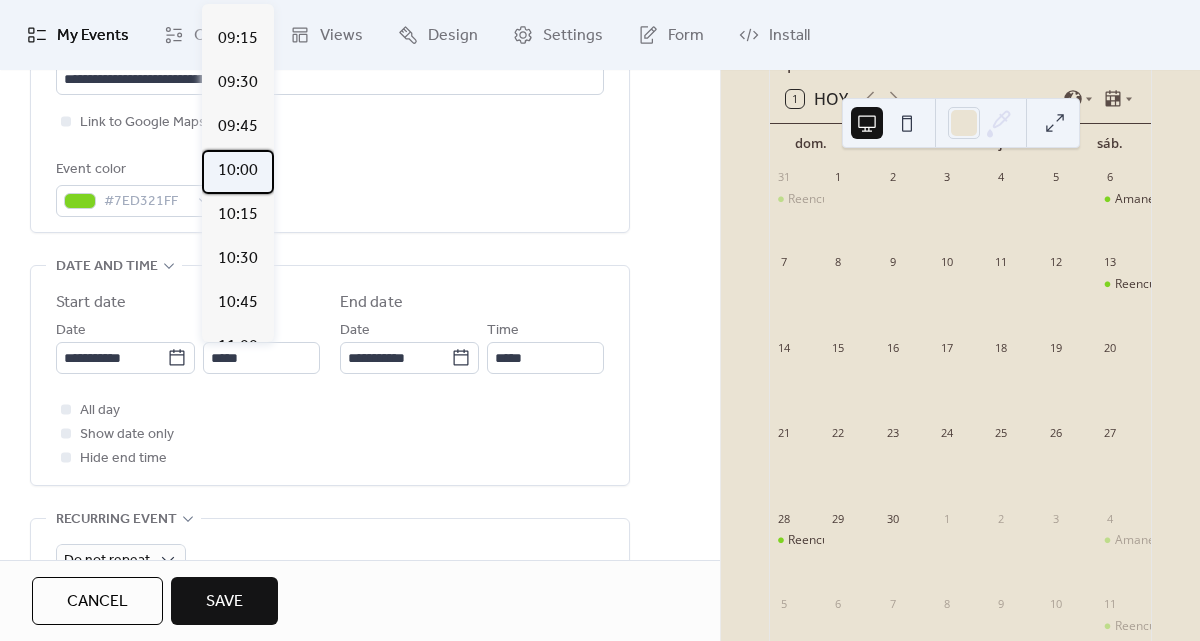 click on "10:00" at bounding box center (238, 171) 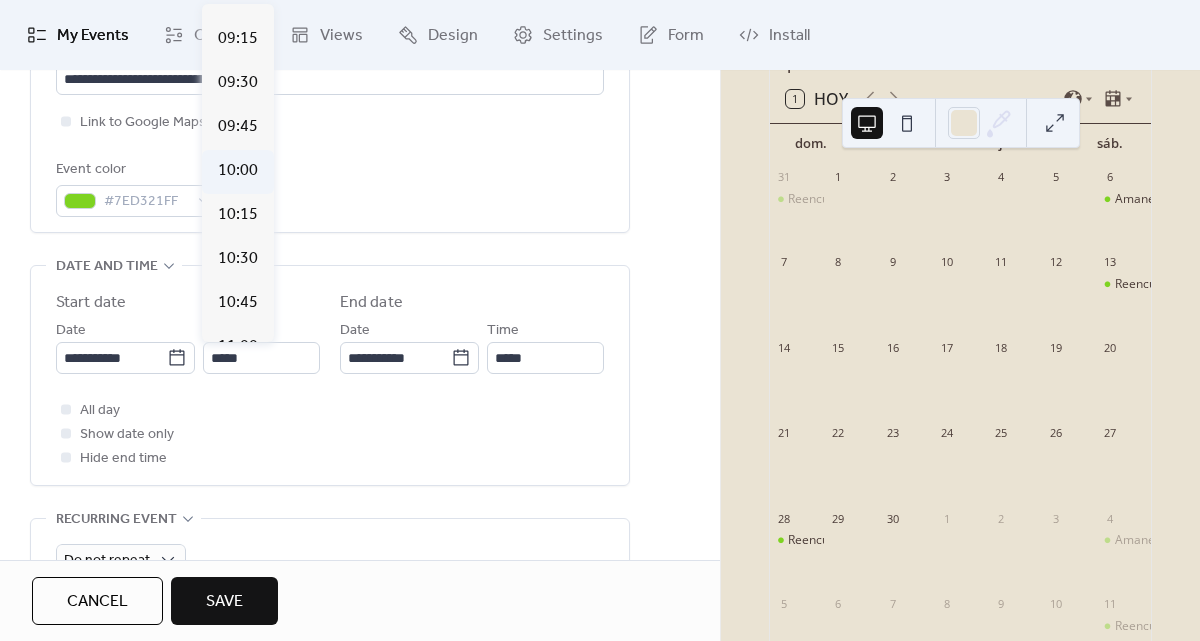 type on "*****" 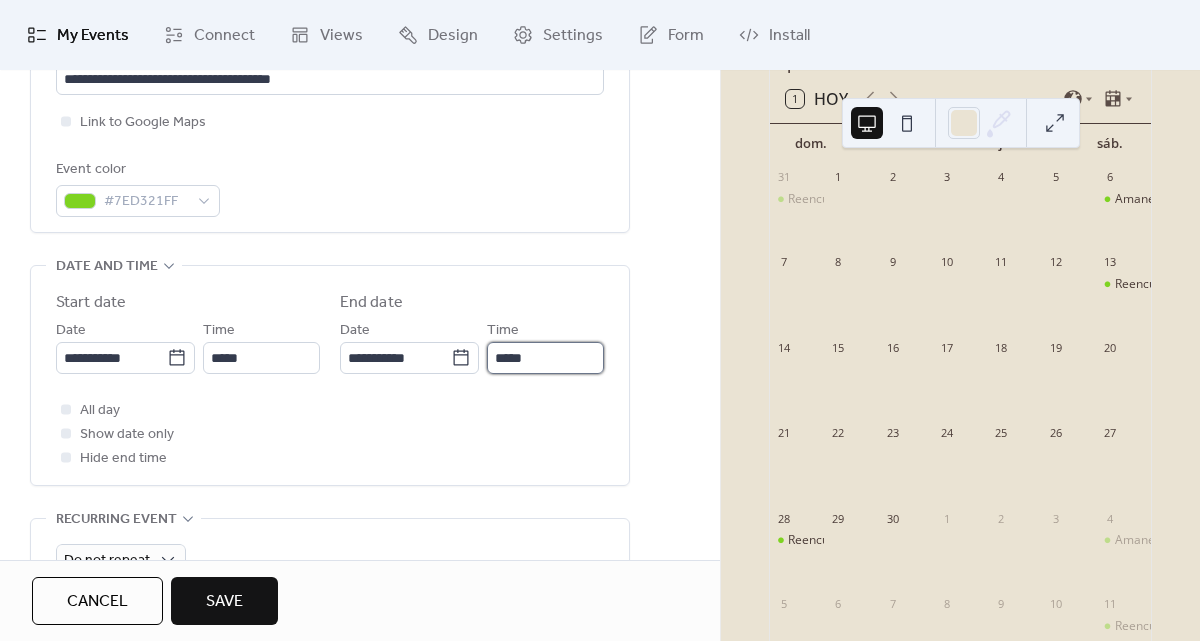 click on "*****" at bounding box center (545, 358) 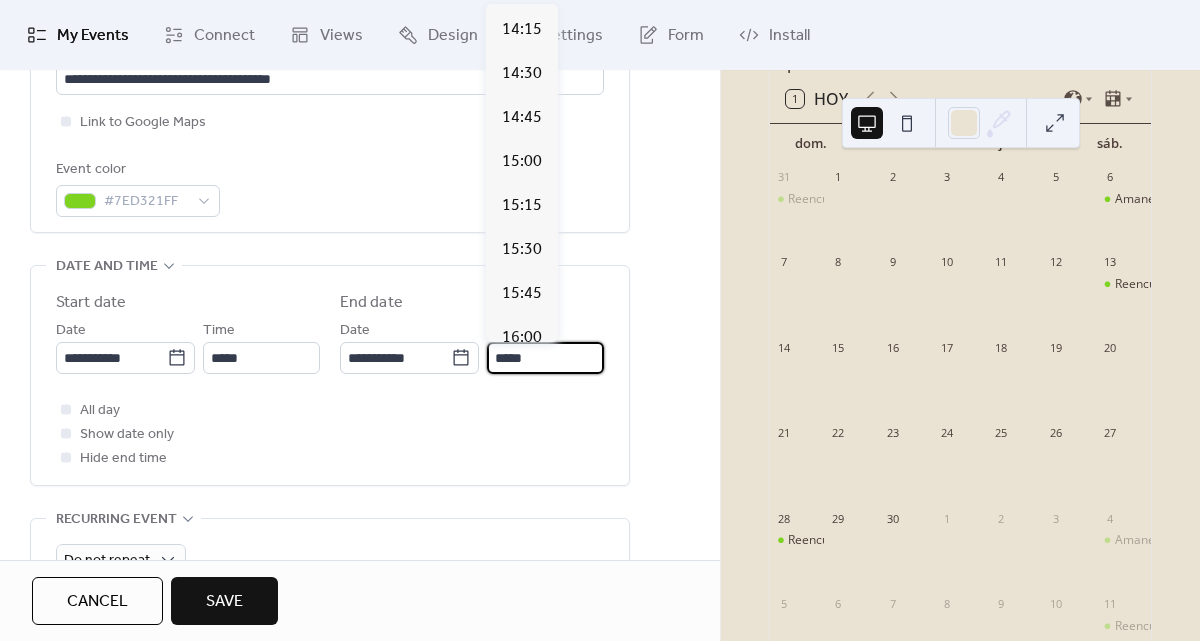 scroll, scrollTop: 696, scrollLeft: 0, axis: vertical 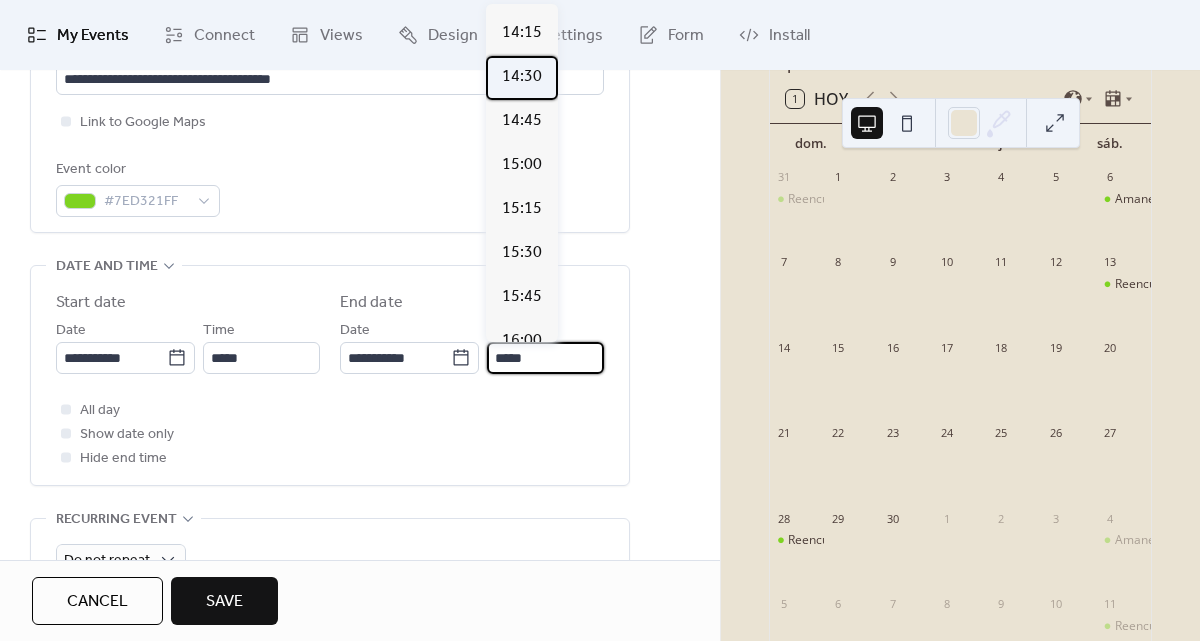 click on "14:30" at bounding box center (522, 77) 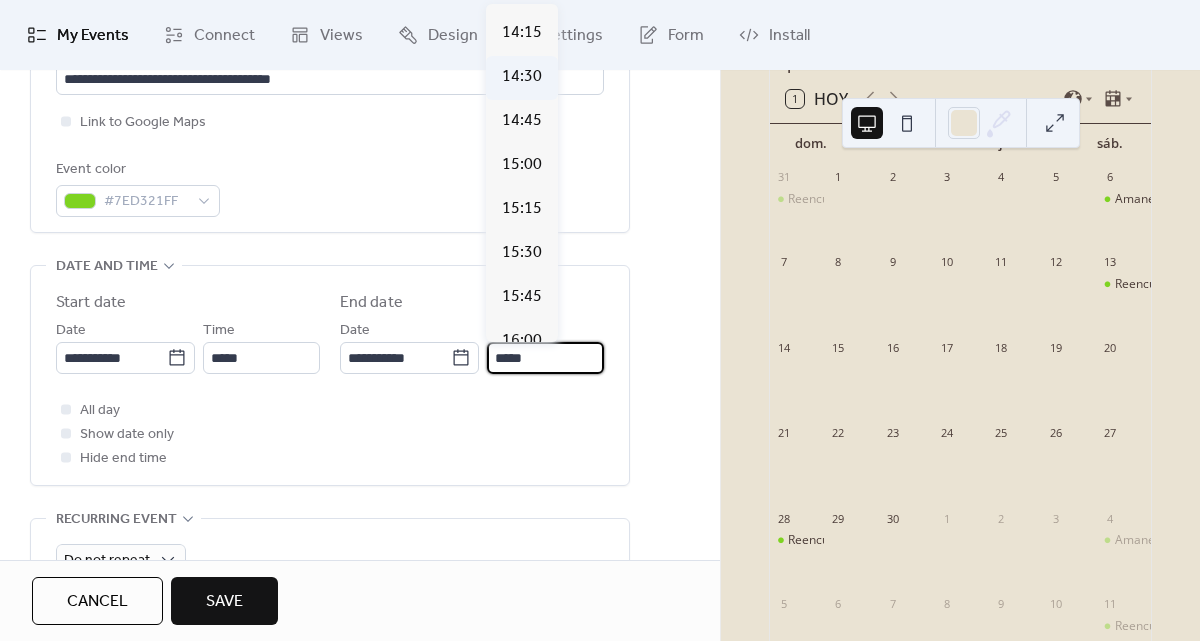 type on "*****" 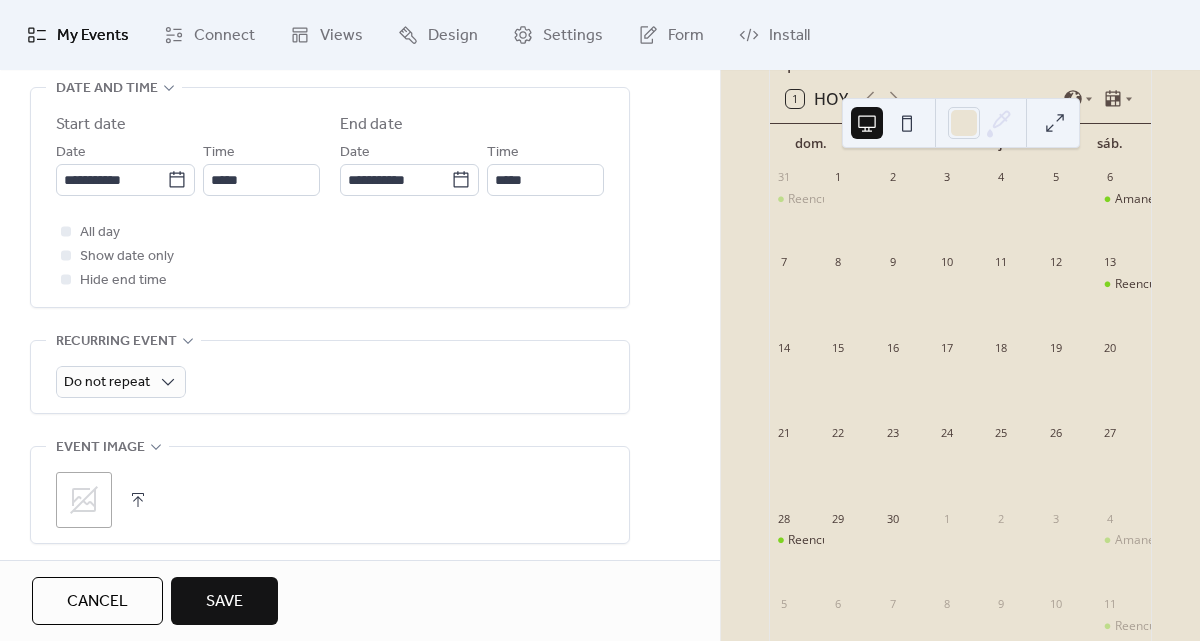 scroll, scrollTop: 682, scrollLeft: 0, axis: vertical 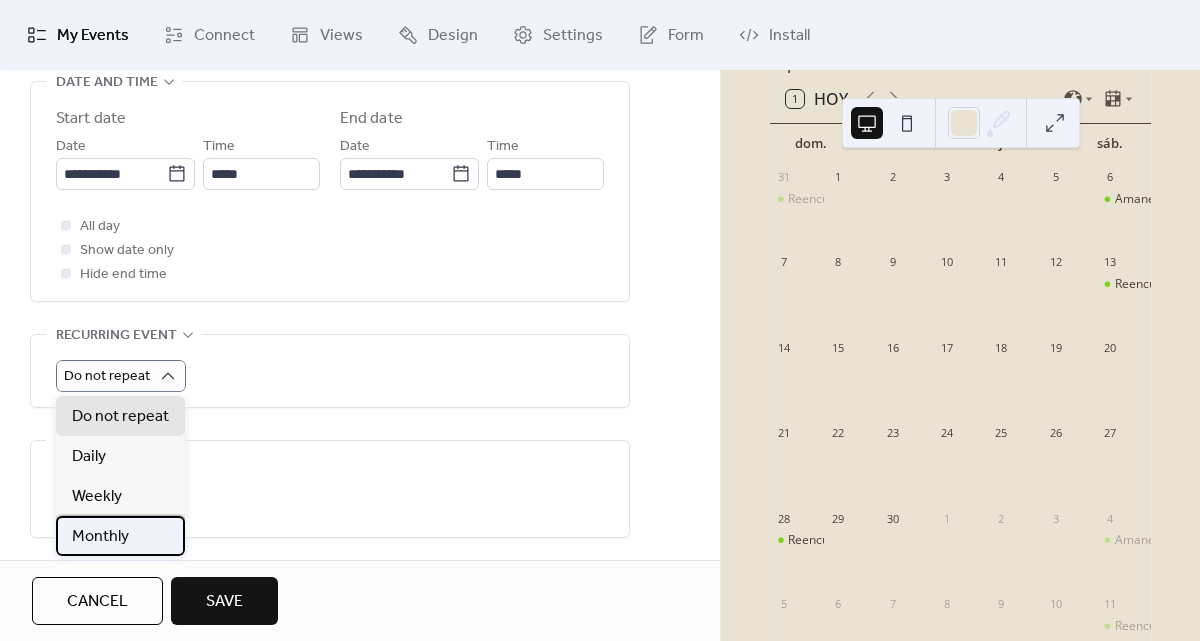 click on "Monthly" at bounding box center (120, 536) 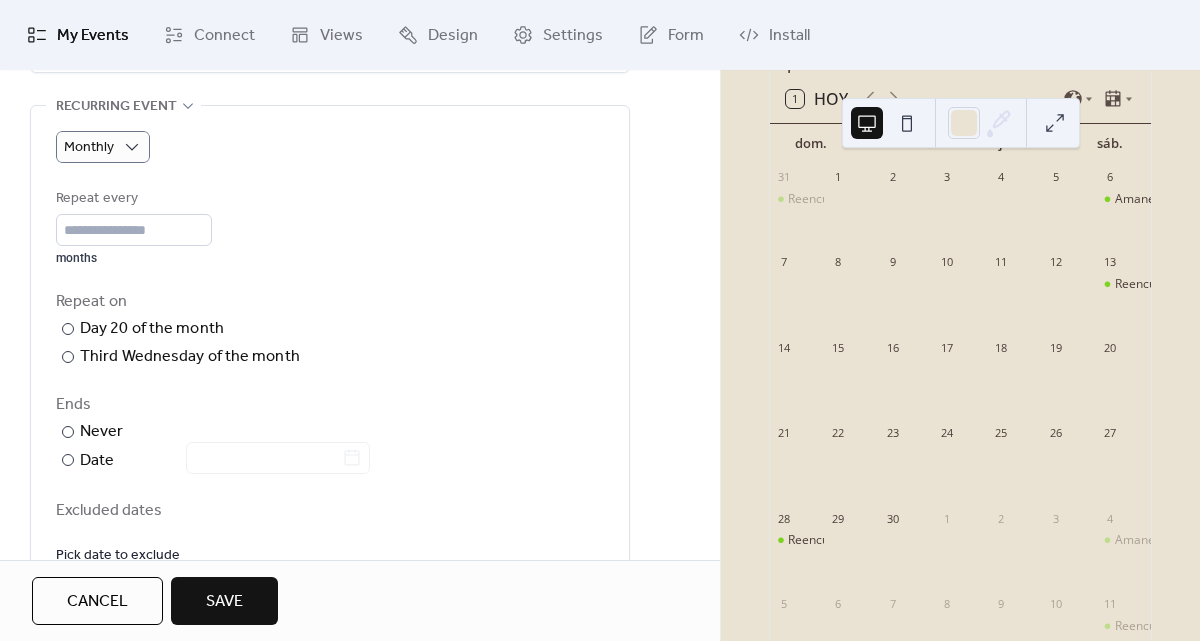 scroll, scrollTop: 913, scrollLeft: 0, axis: vertical 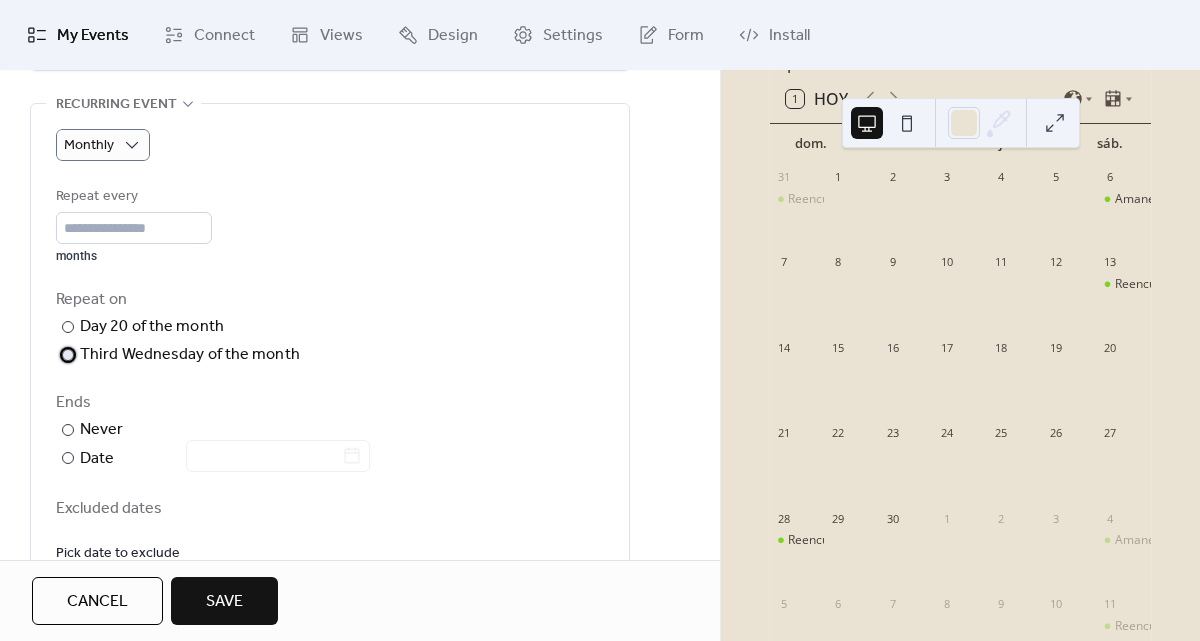 click on "Third Wednesday of the month" at bounding box center (190, 355) 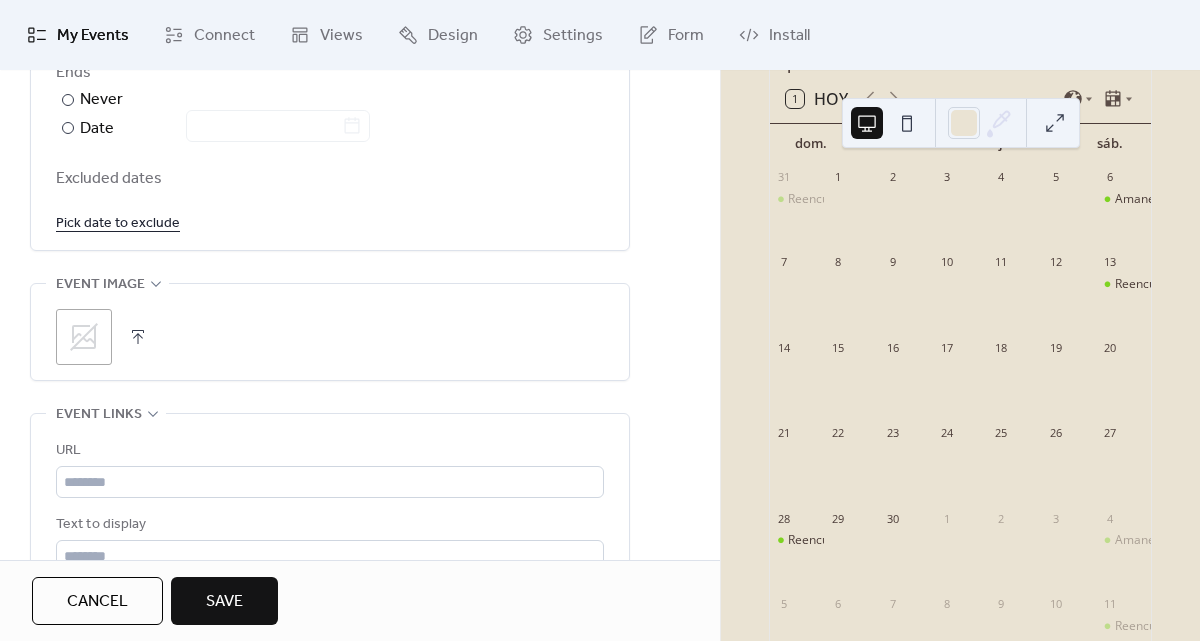 scroll, scrollTop: 1267, scrollLeft: 0, axis: vertical 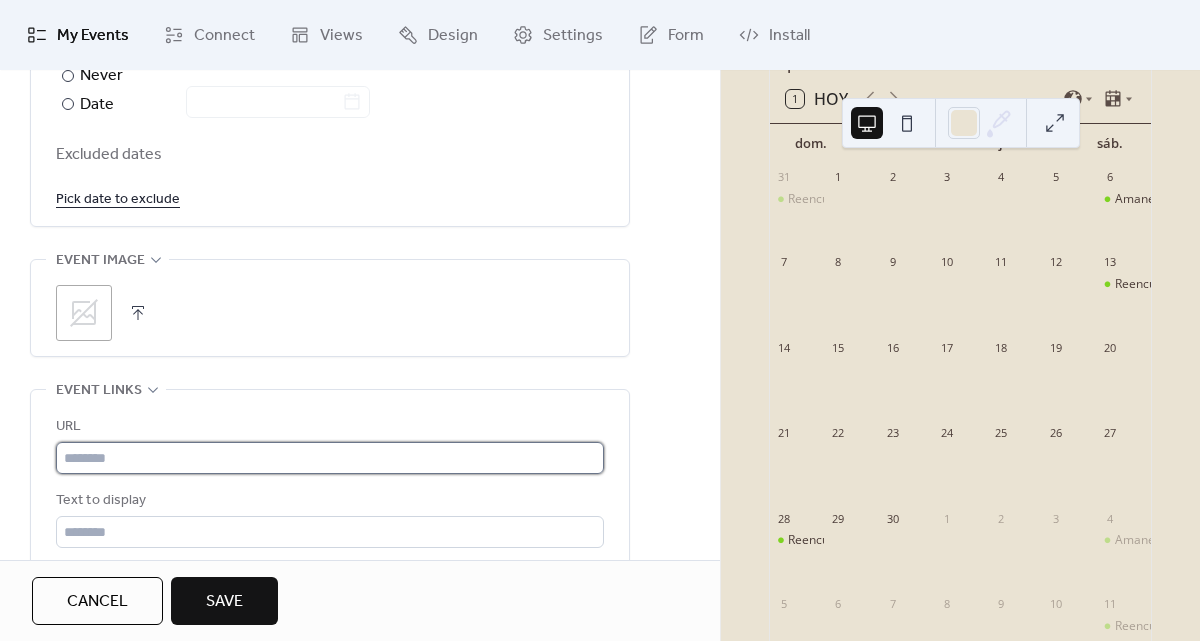 click at bounding box center (330, 458) 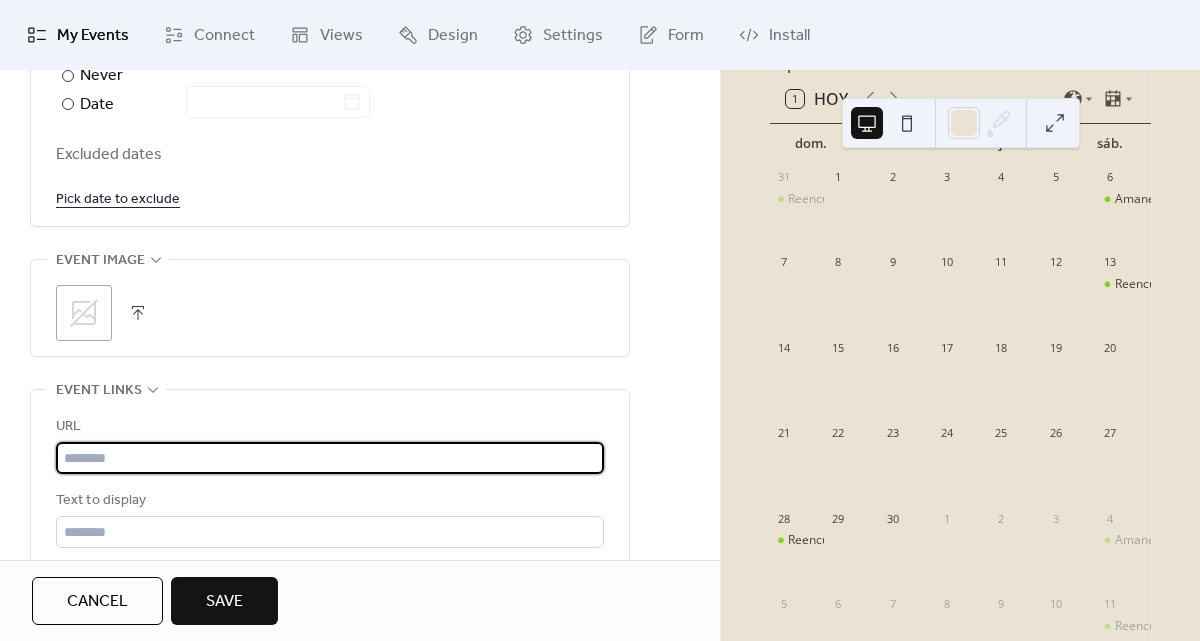 paste on "**********" 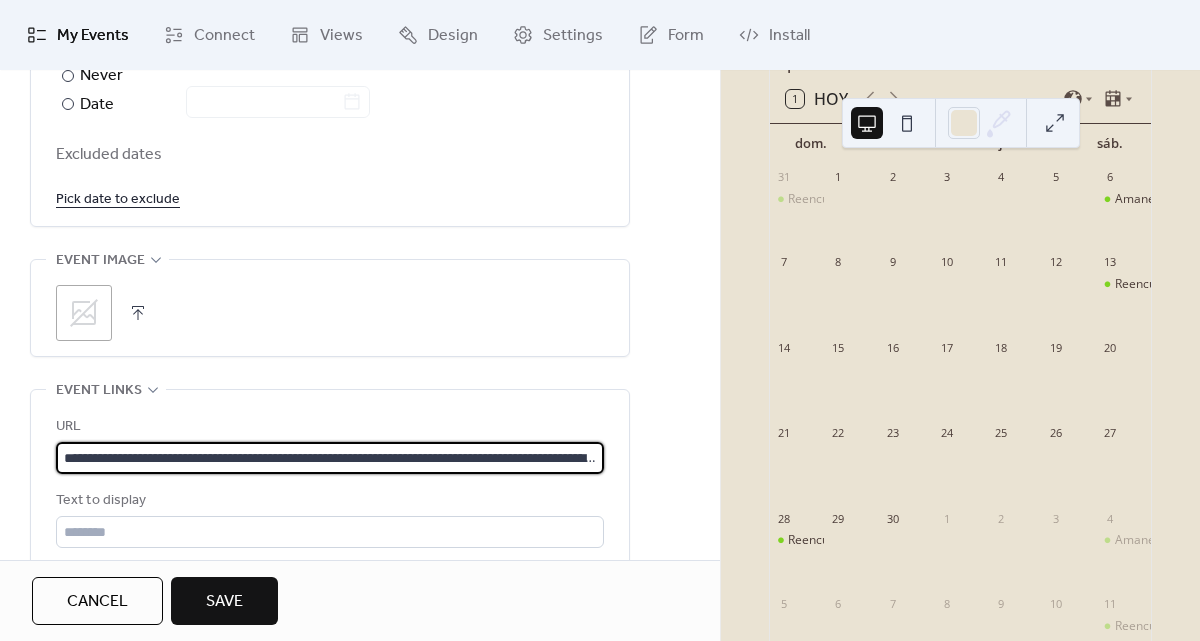 scroll, scrollTop: 0, scrollLeft: 207, axis: horizontal 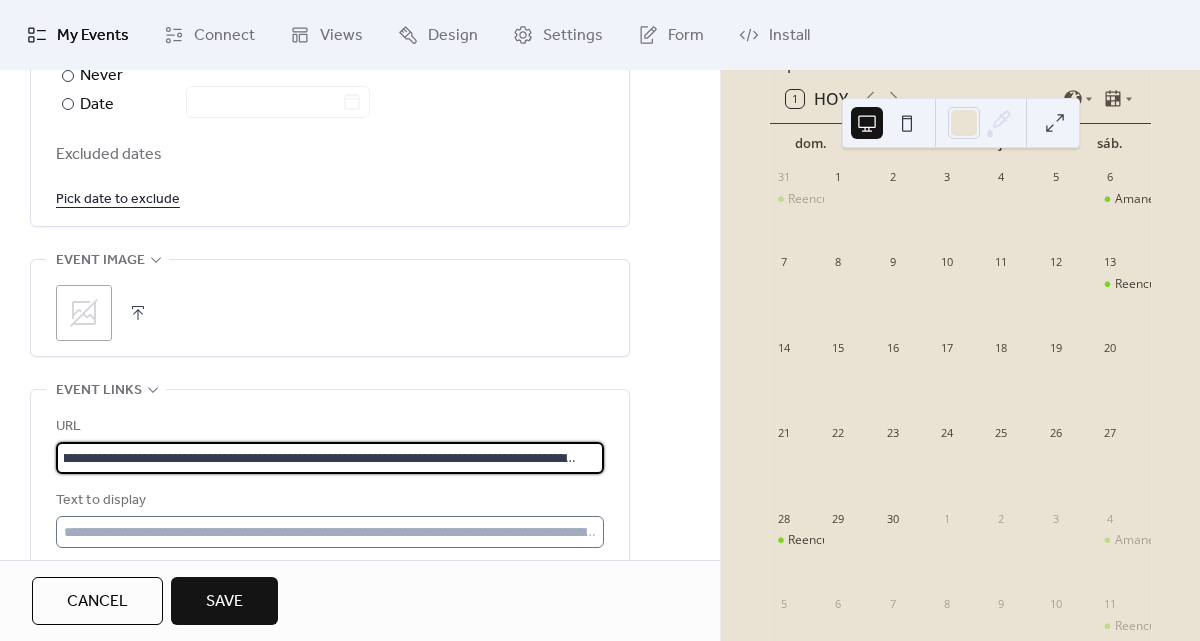 type on "**********" 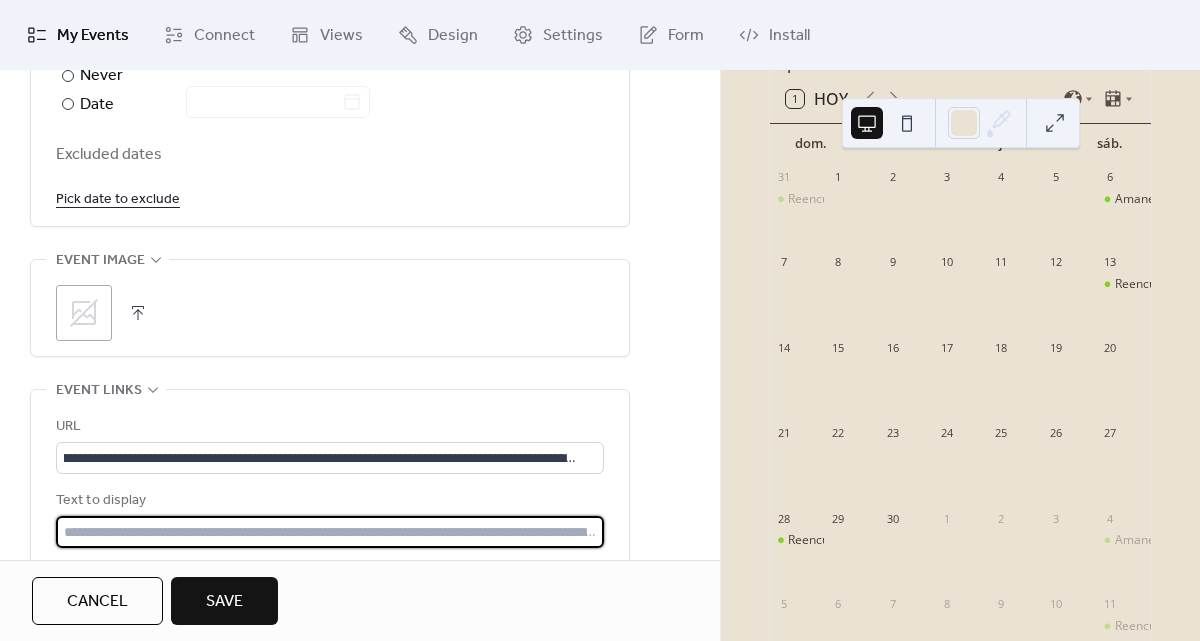 click at bounding box center [330, 532] 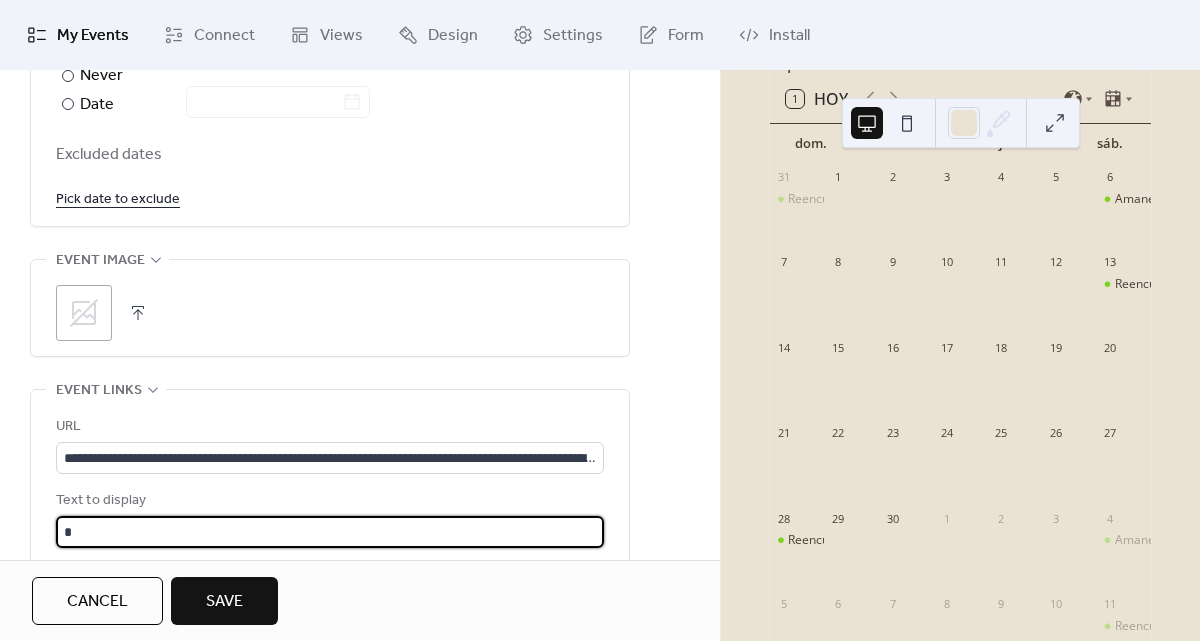 type on "********" 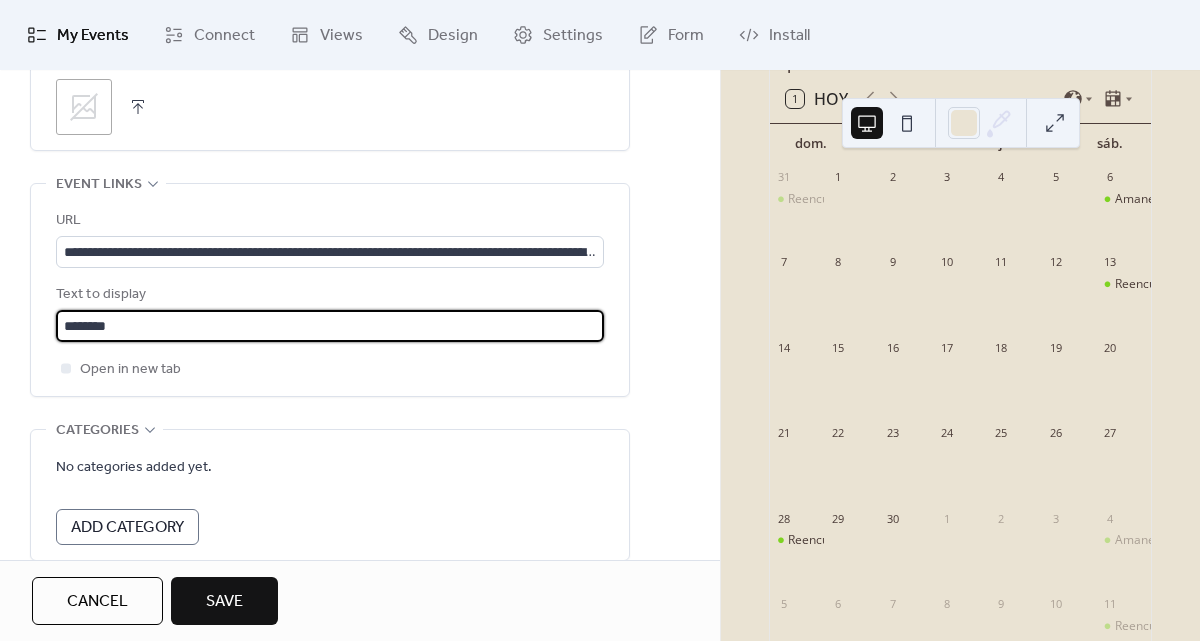 scroll, scrollTop: 1470, scrollLeft: 0, axis: vertical 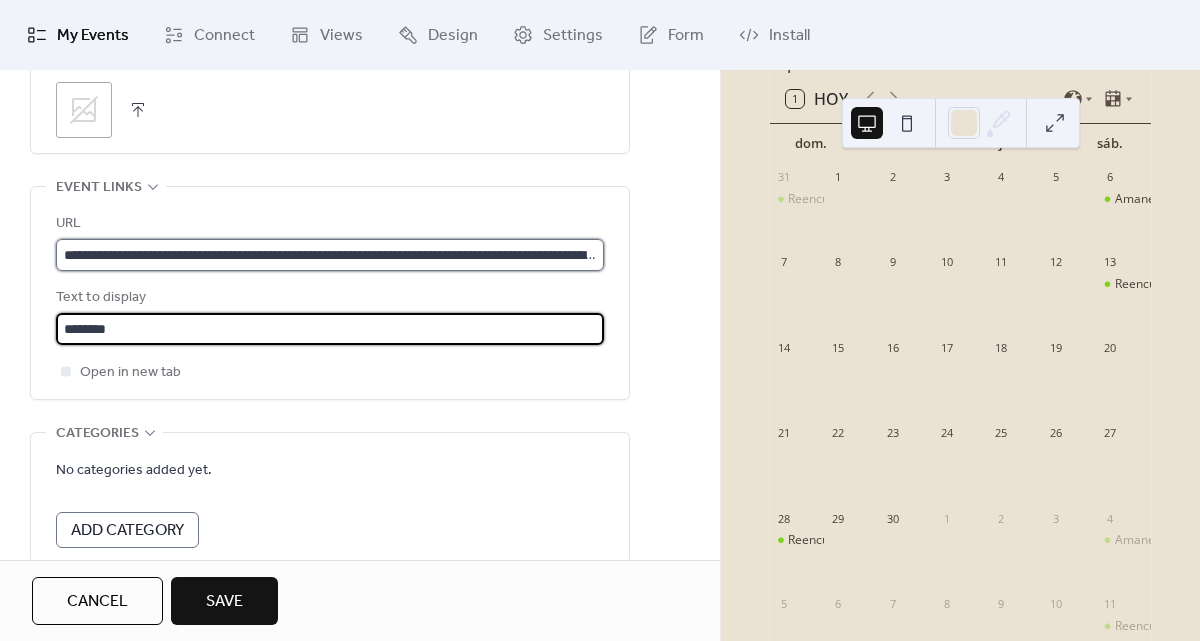 click on "**********" at bounding box center (330, 255) 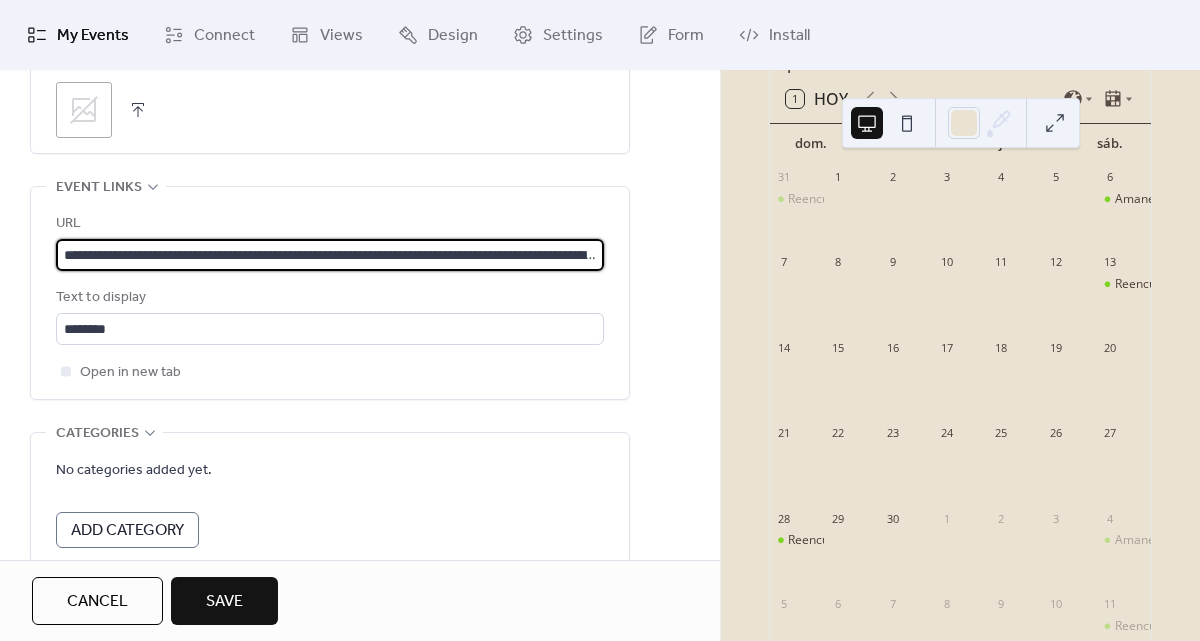 click on "**********" at bounding box center [330, 255] 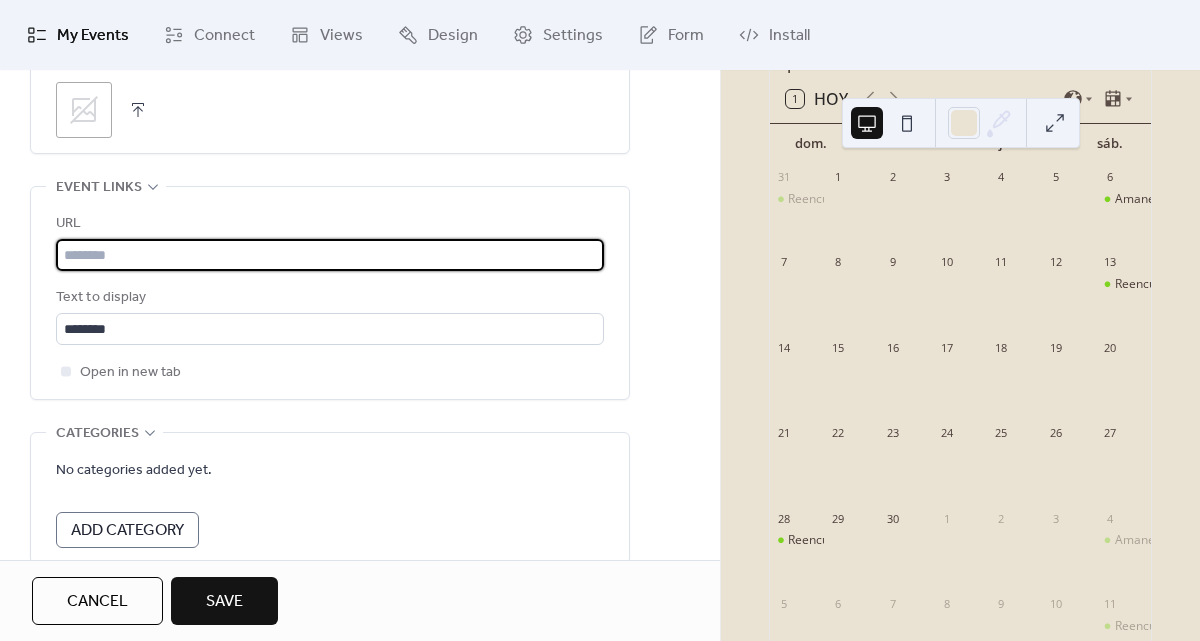 type 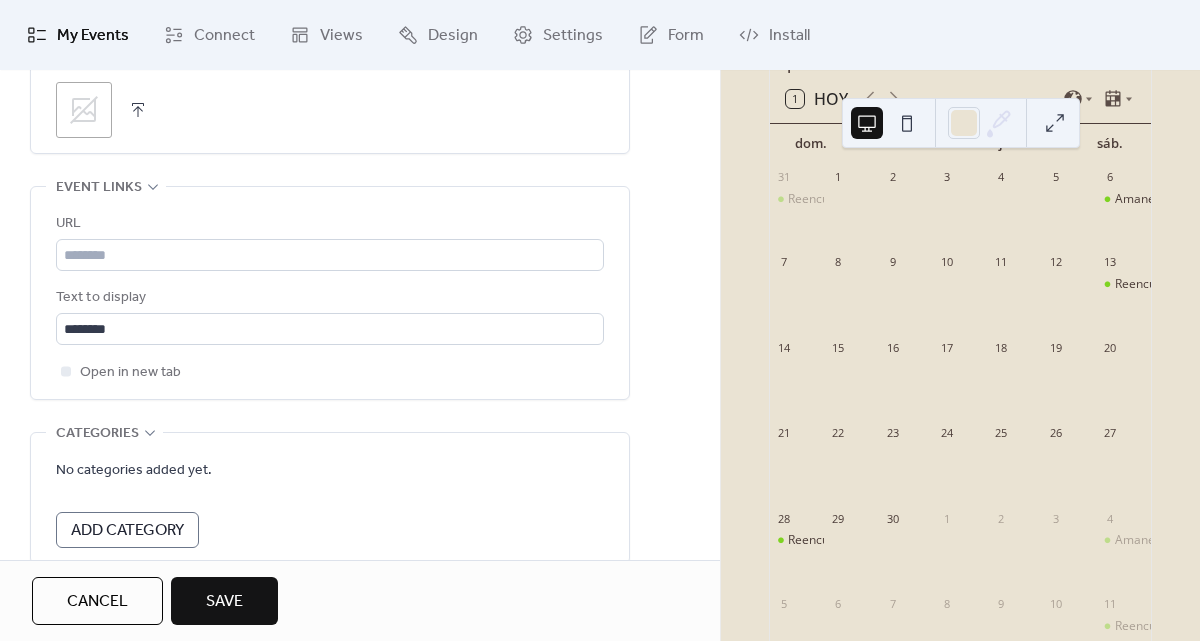 click 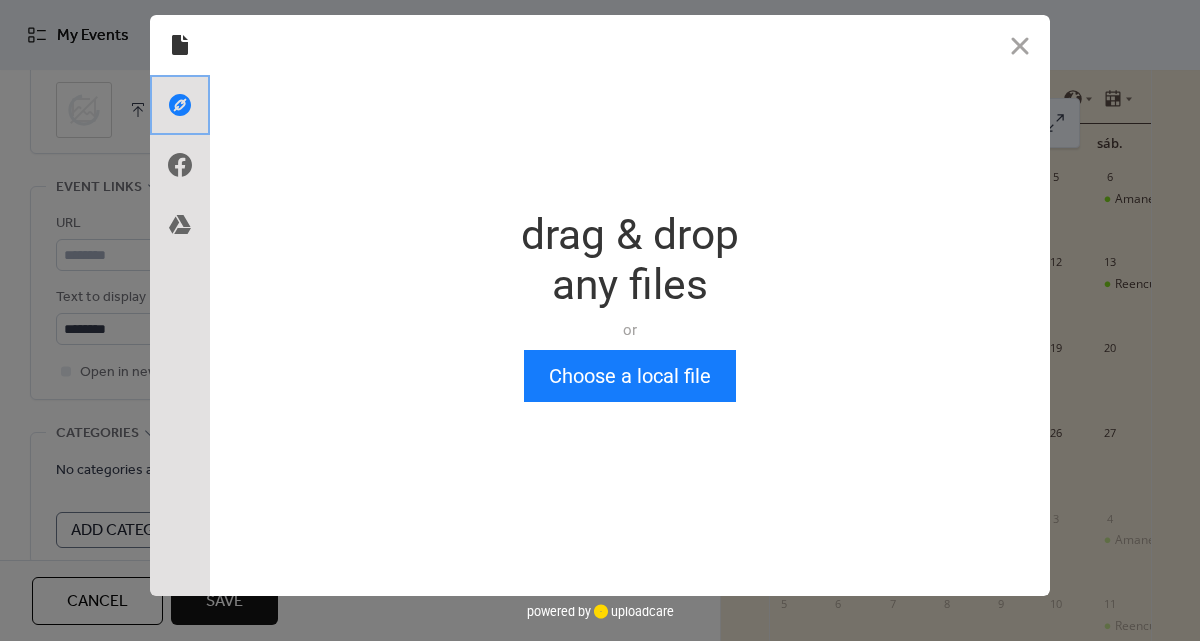 click 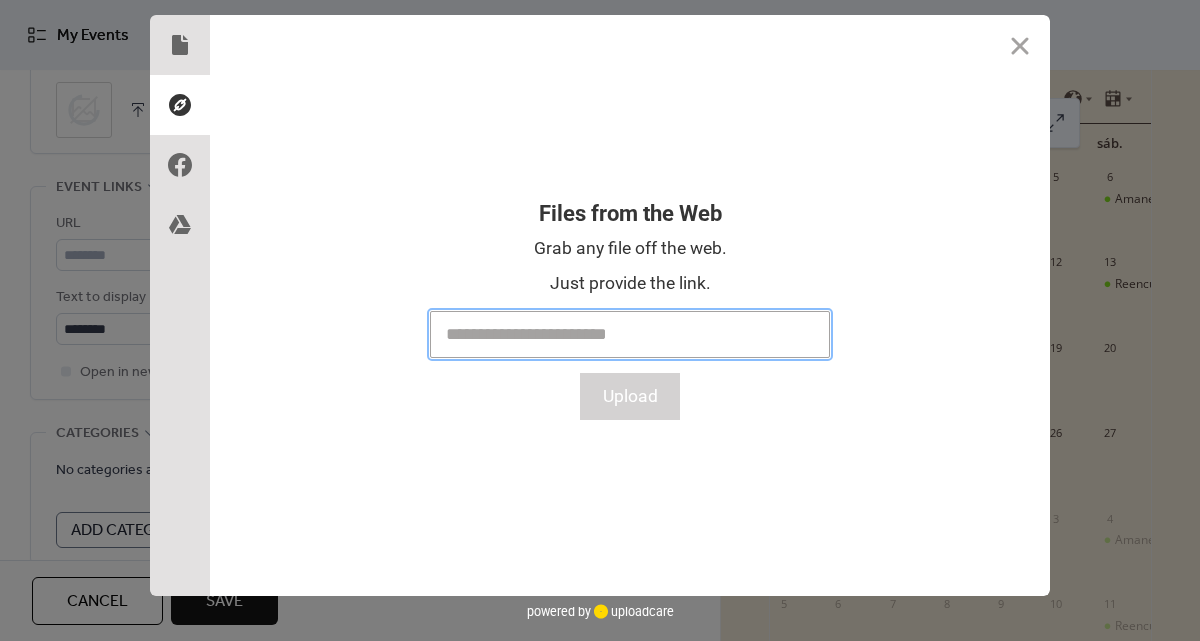 click at bounding box center [630, 334] 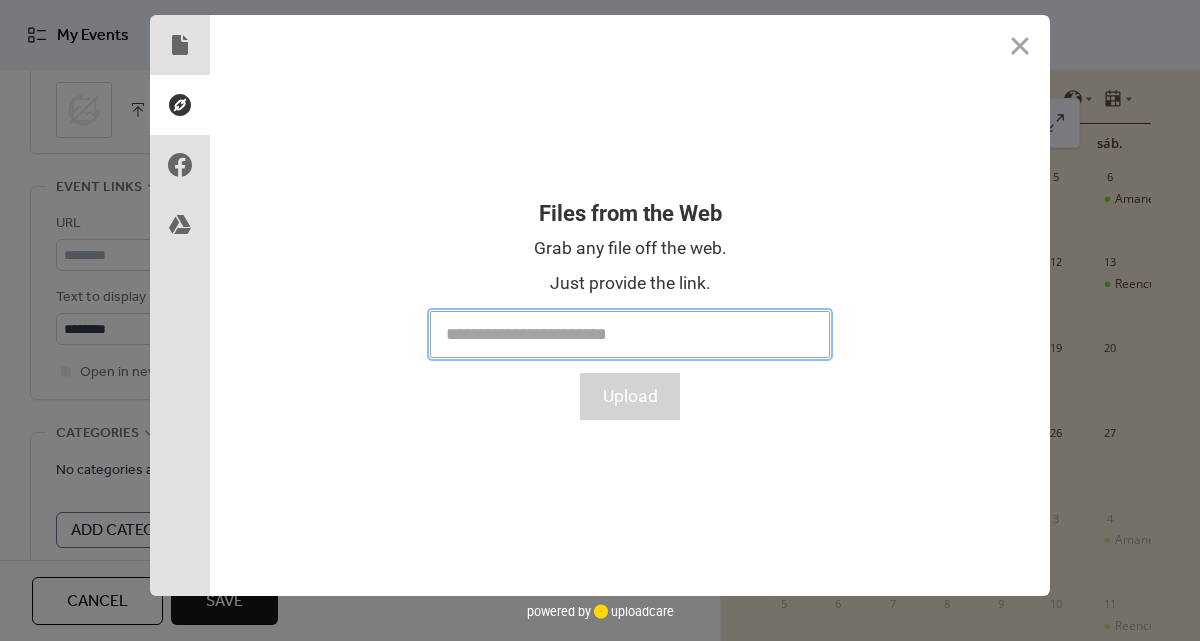 paste on "**********" 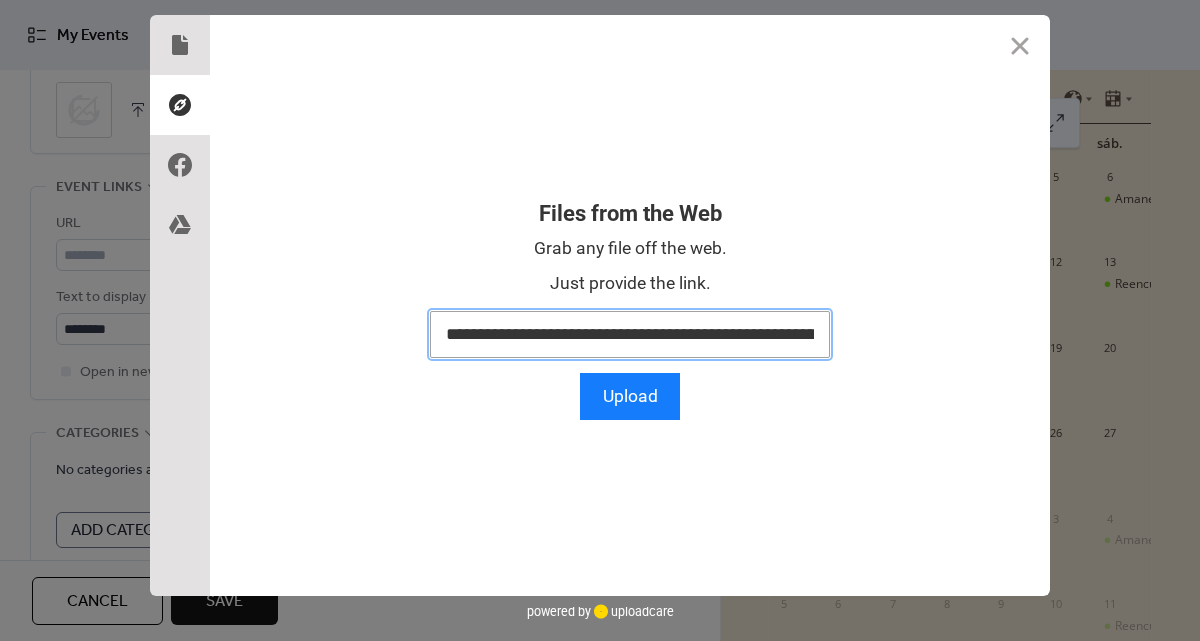 scroll, scrollTop: 0, scrollLeft: 567, axis: horizontal 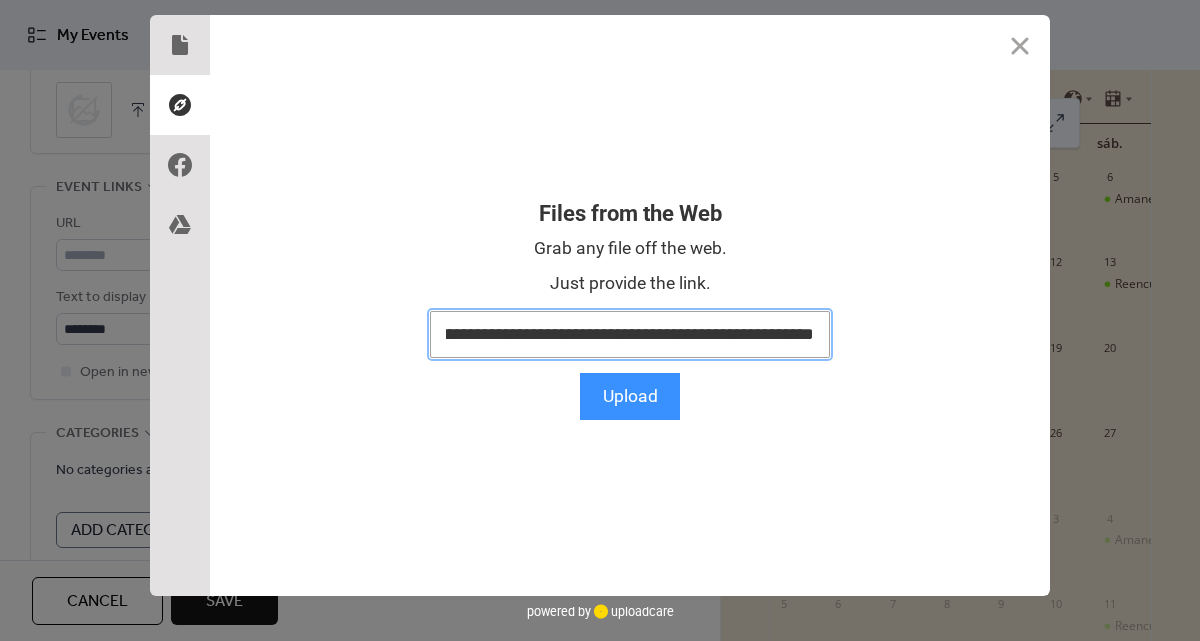 type on "**********" 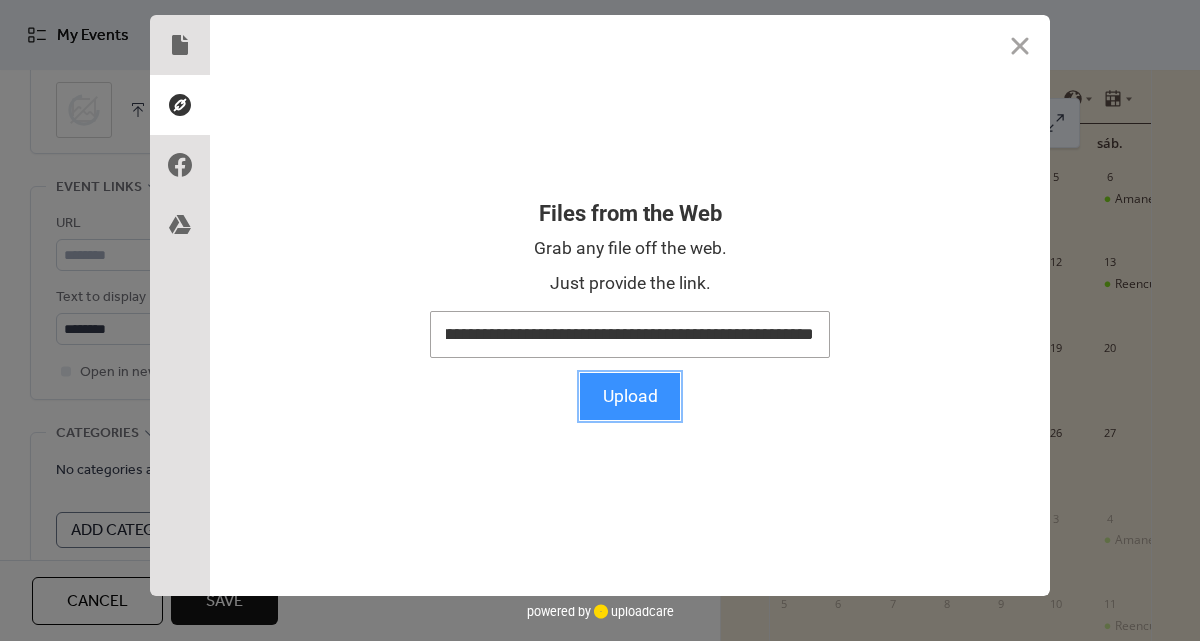 click on "Upload" at bounding box center [630, 396] 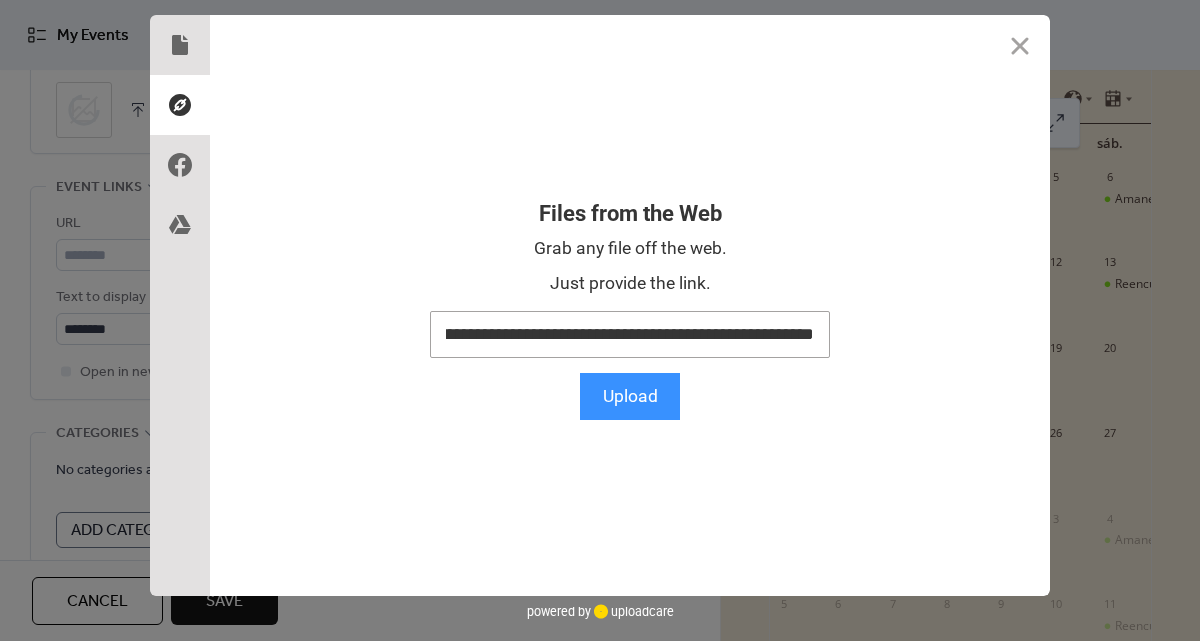 scroll, scrollTop: 0, scrollLeft: 0, axis: both 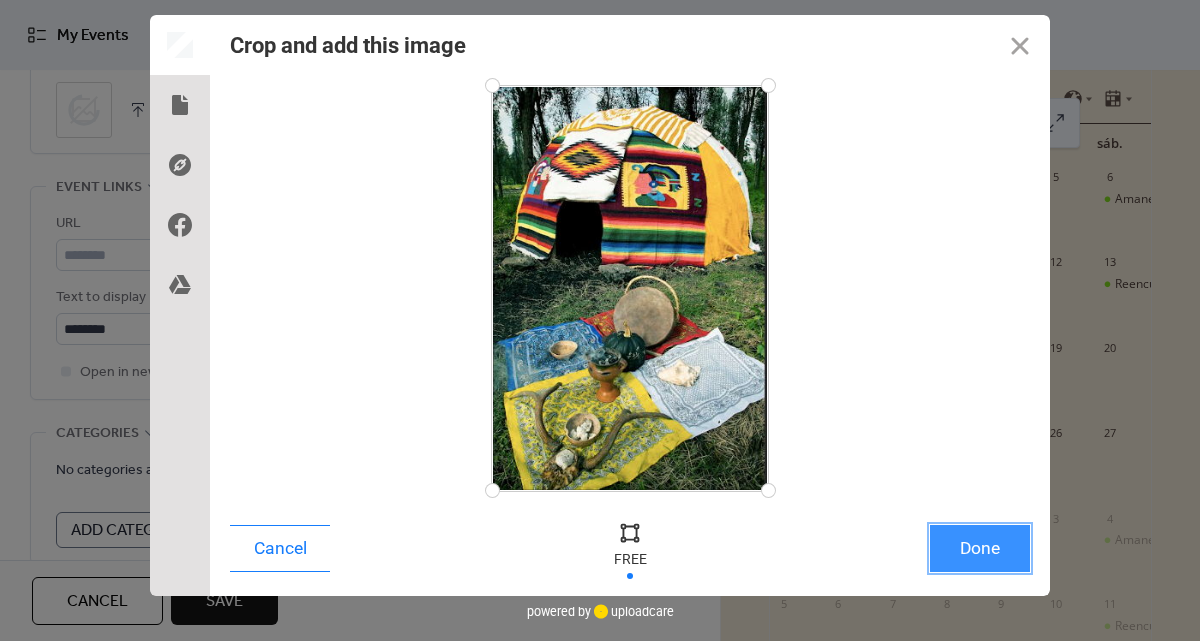 click on "Done" at bounding box center (980, 548) 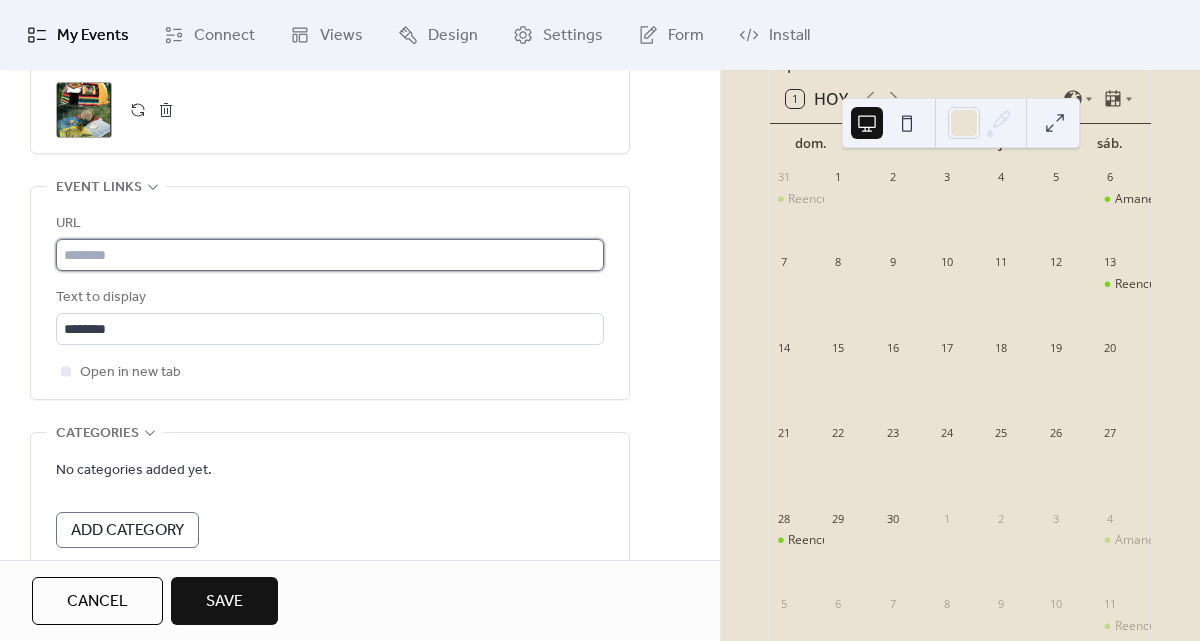 click at bounding box center (330, 255) 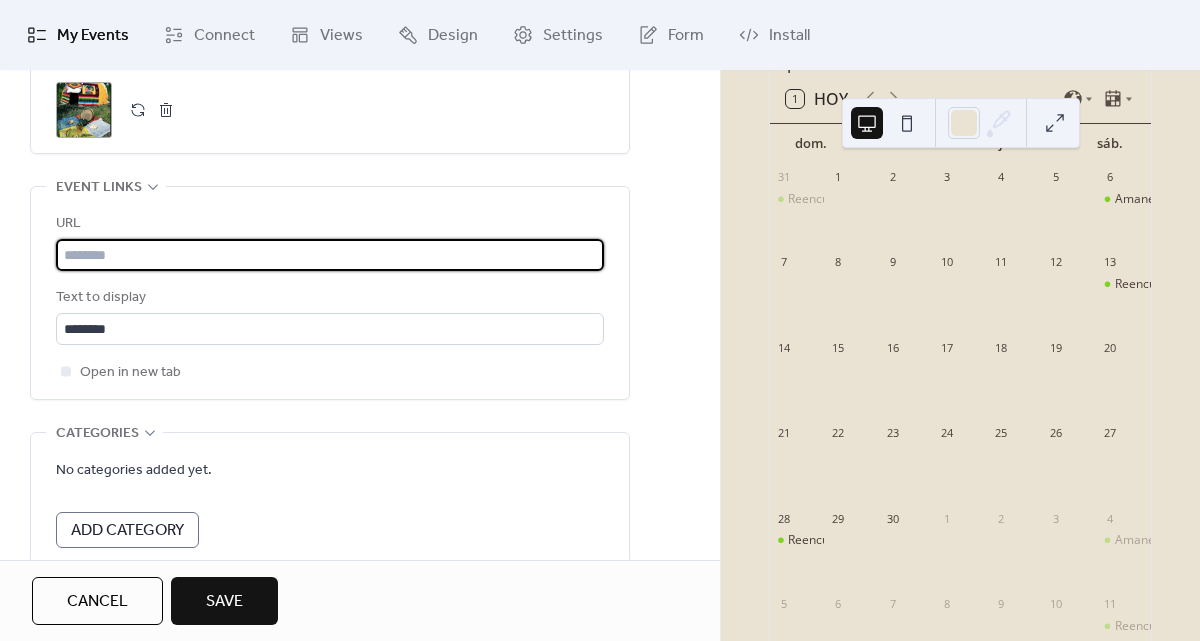 paste on "**********" 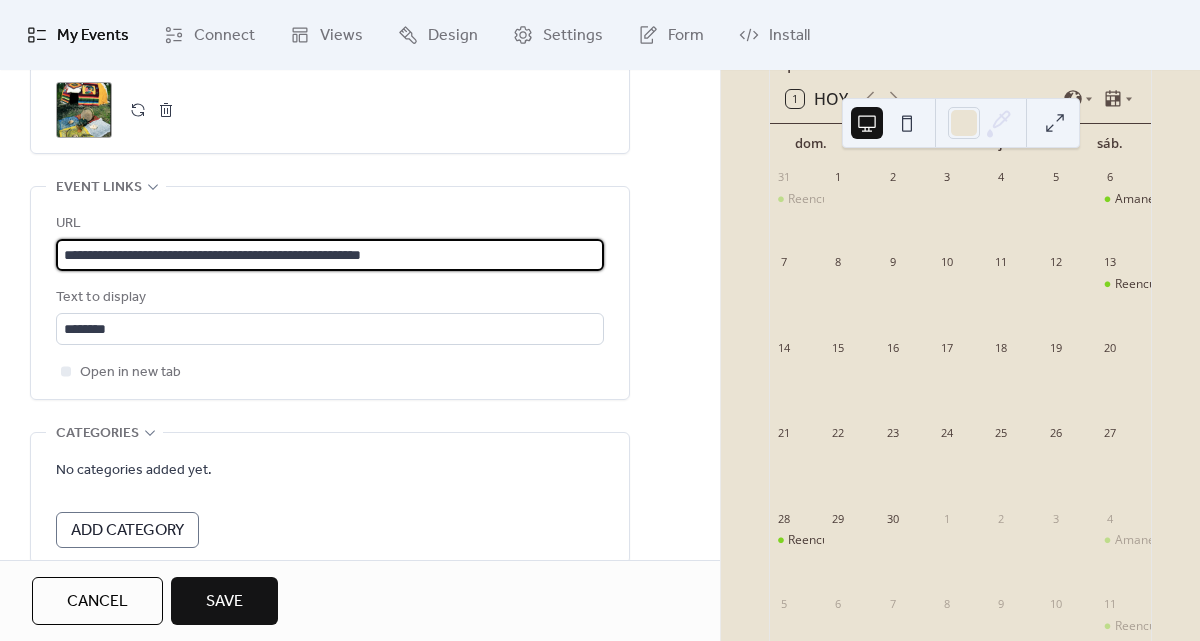type on "**********" 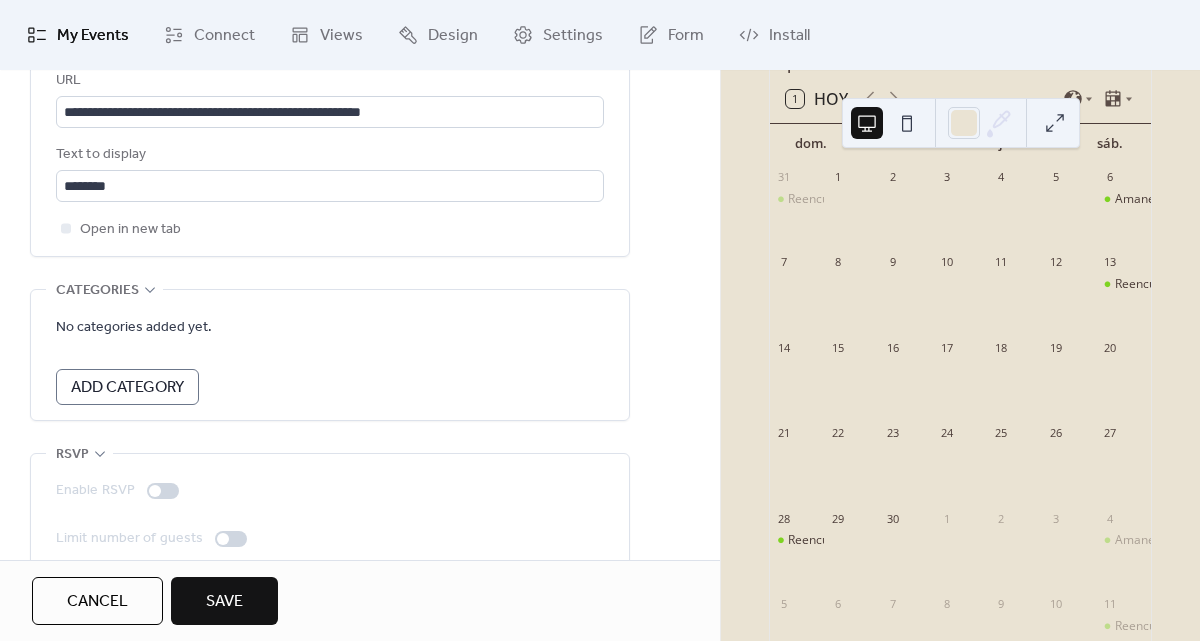 scroll, scrollTop: 1643, scrollLeft: 0, axis: vertical 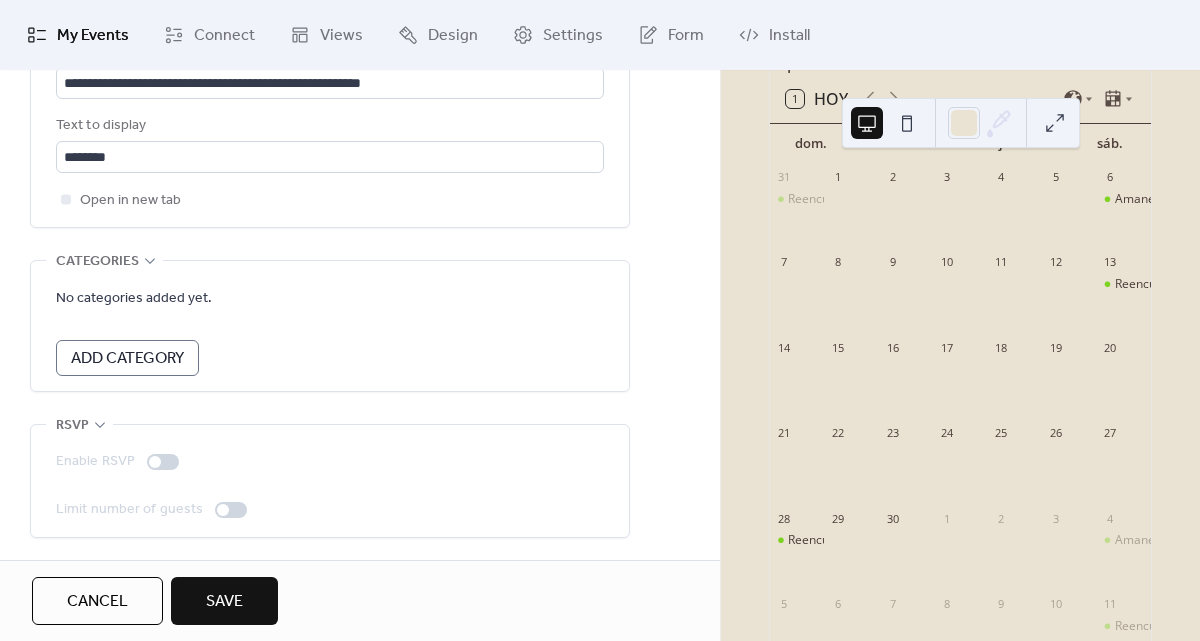 click on "Save" at bounding box center [224, 601] 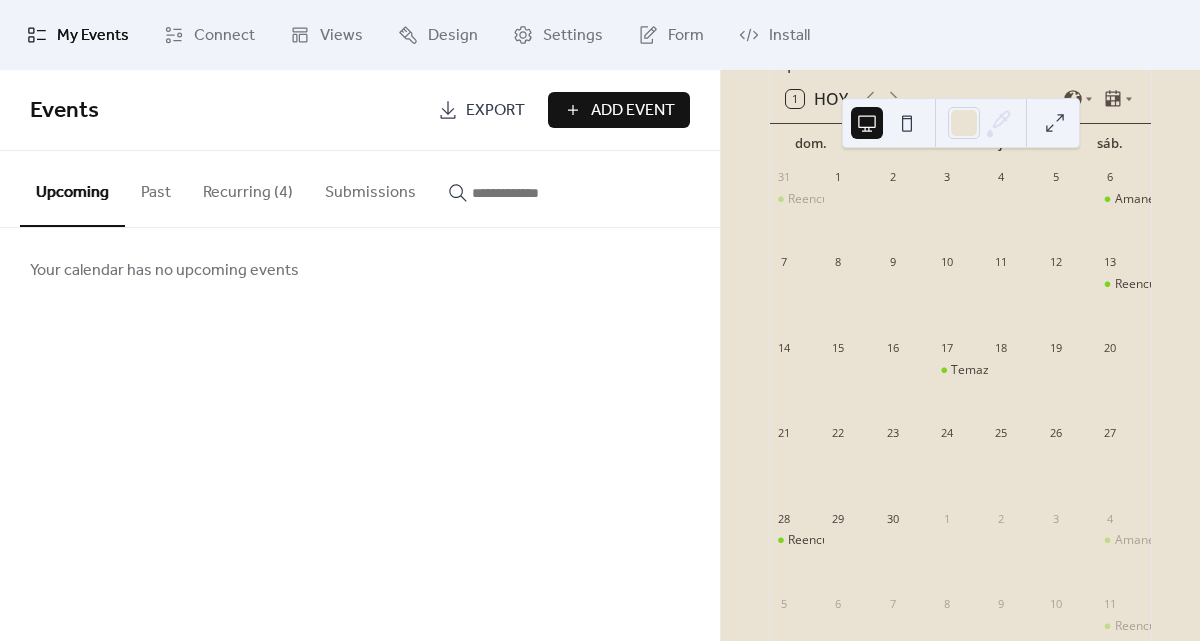 click on "Recurring (4)" at bounding box center (248, 188) 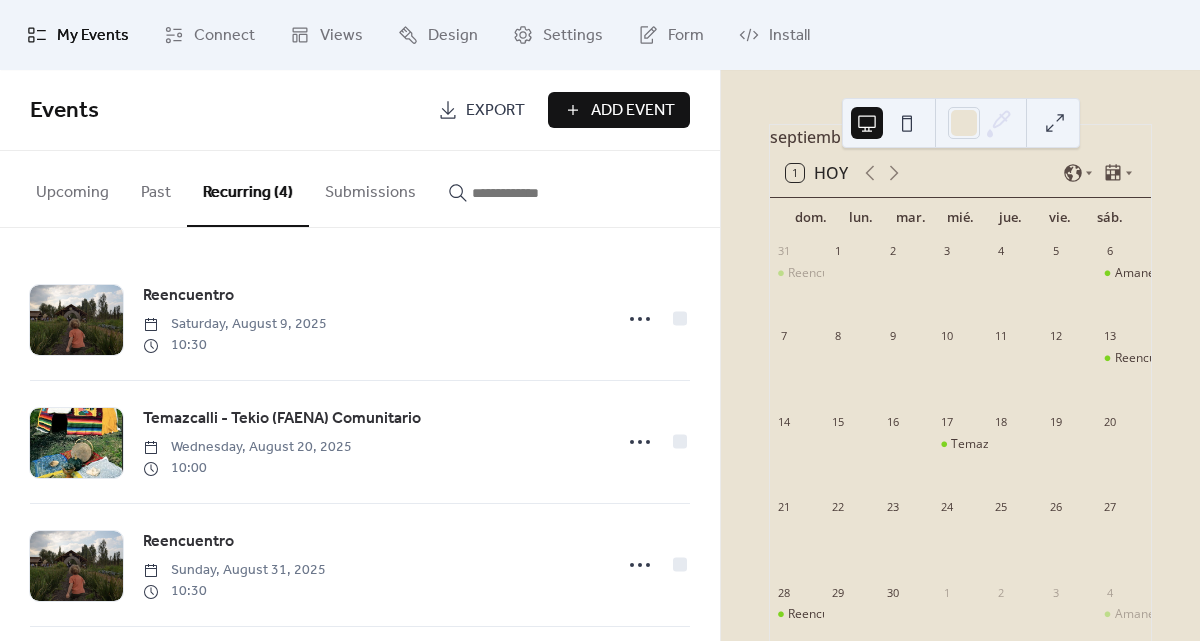 scroll, scrollTop: 23, scrollLeft: 0, axis: vertical 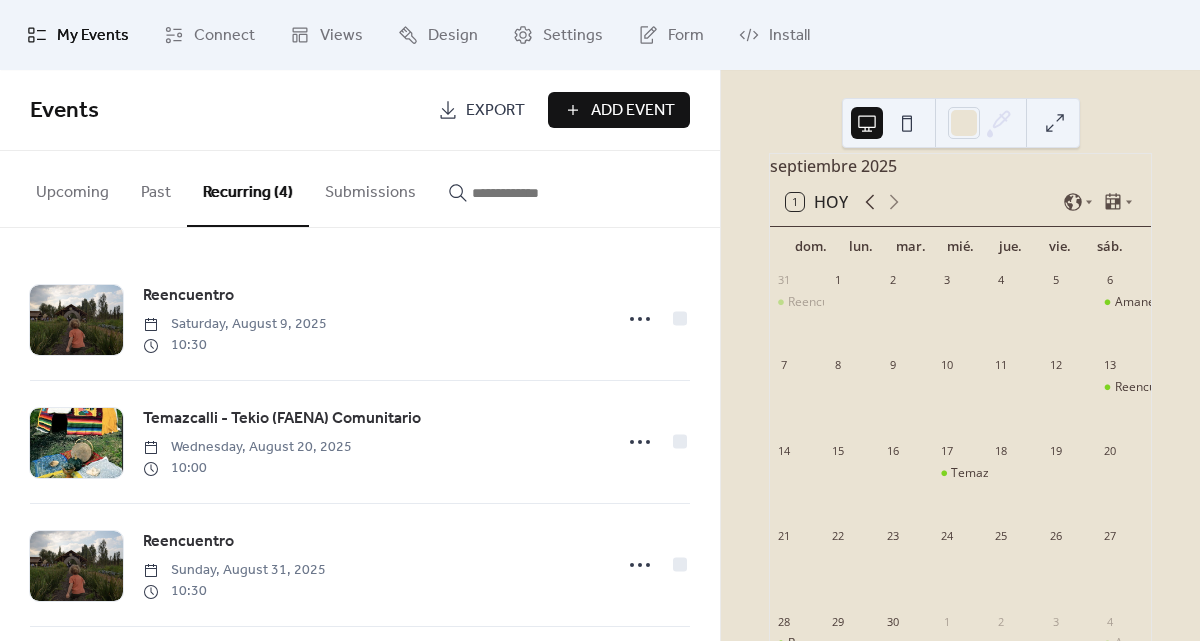 click 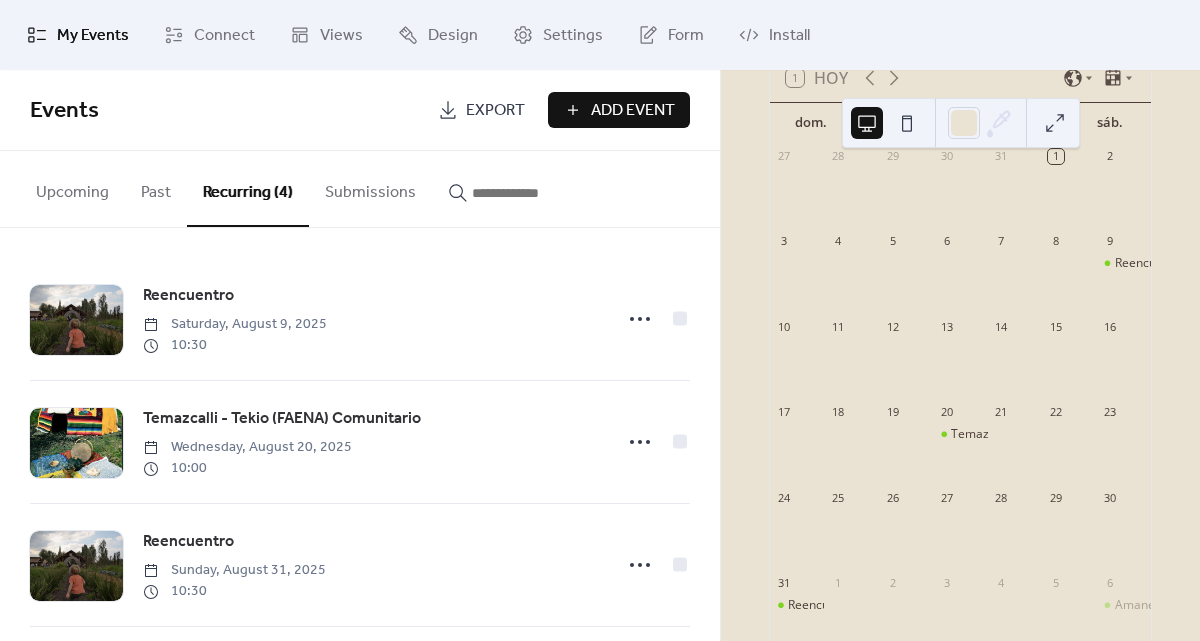 scroll, scrollTop: 150, scrollLeft: 0, axis: vertical 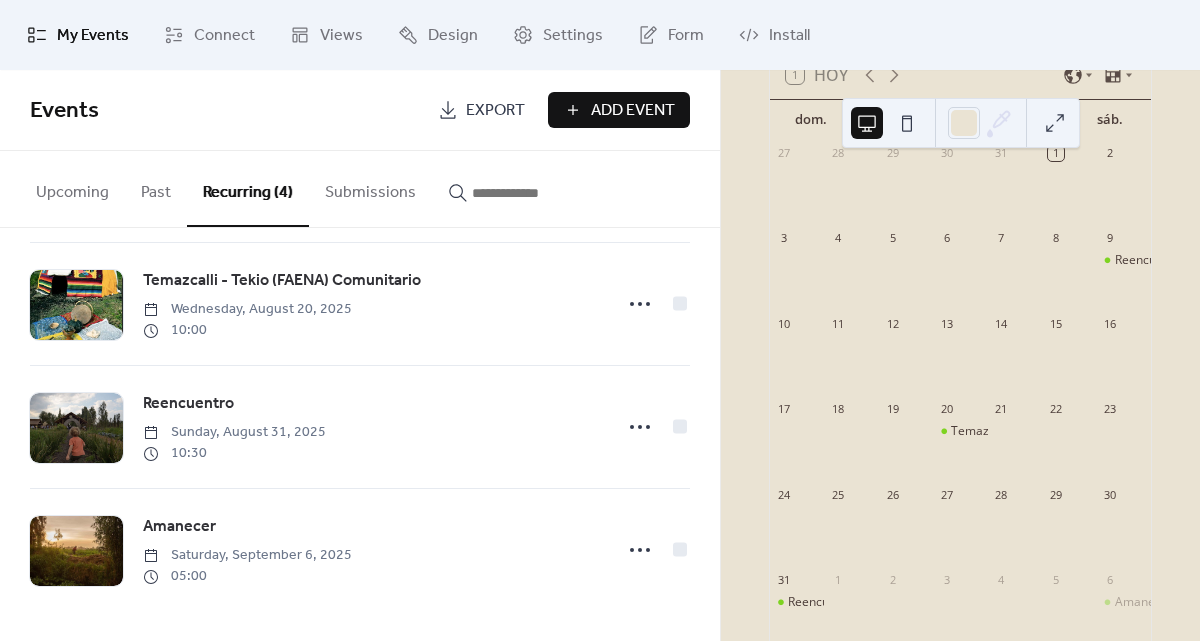 click on "Add Event" at bounding box center (619, 110) 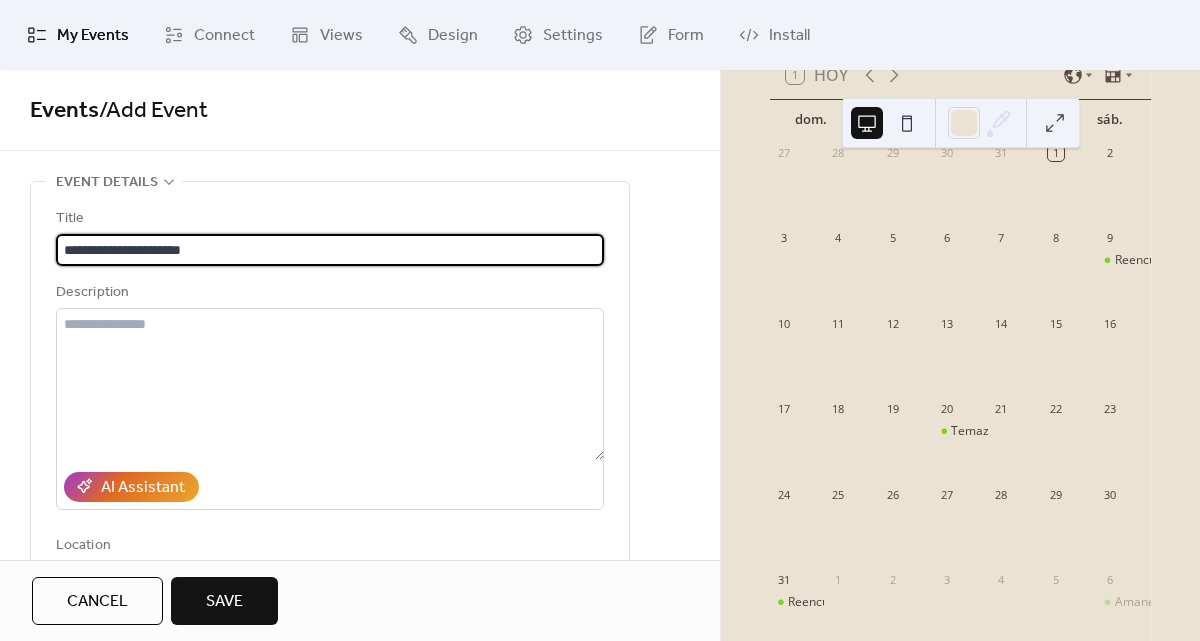 type on "**********" 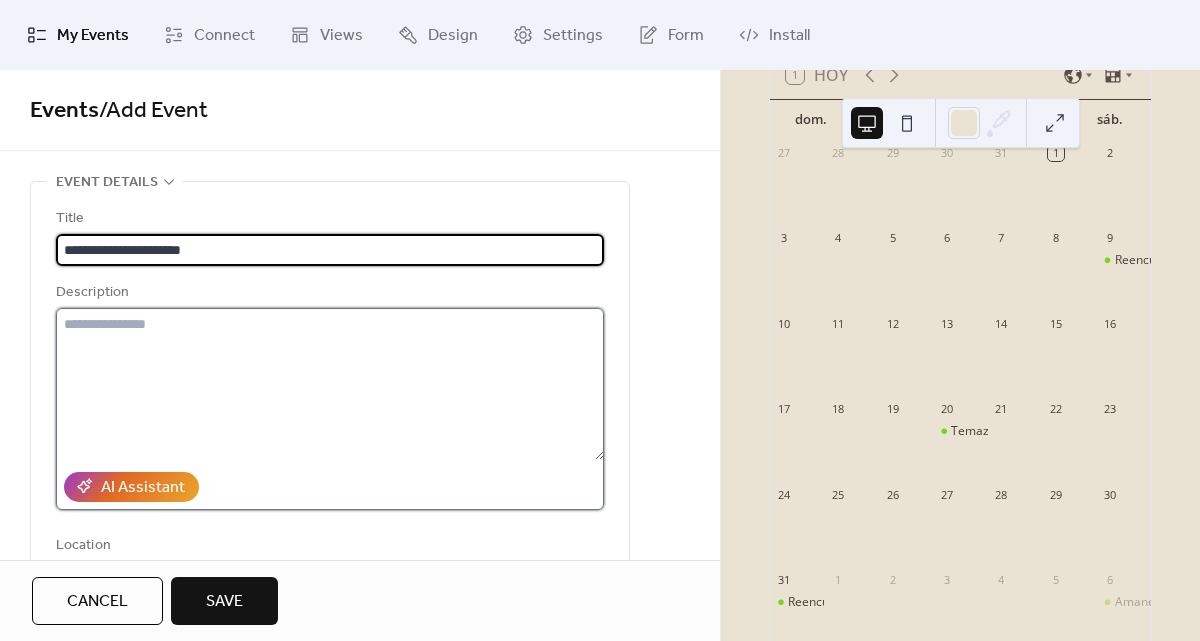 click at bounding box center (330, 384) 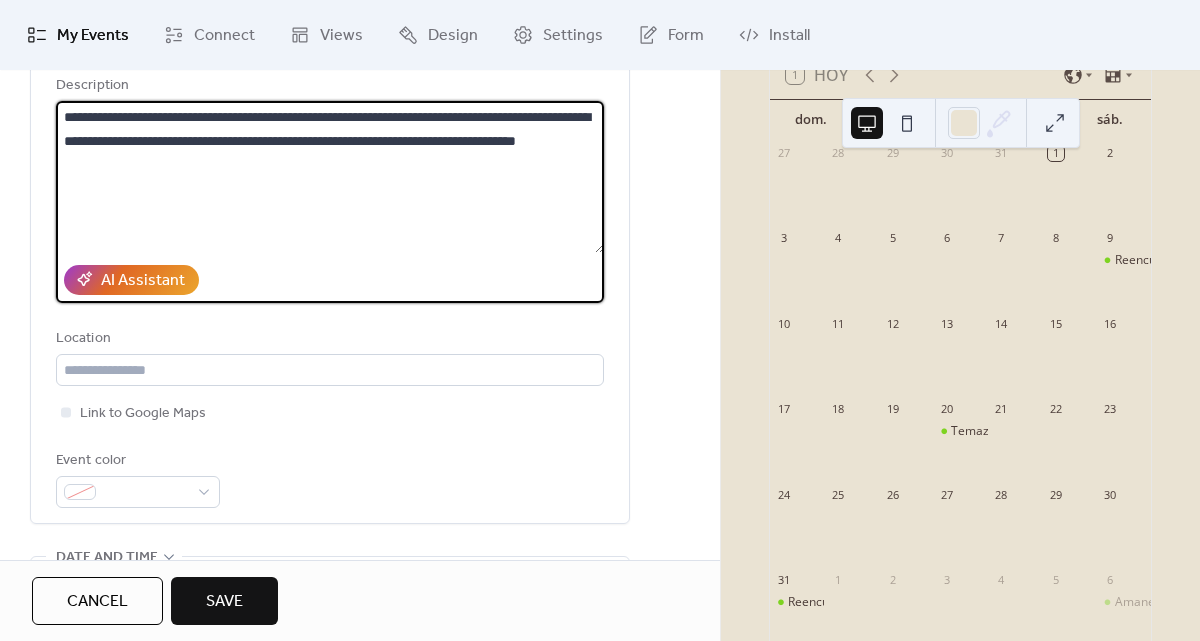 scroll, scrollTop: 247, scrollLeft: 0, axis: vertical 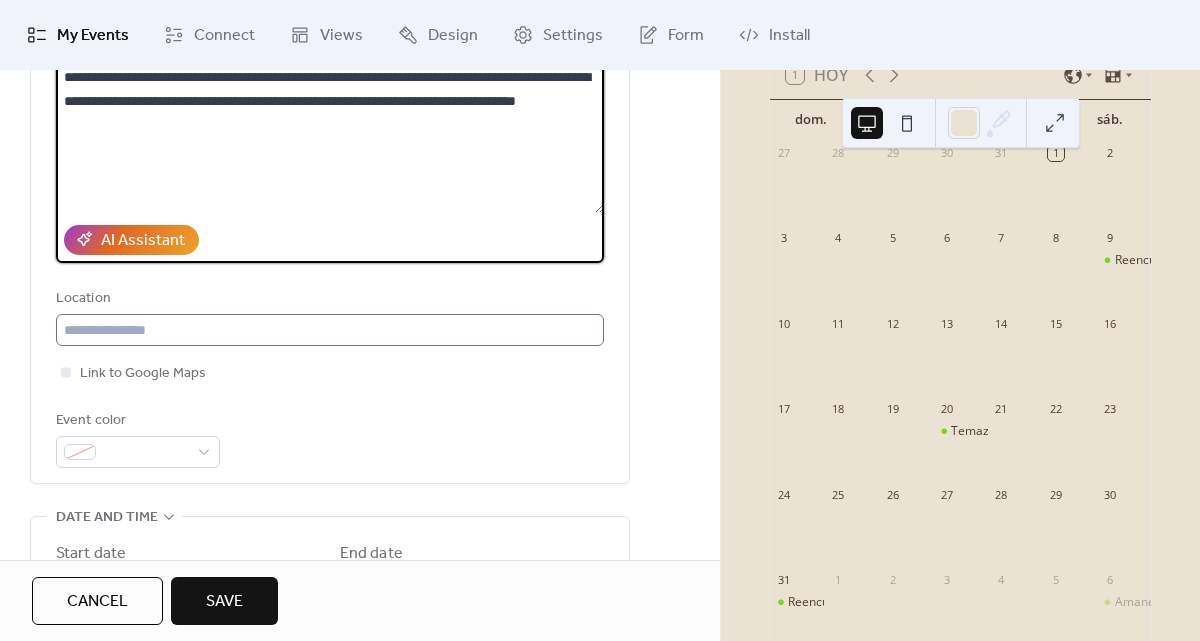 type on "**********" 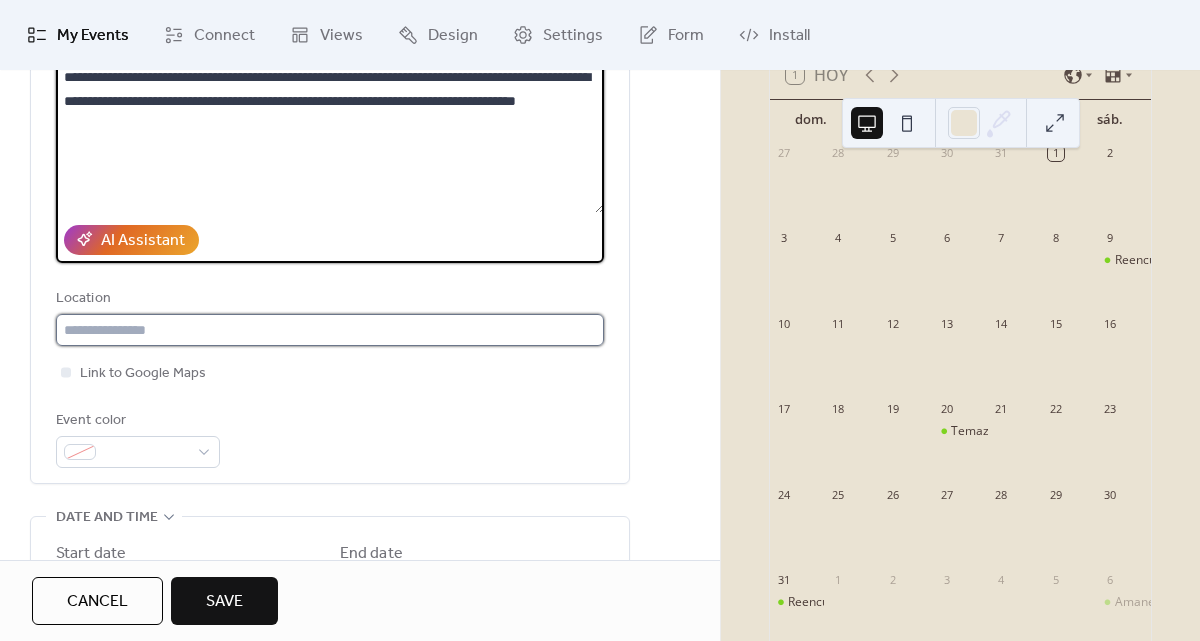 click at bounding box center [330, 330] 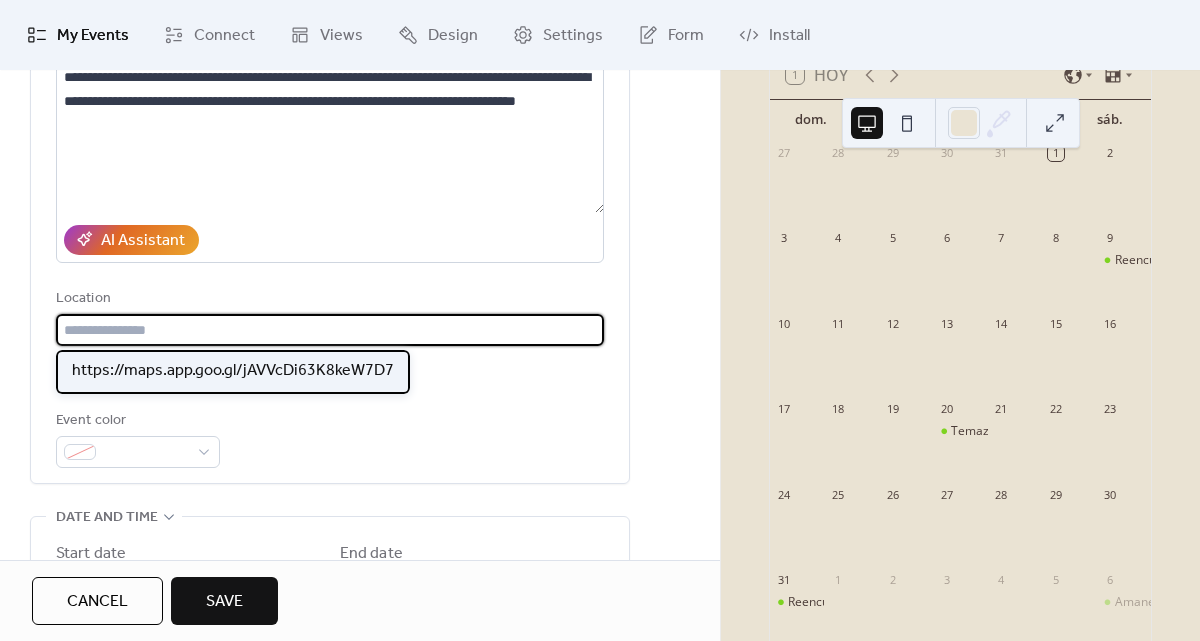 click on "https://maps.app.goo.gl/jAVVcDi63K8keW7D7" at bounding box center (233, 371) 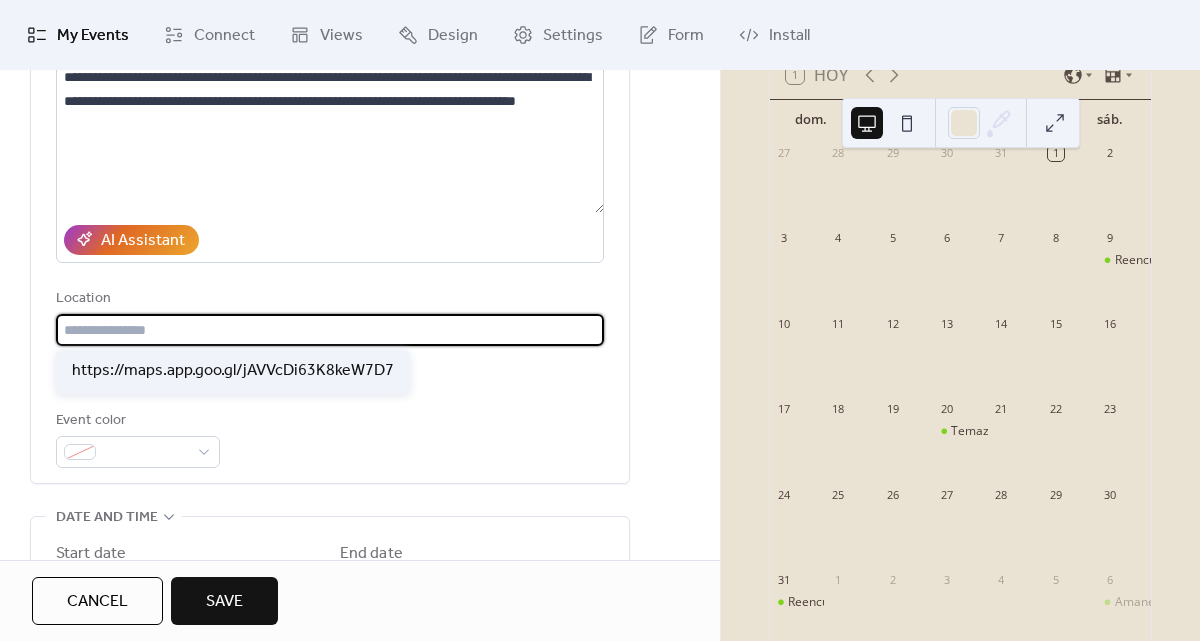 type on "**********" 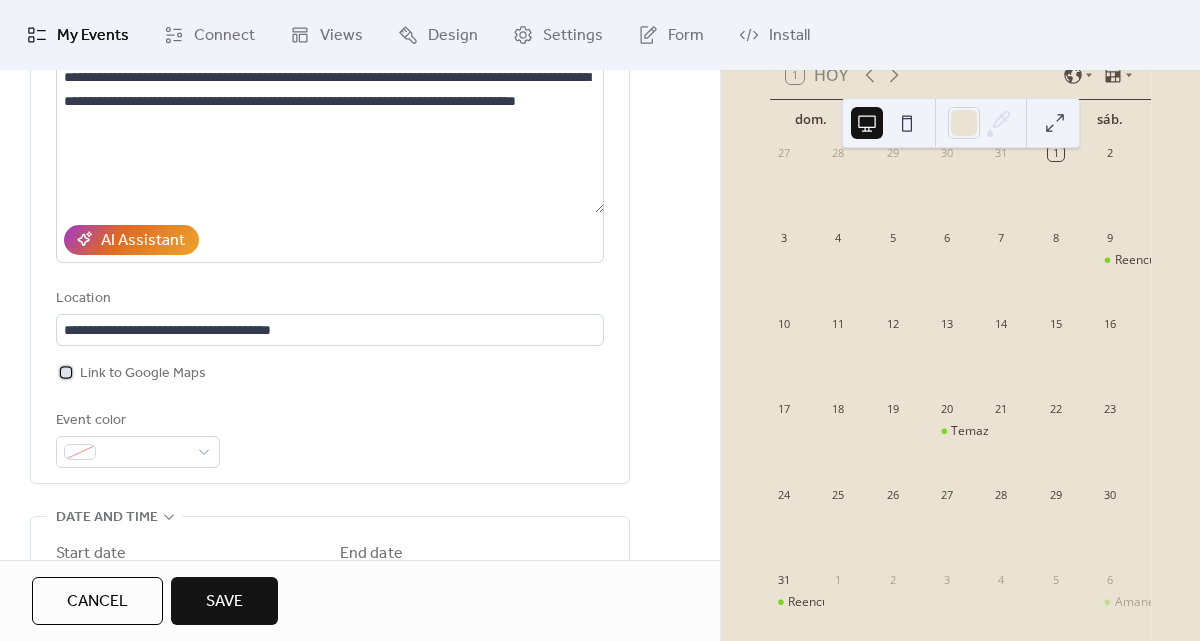 click on "Link to Google Maps" at bounding box center (143, 374) 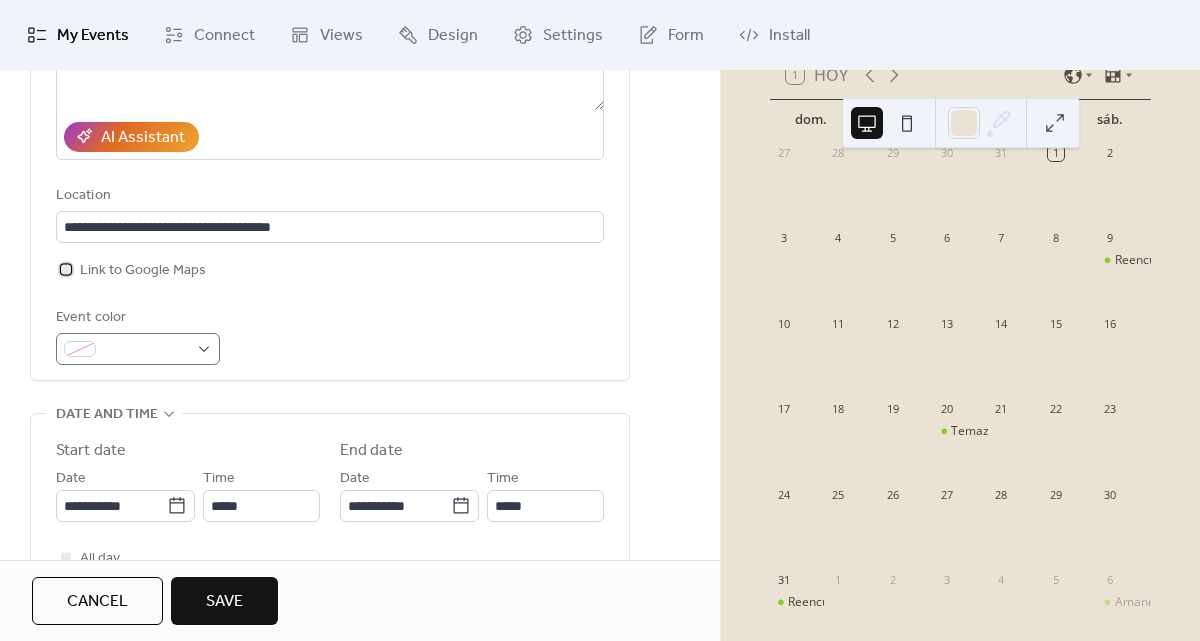 scroll, scrollTop: 358, scrollLeft: 0, axis: vertical 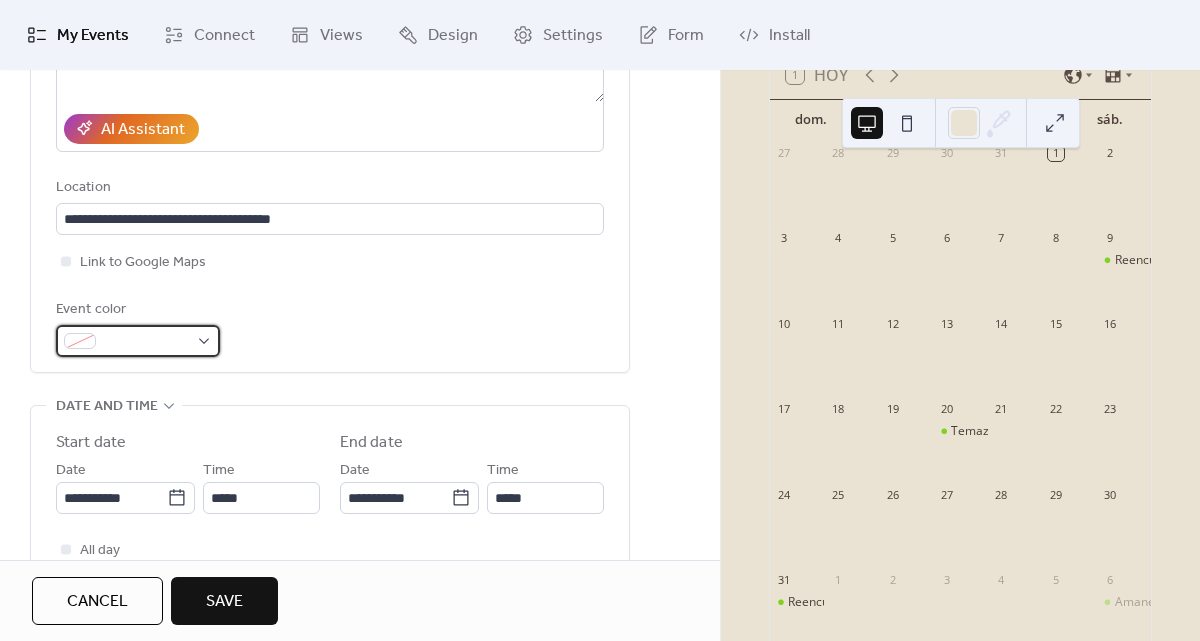 click at bounding box center [138, 341] 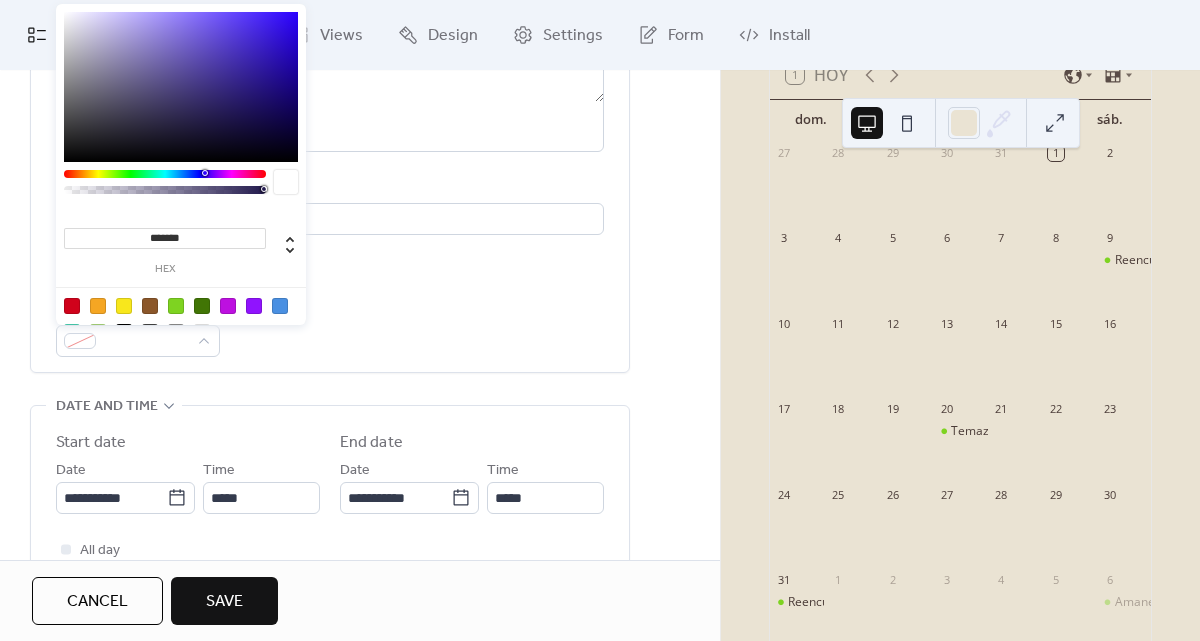click at bounding box center (176, 306) 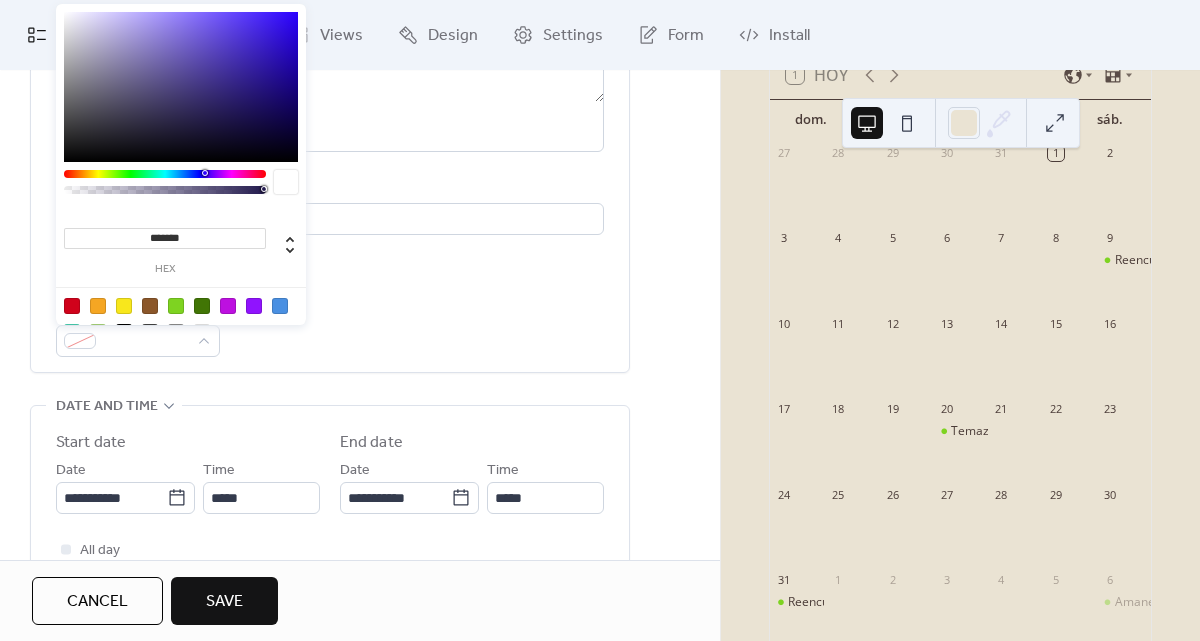 type on "*******" 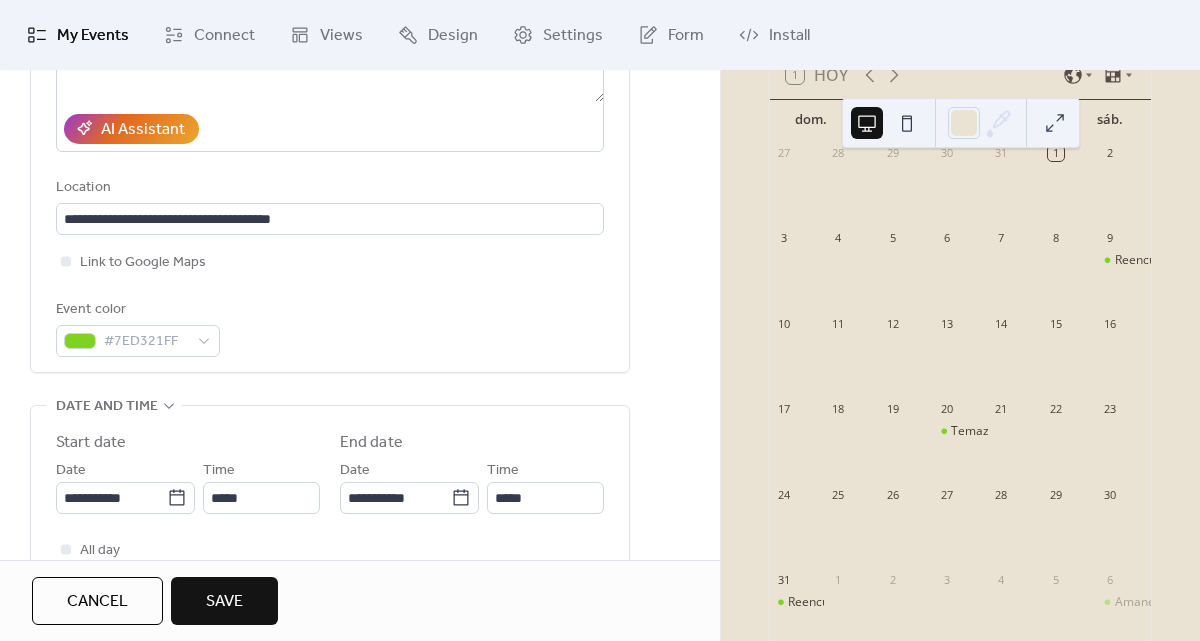 click on "**********" at bounding box center [330, 103] 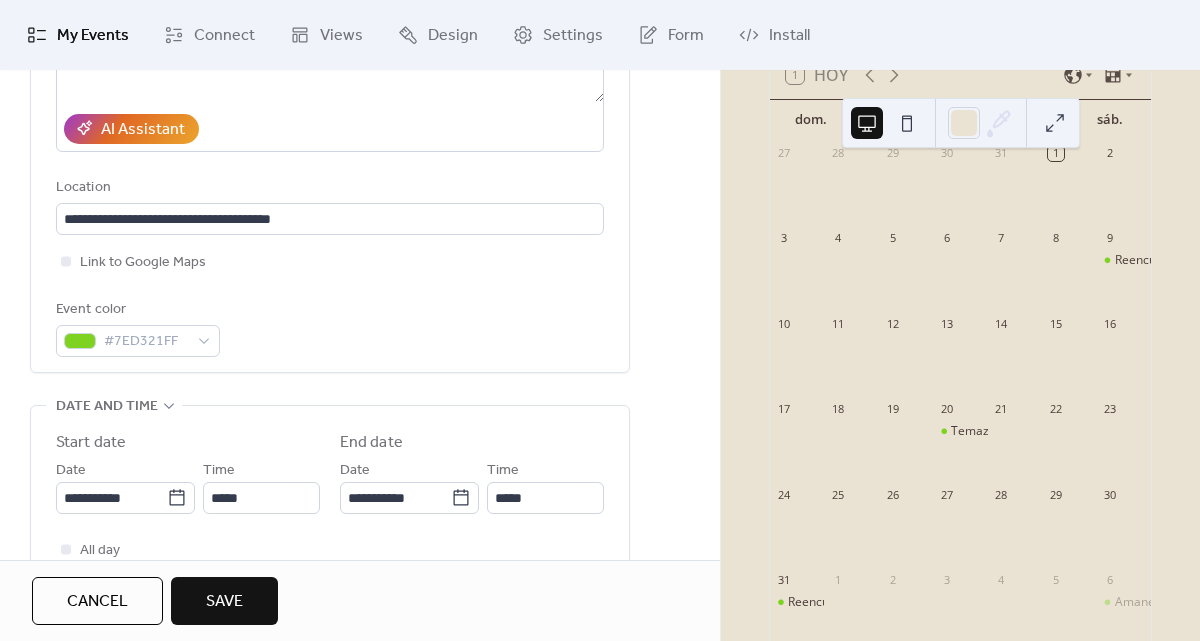 scroll, scrollTop: 184, scrollLeft: 0, axis: vertical 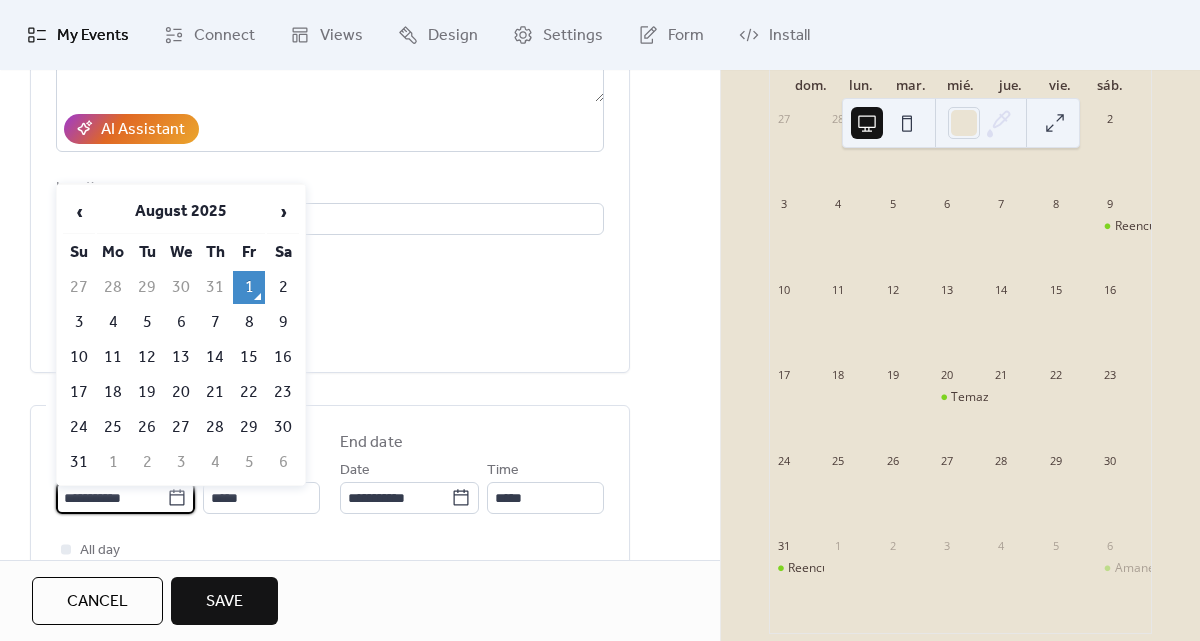 click on "**********" at bounding box center [111, 498] 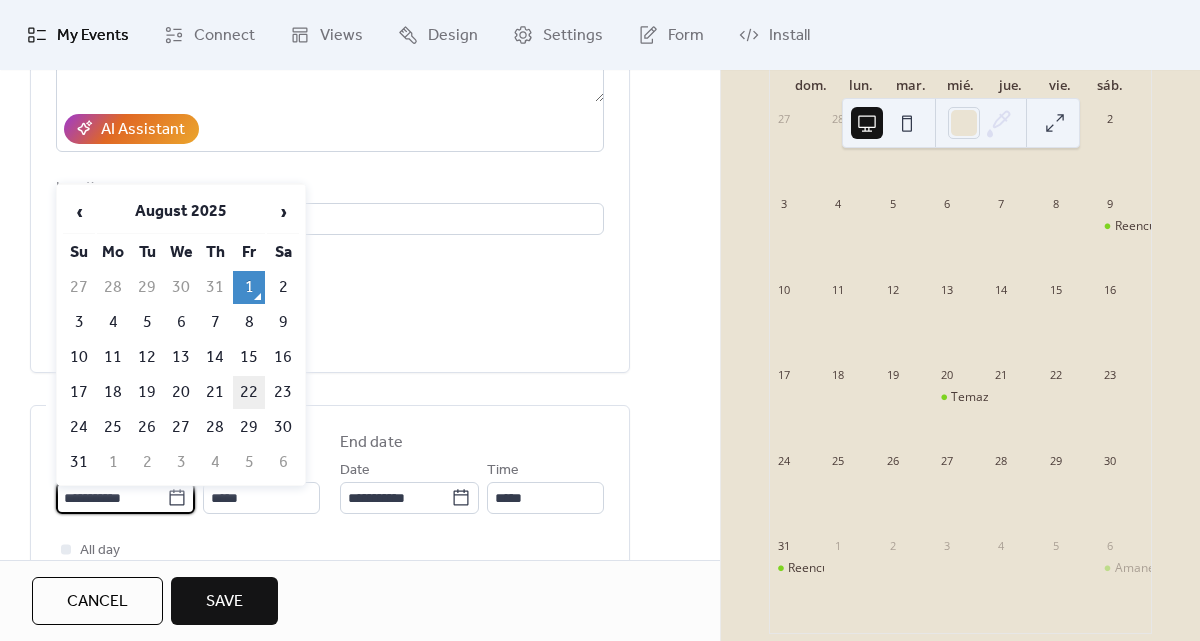 click on "22" at bounding box center [249, 392] 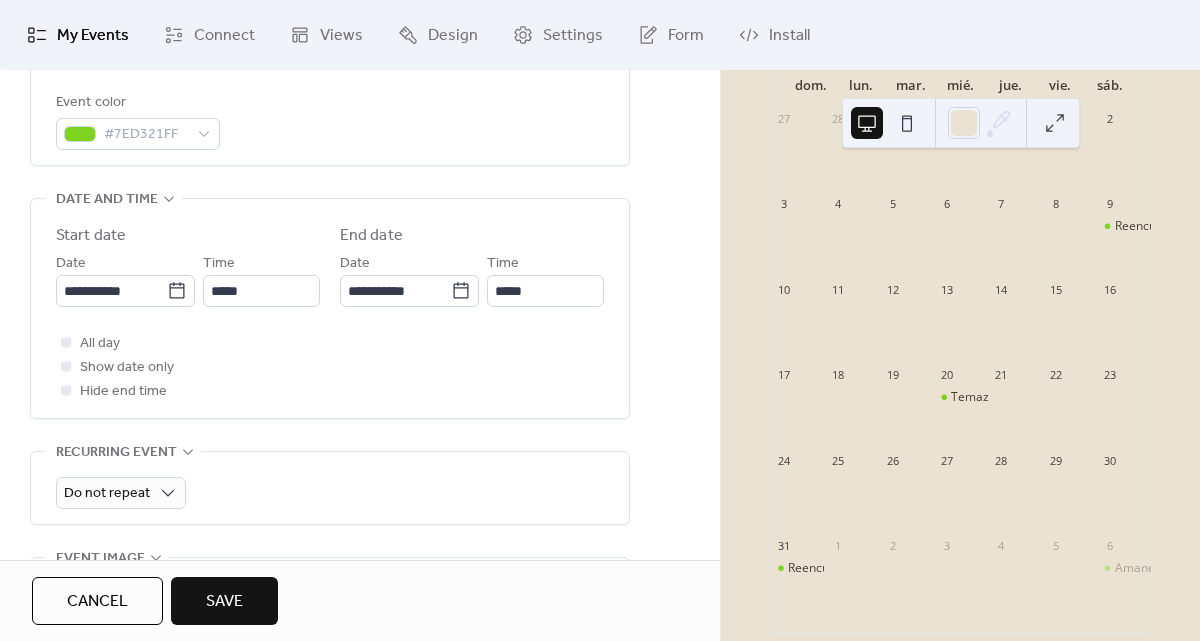 scroll, scrollTop: 574, scrollLeft: 0, axis: vertical 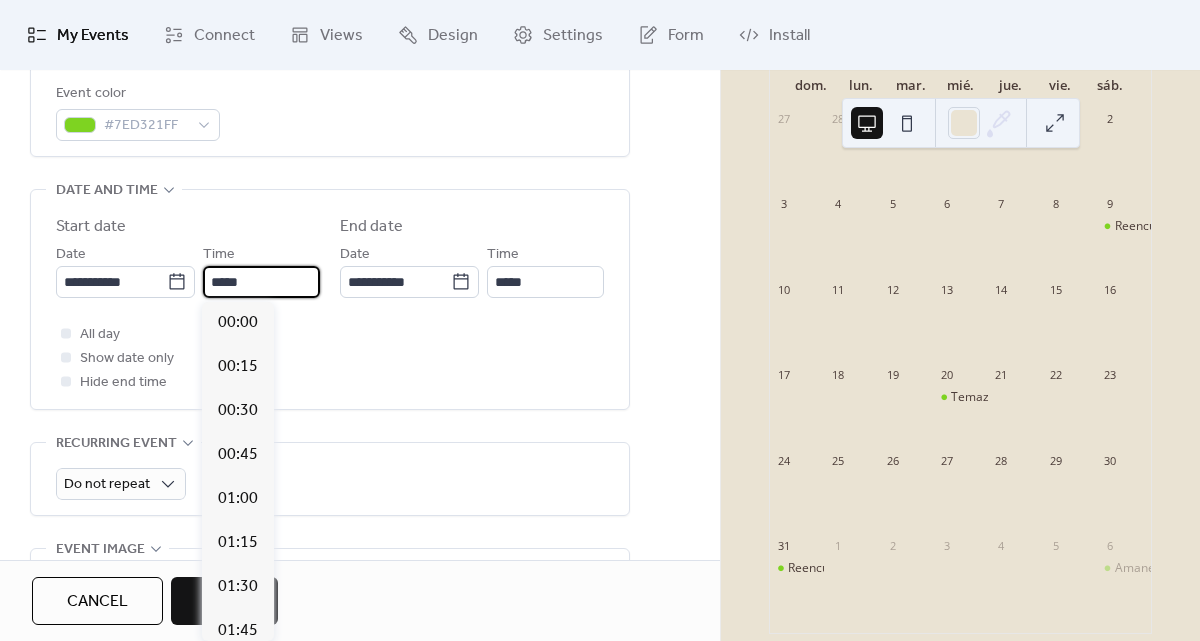 click on "*****" at bounding box center [261, 282] 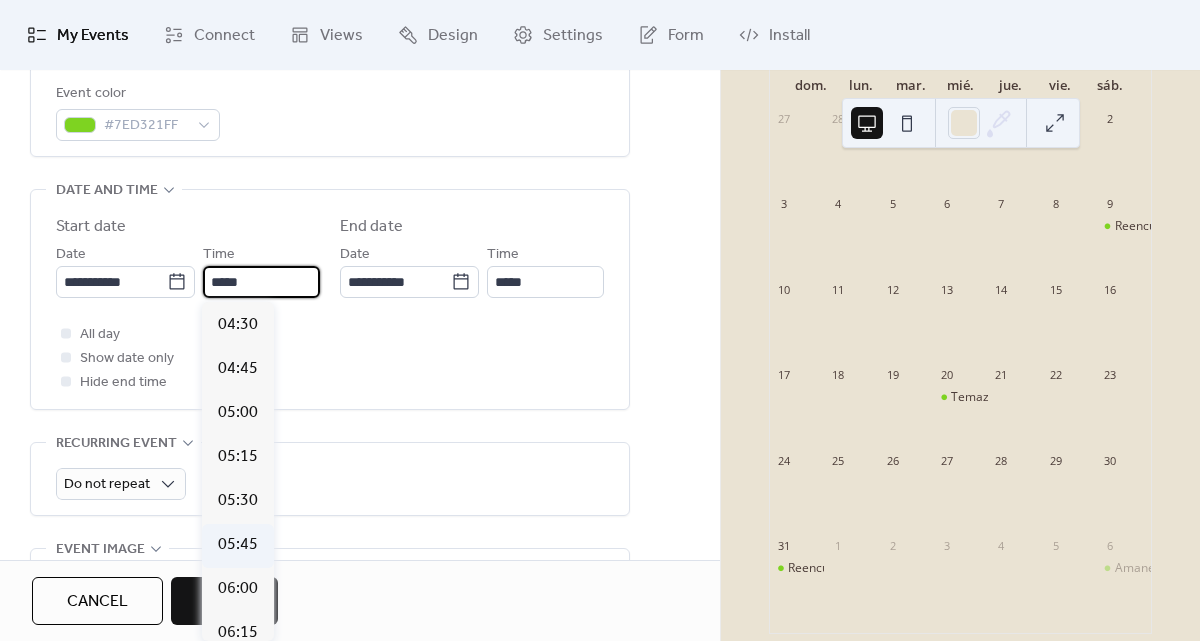scroll, scrollTop: 819, scrollLeft: 0, axis: vertical 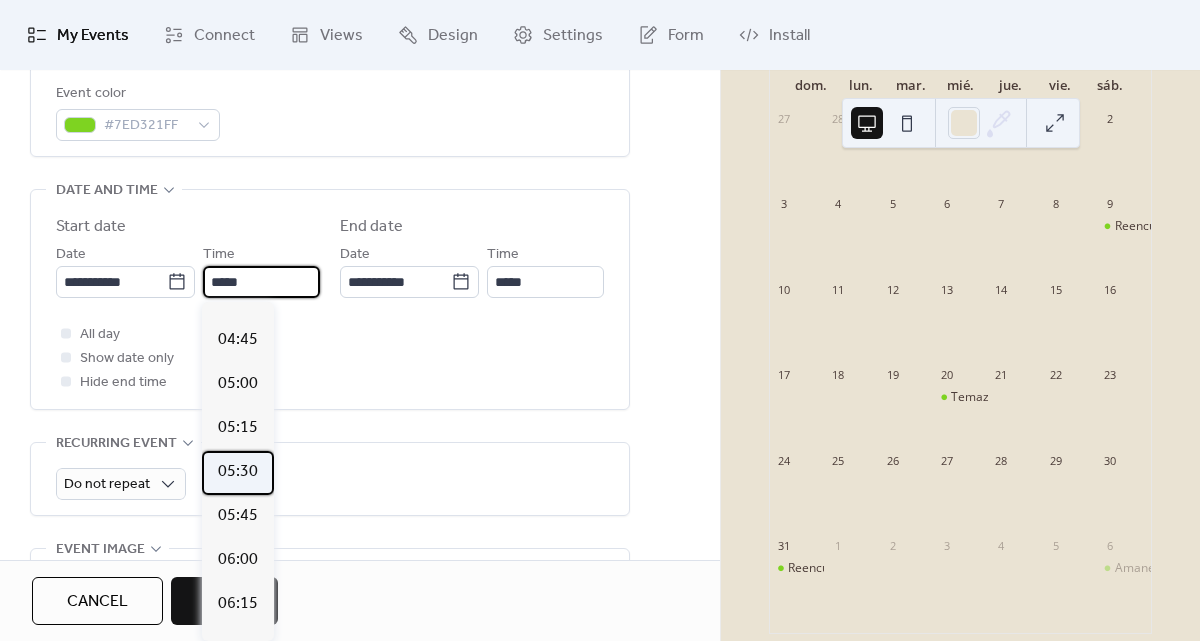 click on "05:30" at bounding box center [238, 472] 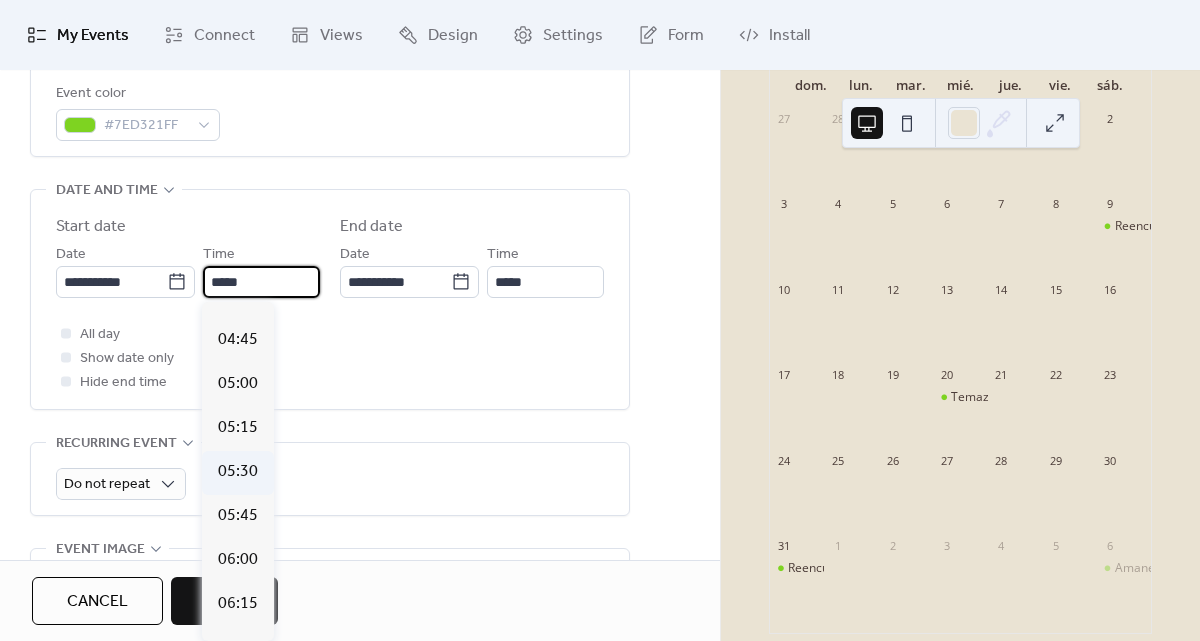 type on "*****" 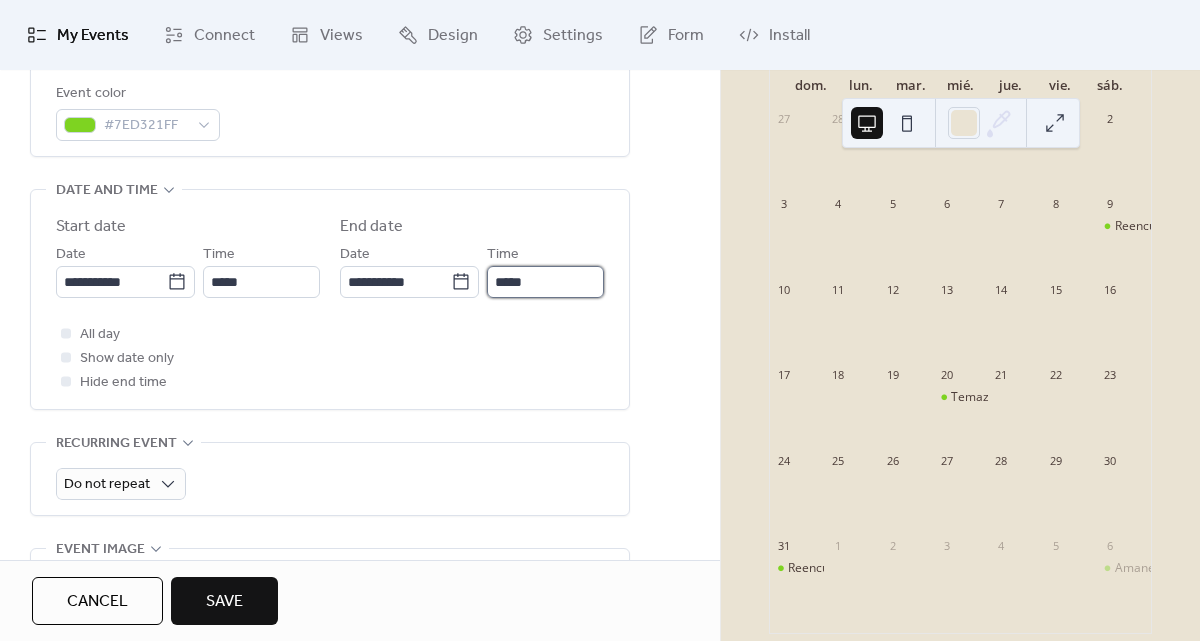 click on "*****" at bounding box center (545, 282) 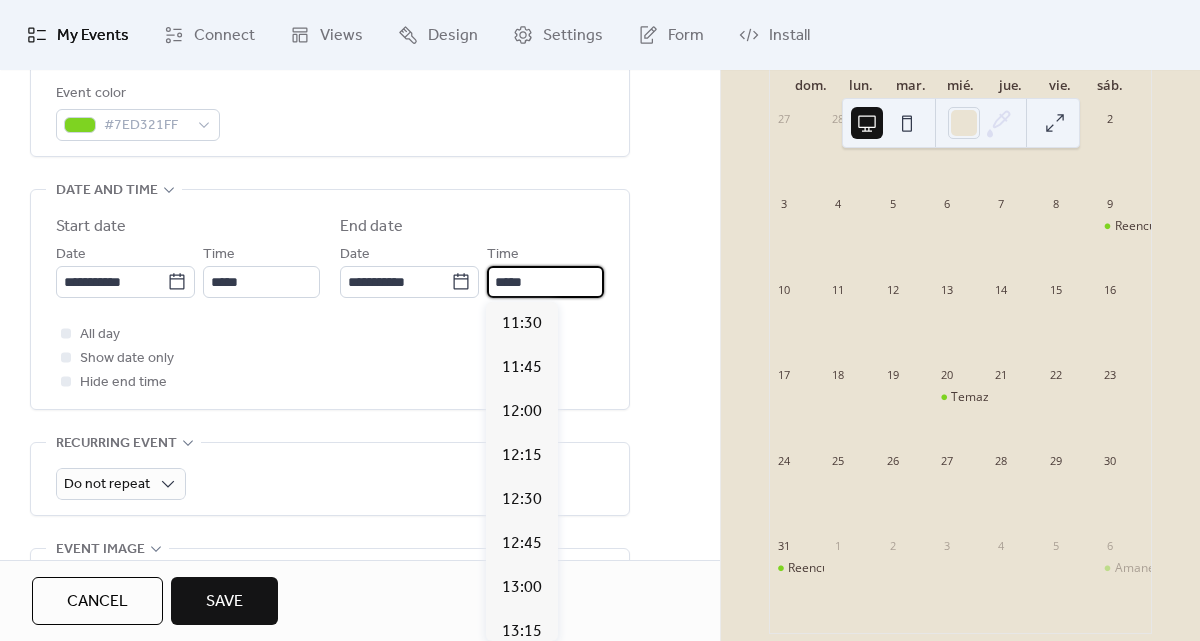 scroll, scrollTop: 1012, scrollLeft: 0, axis: vertical 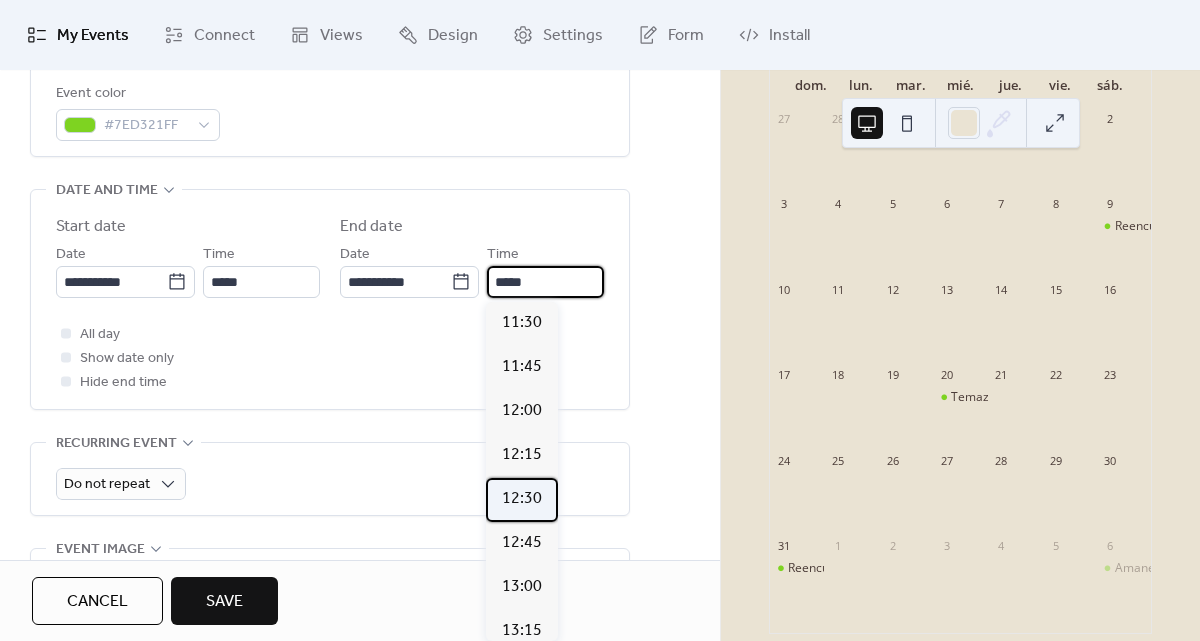 click on "12:30" at bounding box center [522, 499] 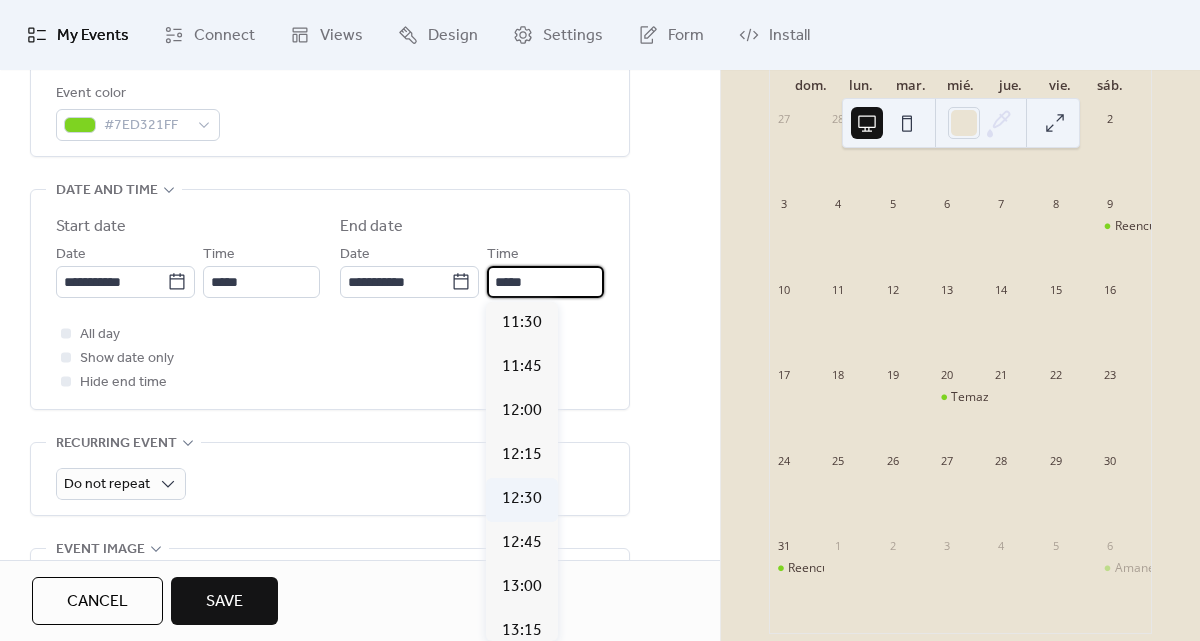 type on "*****" 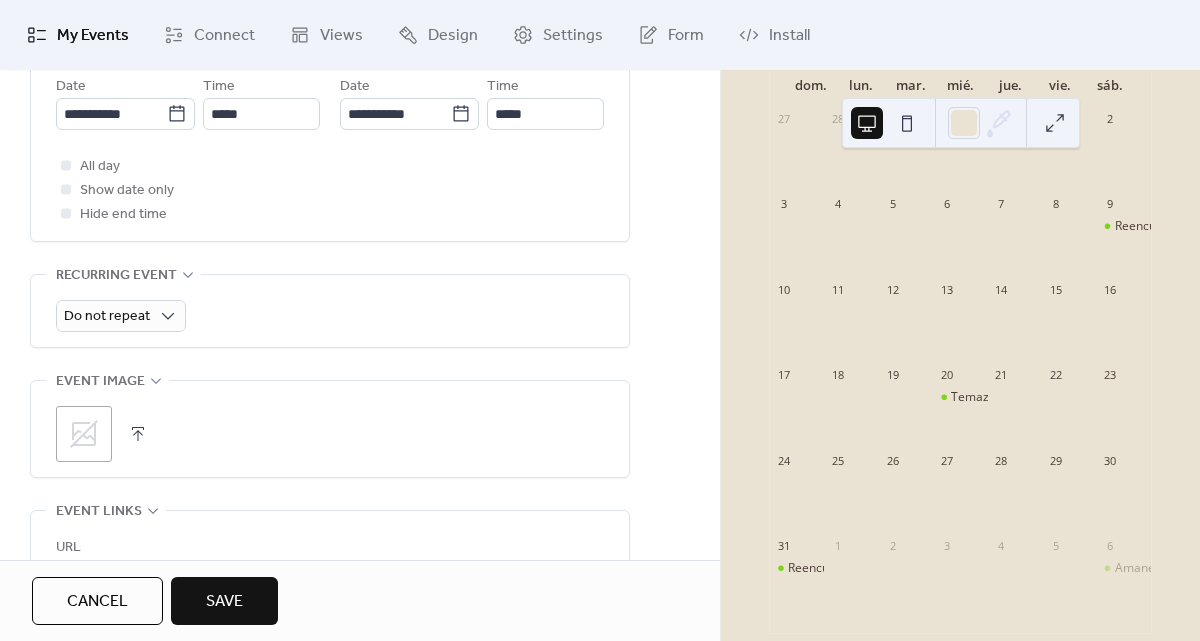 scroll, scrollTop: 763, scrollLeft: 0, axis: vertical 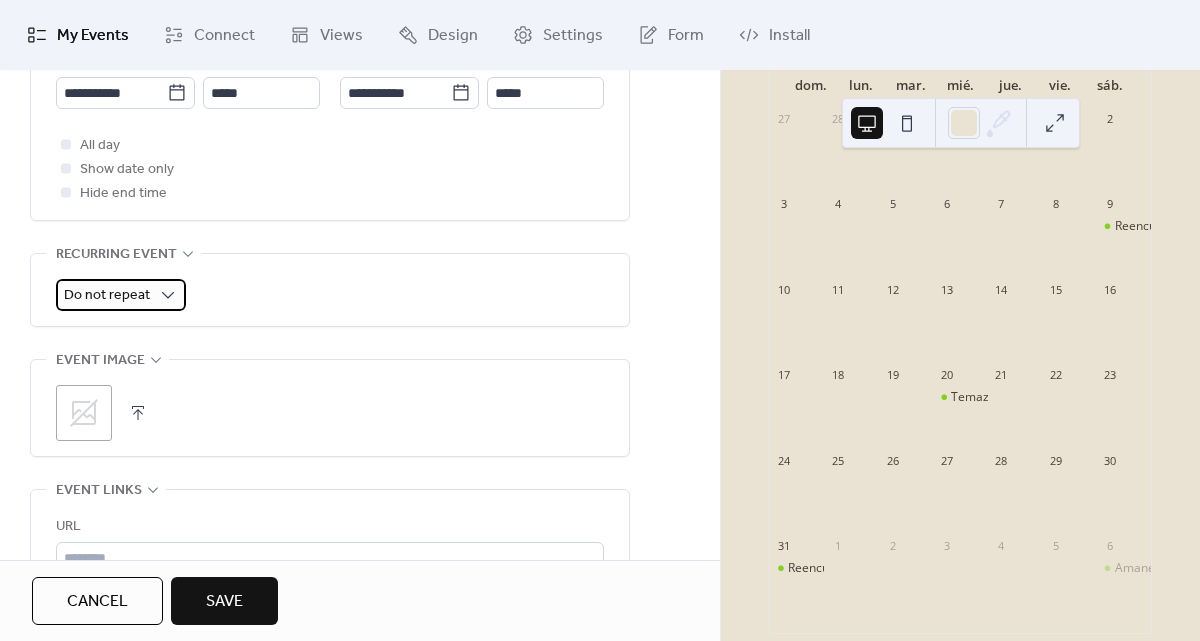 click on "Do not repeat" at bounding box center [121, 295] 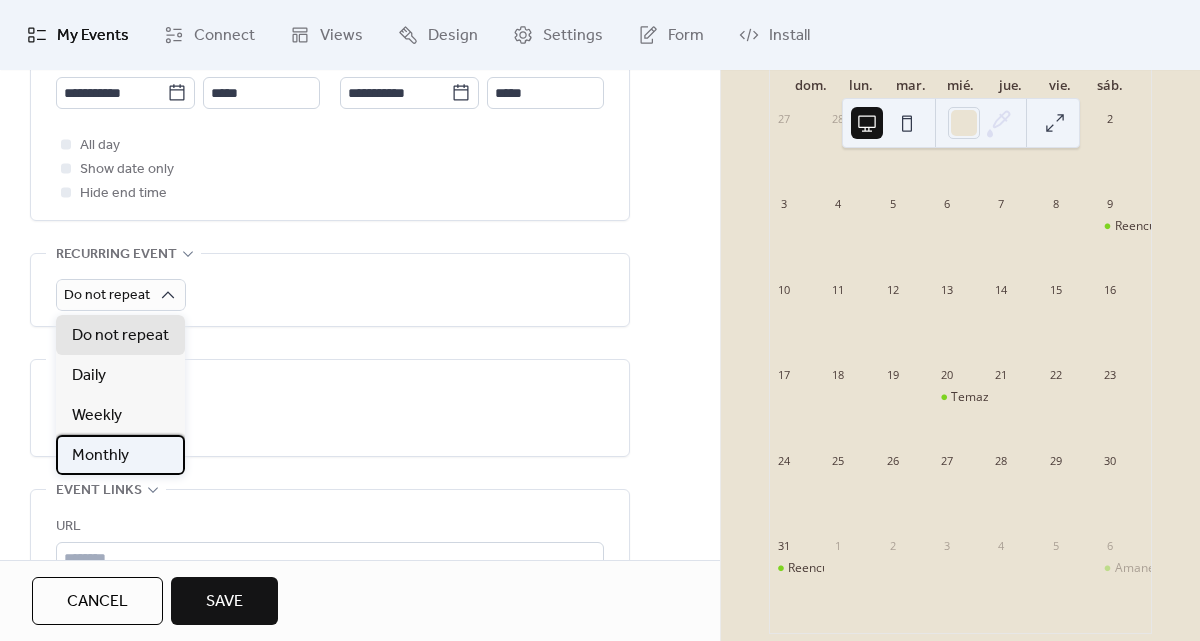 click on "Monthly" at bounding box center (120, 455) 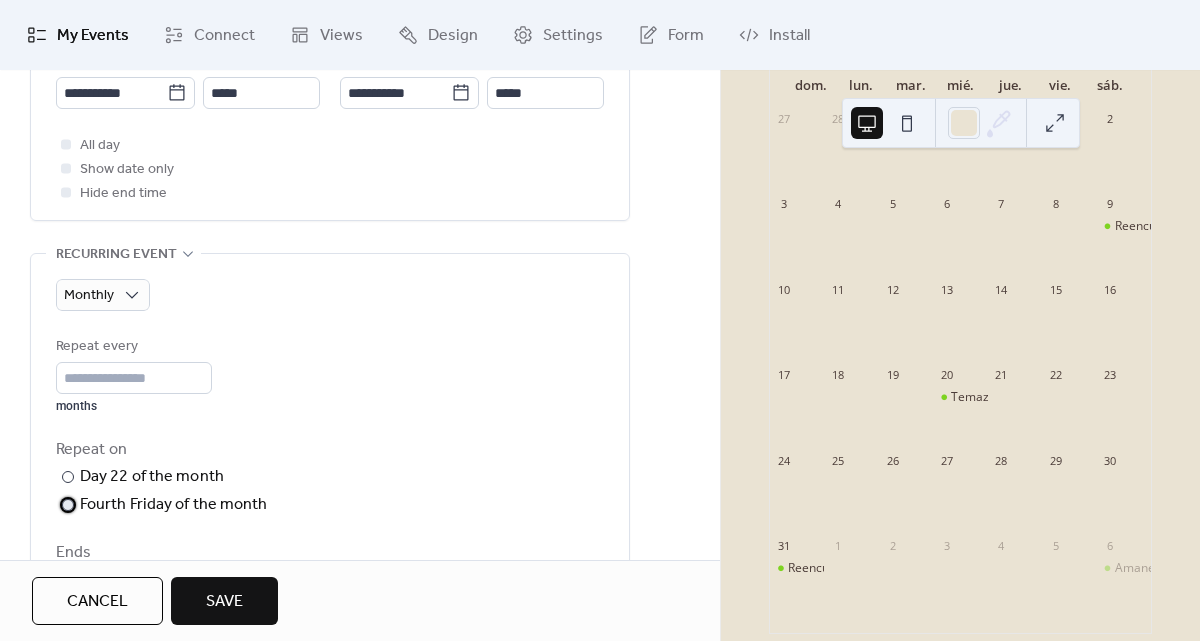 click on "Fourth Friday of the month" at bounding box center [174, 505] 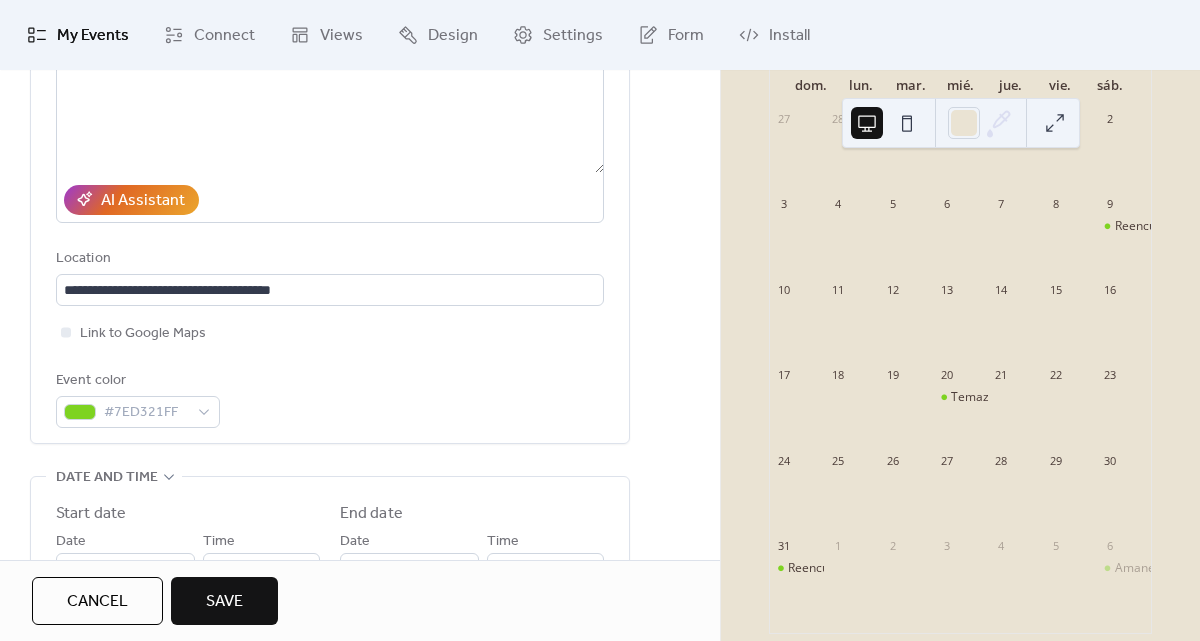 scroll, scrollTop: 330, scrollLeft: 0, axis: vertical 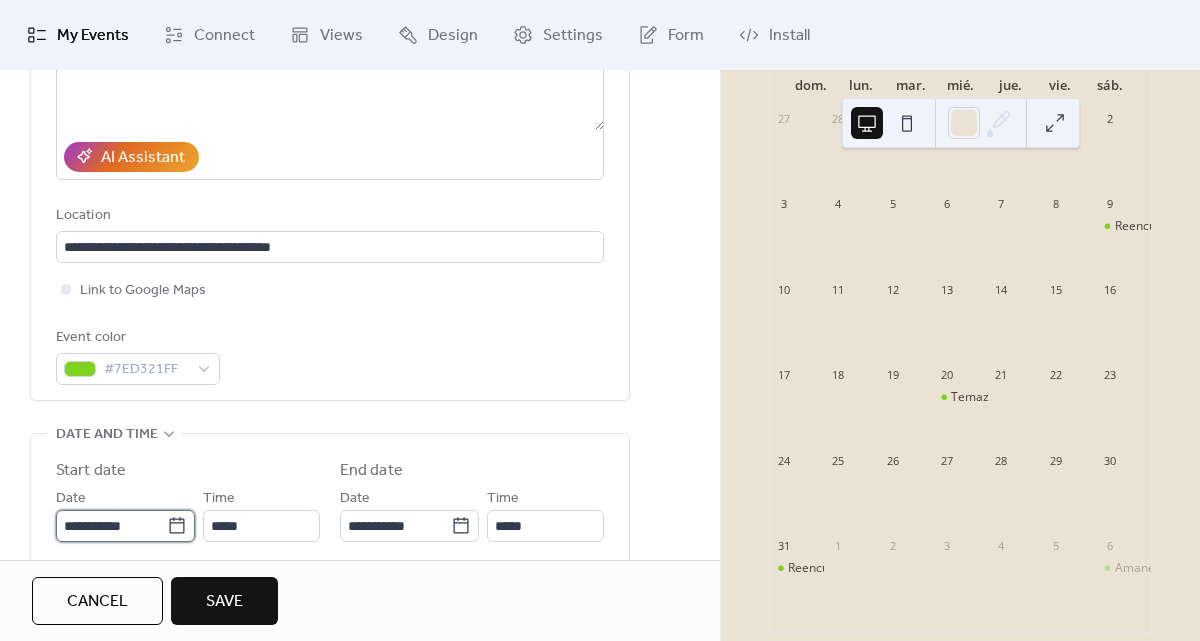 click on "**********" at bounding box center (111, 526) 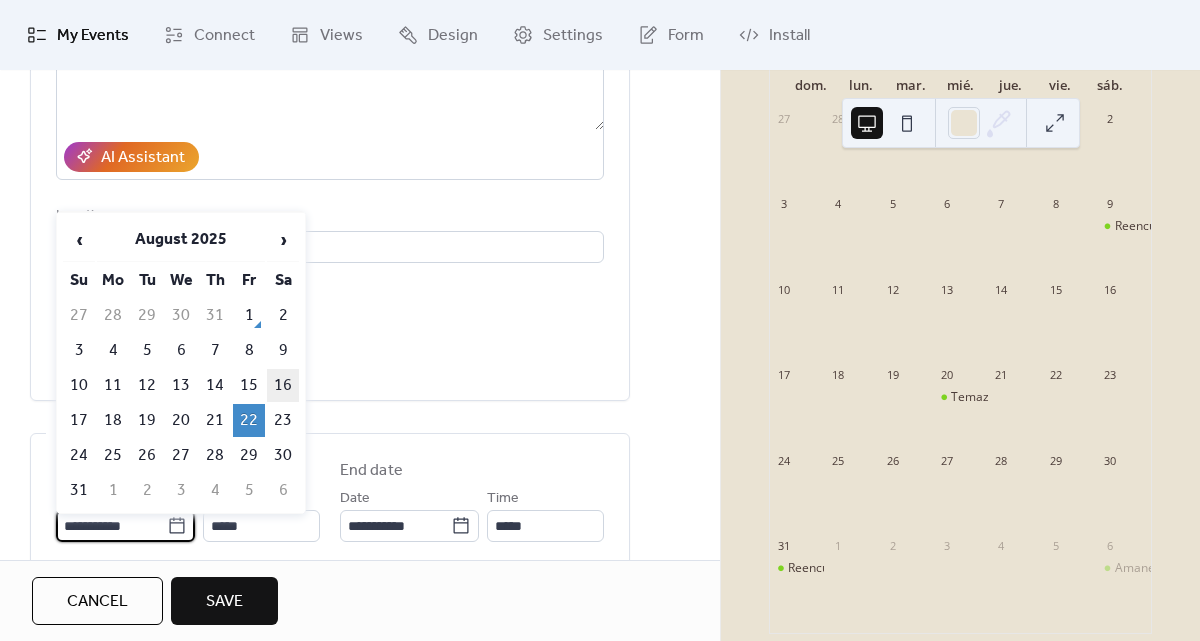 click on "16" at bounding box center [283, 385] 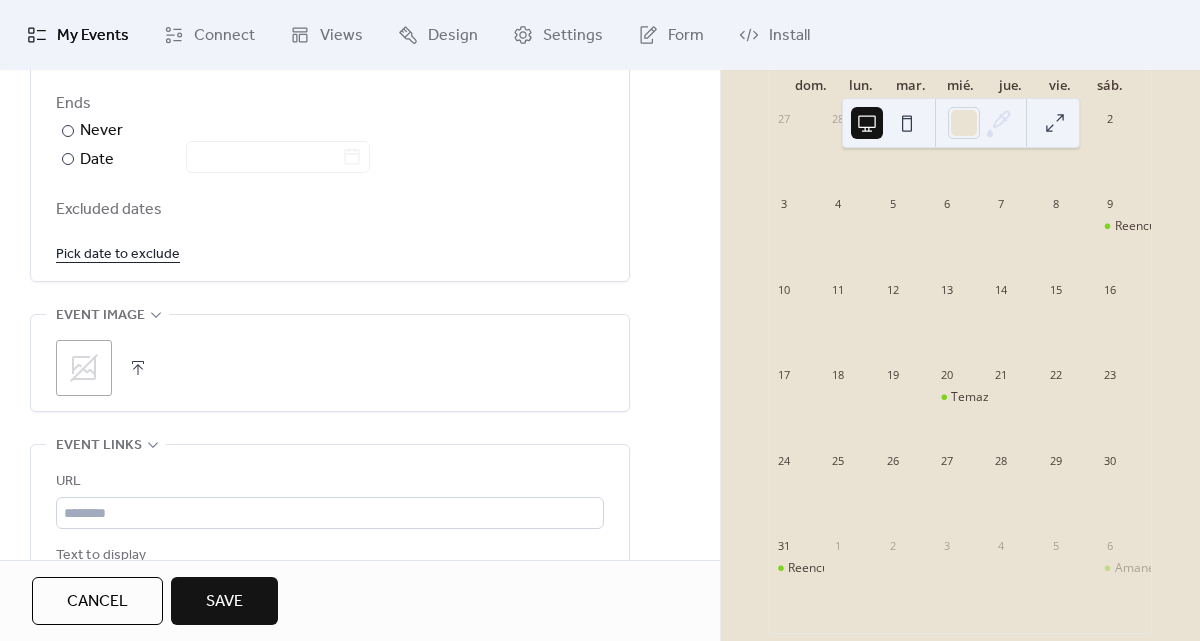 scroll, scrollTop: 1239, scrollLeft: 0, axis: vertical 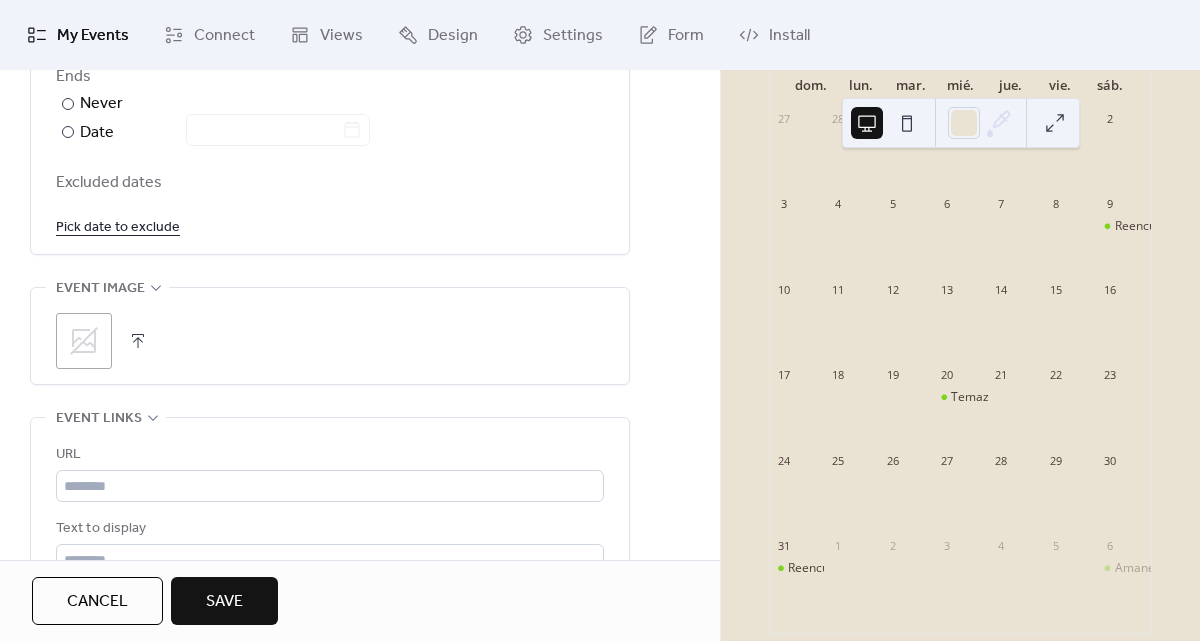 click at bounding box center [138, 341] 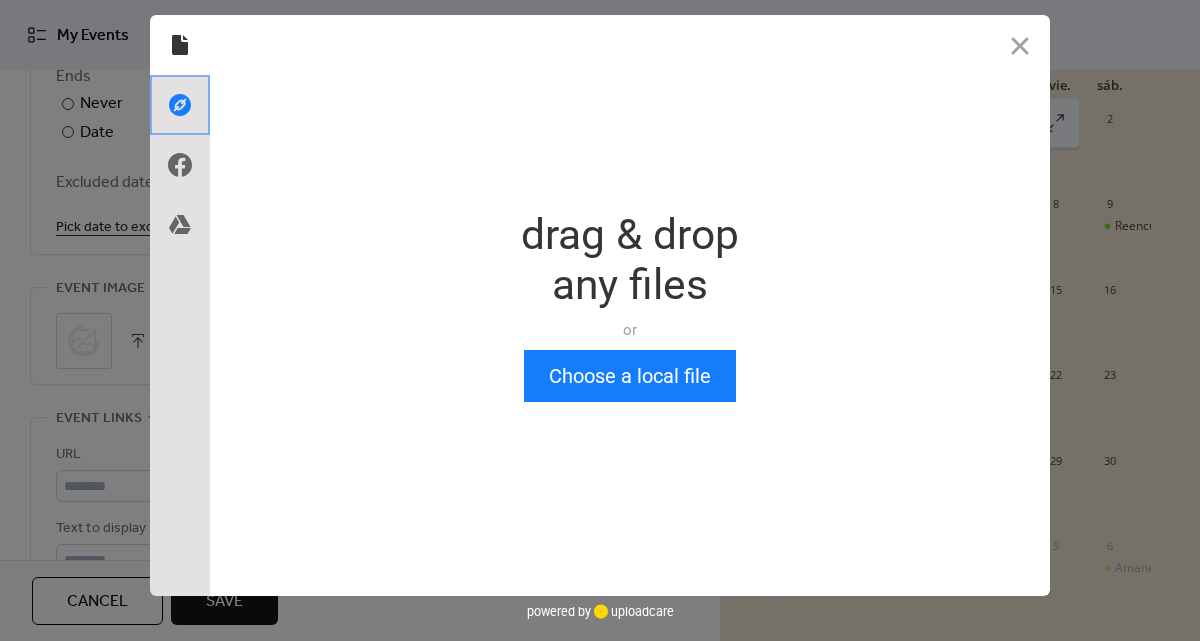 click 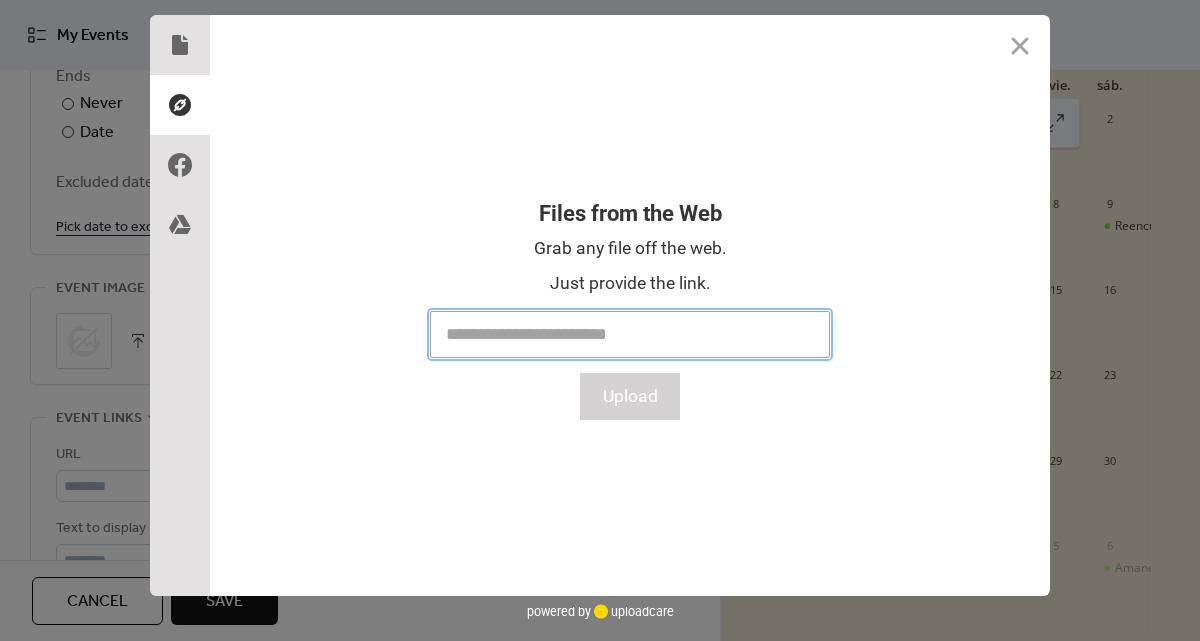 click at bounding box center [630, 334] 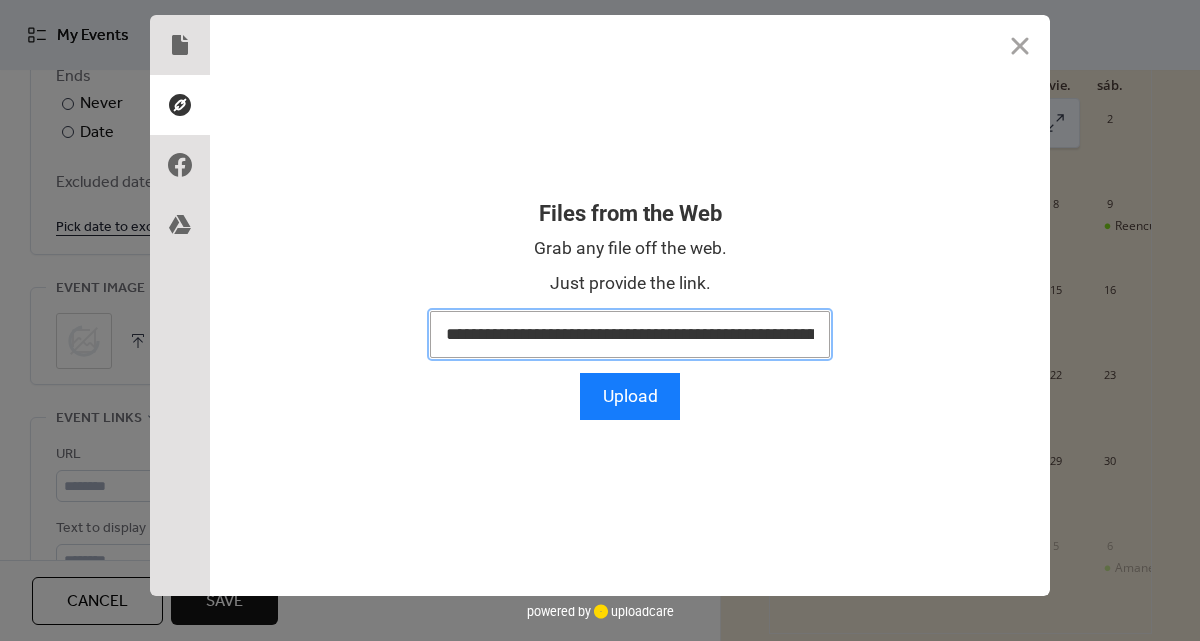 scroll, scrollTop: 0, scrollLeft: 304, axis: horizontal 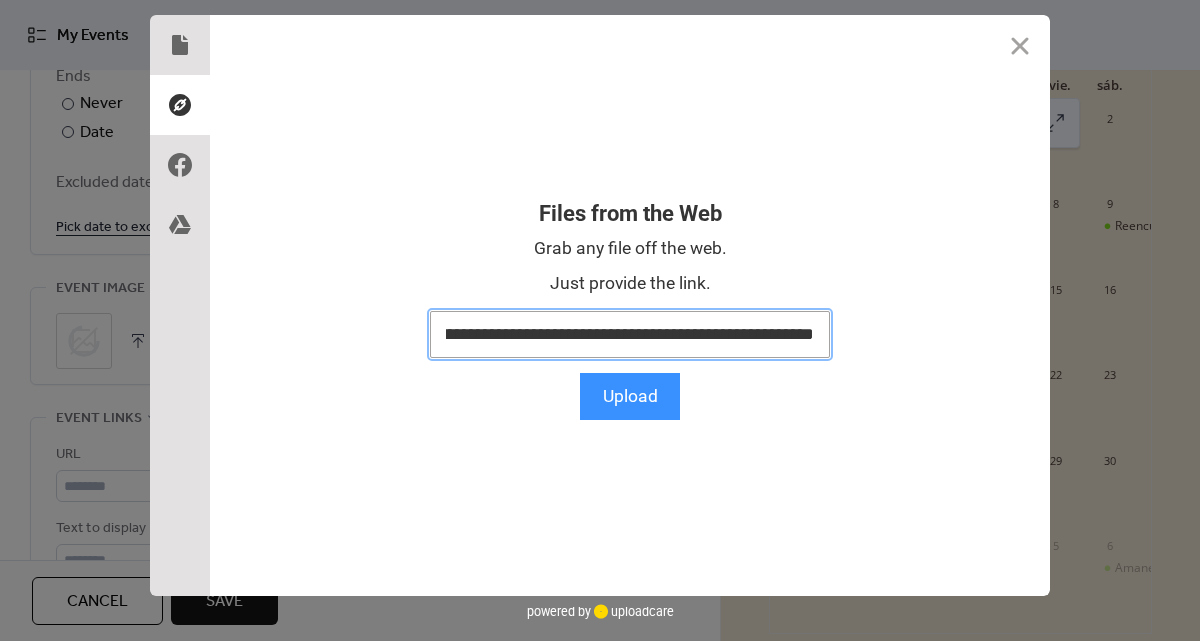 type on "**********" 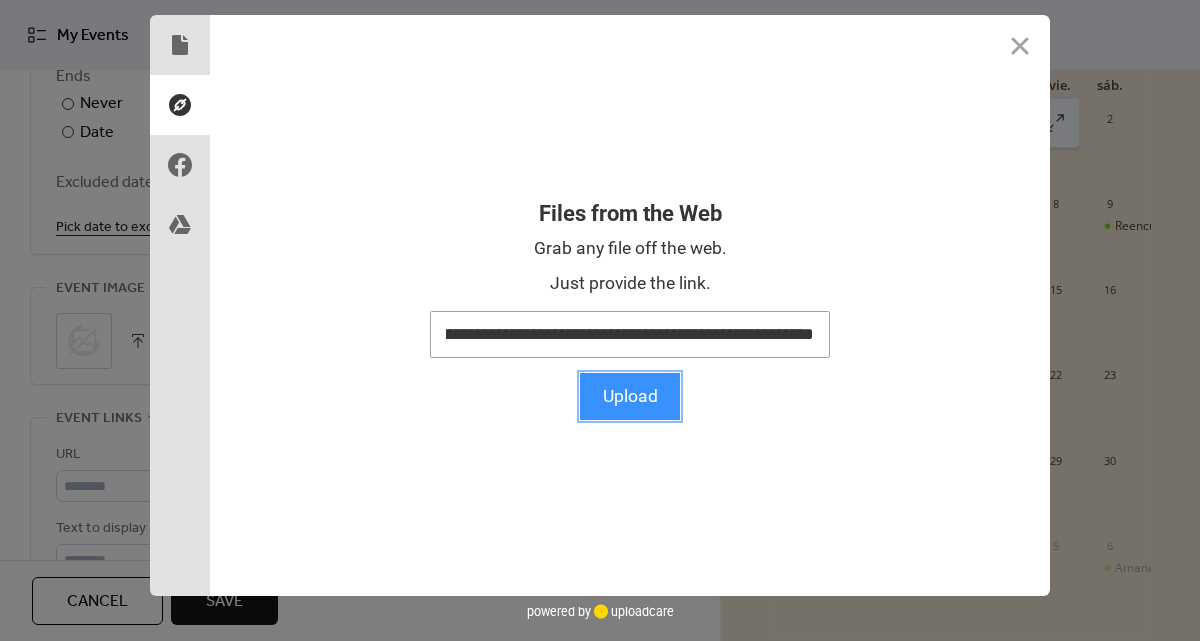 click on "Upload" at bounding box center (630, 396) 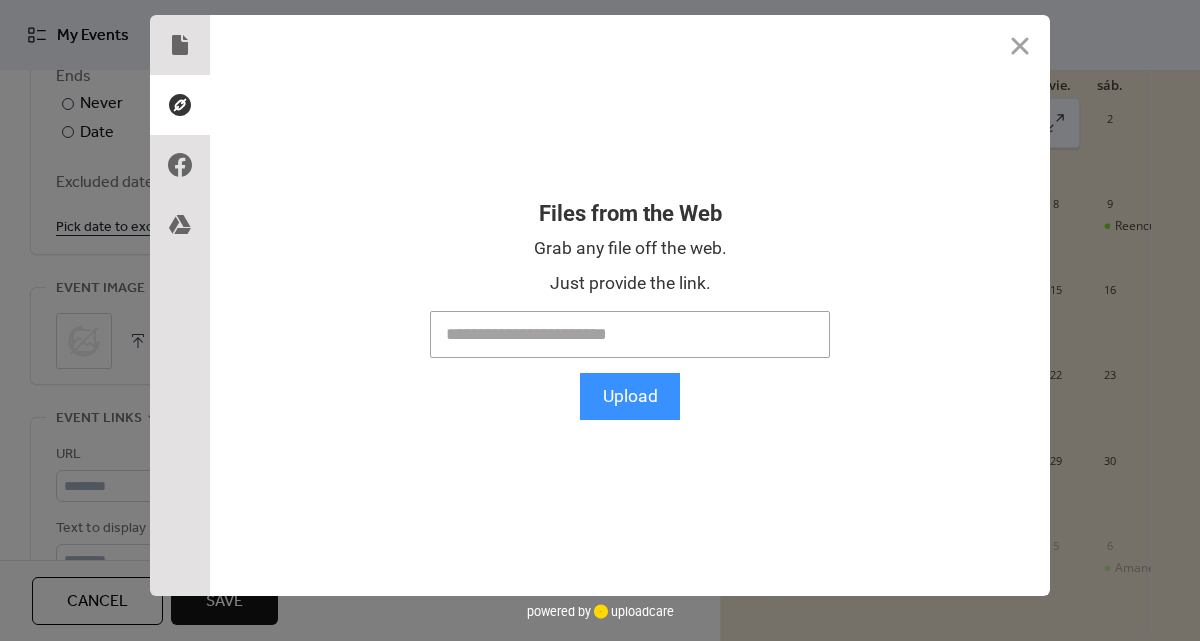 scroll, scrollTop: 0, scrollLeft: 0, axis: both 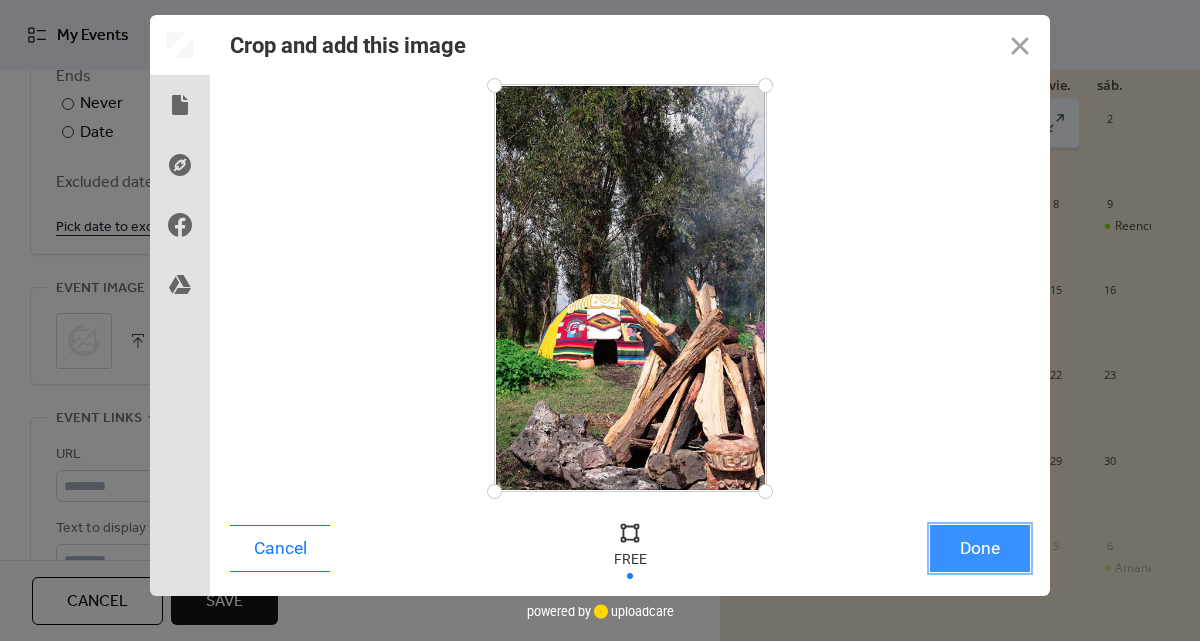 click on "Done" at bounding box center [980, 548] 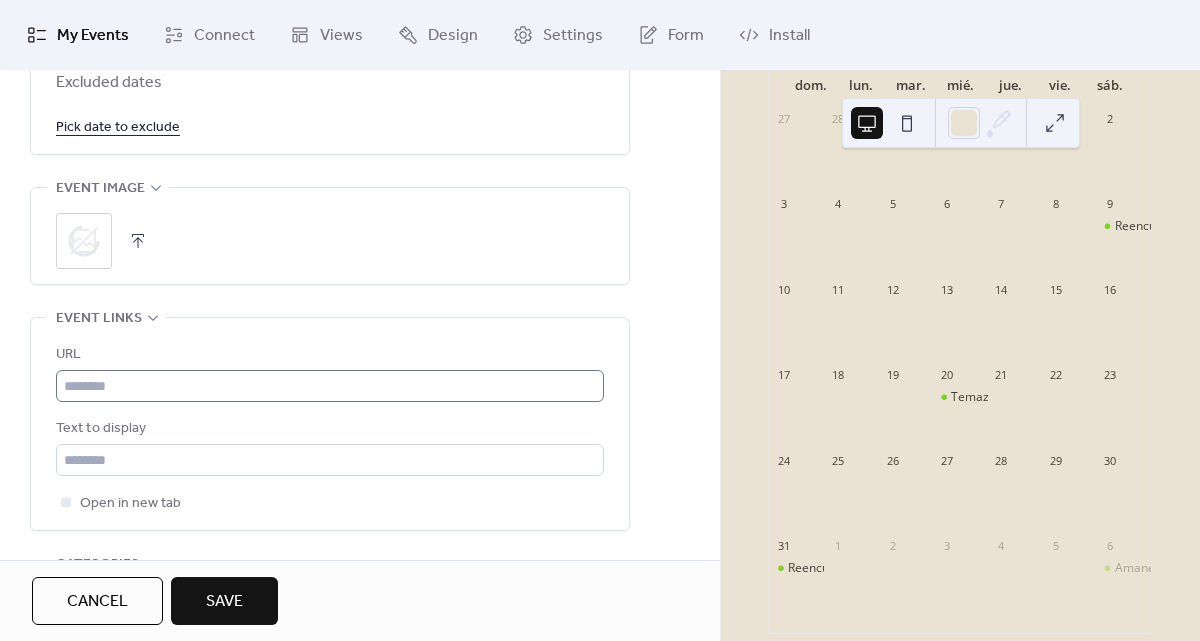 scroll, scrollTop: 1357, scrollLeft: 0, axis: vertical 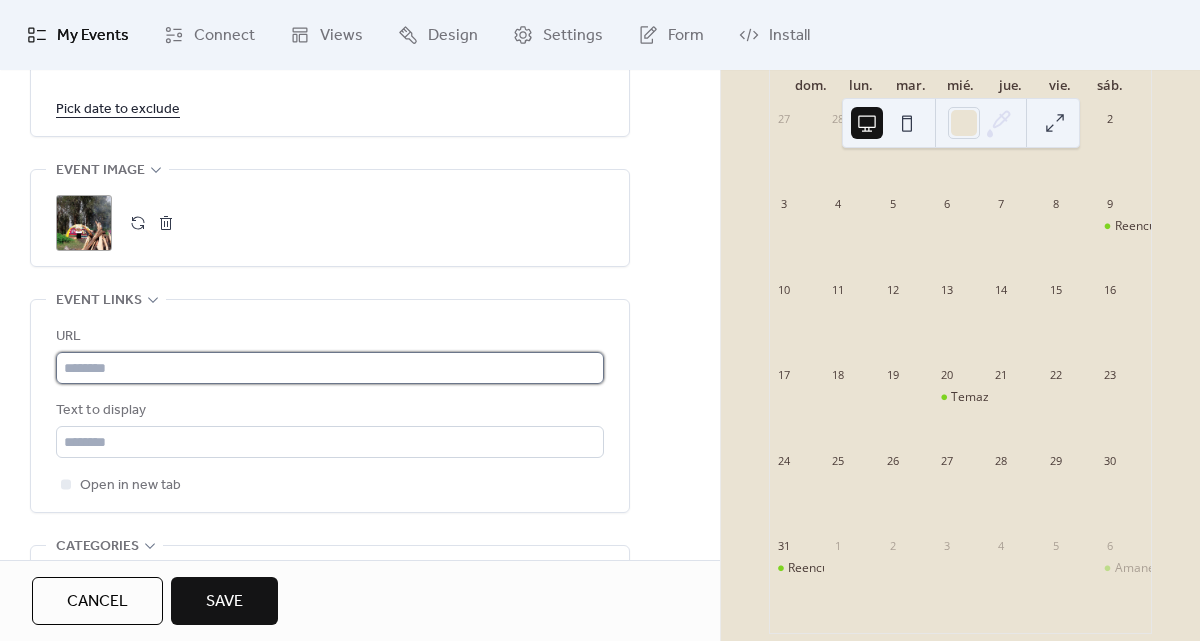 click at bounding box center (330, 368) 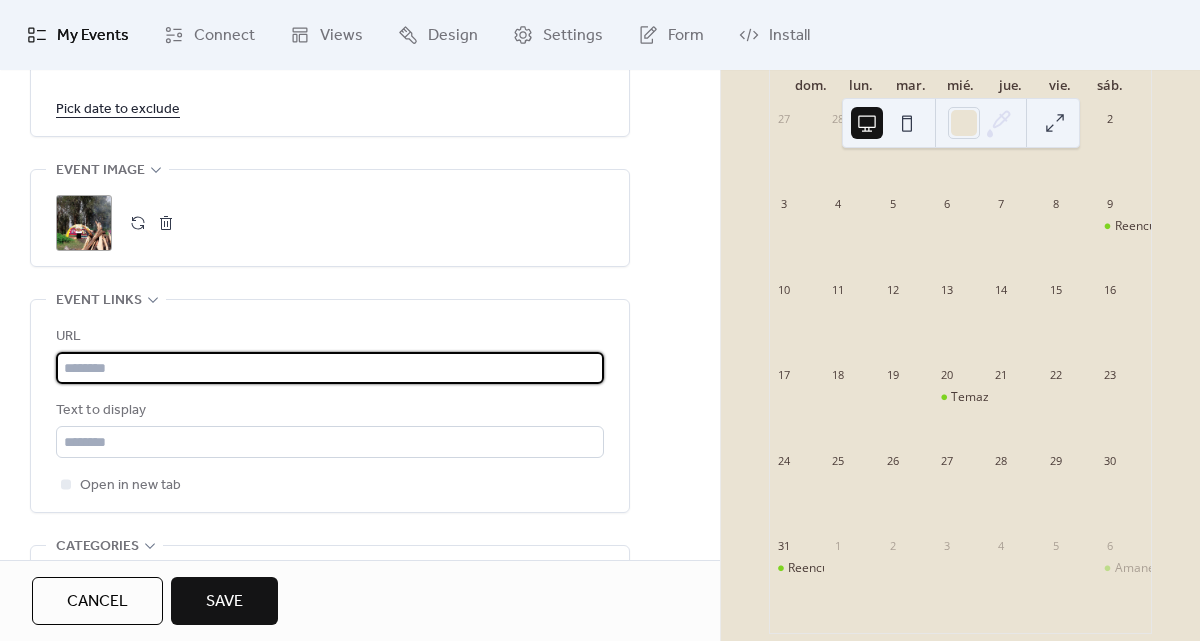 paste on "**********" 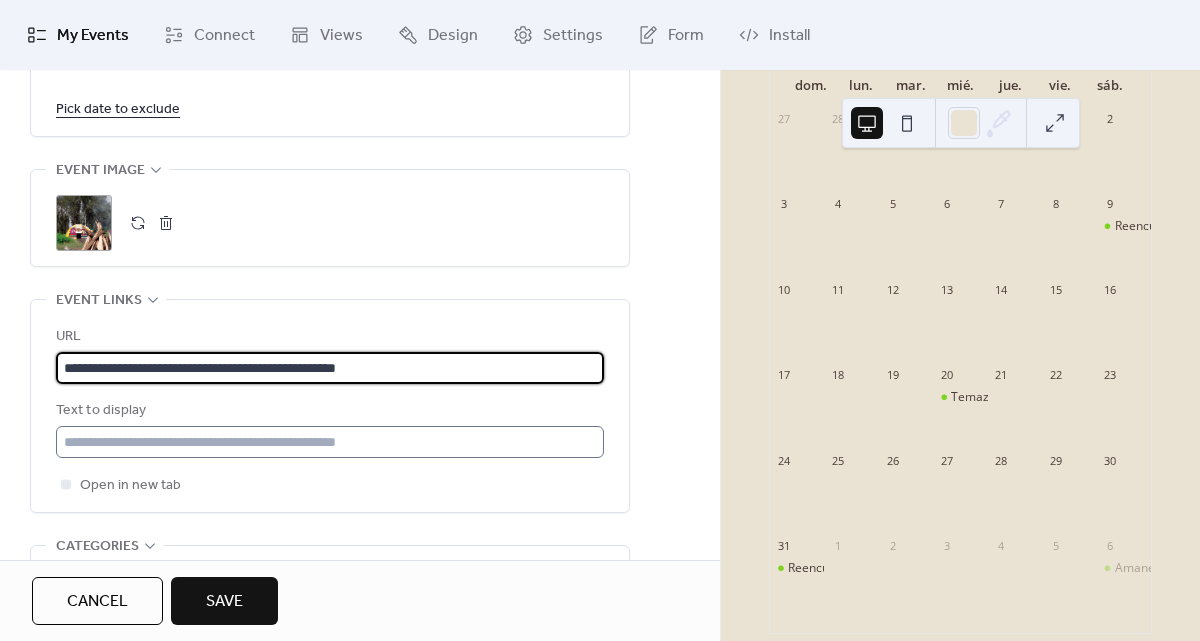 type on "**********" 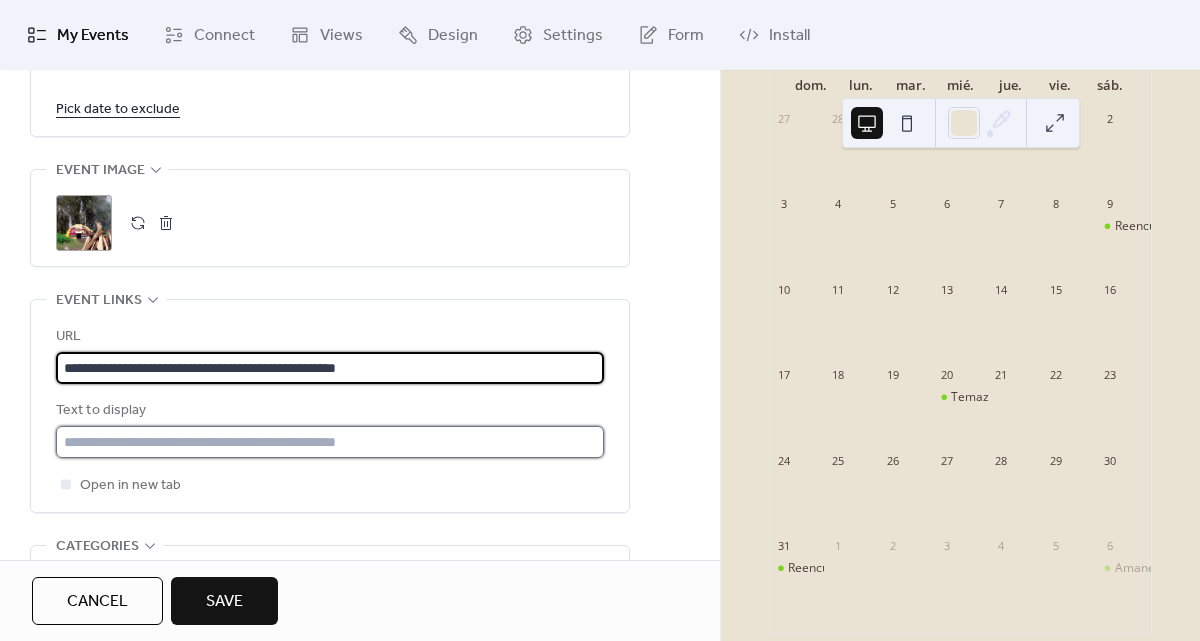 click at bounding box center [330, 442] 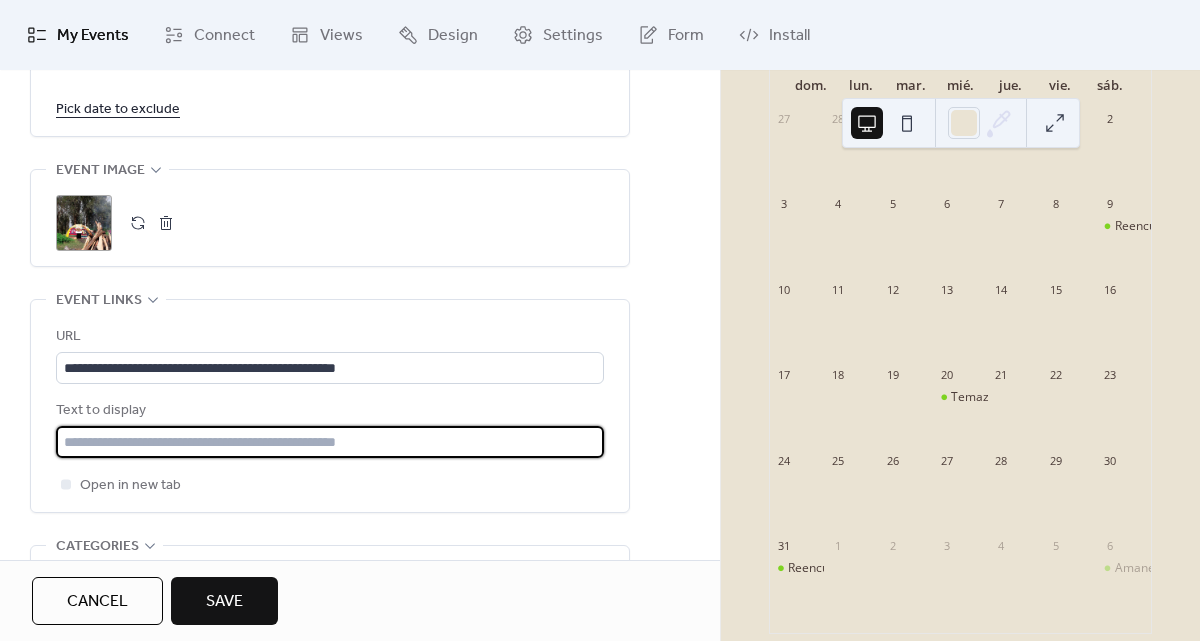 type on "********" 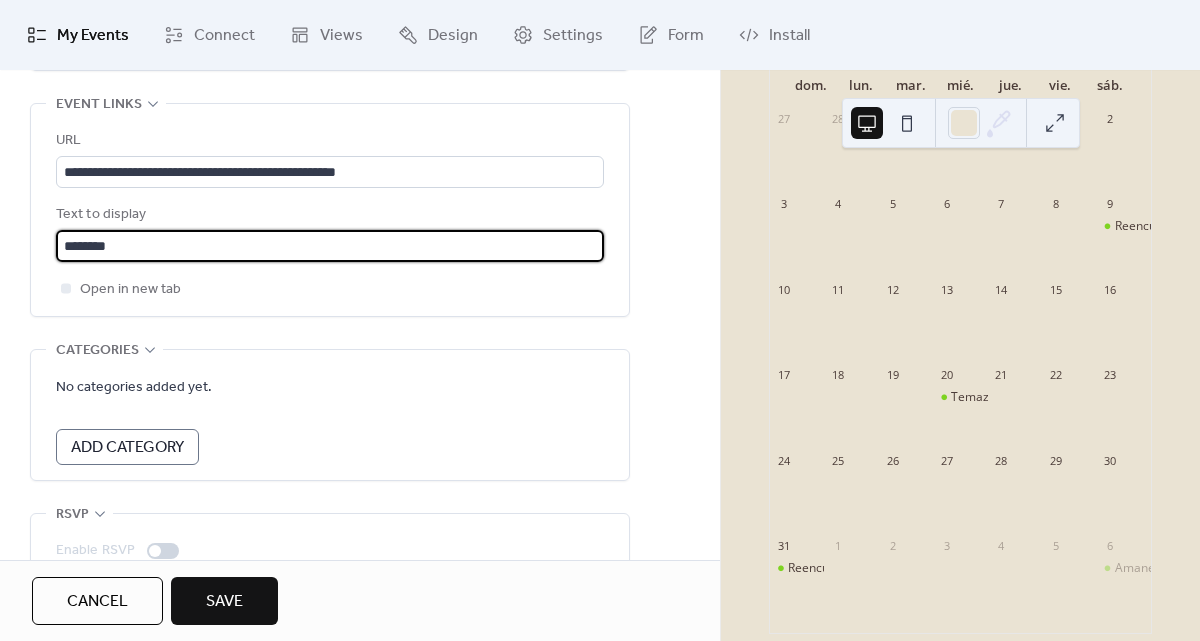 scroll, scrollTop: 1643, scrollLeft: 0, axis: vertical 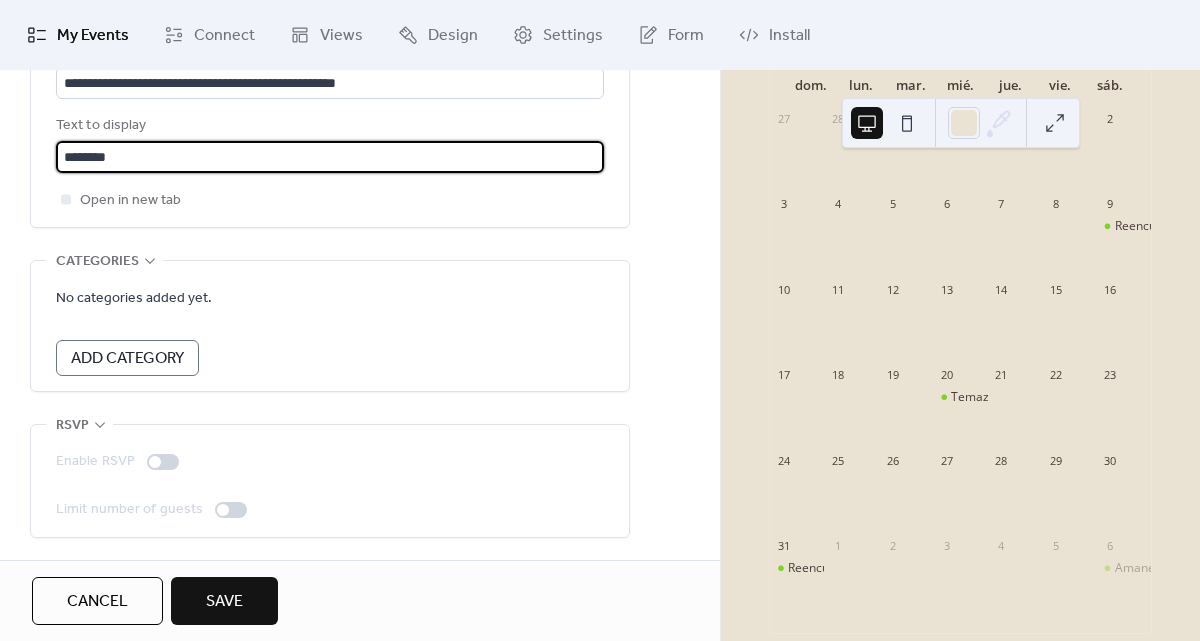 click on "Save" at bounding box center (224, 602) 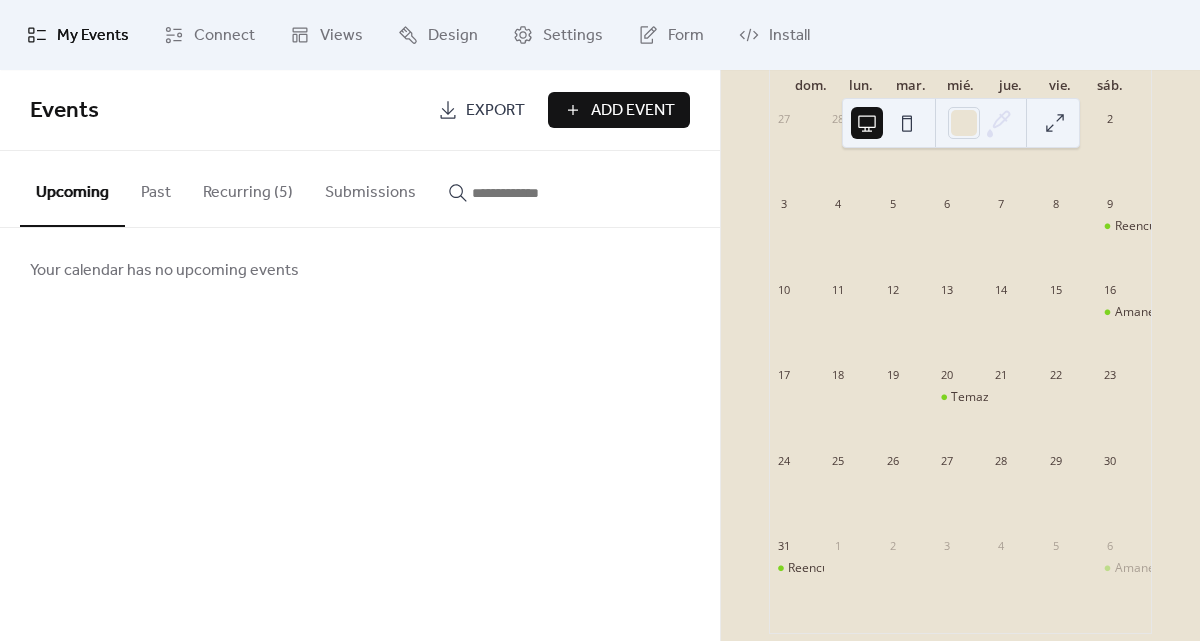 click on "Recurring (5)" at bounding box center [248, 188] 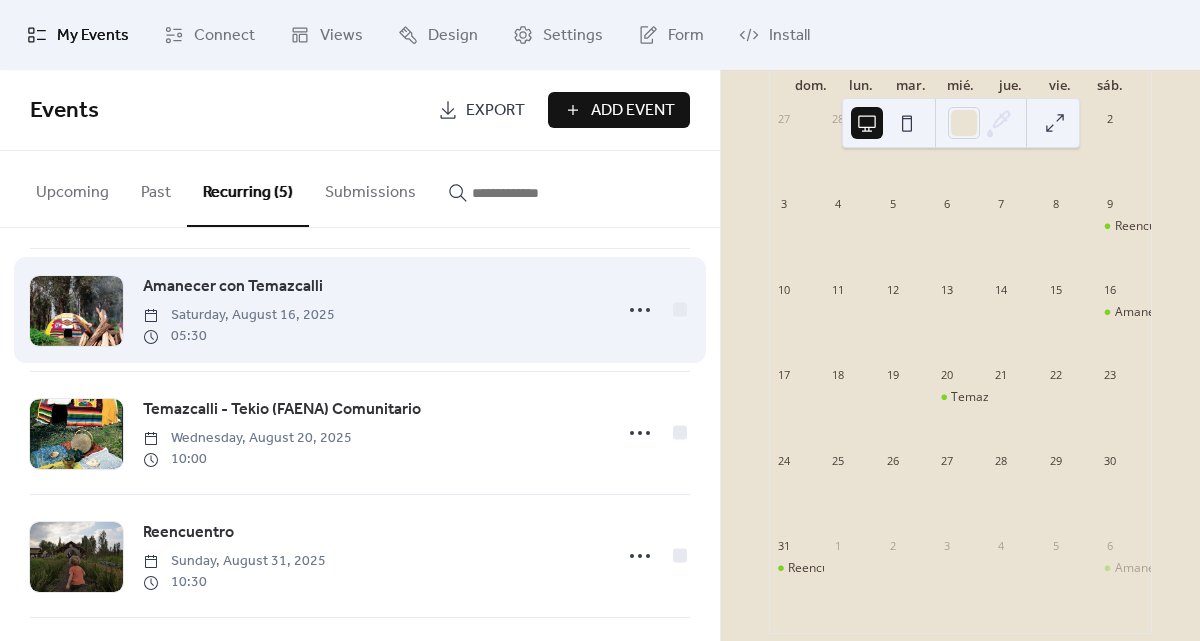 scroll, scrollTop: 0, scrollLeft: 0, axis: both 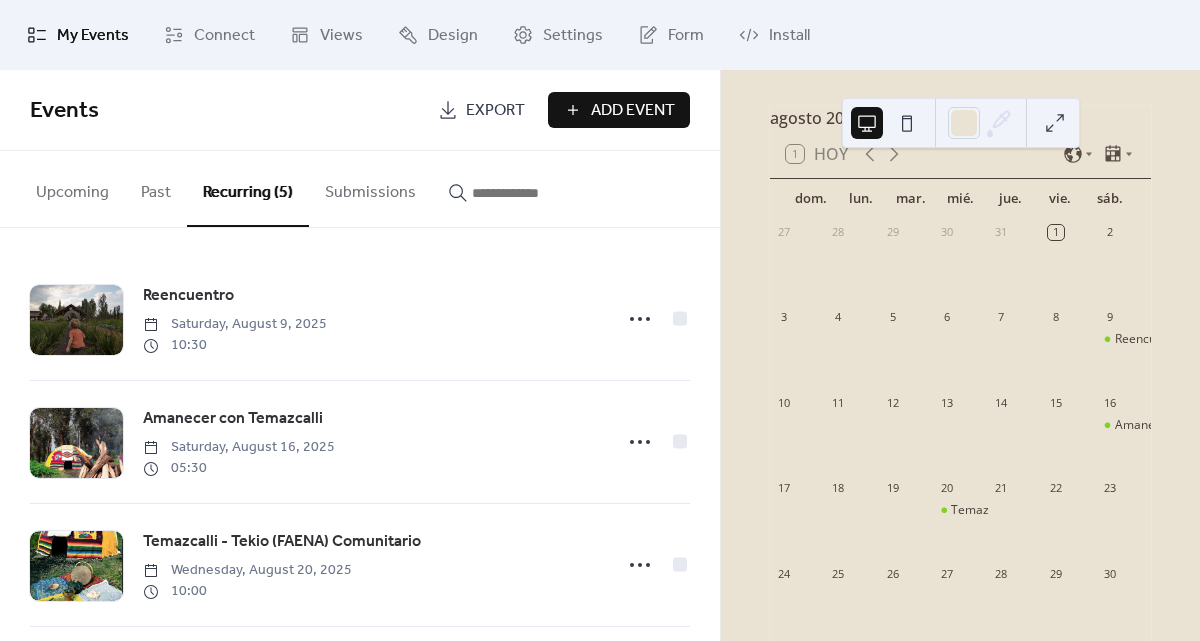 click on "Add Event" at bounding box center (633, 111) 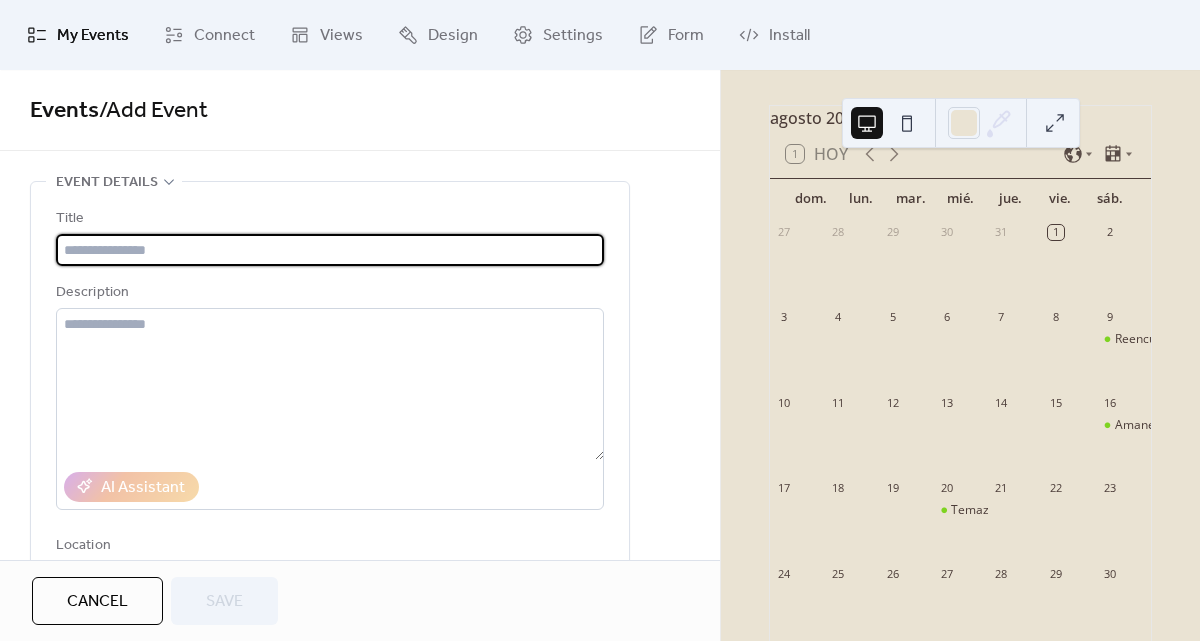 paste on "**********" 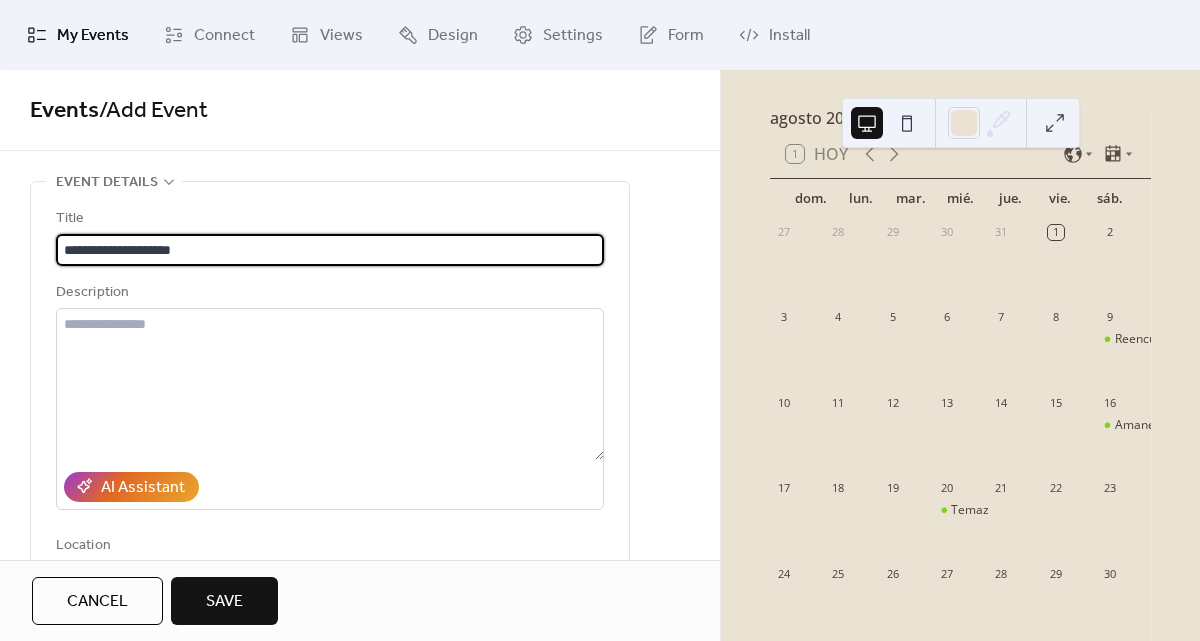 type on "**********" 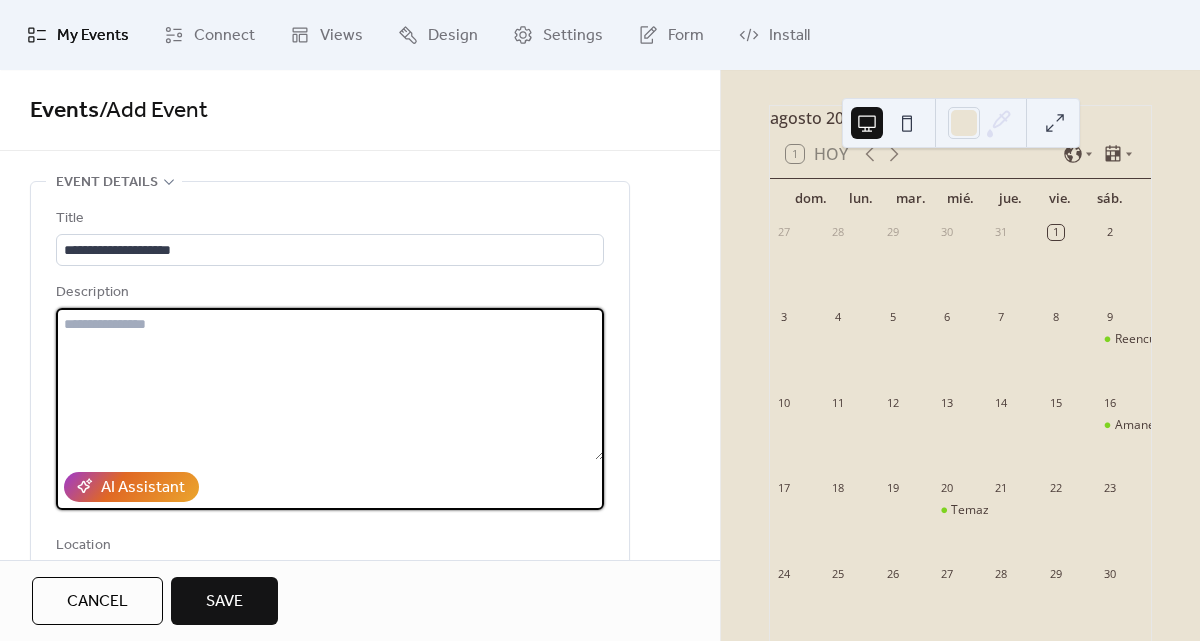 click at bounding box center [330, 384] 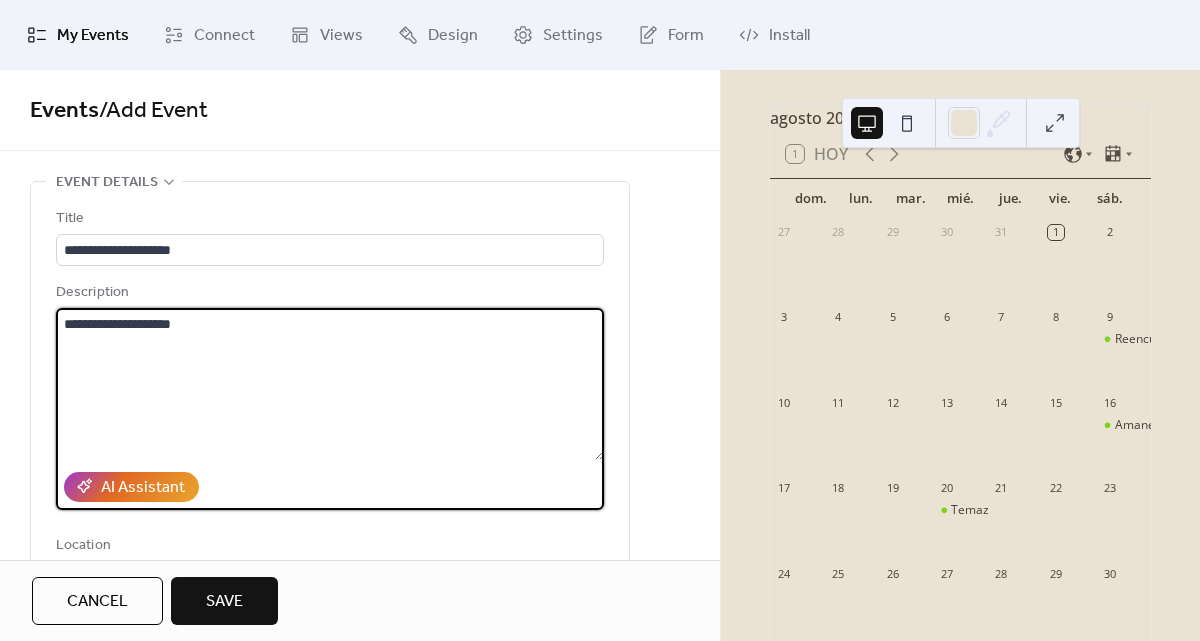 paste on "**********" 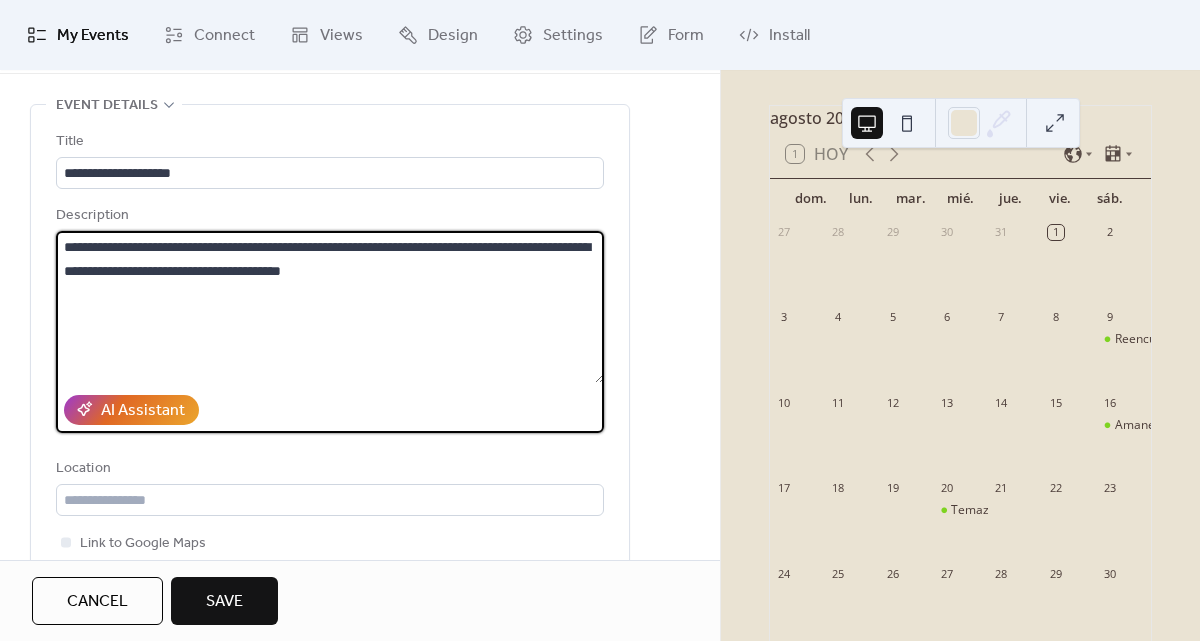 scroll, scrollTop: 296, scrollLeft: 0, axis: vertical 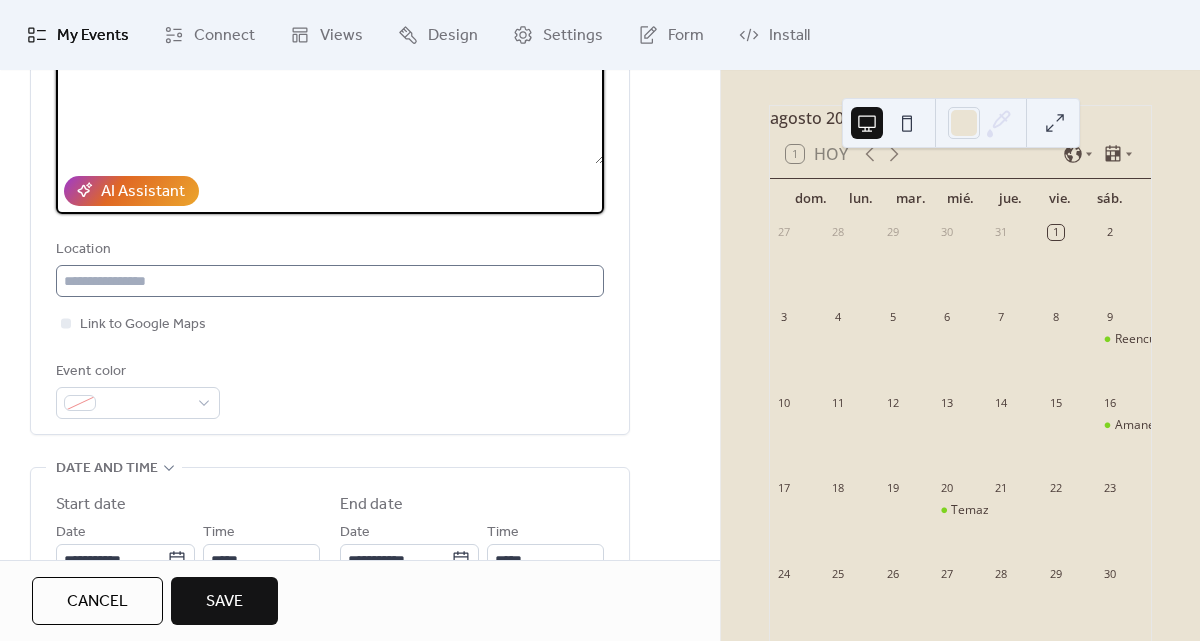 type on "**********" 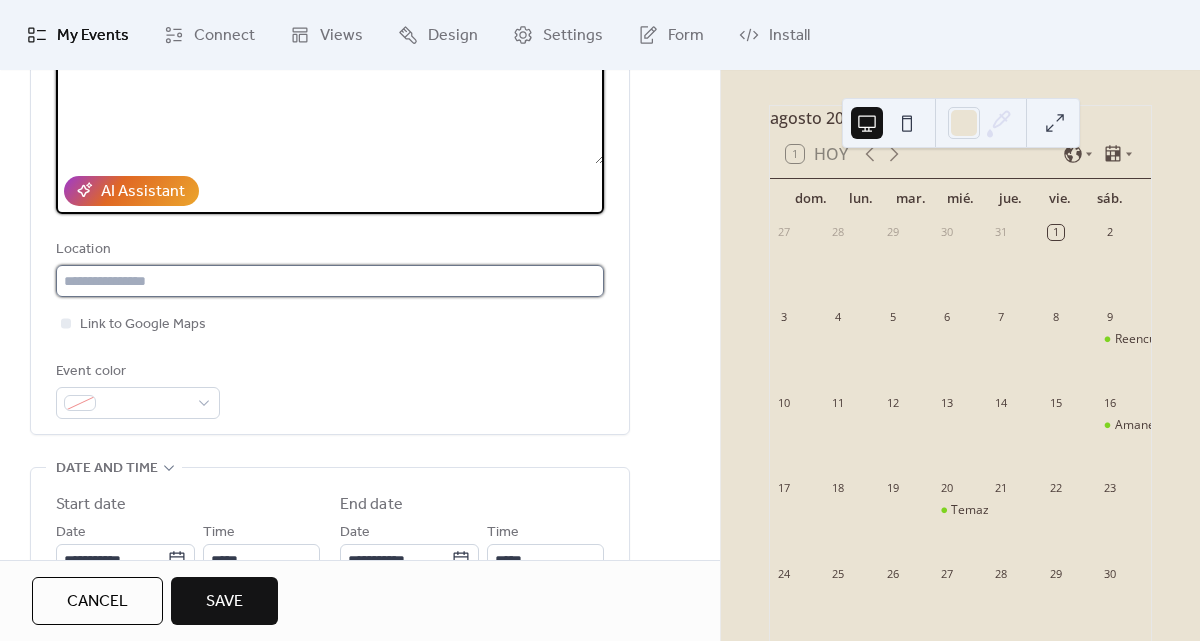 click at bounding box center [330, 281] 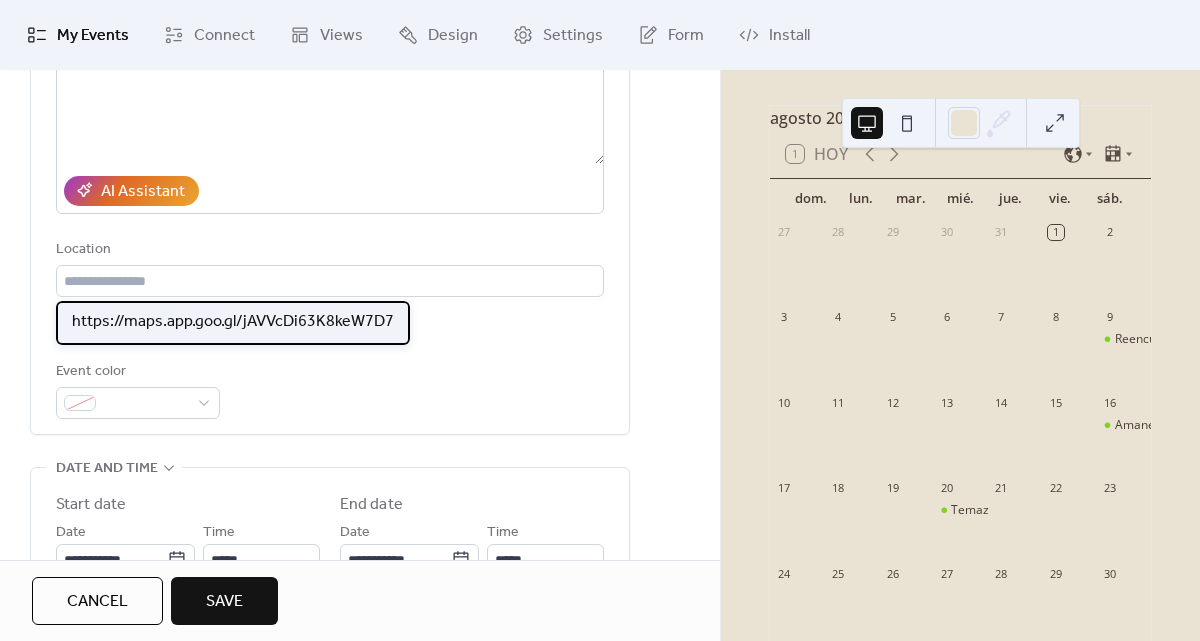click on "https://maps.app.goo.gl/jAVVcDi63K8keW7D7" at bounding box center [233, 322] 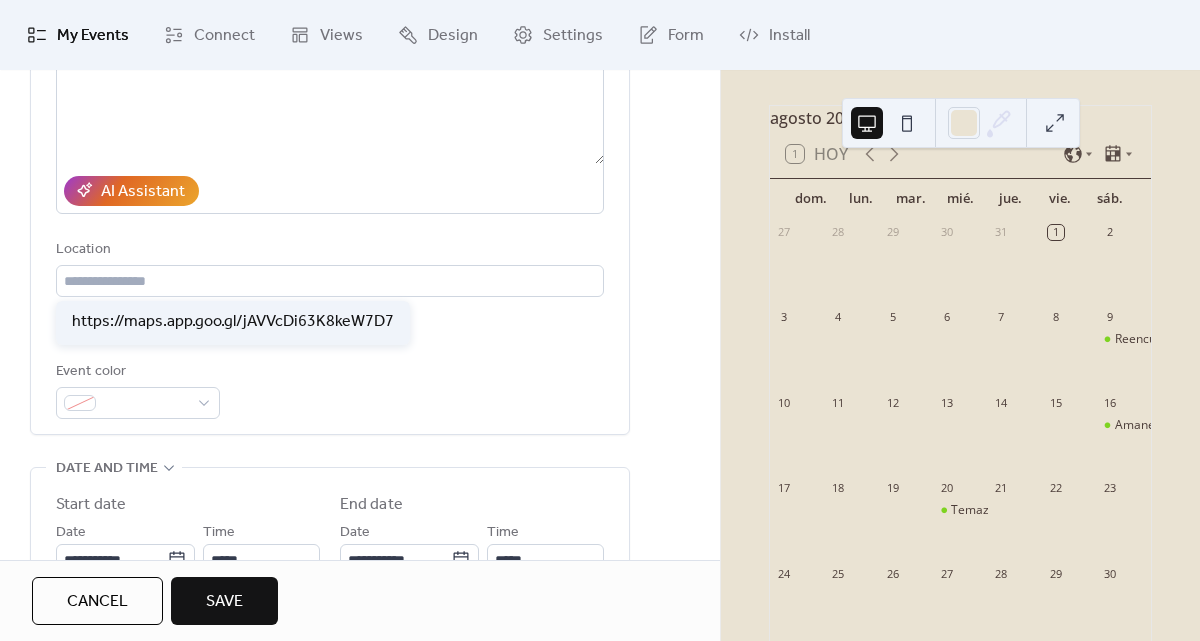 type on "**********" 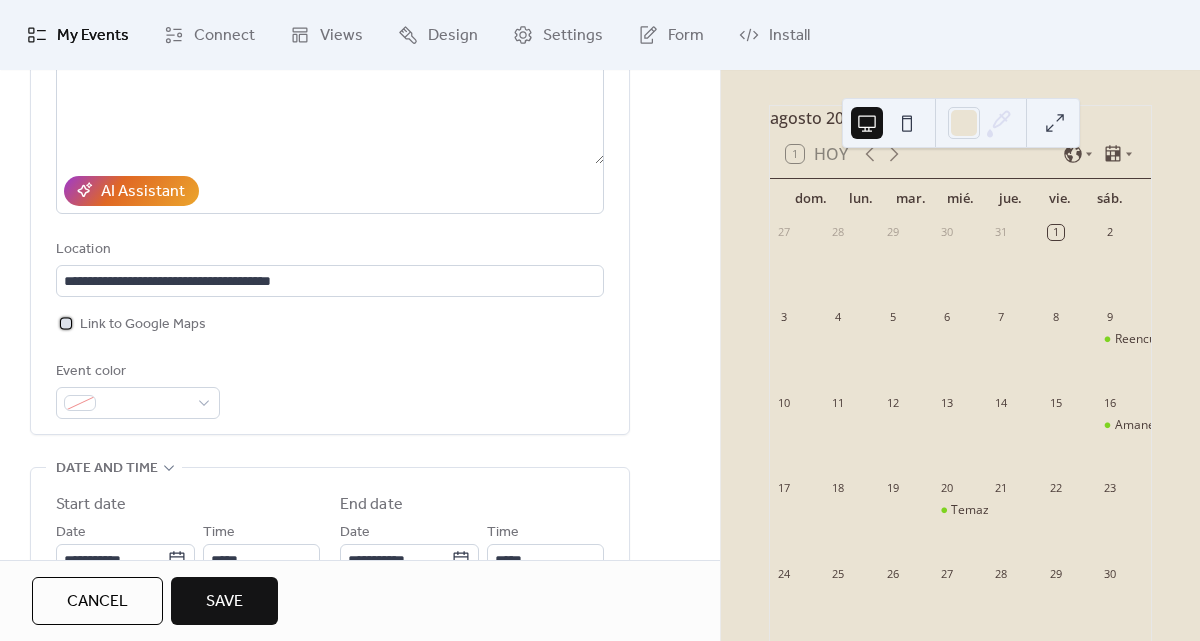 click on "Link to Google Maps" at bounding box center (143, 325) 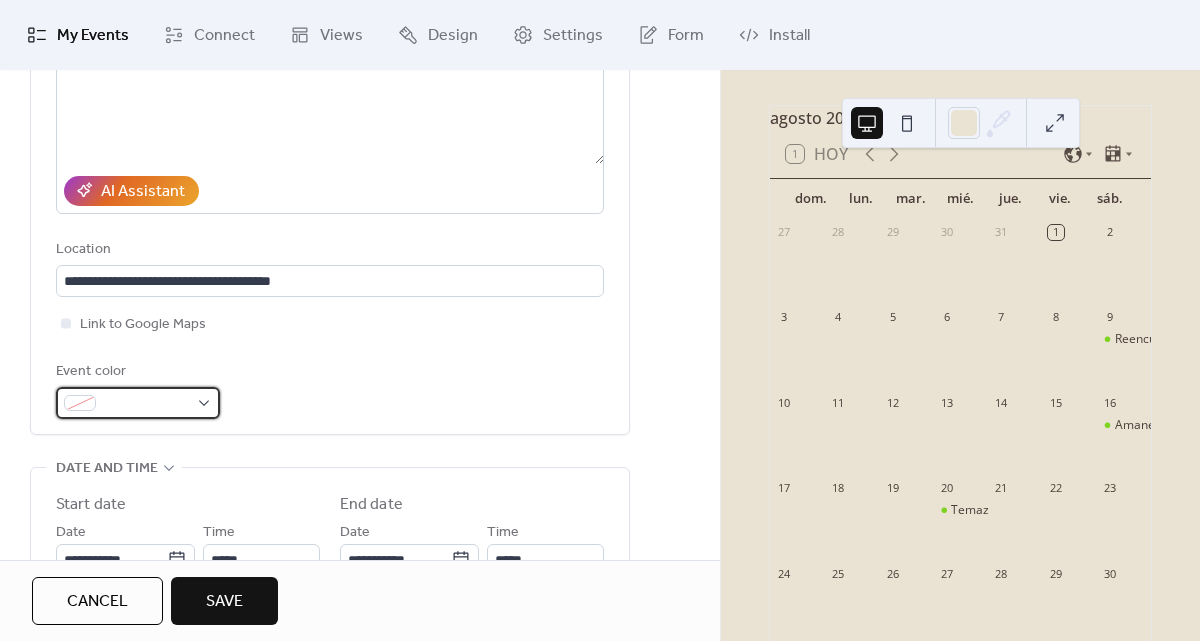 click at bounding box center (146, 404) 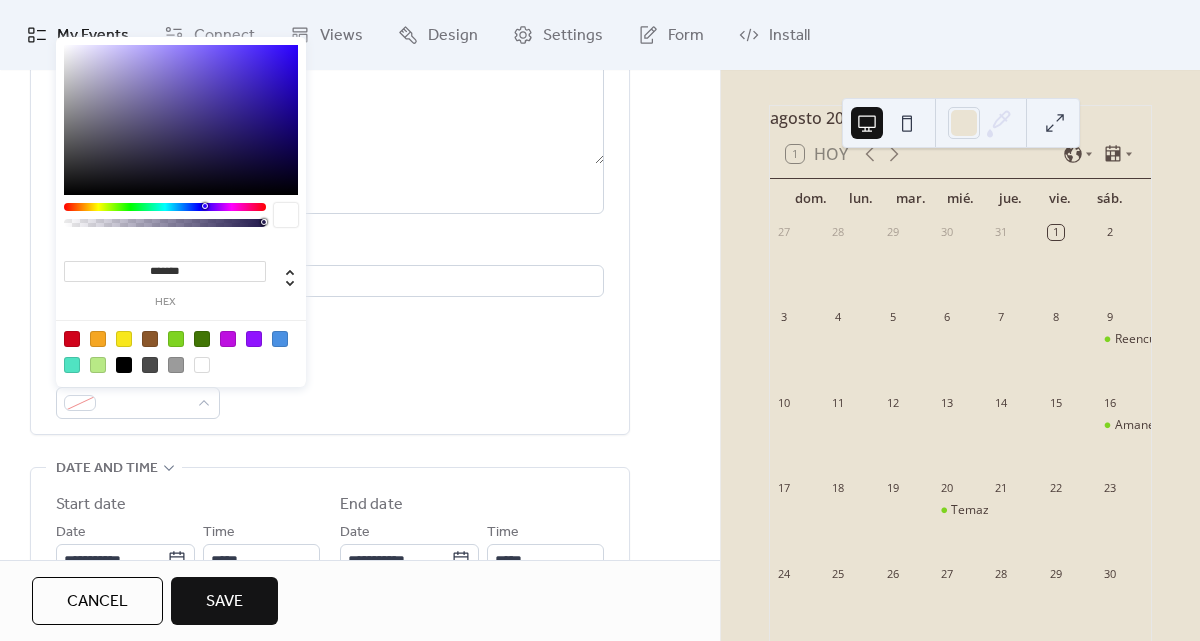 click at bounding box center [176, 339] 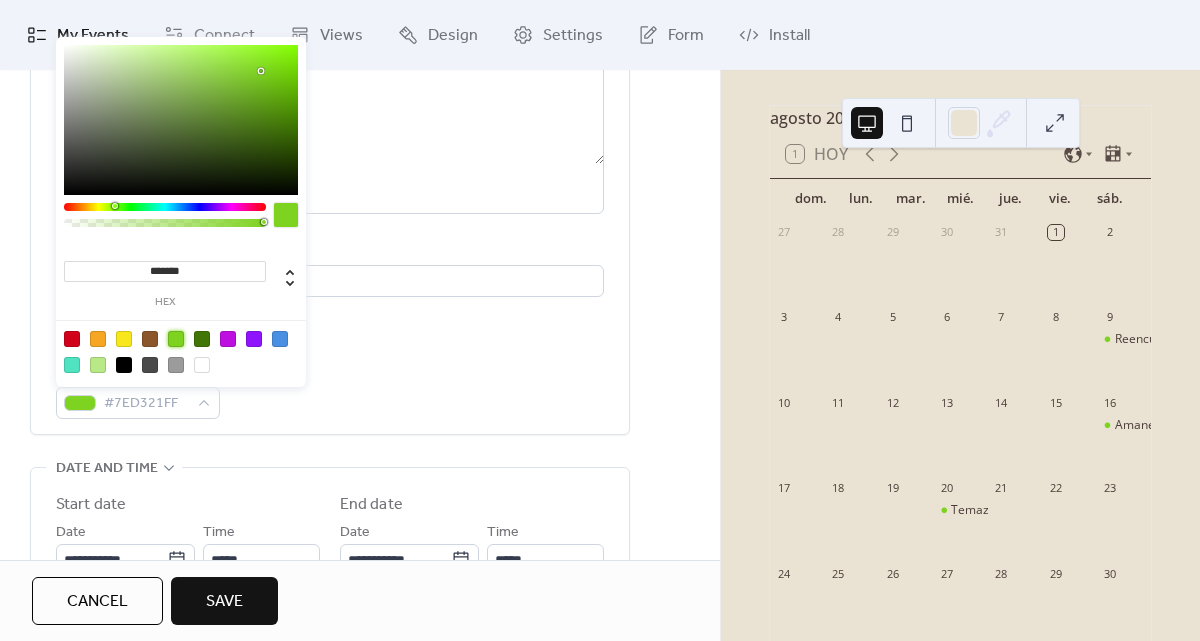 click on "**********" at bounding box center (330, 165) 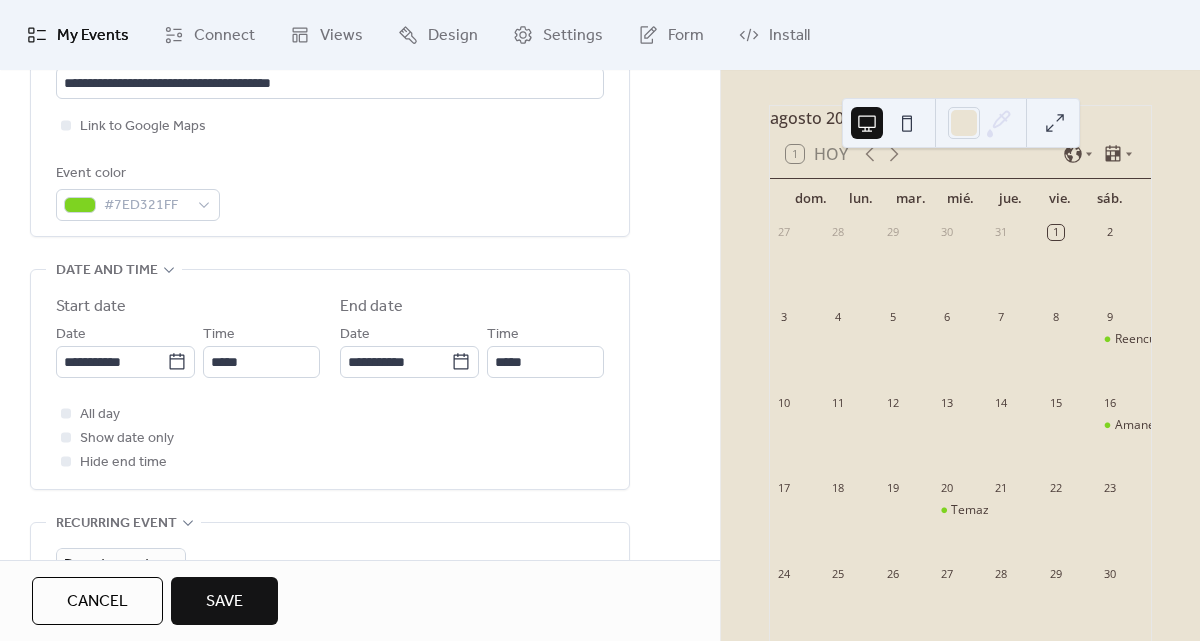 scroll, scrollTop: 498, scrollLeft: 0, axis: vertical 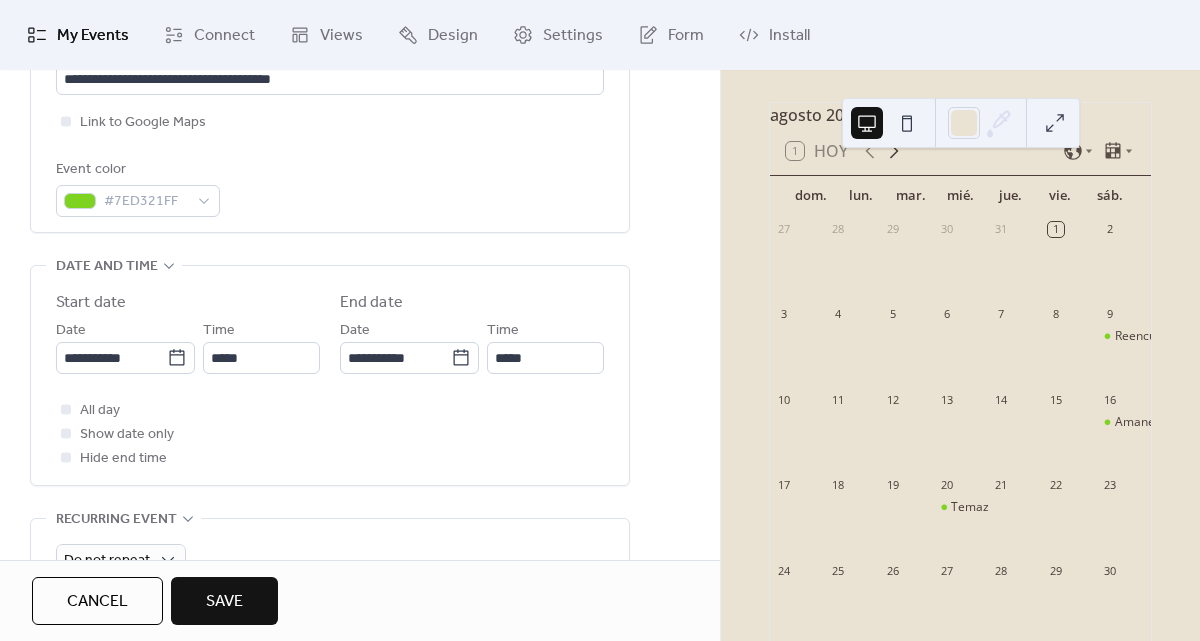click 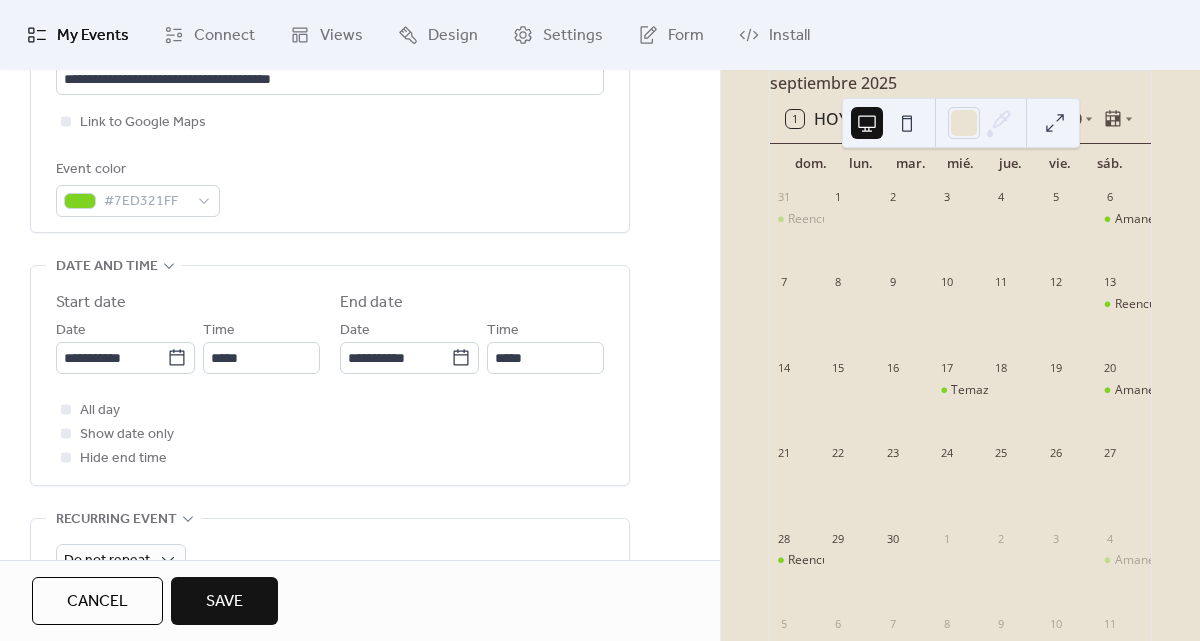 scroll, scrollTop: 109, scrollLeft: 0, axis: vertical 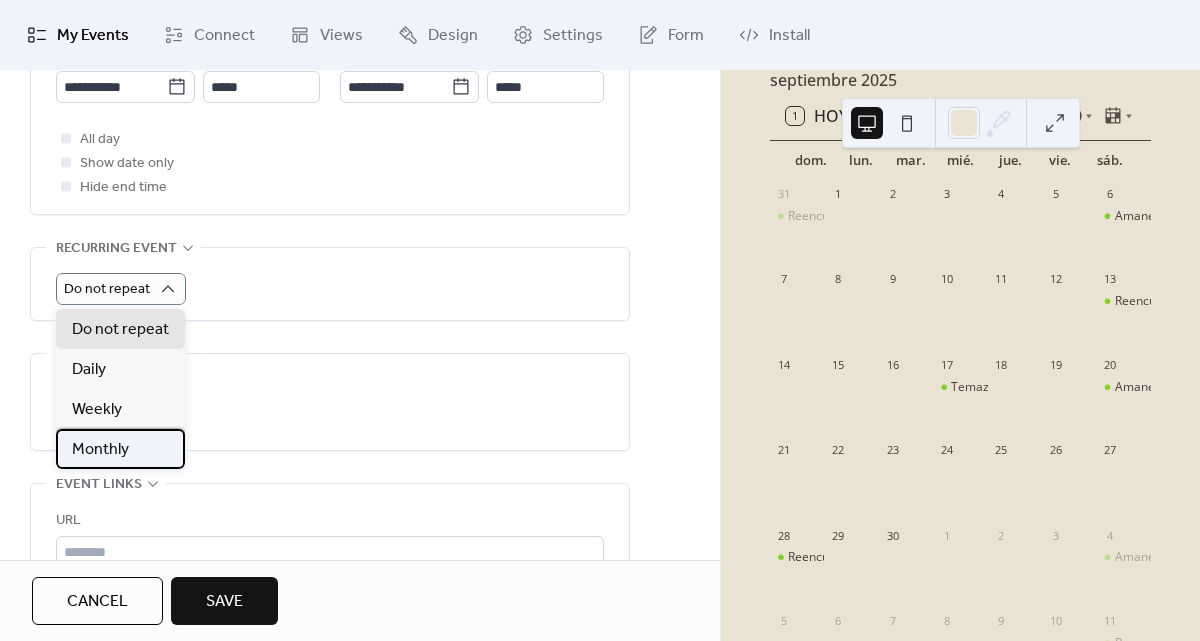 click on "Monthly" at bounding box center (120, 449) 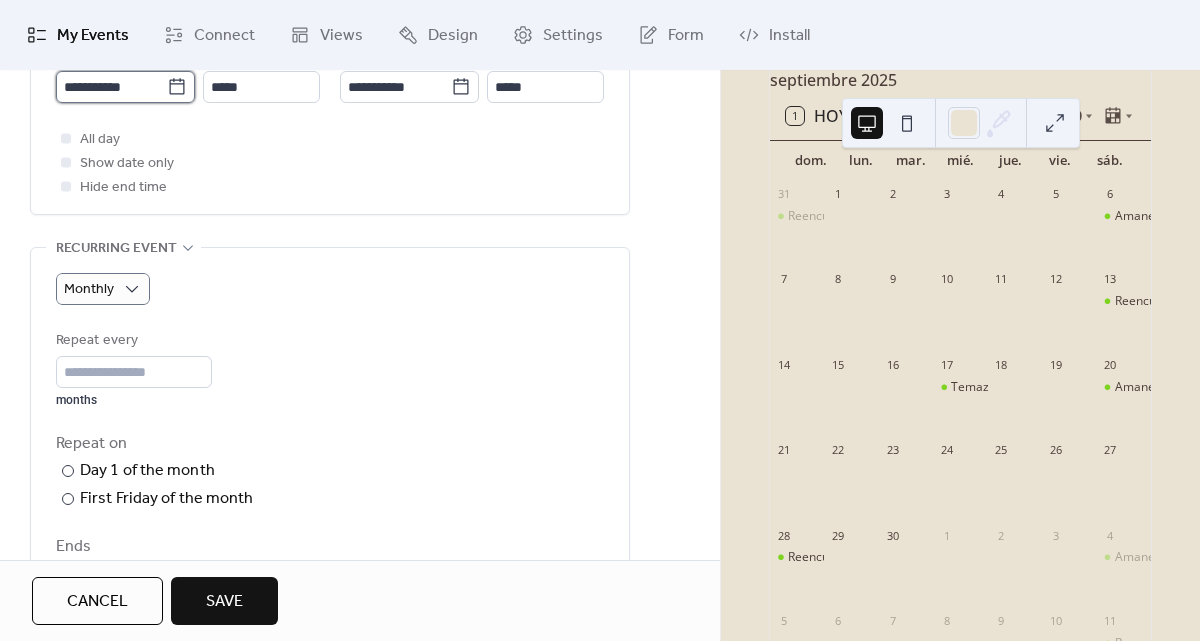 click on "**********" at bounding box center [111, 87] 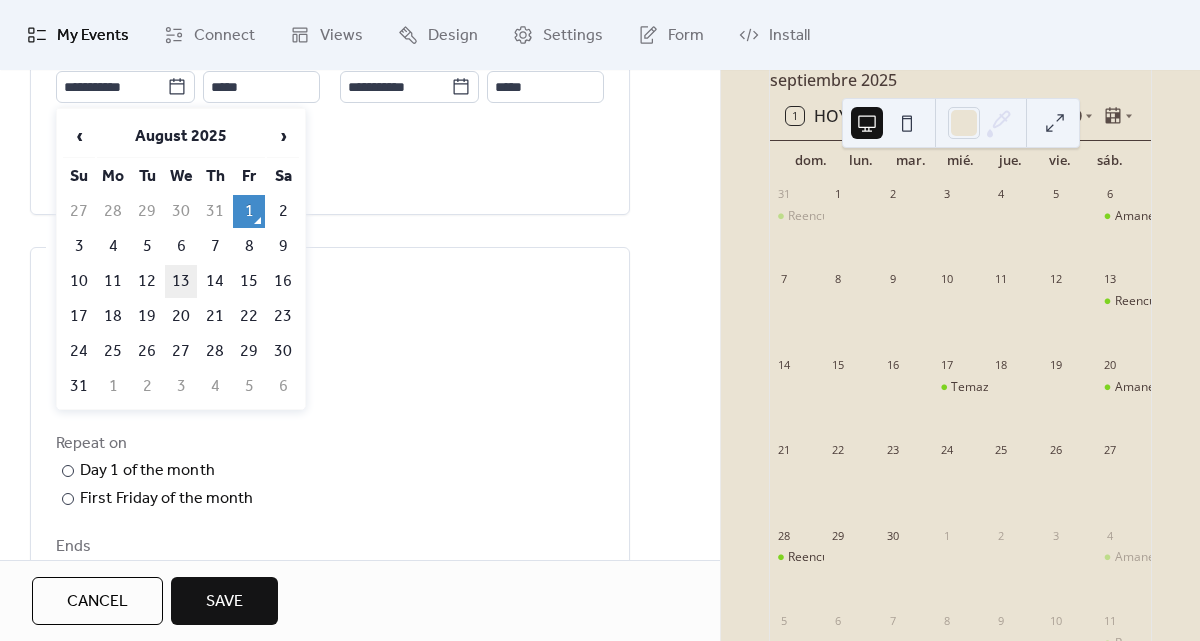 click on "13" at bounding box center (181, 281) 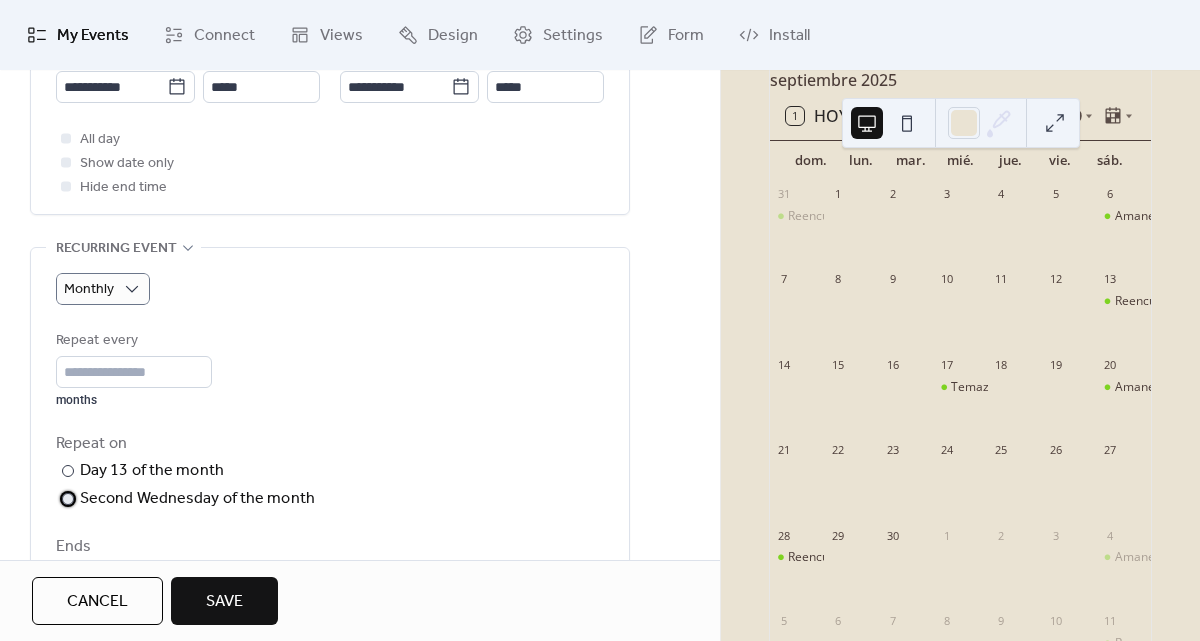 click on "Second Wednesday of the month" at bounding box center [197, 499] 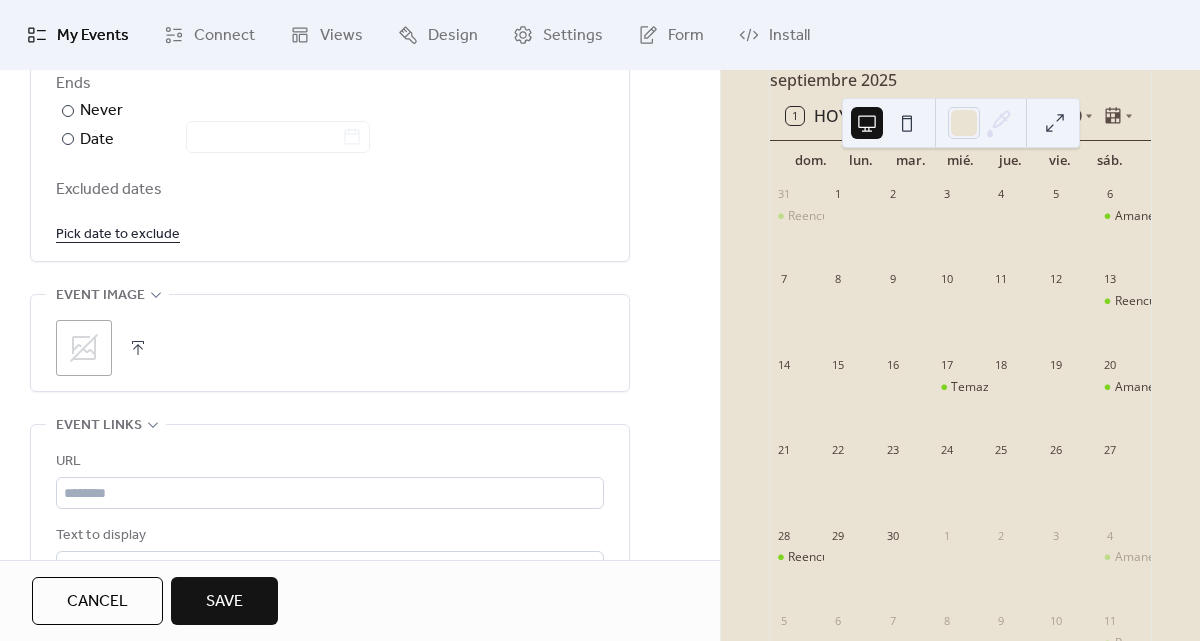 scroll, scrollTop: 1270, scrollLeft: 0, axis: vertical 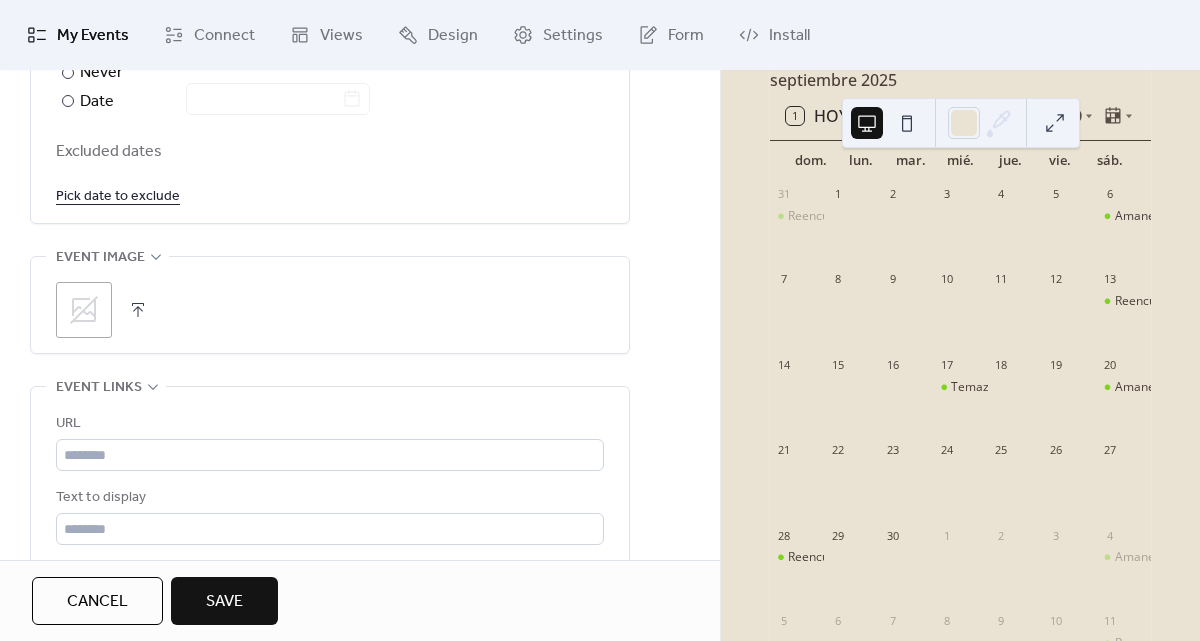 click 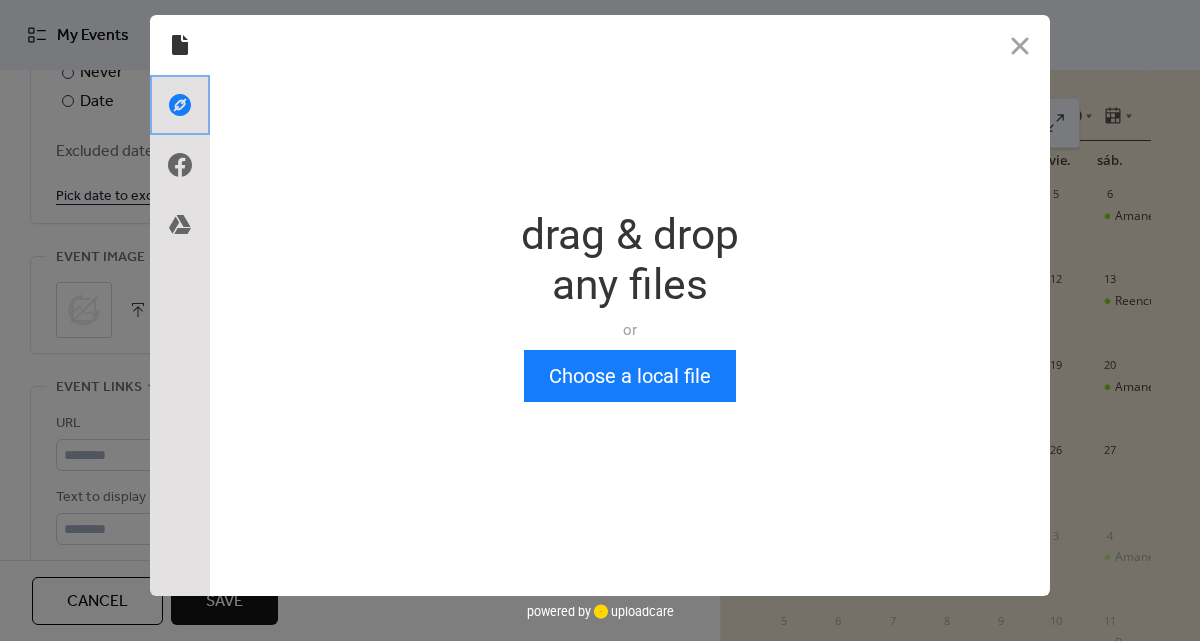 click 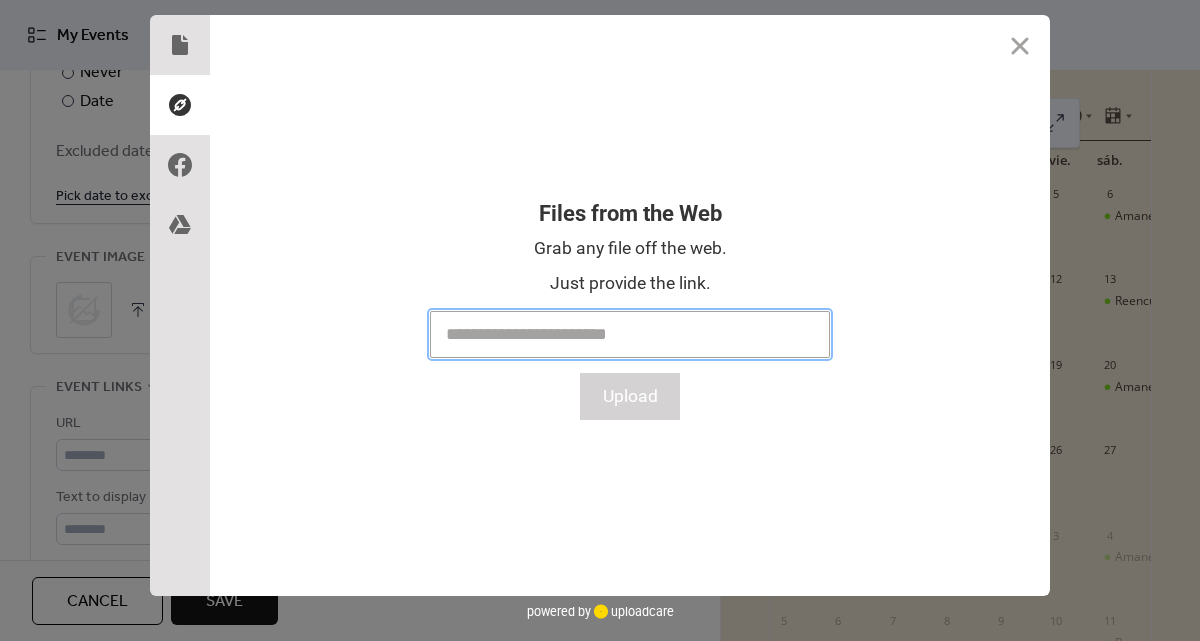 paste on "**********" 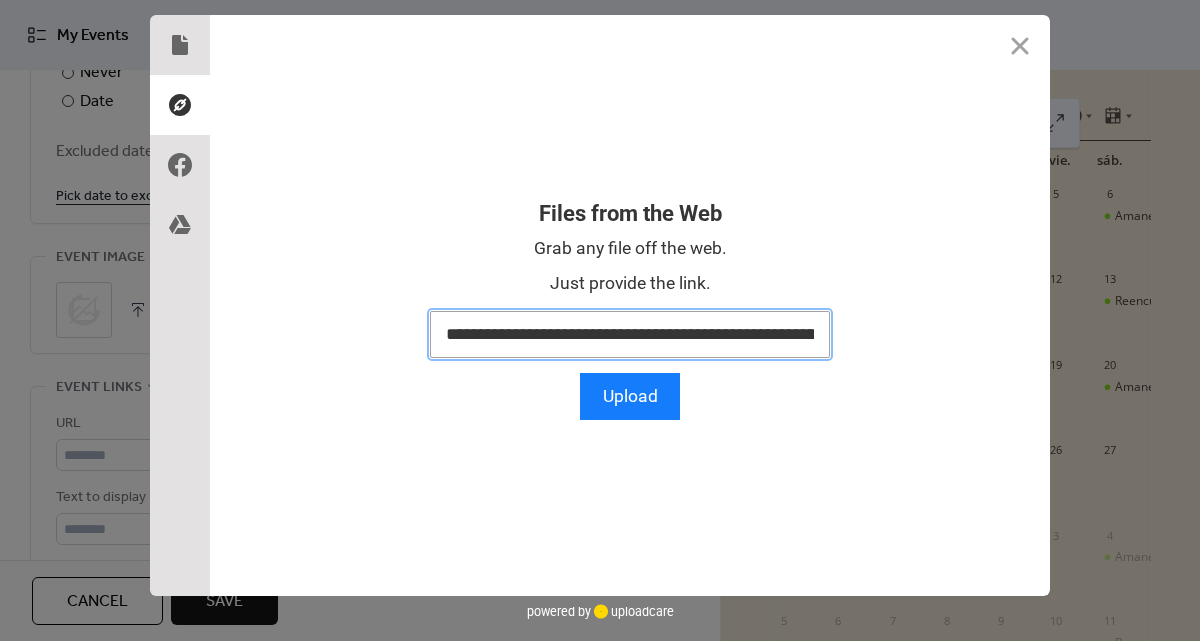 scroll, scrollTop: 0, scrollLeft: 295, axis: horizontal 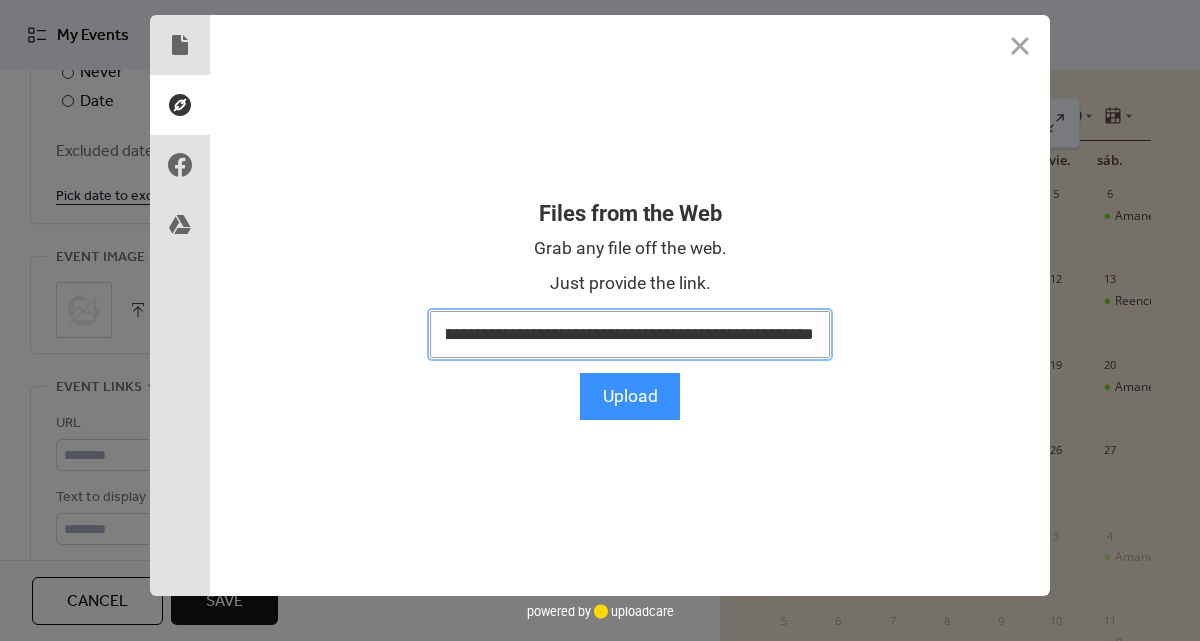 type on "**********" 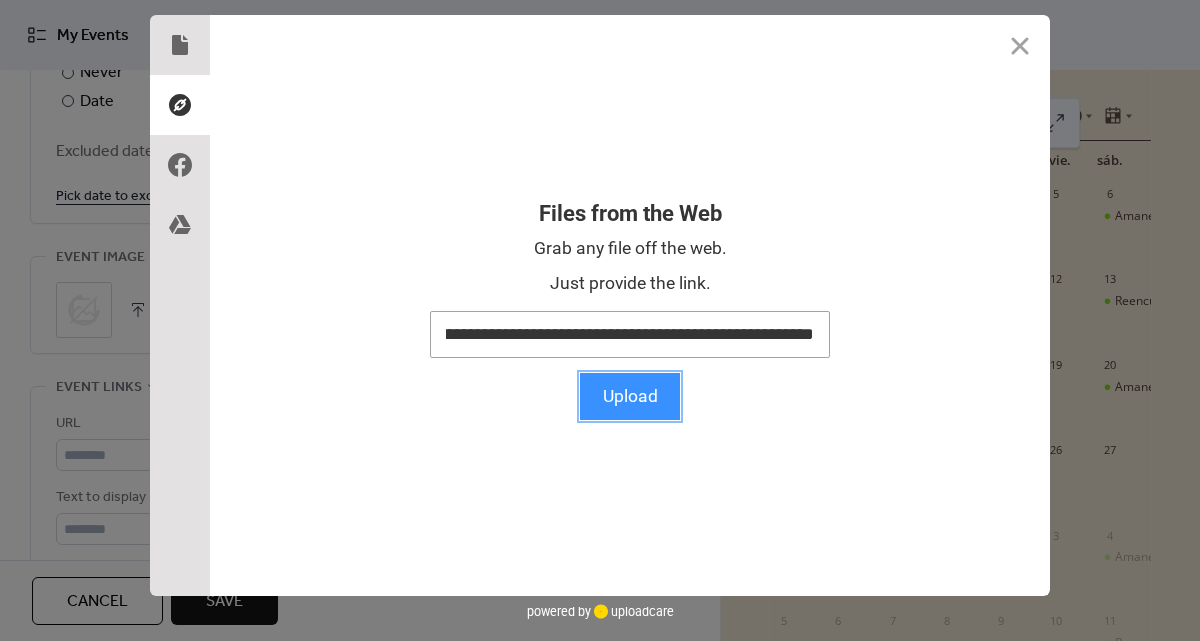 click on "Upload" at bounding box center [630, 396] 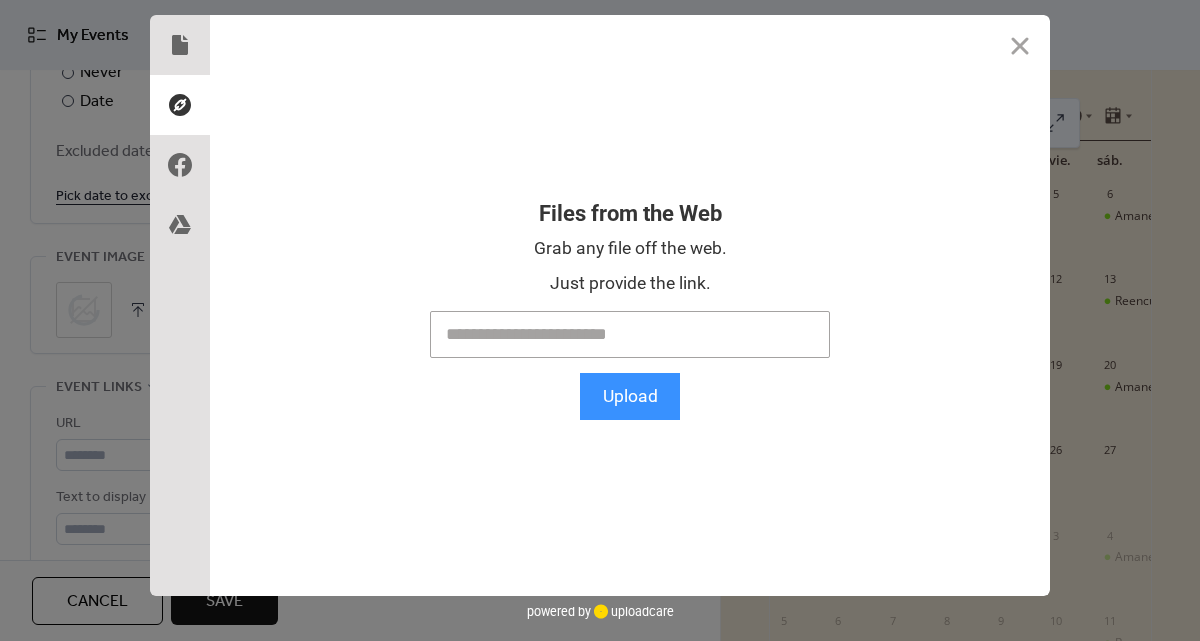 scroll, scrollTop: 0, scrollLeft: 0, axis: both 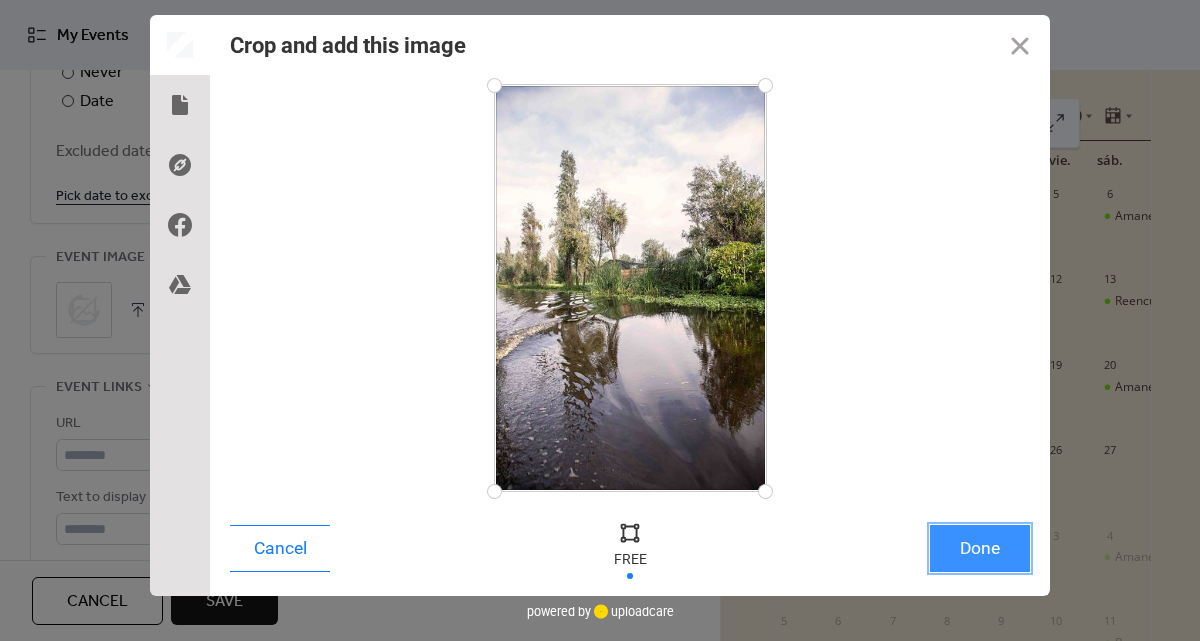 click on "Done" at bounding box center (980, 548) 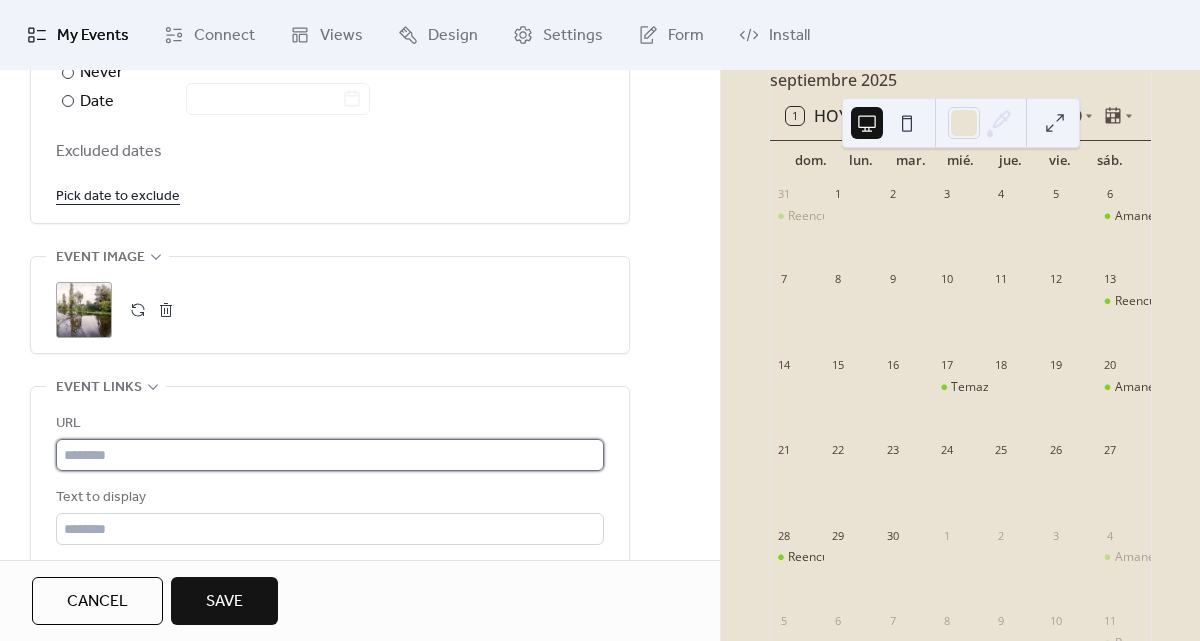 click at bounding box center (330, 455) 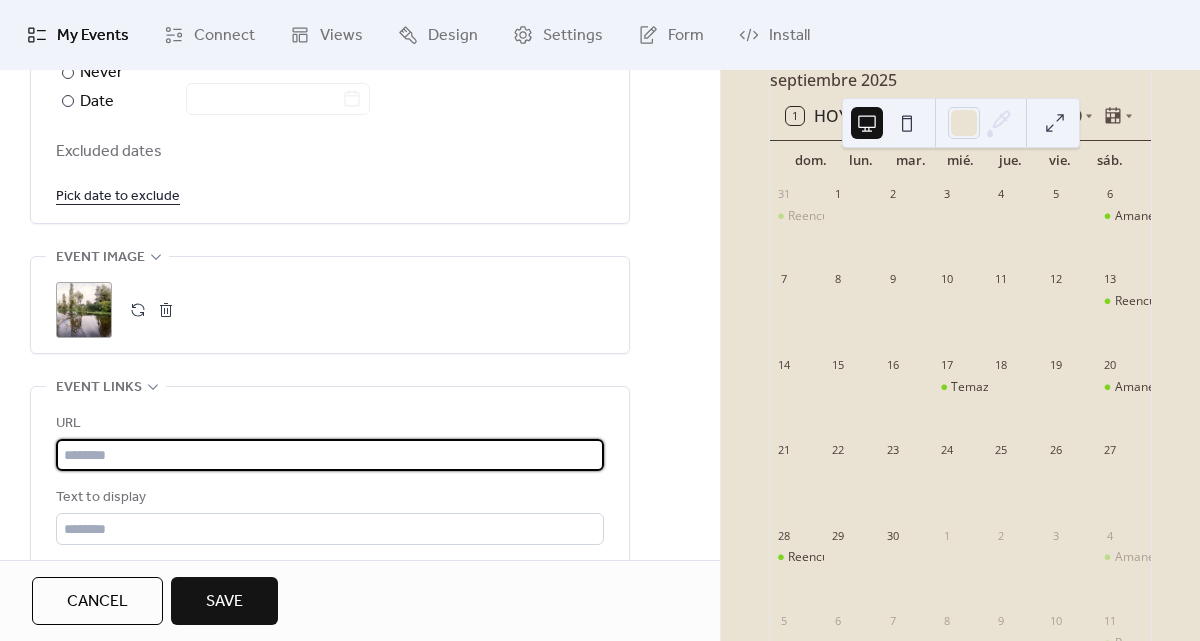 paste on "**********" 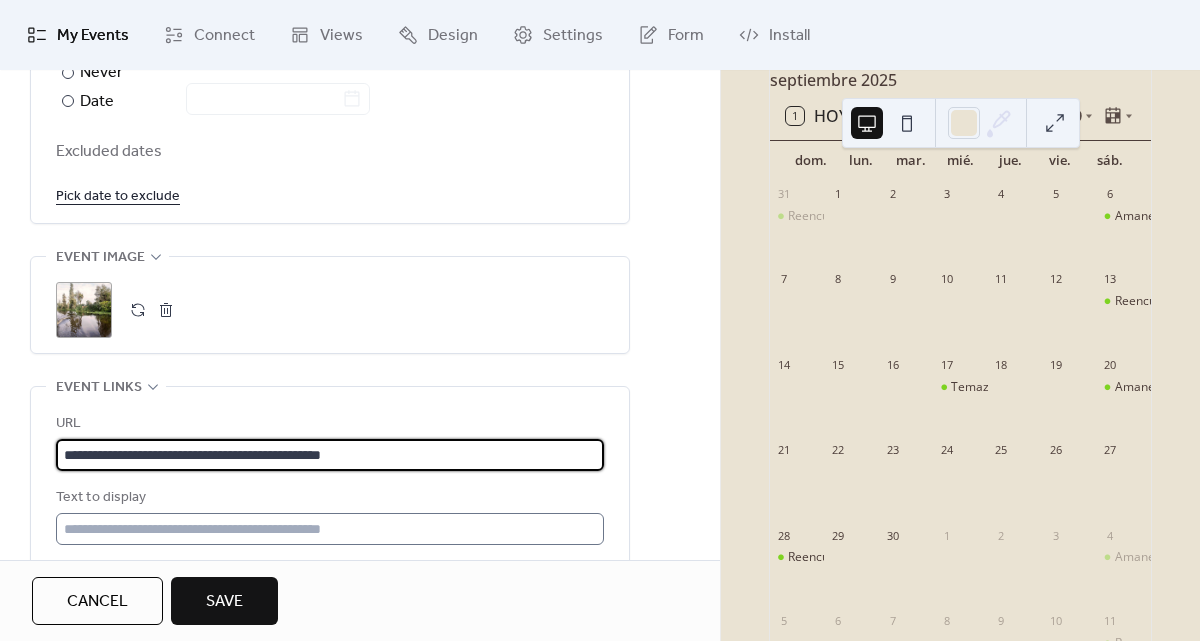 type on "**********" 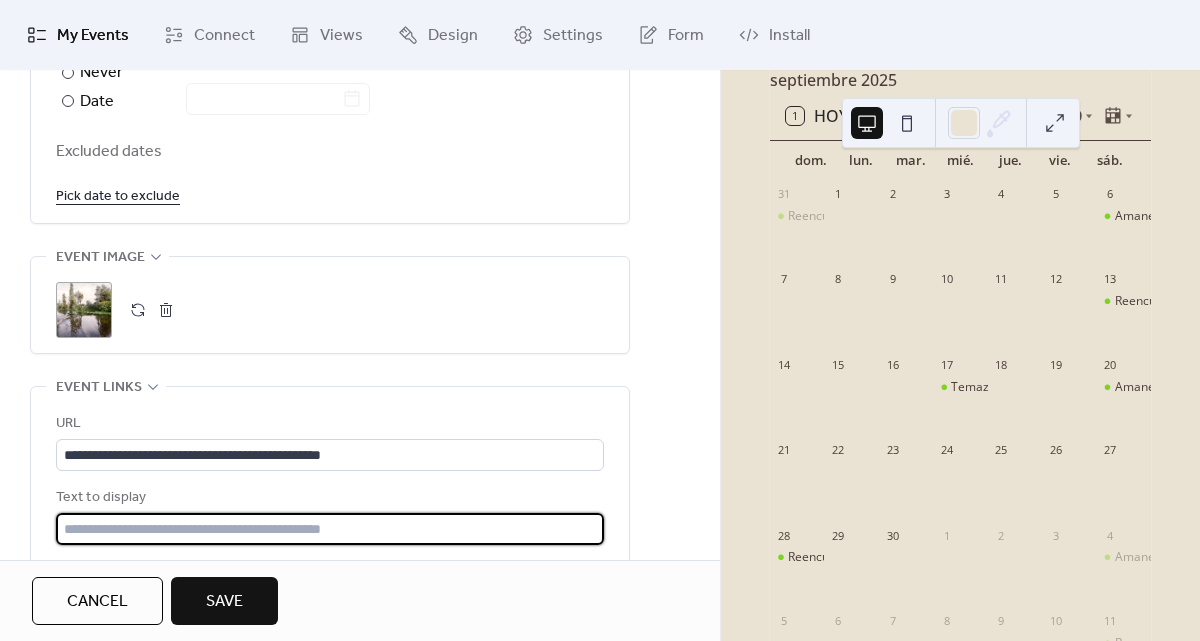 click at bounding box center (330, 529) 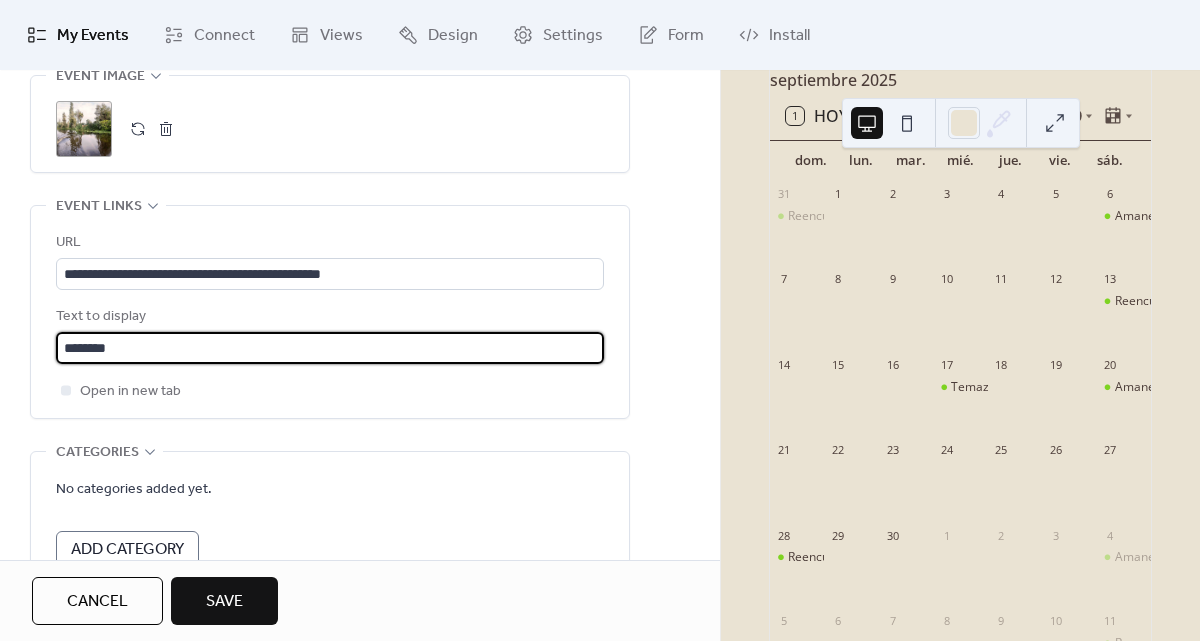 scroll, scrollTop: 1486, scrollLeft: 0, axis: vertical 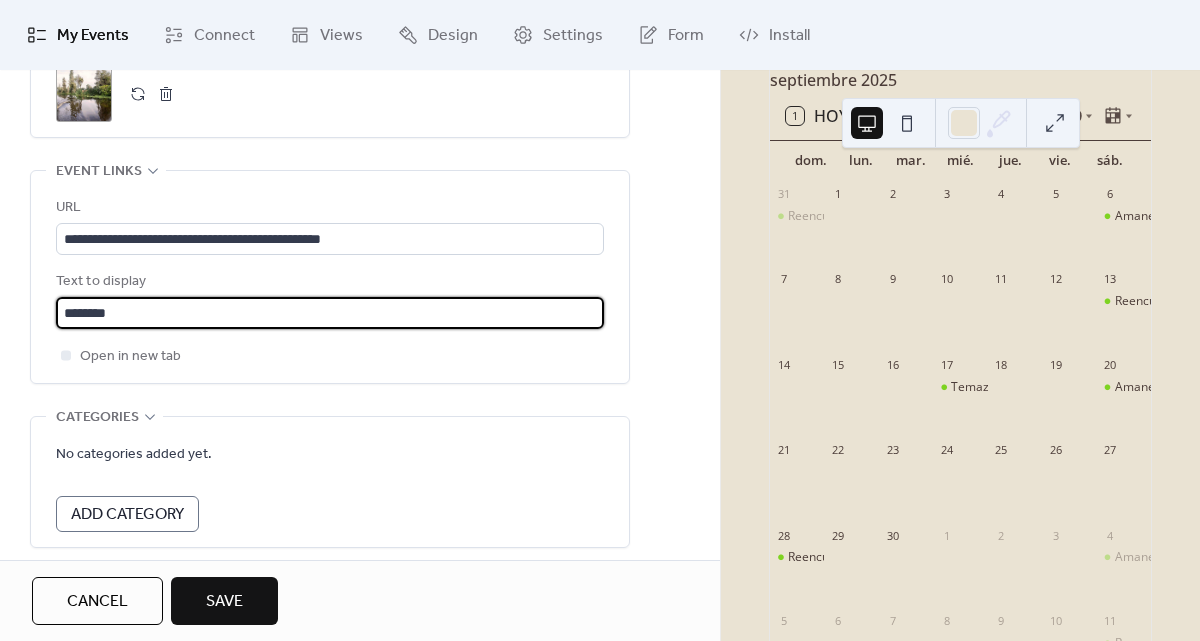 click on "Save" at bounding box center (224, 602) 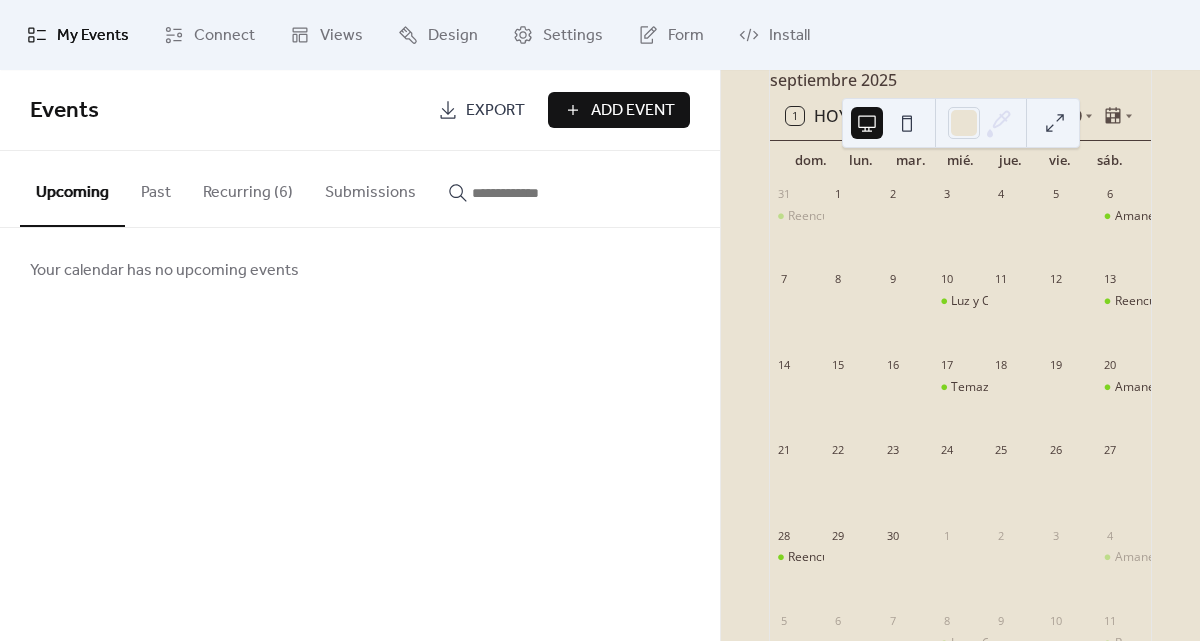 click on "Recurring (6)" at bounding box center (248, 188) 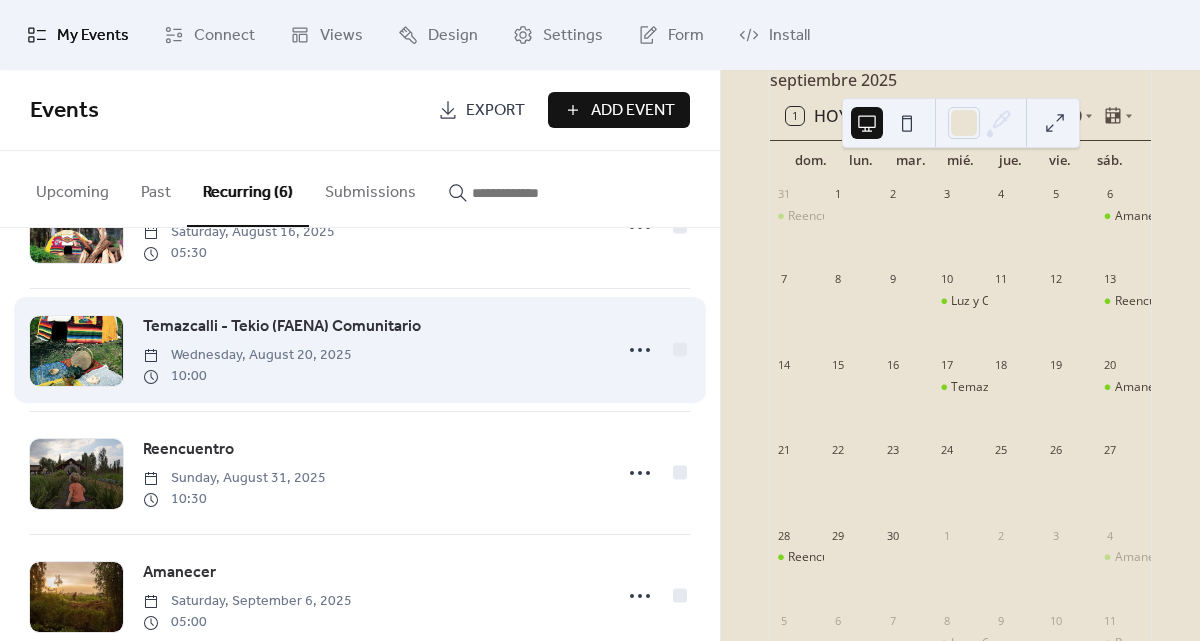 scroll, scrollTop: 387, scrollLeft: 0, axis: vertical 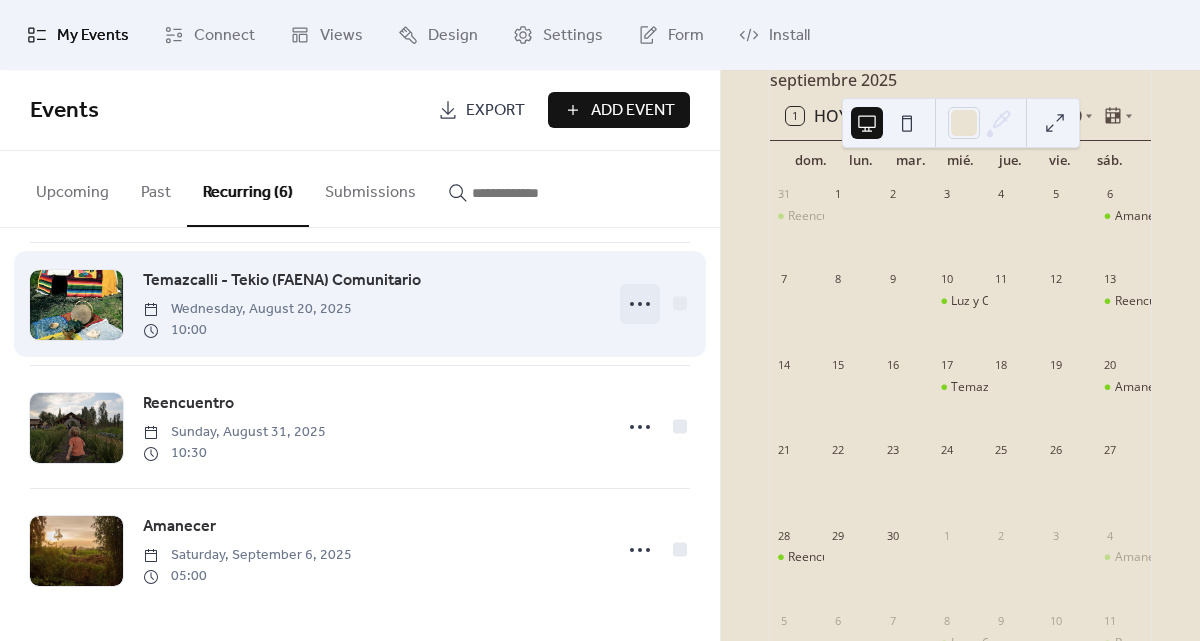 click 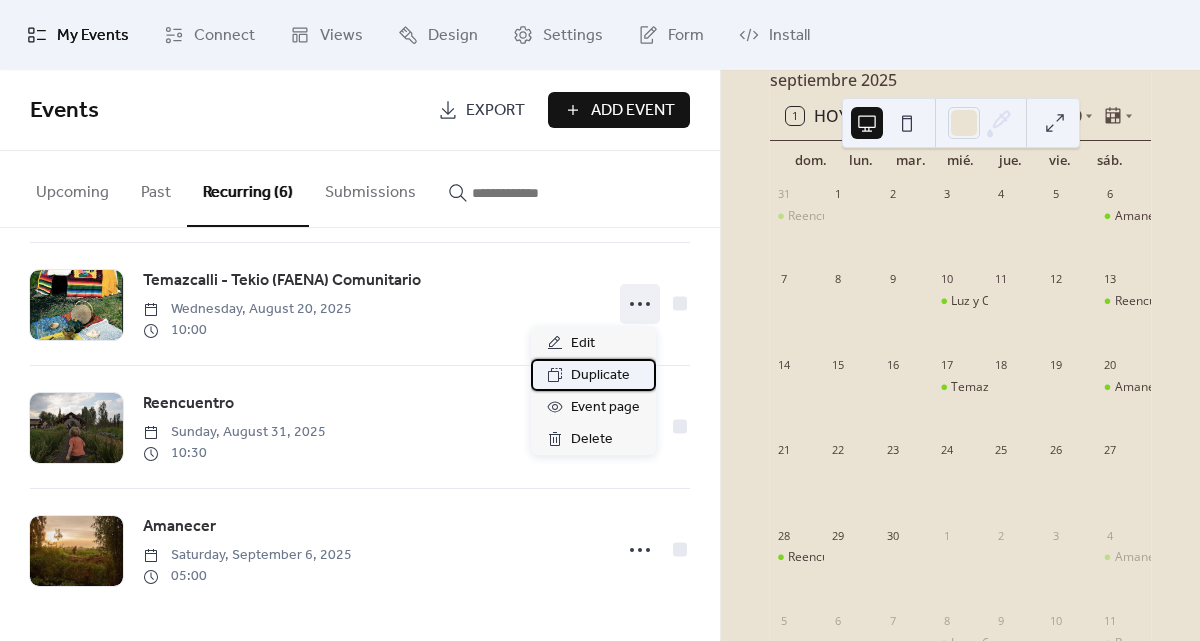 click on "Duplicate" at bounding box center [600, 376] 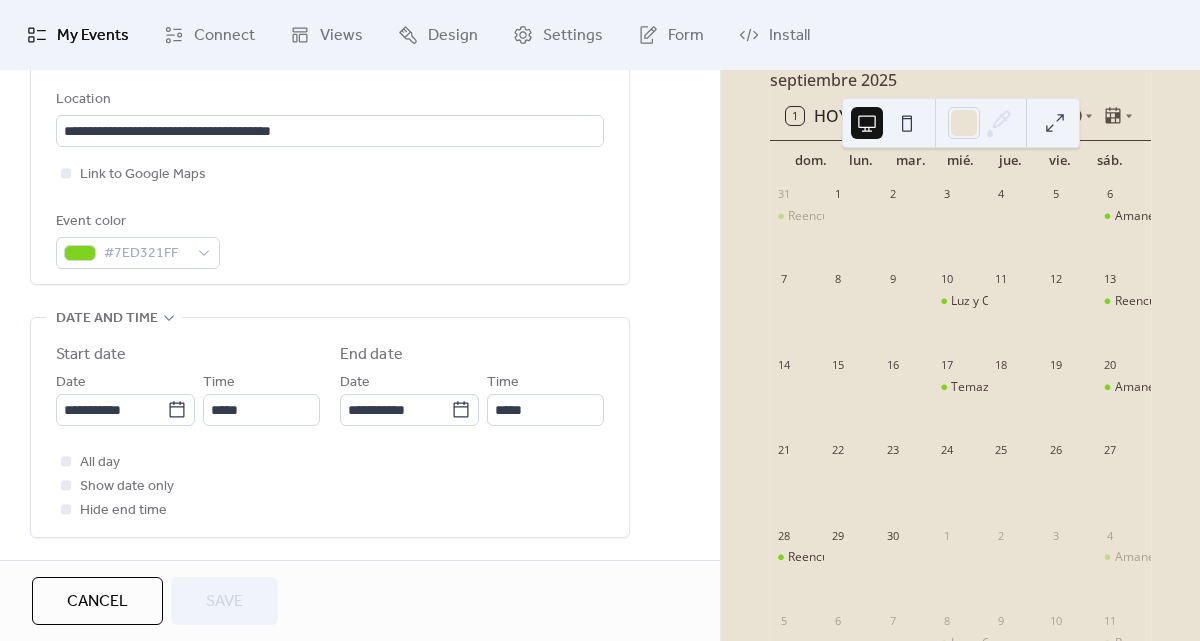 scroll, scrollTop: 455, scrollLeft: 0, axis: vertical 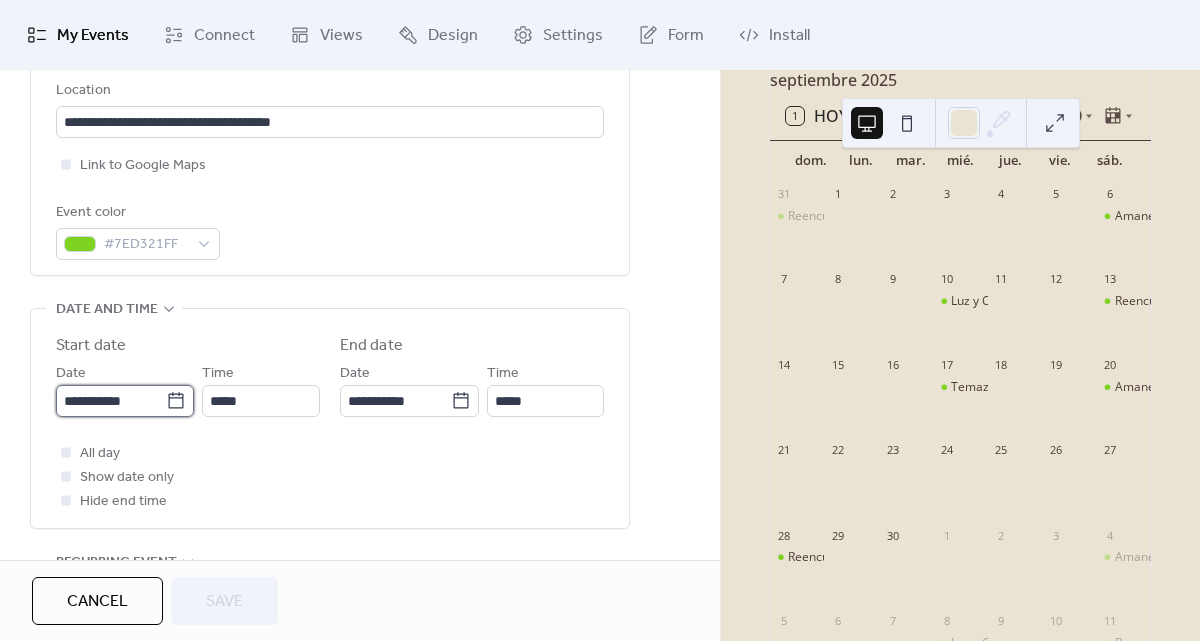 click on "**********" at bounding box center (111, 401) 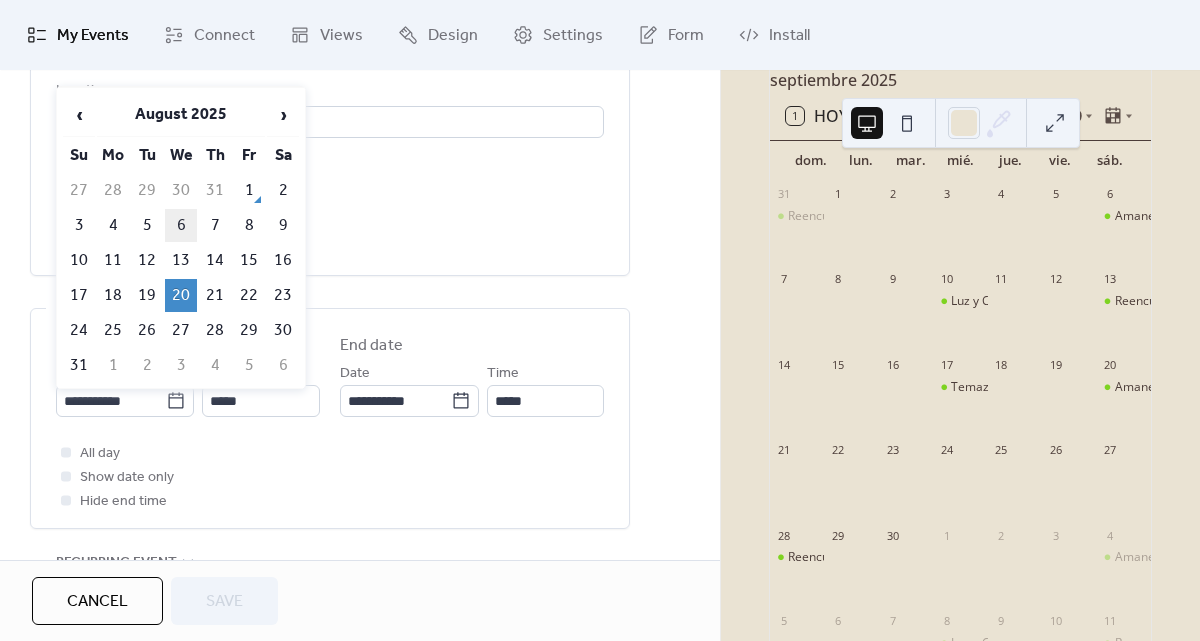 click on "6" at bounding box center [181, 225] 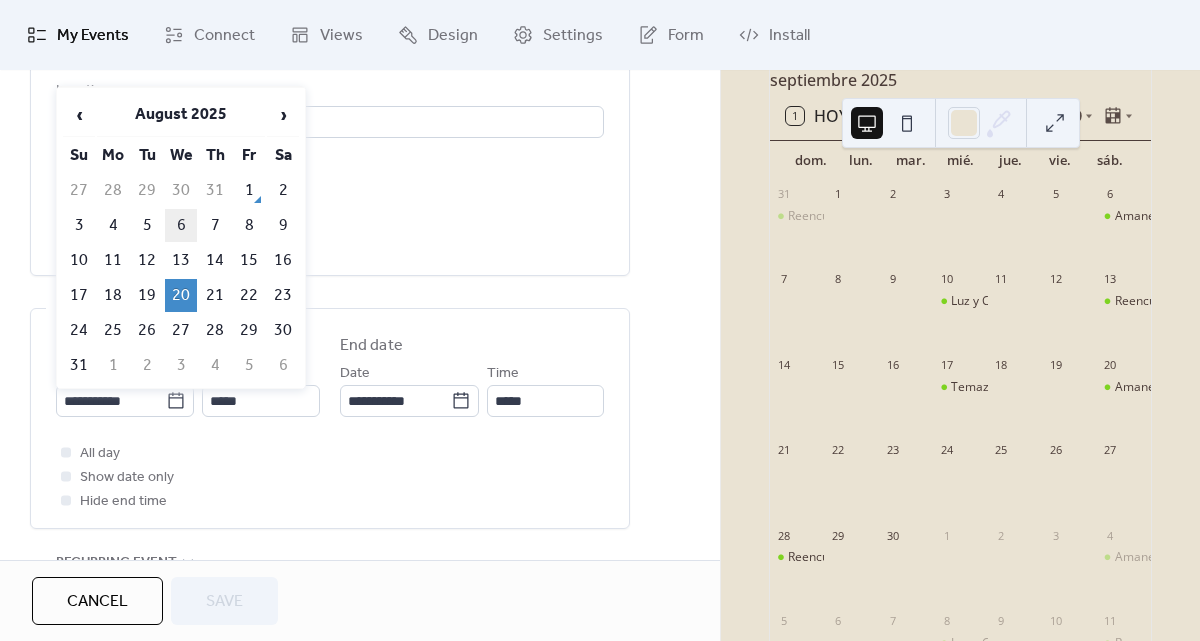 type on "**********" 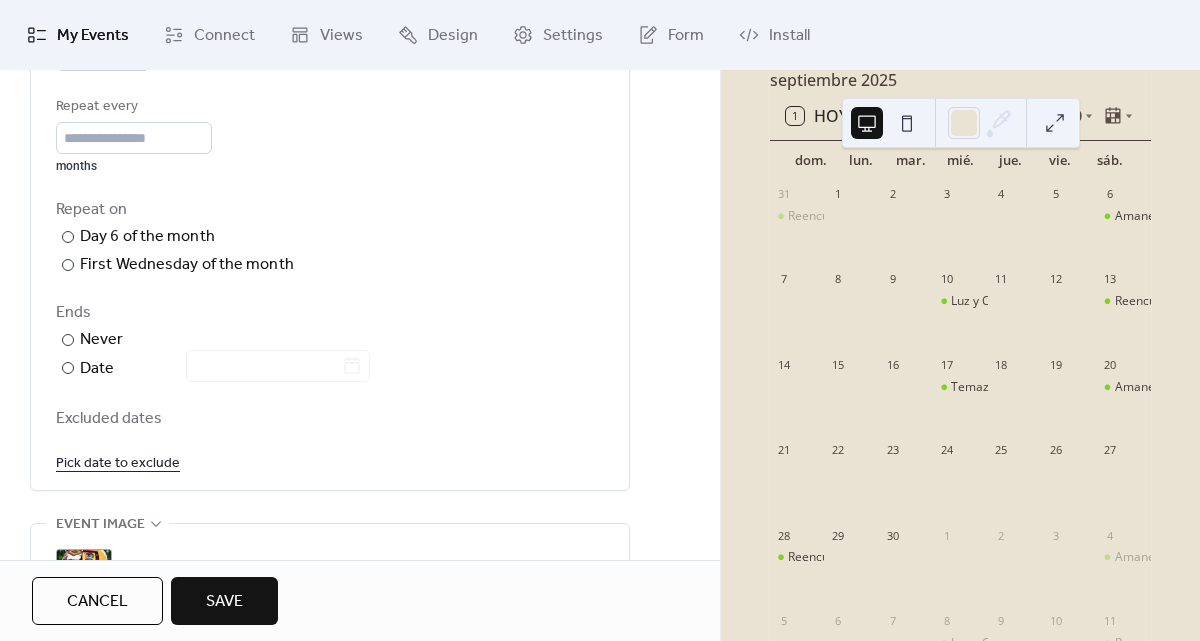scroll, scrollTop: 1079, scrollLeft: 0, axis: vertical 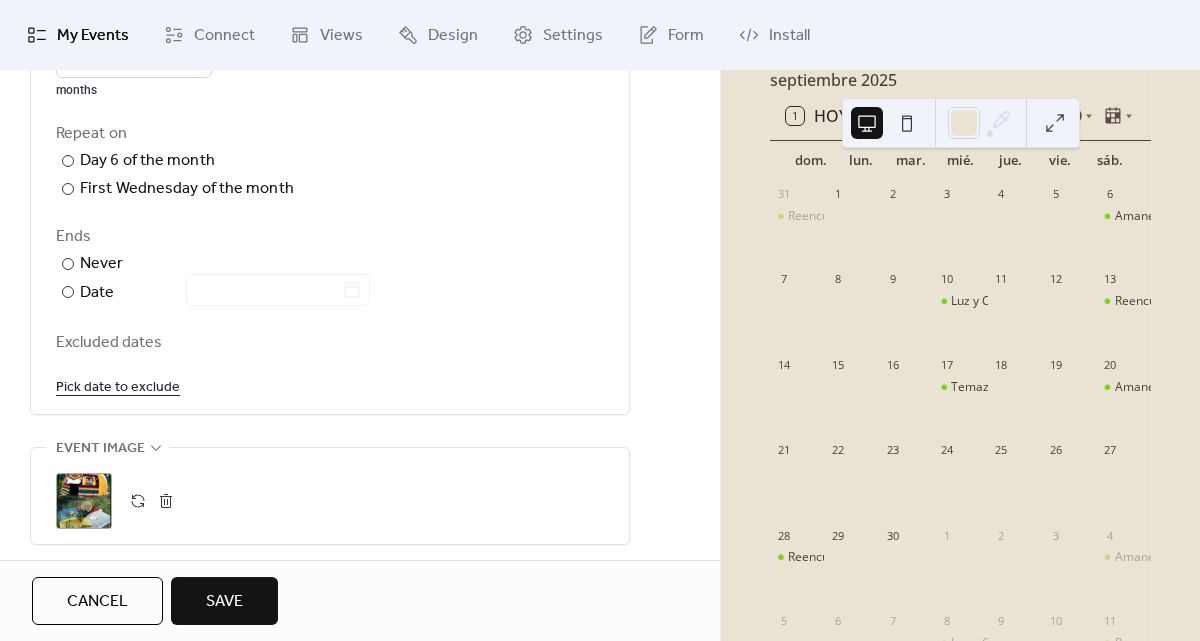 click on "Save" at bounding box center [224, 601] 